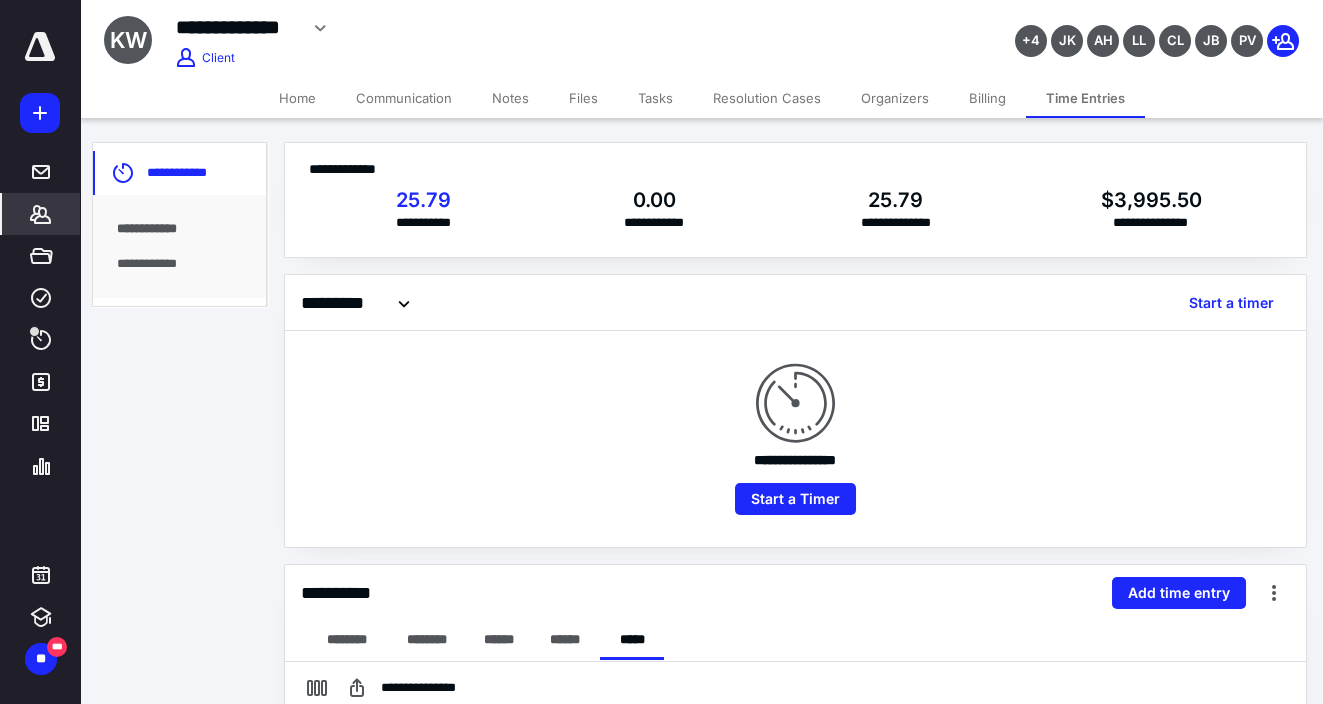 scroll, scrollTop: 0, scrollLeft: 0, axis: both 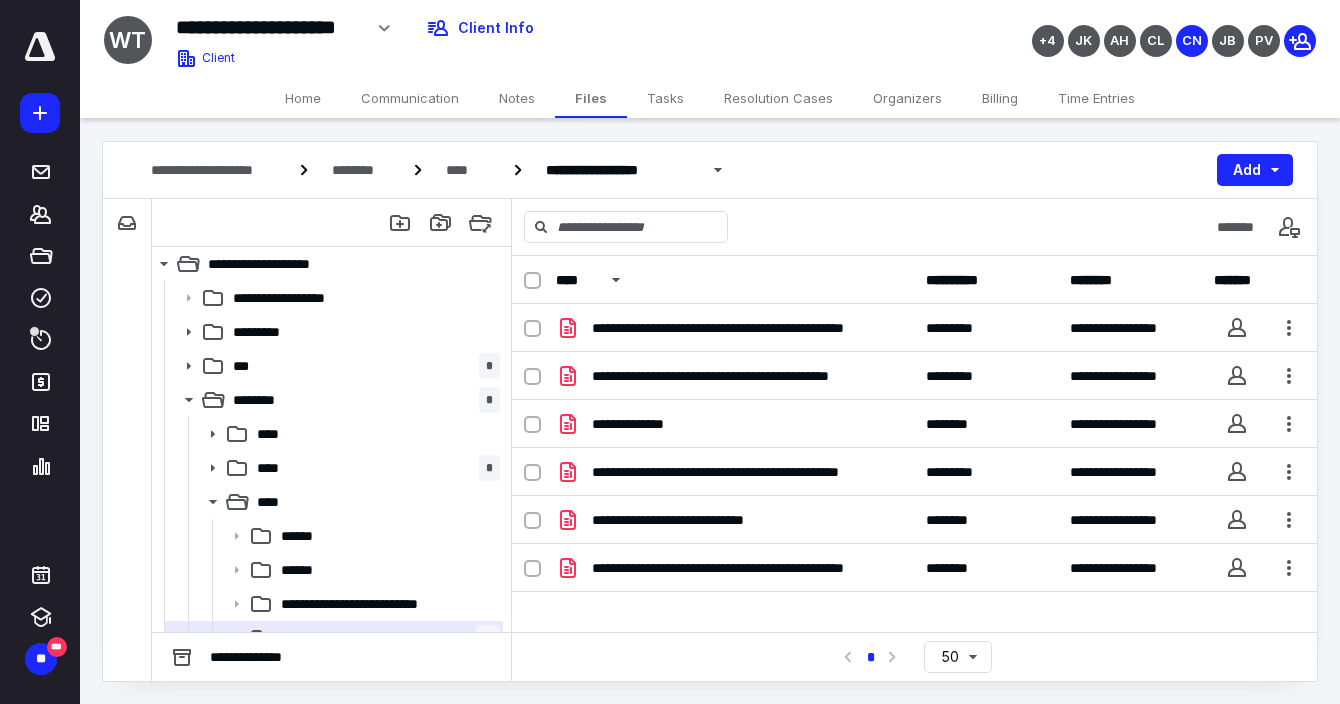 click on "Tasks" at bounding box center (665, 98) 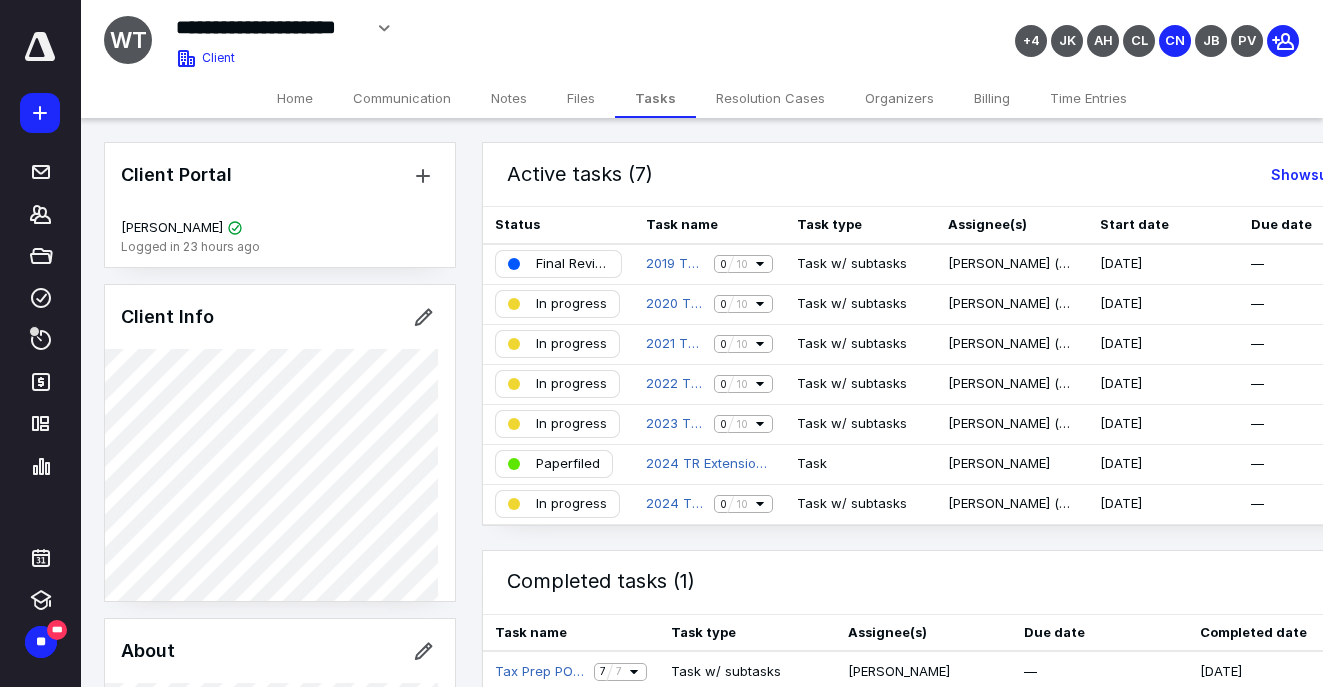 click on "Files" at bounding box center [581, 98] 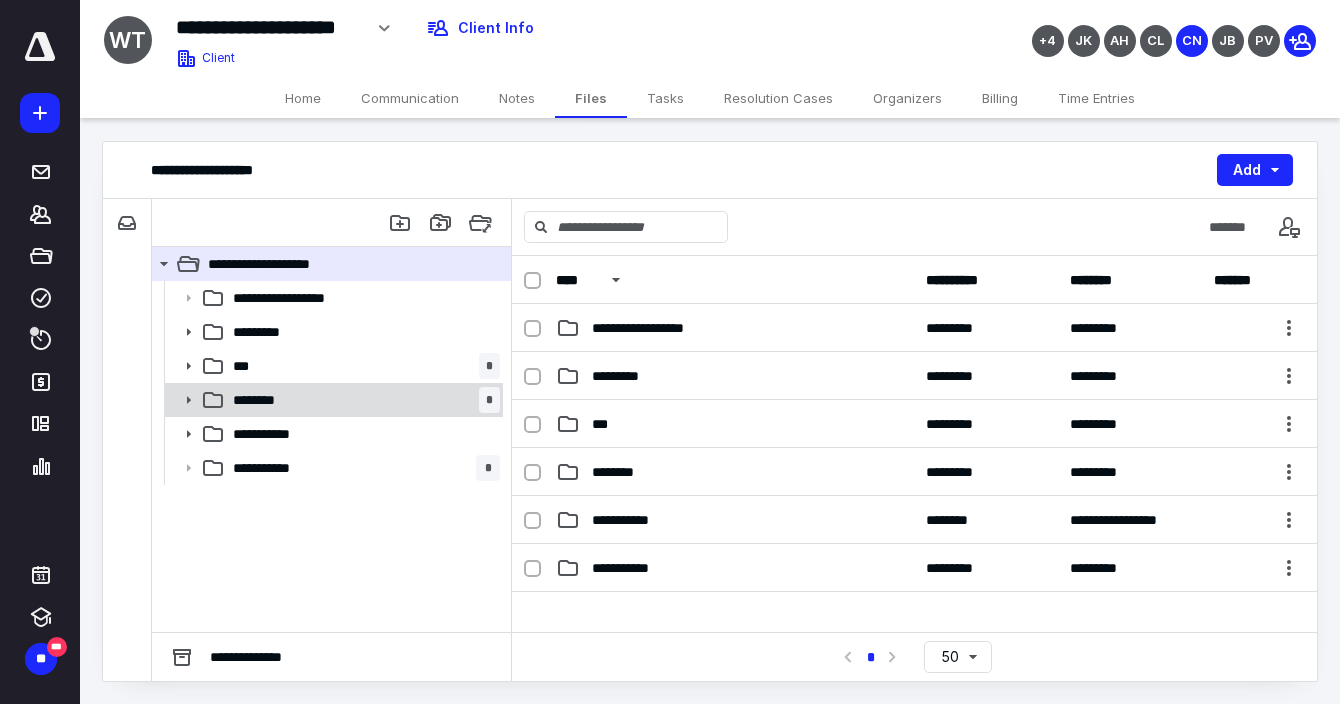 click on "********" at bounding box center (262, 400) 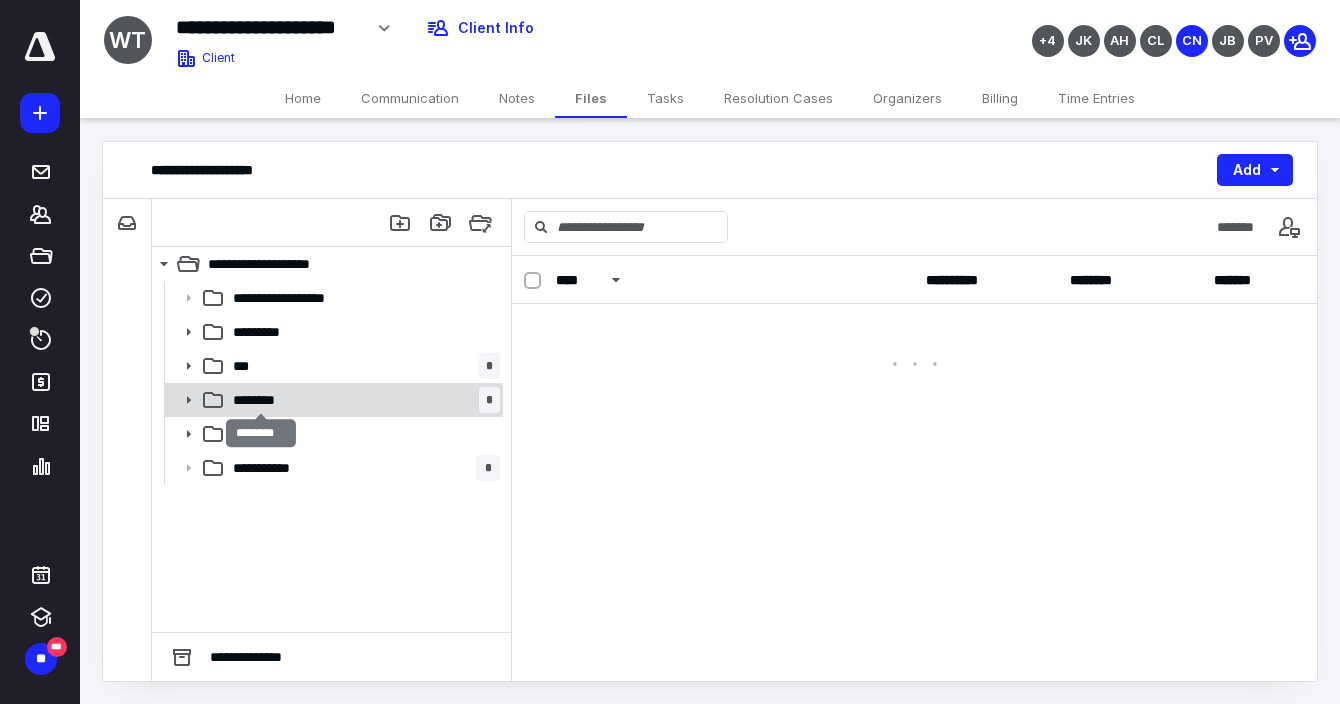 click on "********" at bounding box center [262, 400] 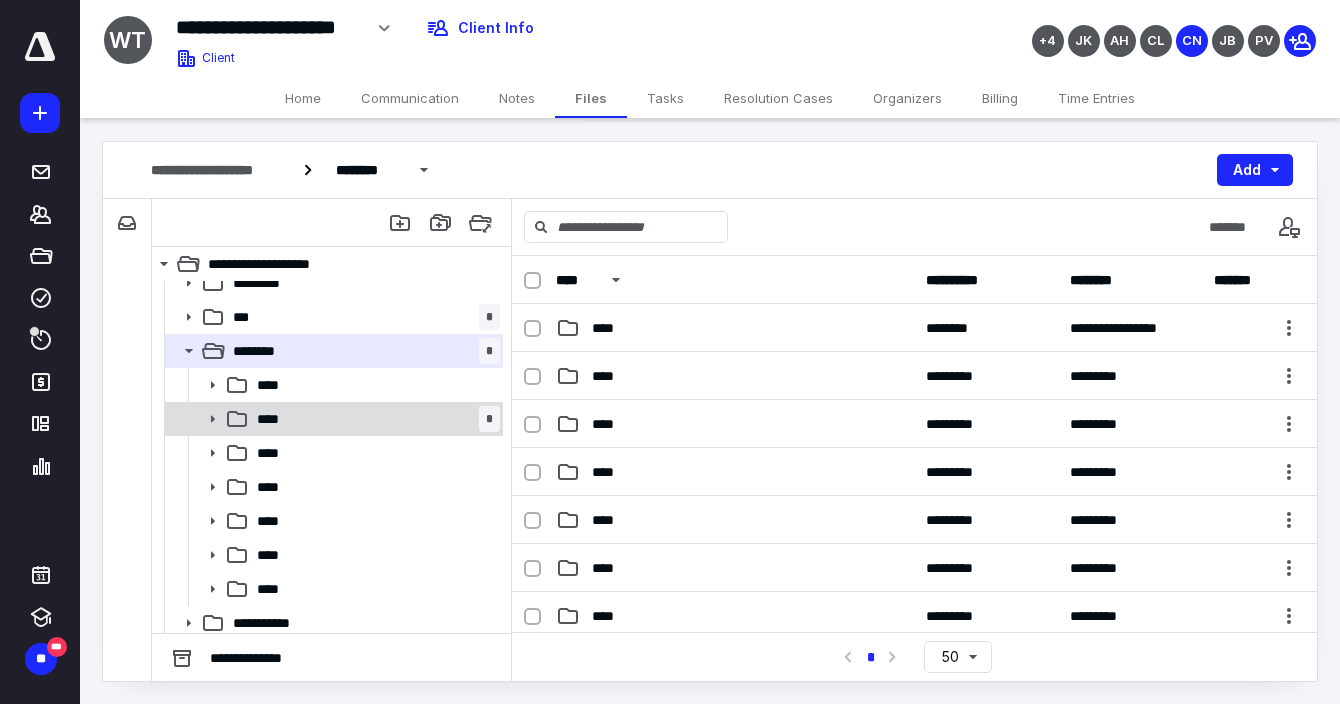 scroll, scrollTop: 90, scrollLeft: 0, axis: vertical 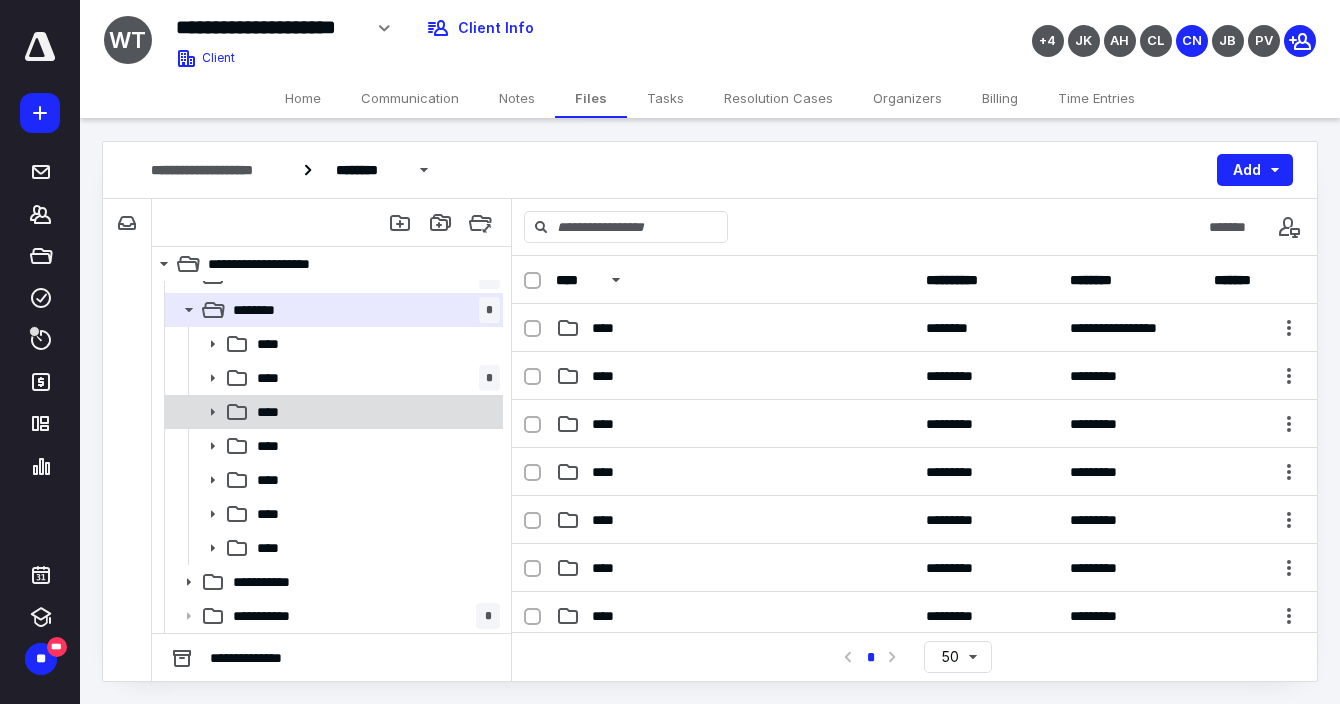 click on "****" at bounding box center (374, 412) 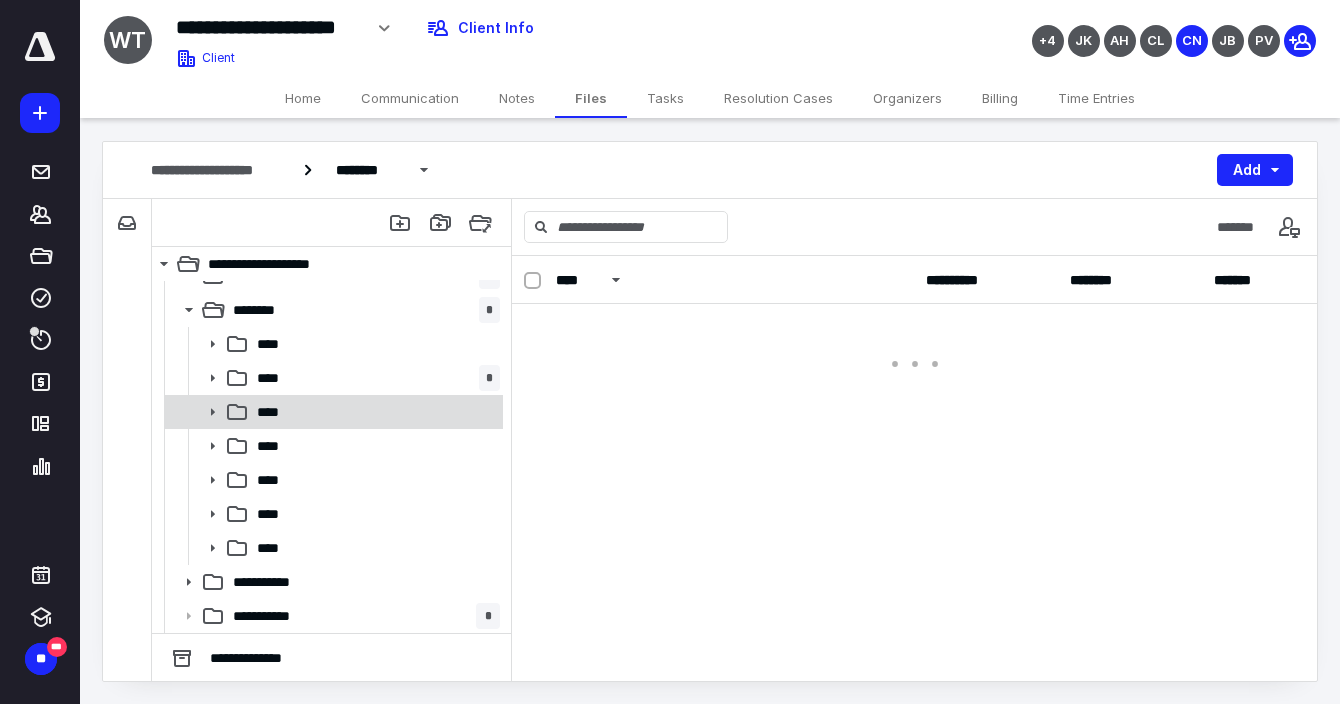 click on "****" at bounding box center [374, 412] 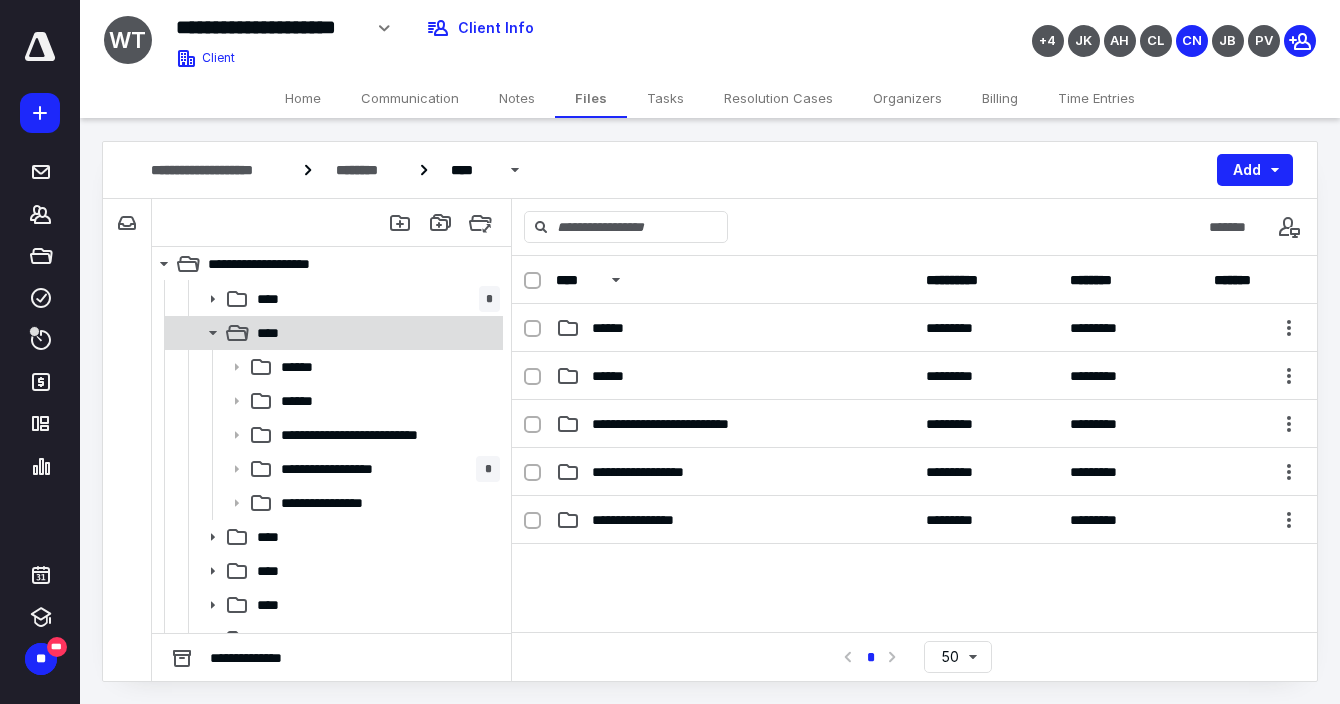 scroll, scrollTop: 260, scrollLeft: 0, axis: vertical 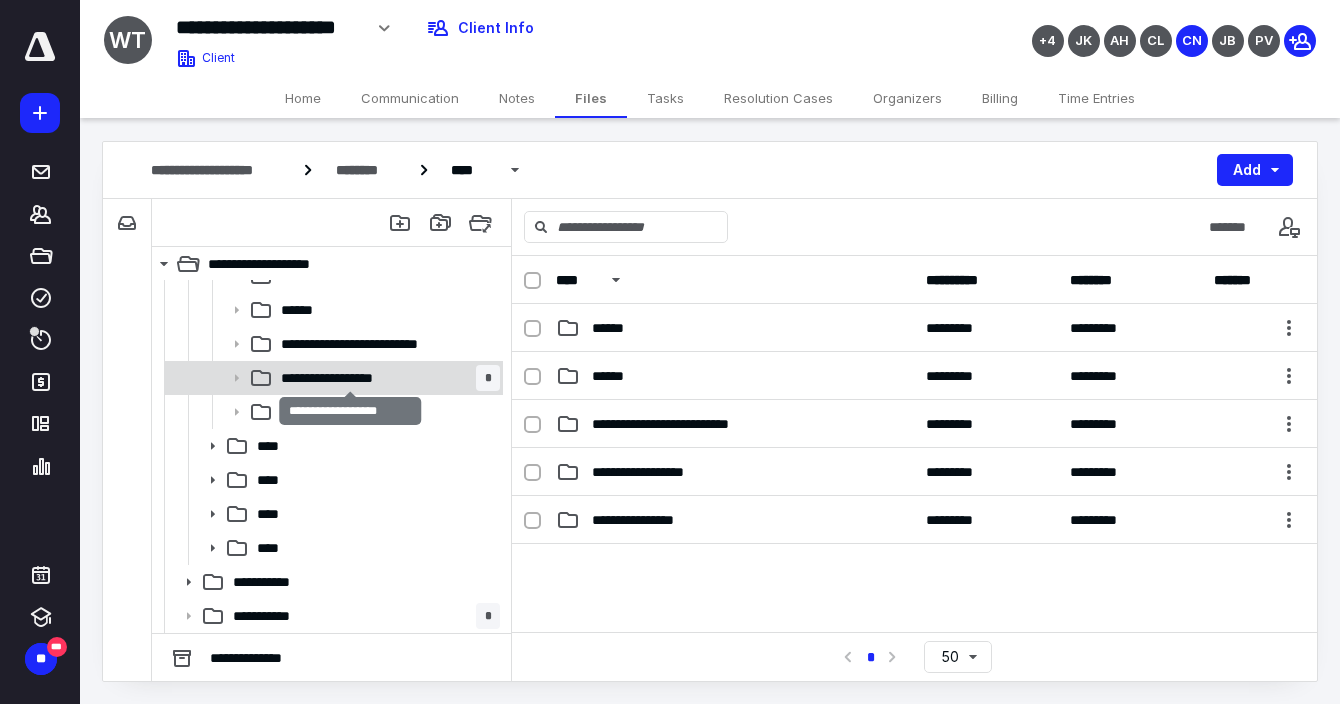 click on "**********" at bounding box center (351, 378) 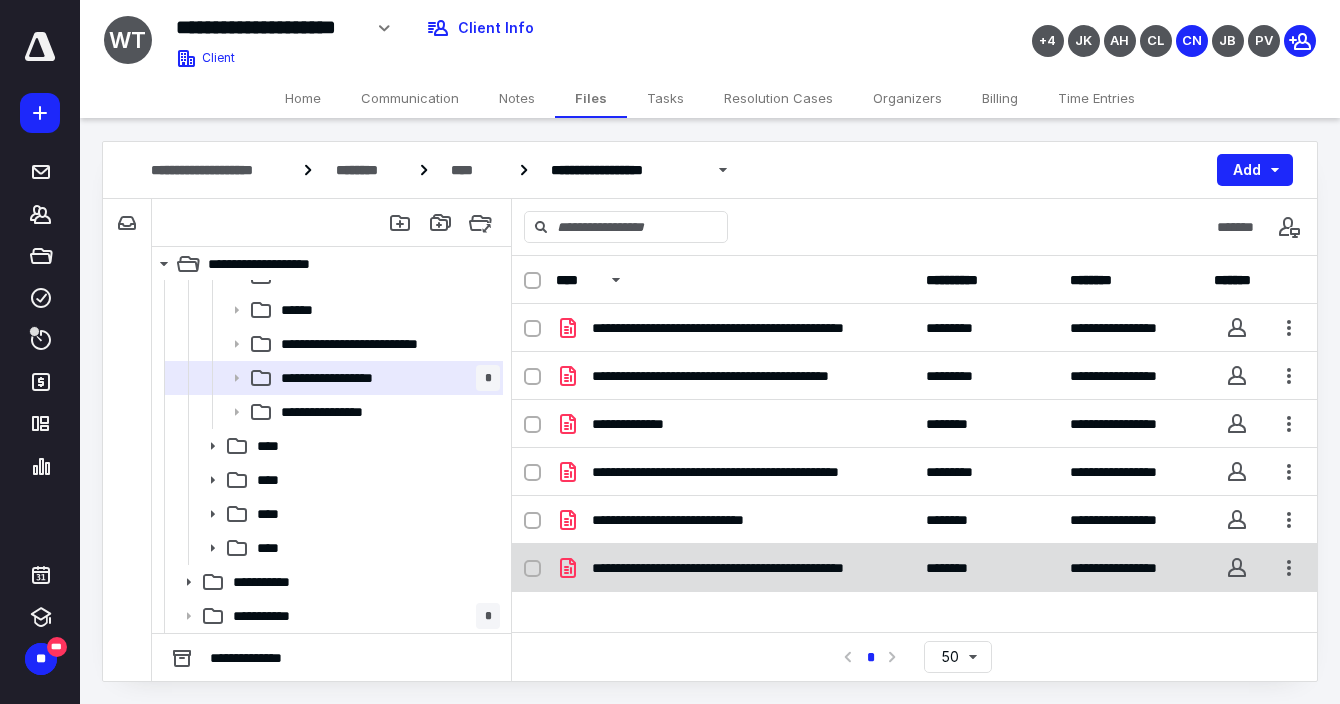 click on "**********" at bounding box center (747, 568) 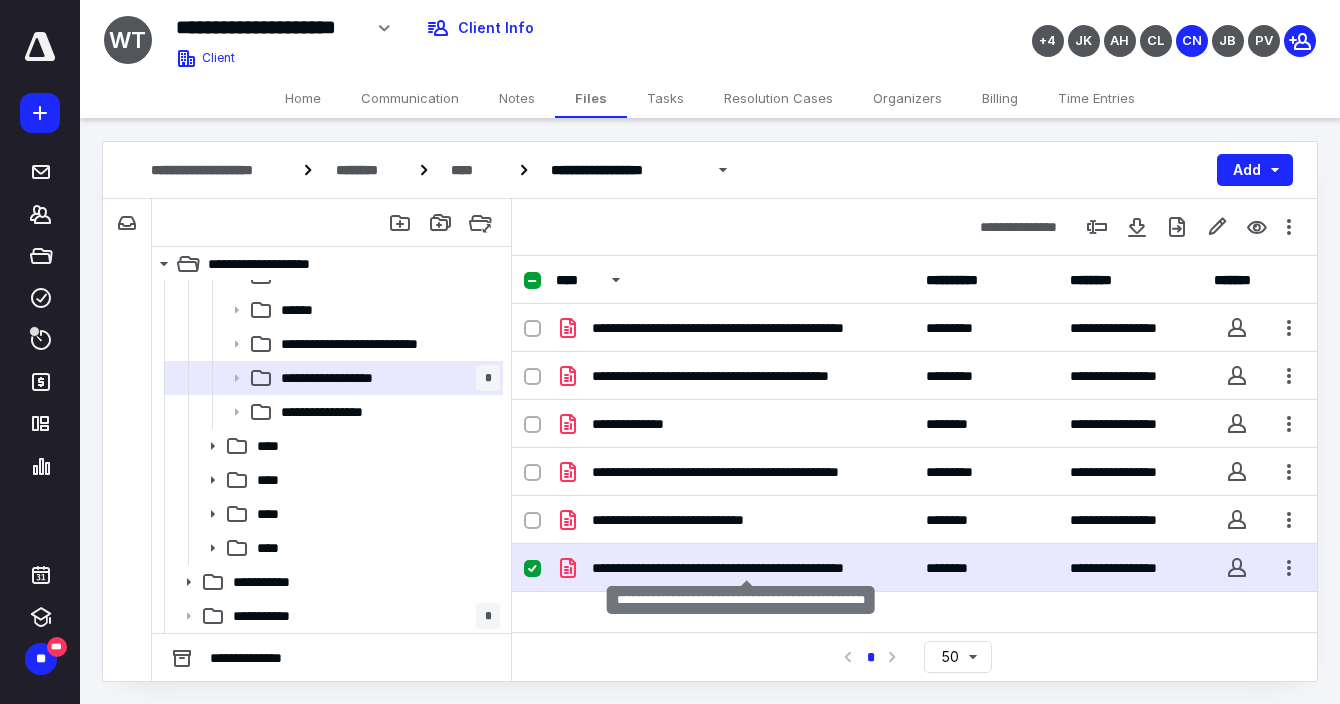 checkbox on "true" 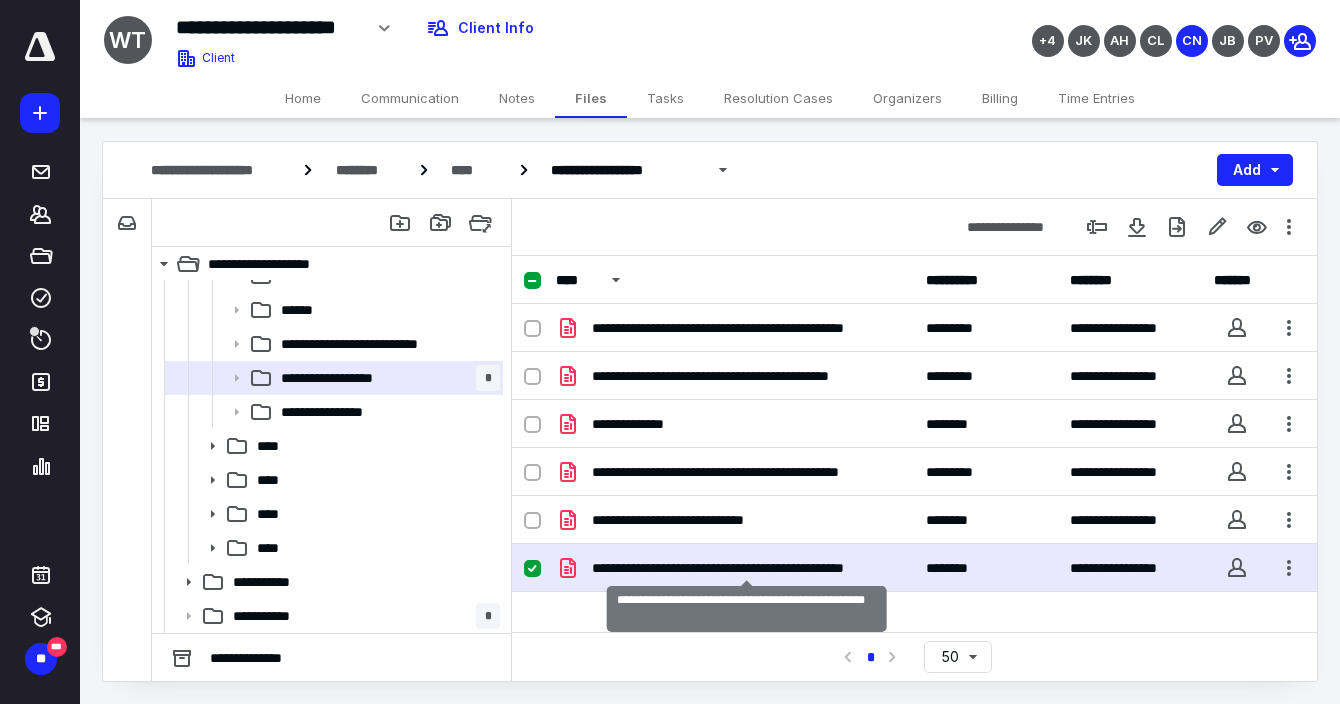 click on "**********" at bounding box center [747, 568] 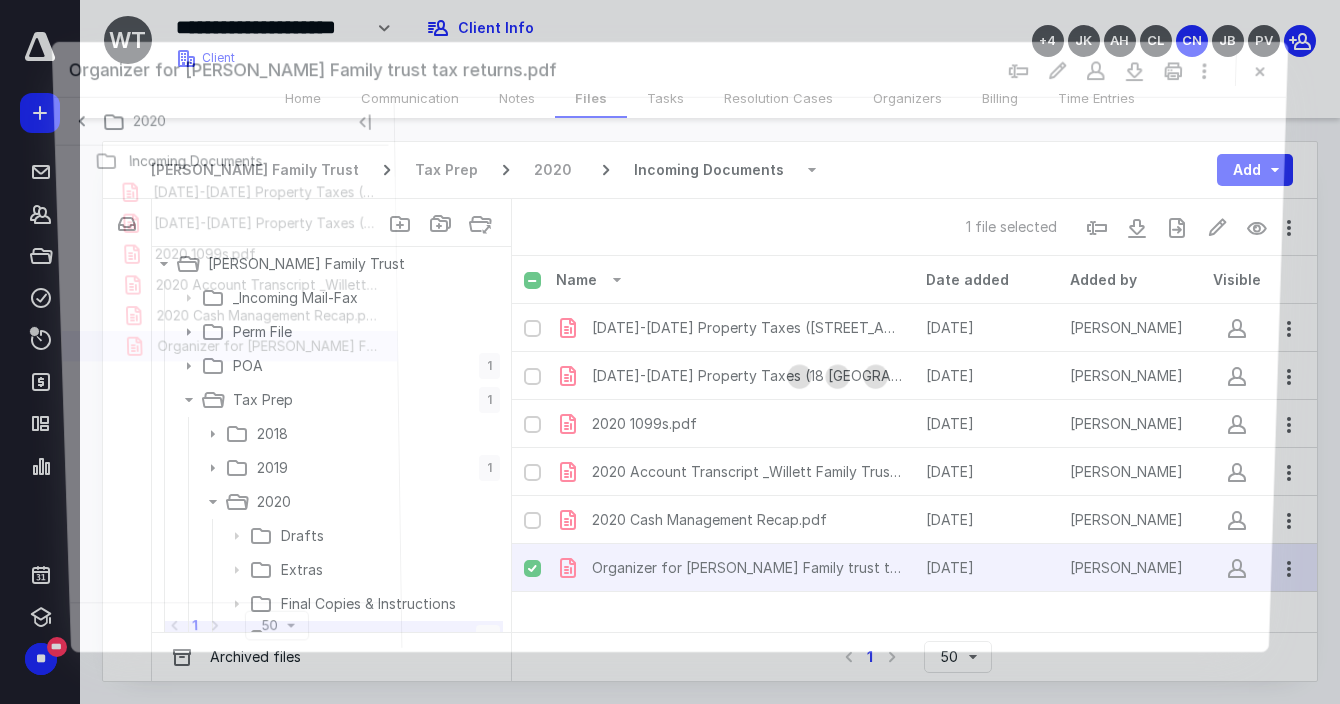 scroll, scrollTop: 260, scrollLeft: 0, axis: vertical 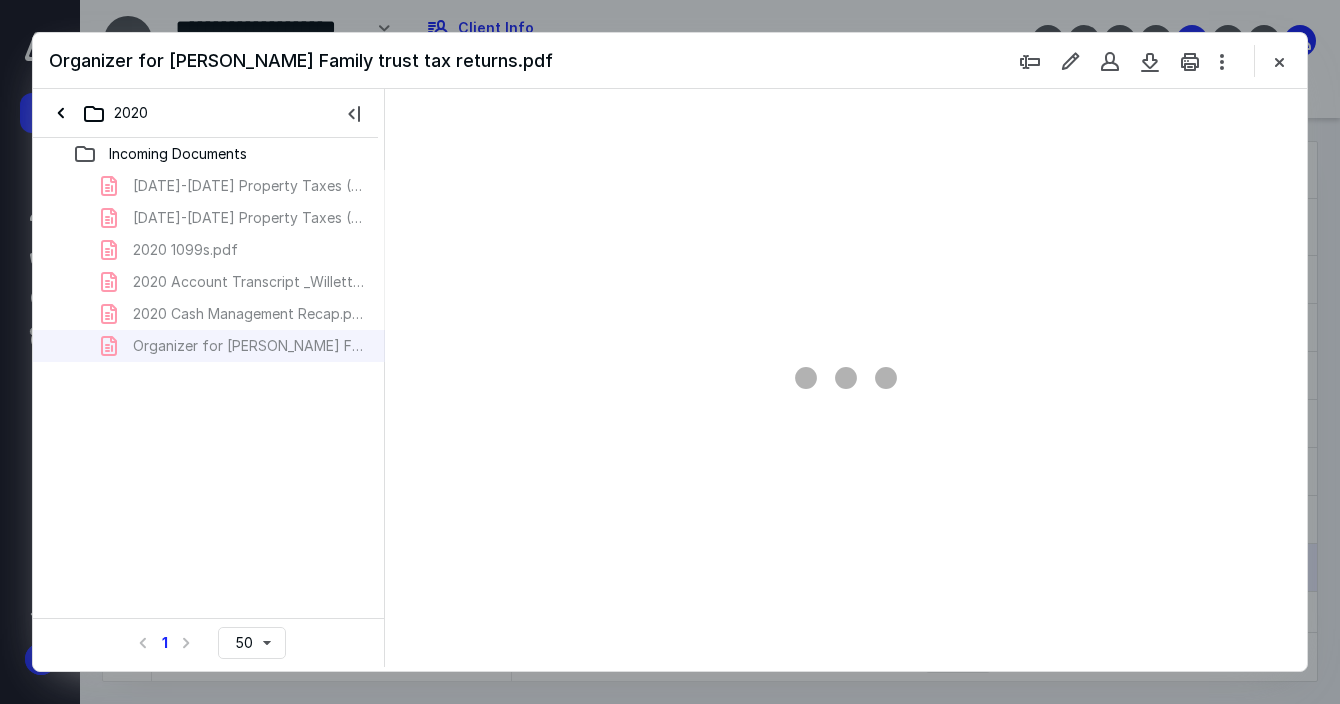 type on "56" 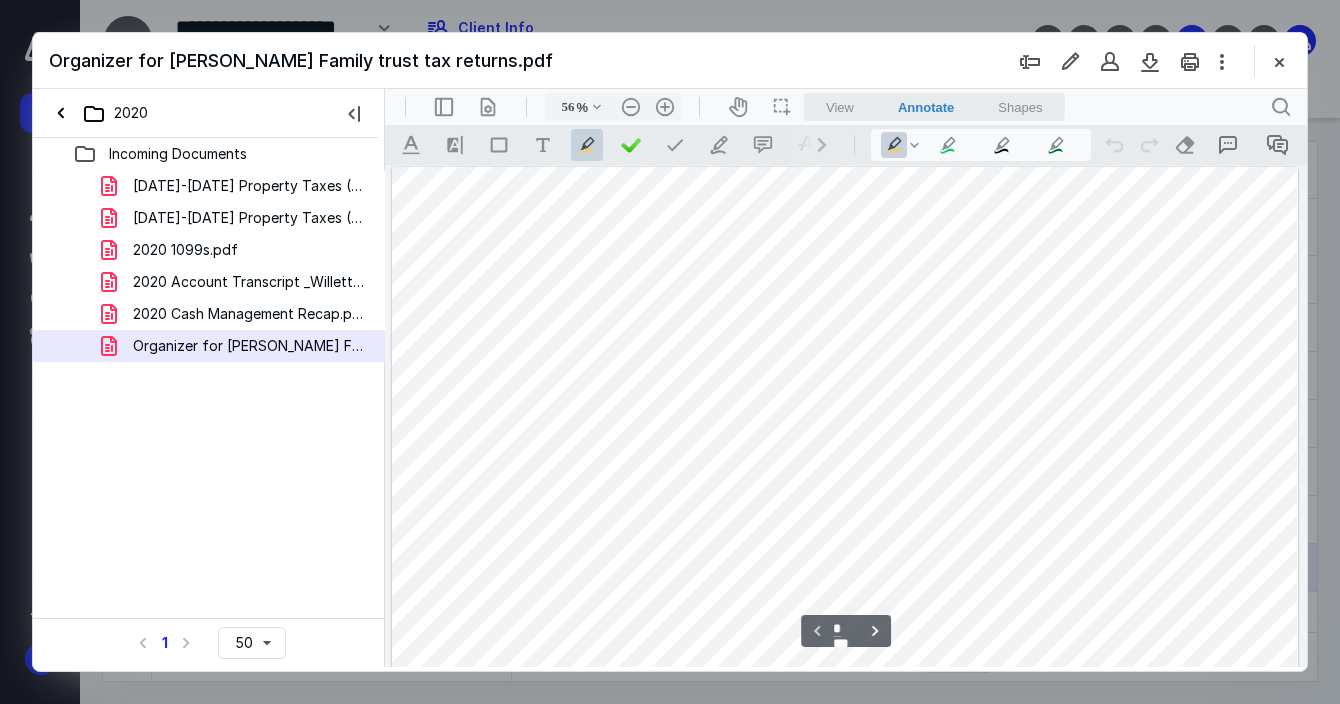 scroll, scrollTop: 0, scrollLeft: 37, axis: horizontal 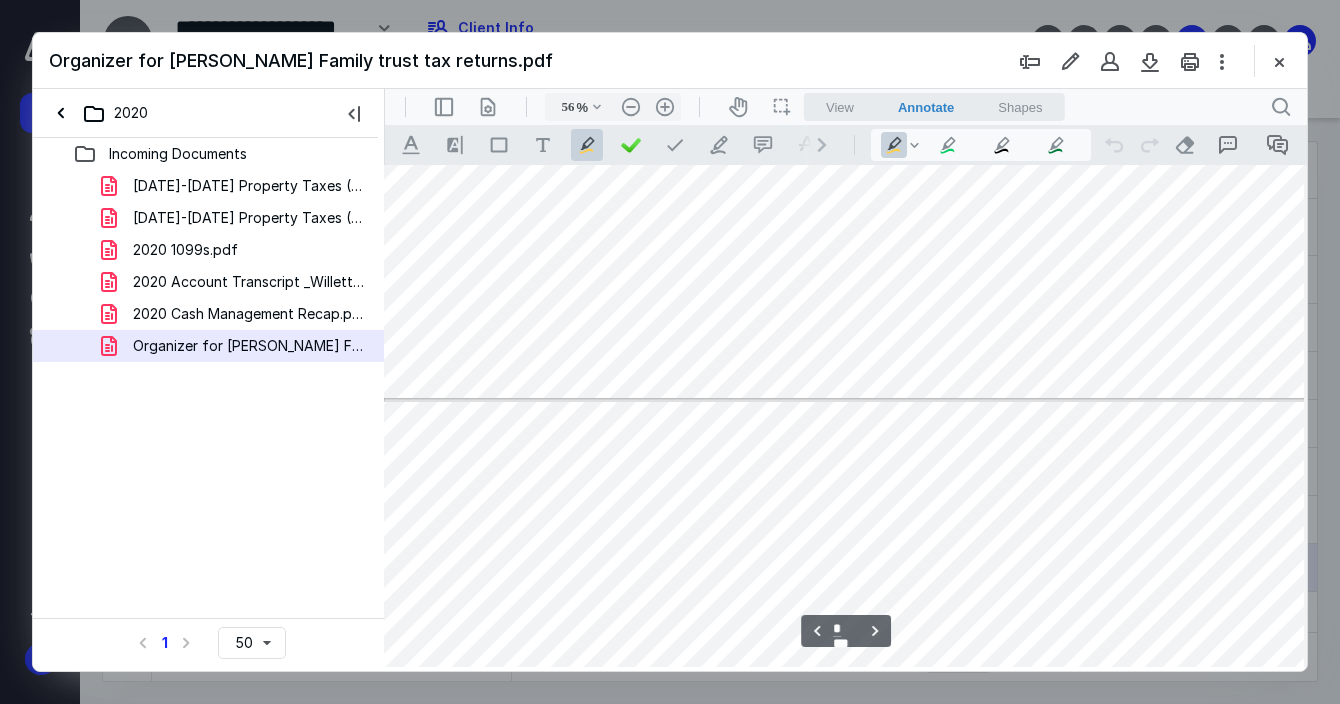 type on "*" 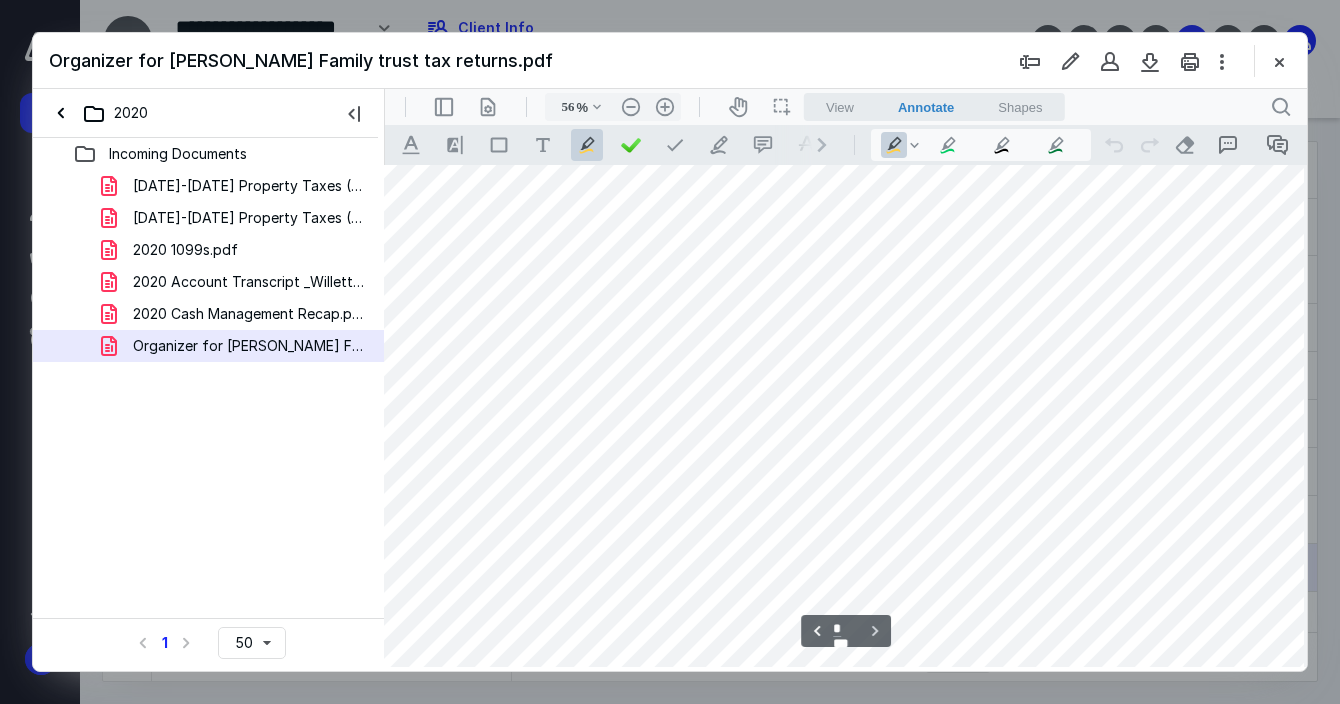 scroll, scrollTop: 4501, scrollLeft: 37, axis: both 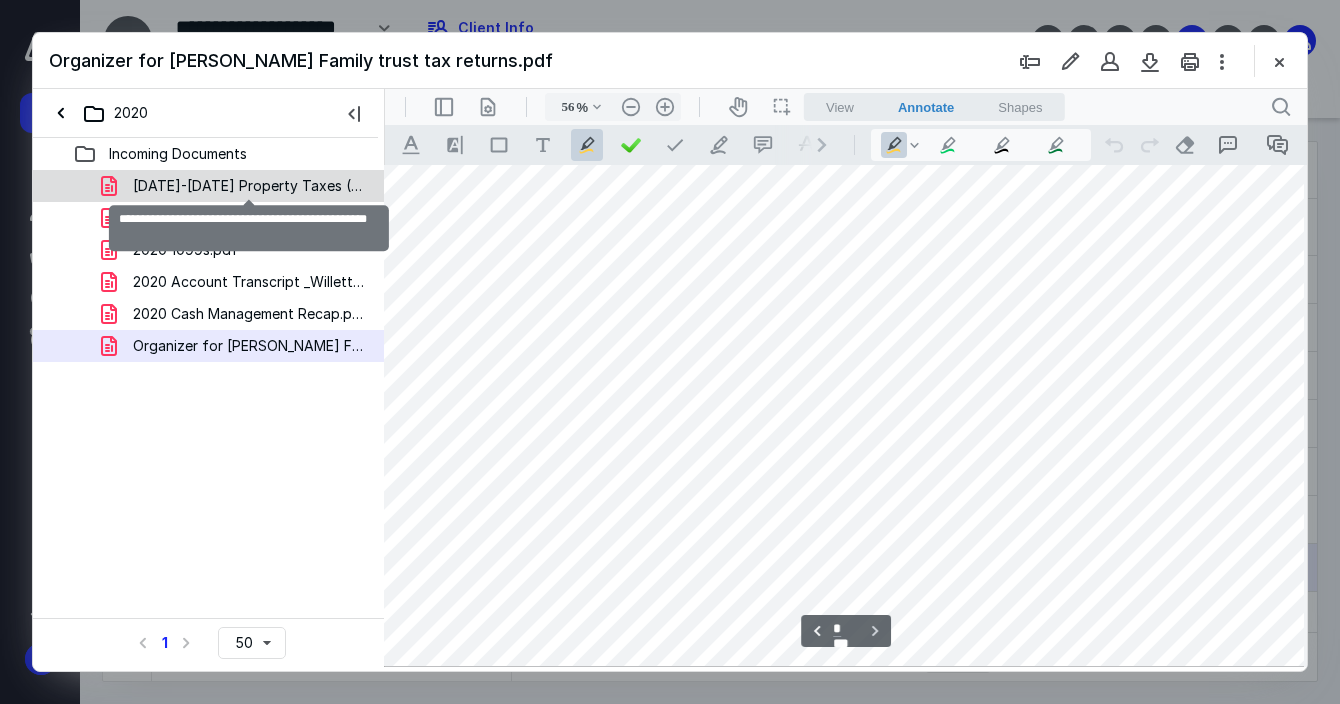 click on "[DATE]-[DATE] Property Taxes ([STREET_ADDRESS][US_STATE]).pdf" at bounding box center [249, 186] 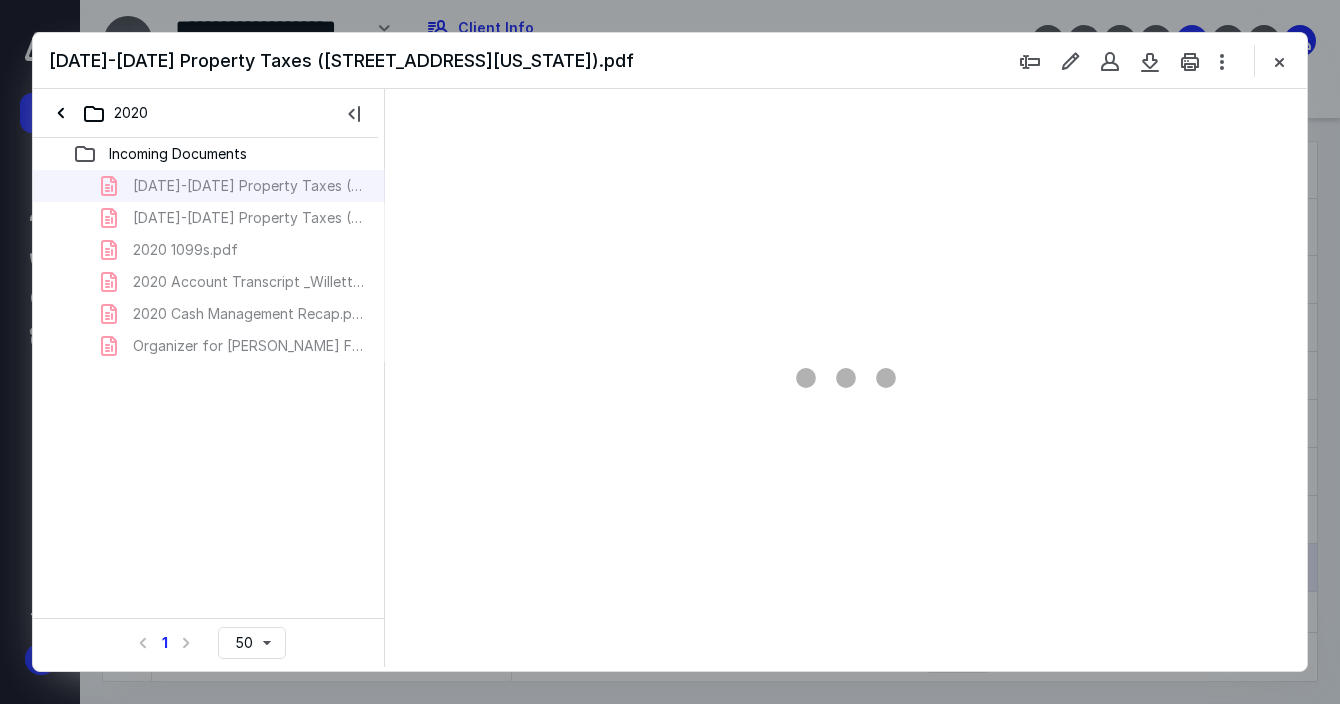 type on "147" 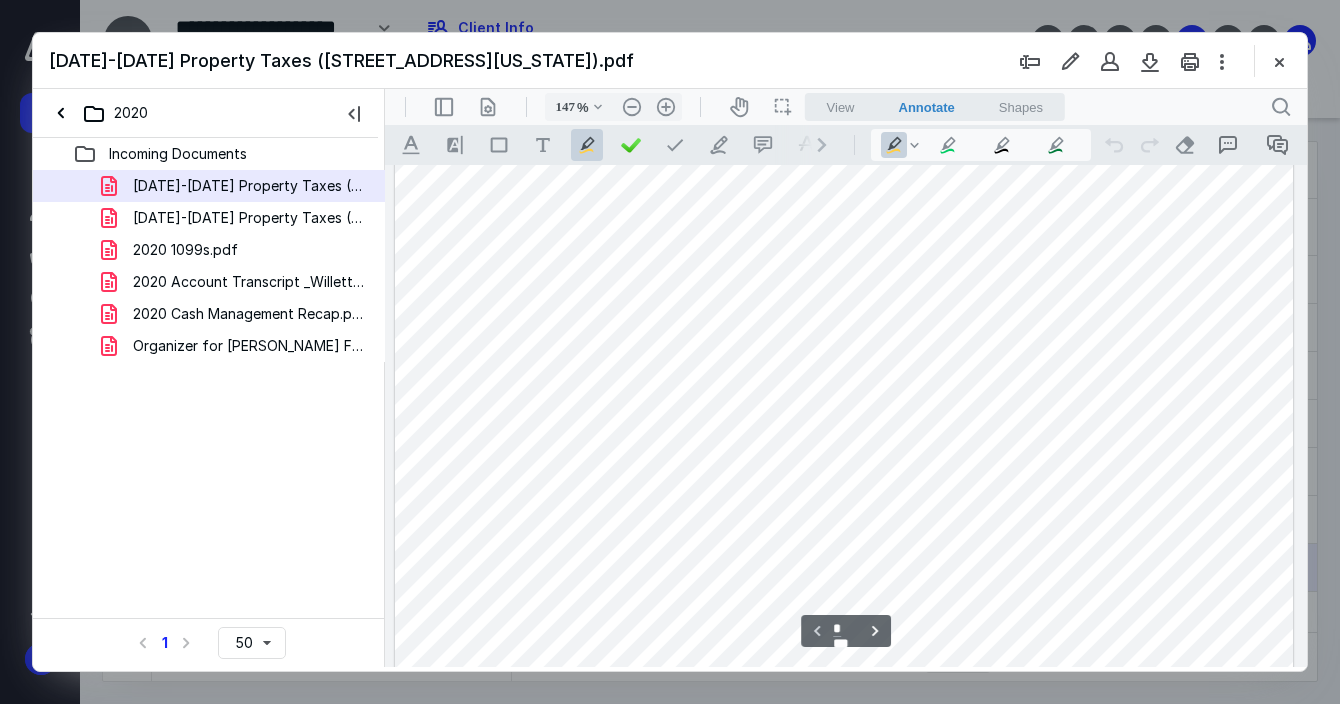 scroll, scrollTop: 0, scrollLeft: 0, axis: both 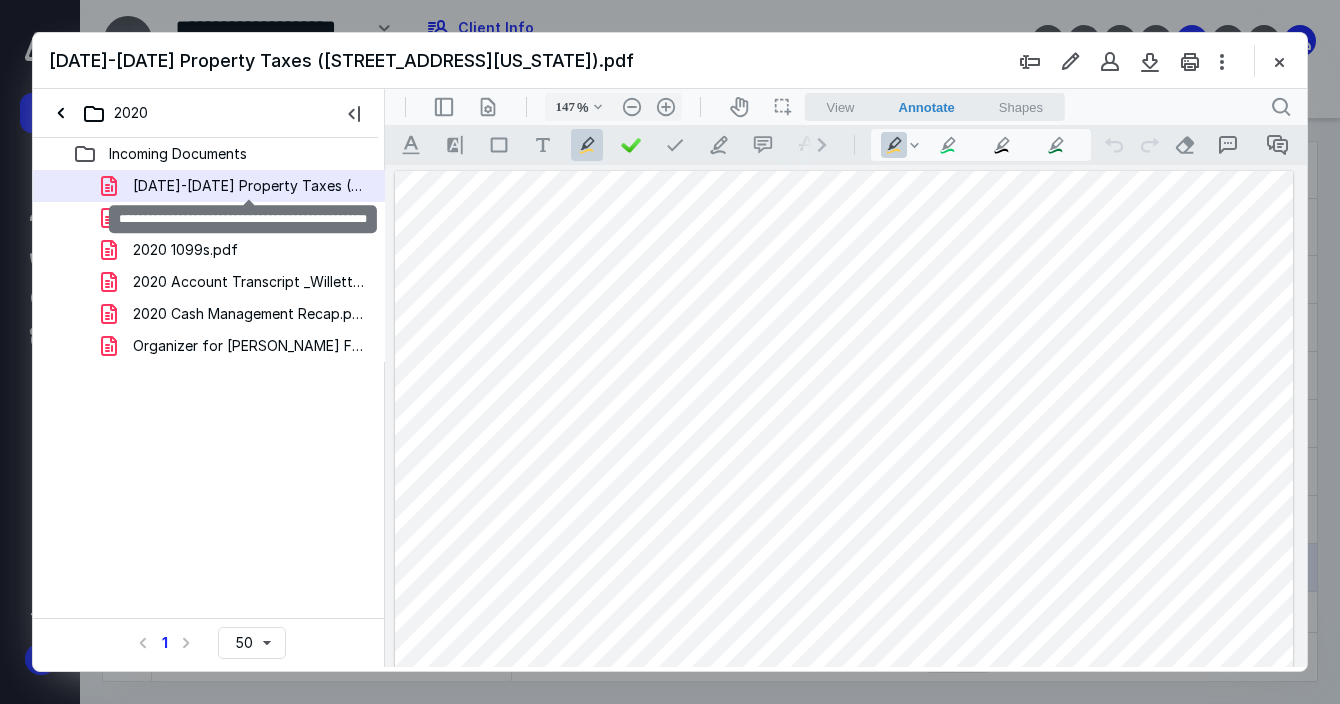 click on "2018-2024 Property Taxes (2825 Washington Ave).pdf" at bounding box center [249, 186] 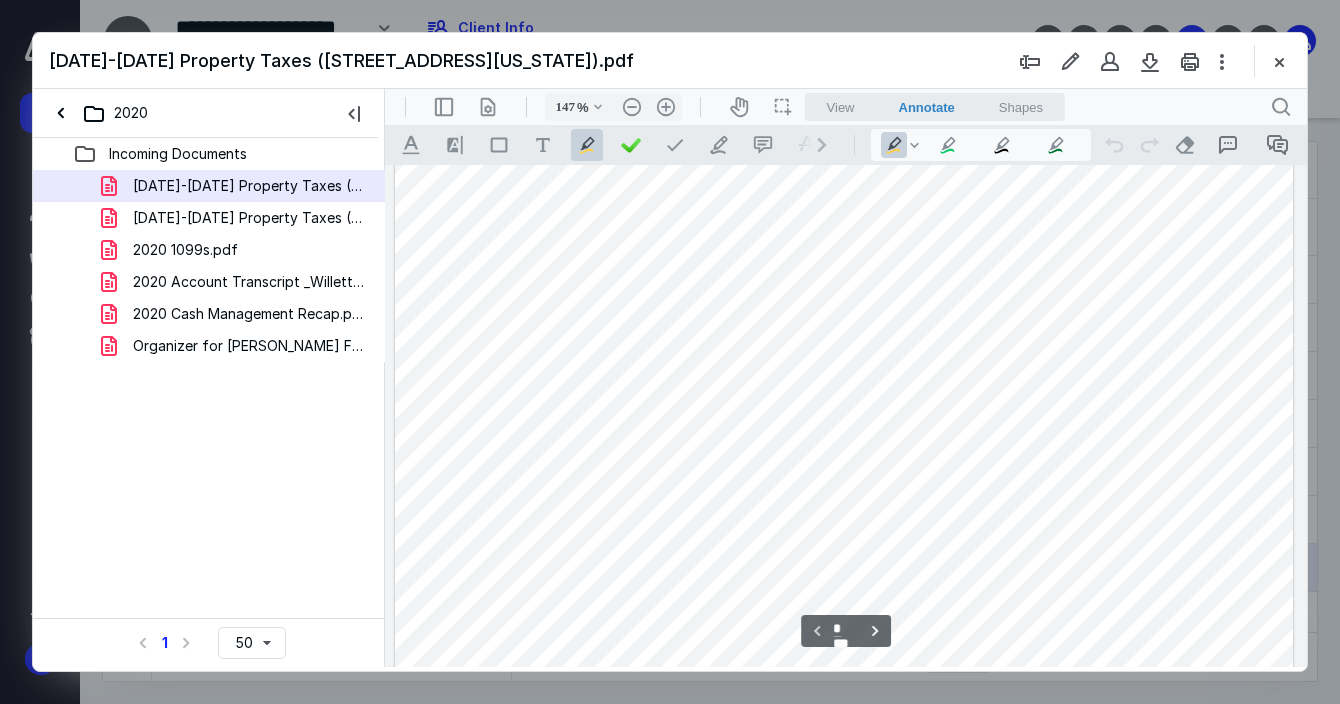 scroll, scrollTop: 222, scrollLeft: 0, axis: vertical 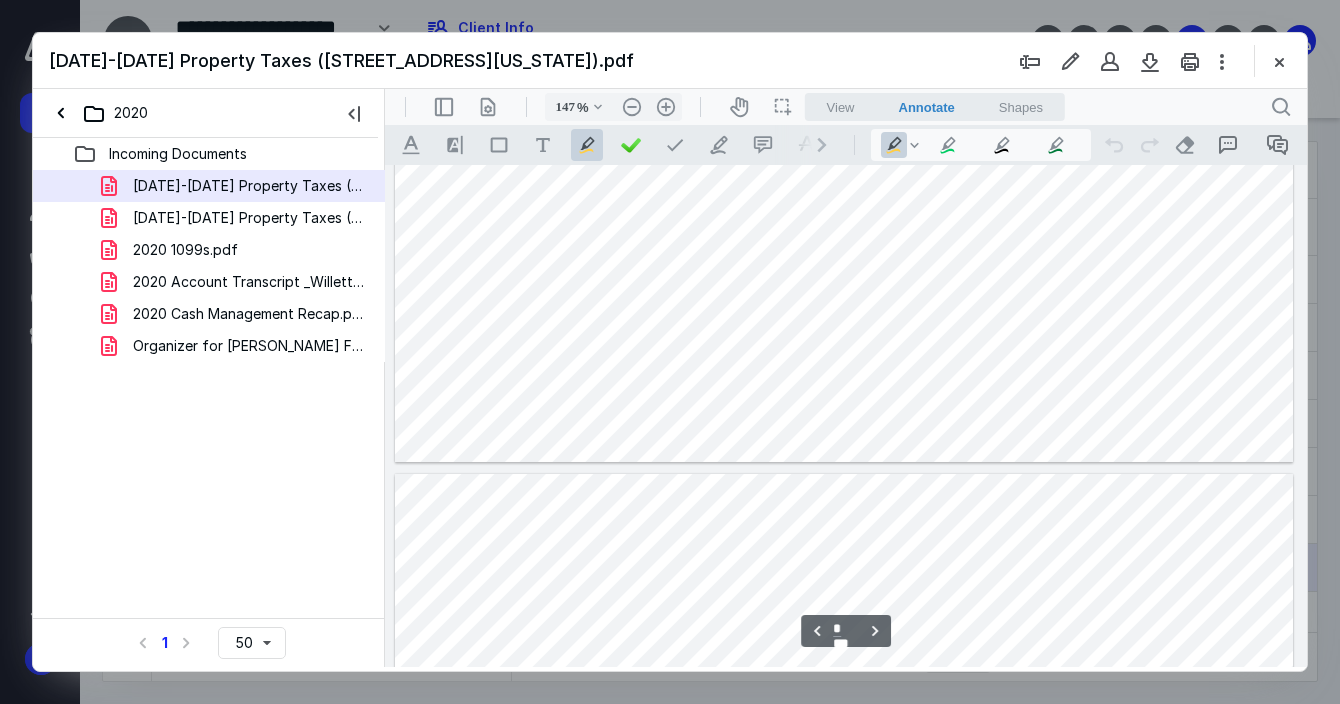 type on "*" 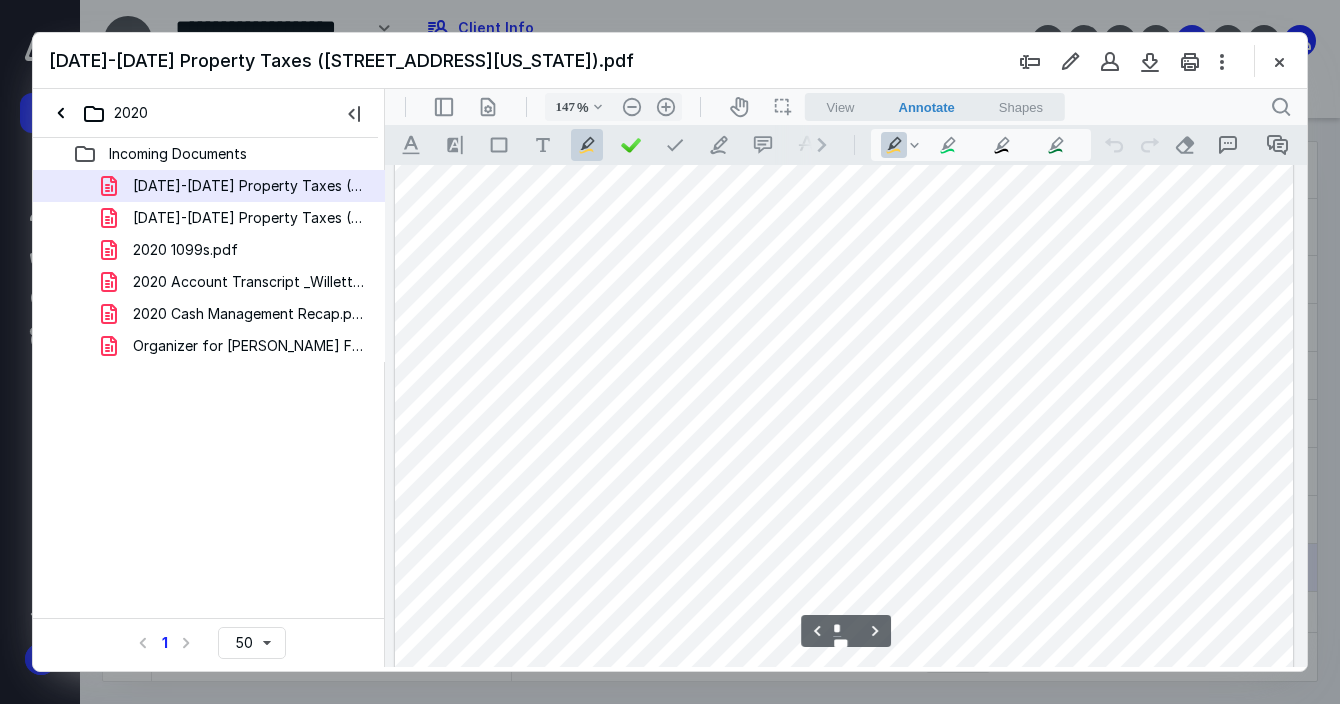 scroll, scrollTop: 4000, scrollLeft: 0, axis: vertical 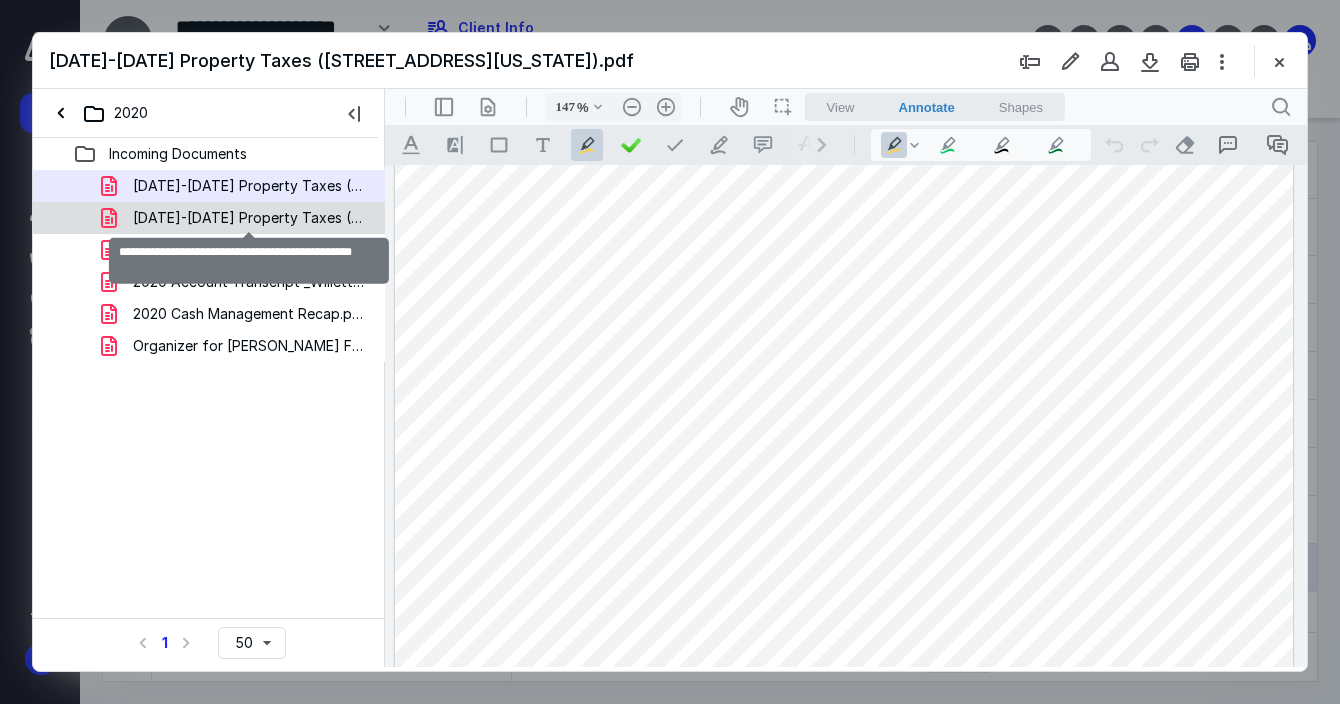 click on "2019-2024 Property Taxes (18 Cape Hatteras).pdf" at bounding box center [249, 218] 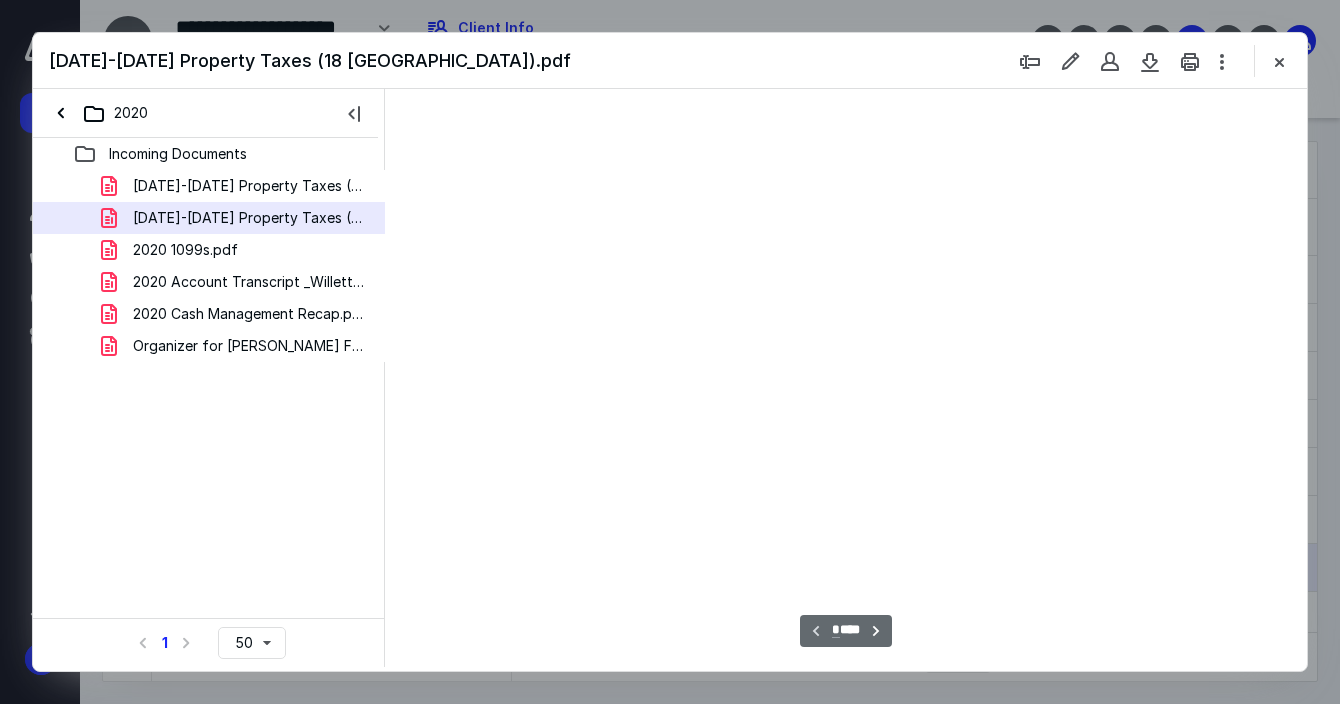 scroll, scrollTop: 82, scrollLeft: 0, axis: vertical 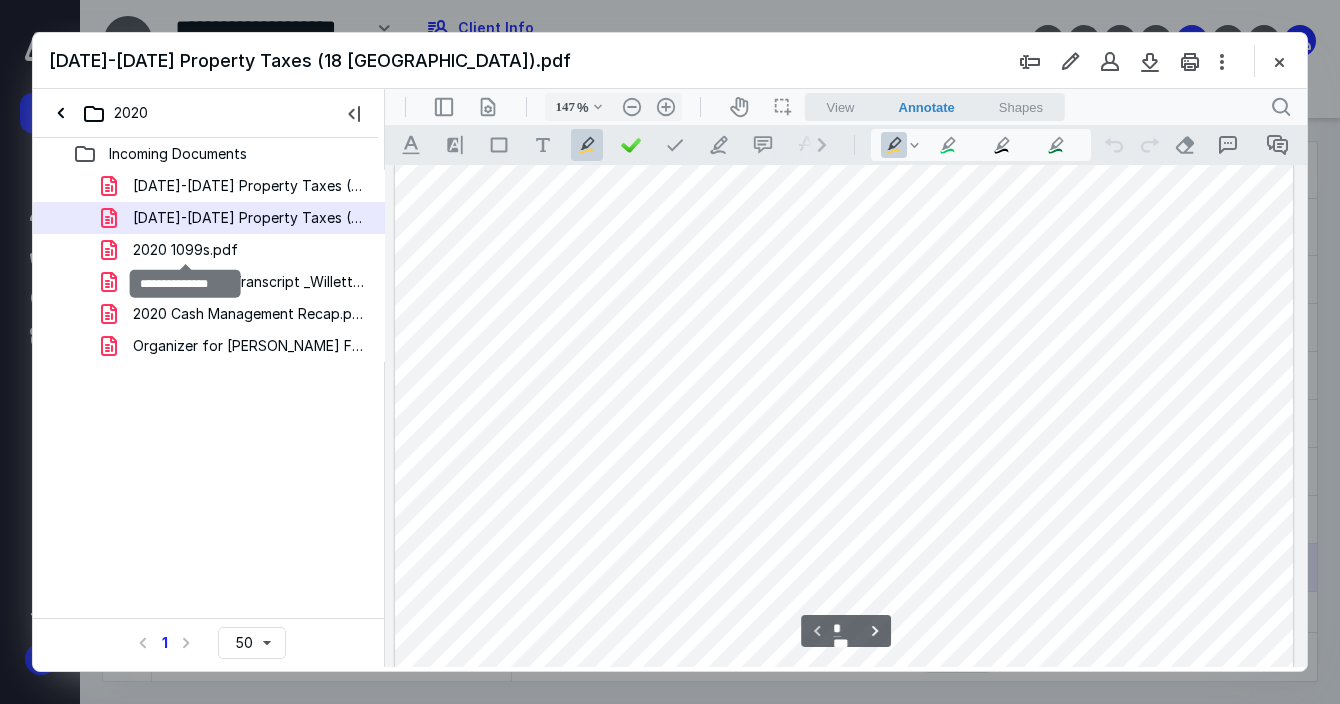 click on "2020 1099s.pdf" at bounding box center [185, 250] 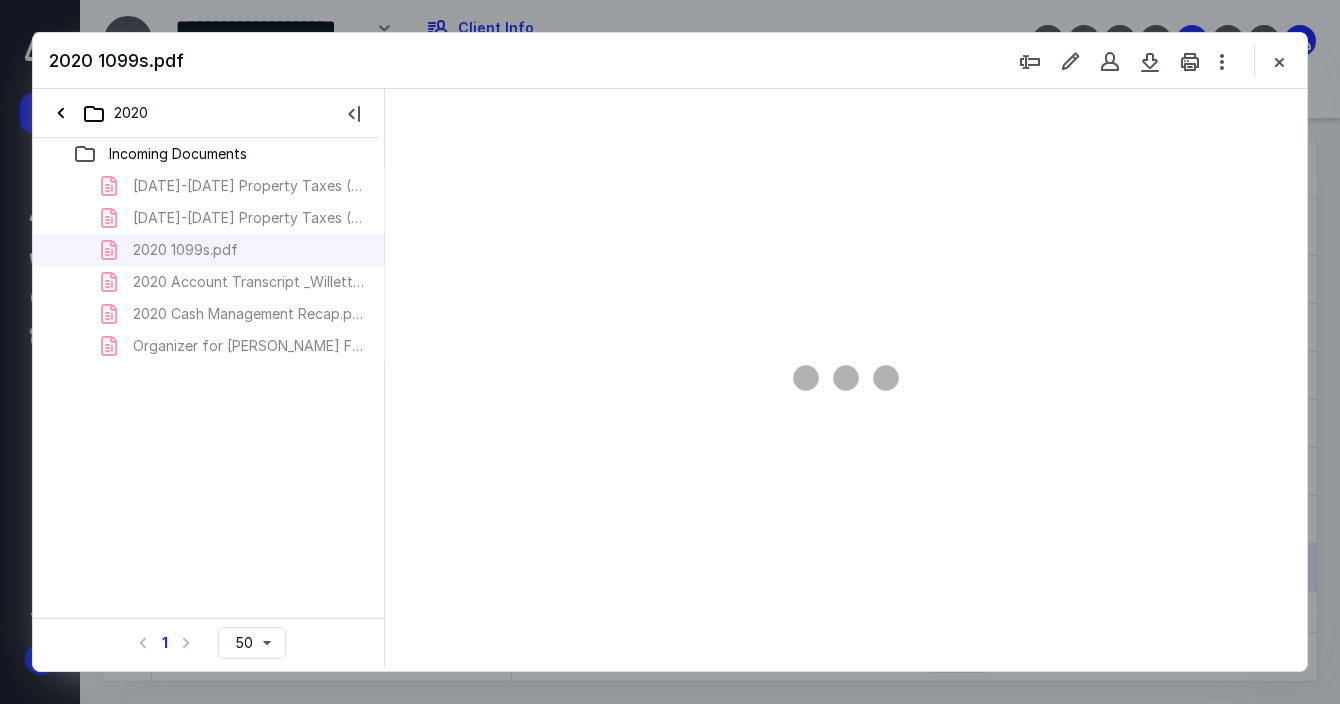 type on "114" 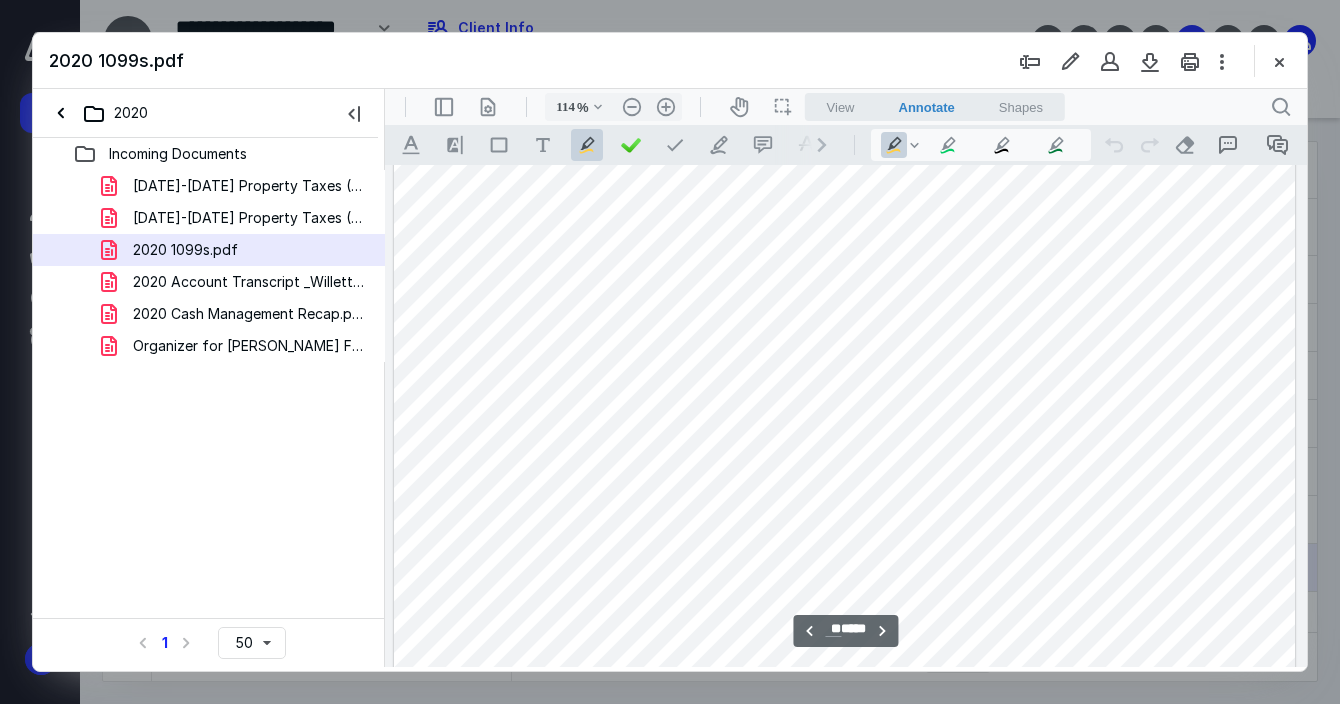 scroll, scrollTop: 21945, scrollLeft: 0, axis: vertical 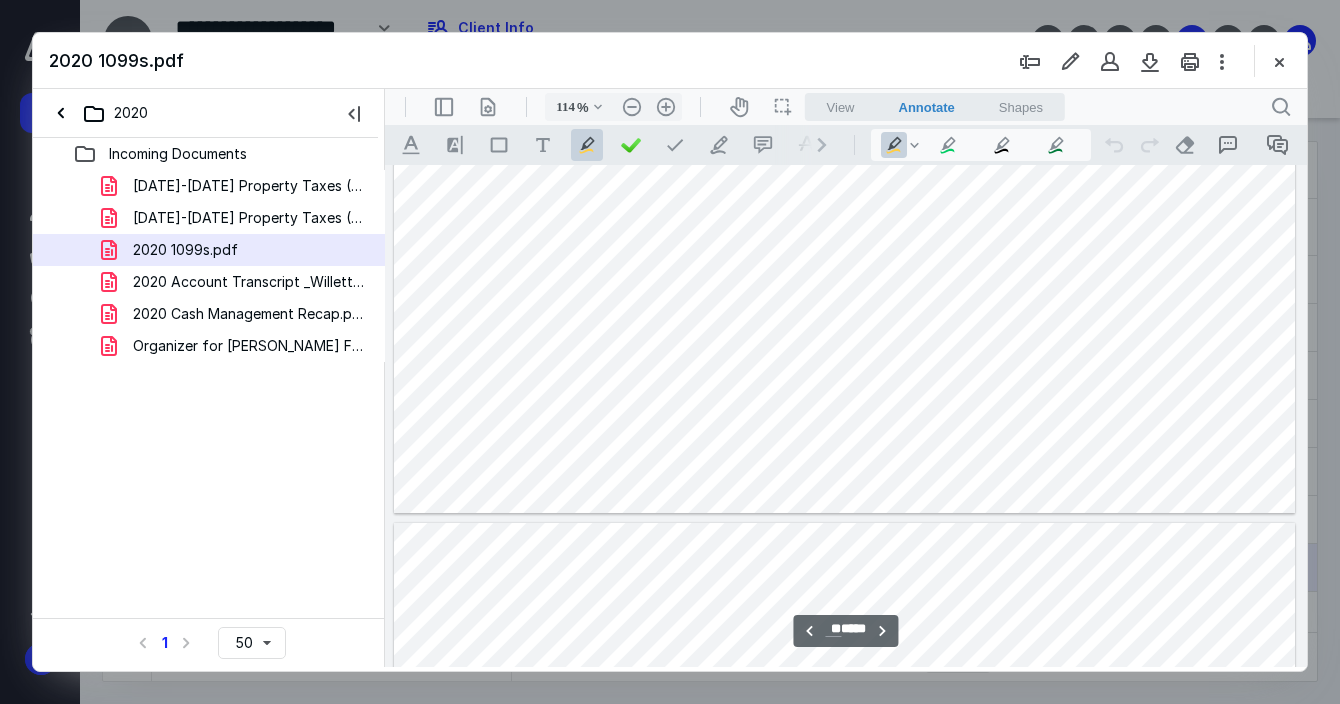 type on "**" 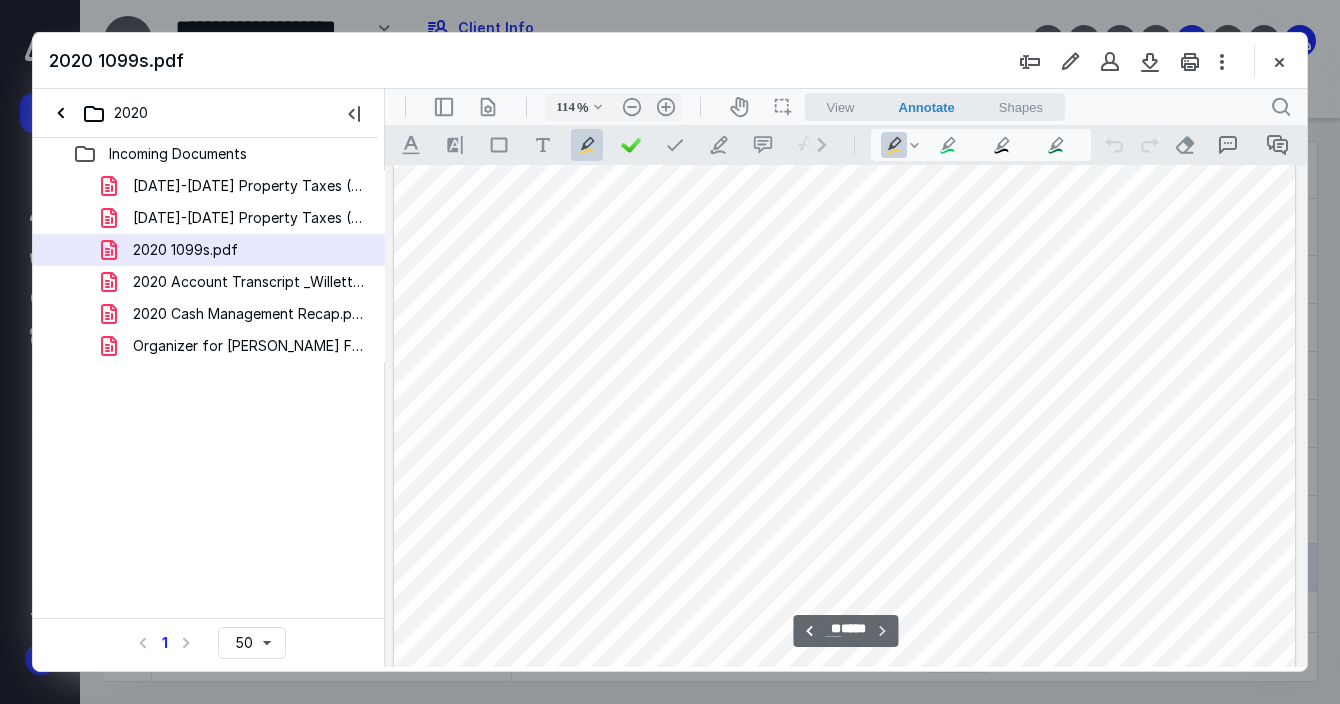 scroll, scrollTop: 23501, scrollLeft: 0, axis: vertical 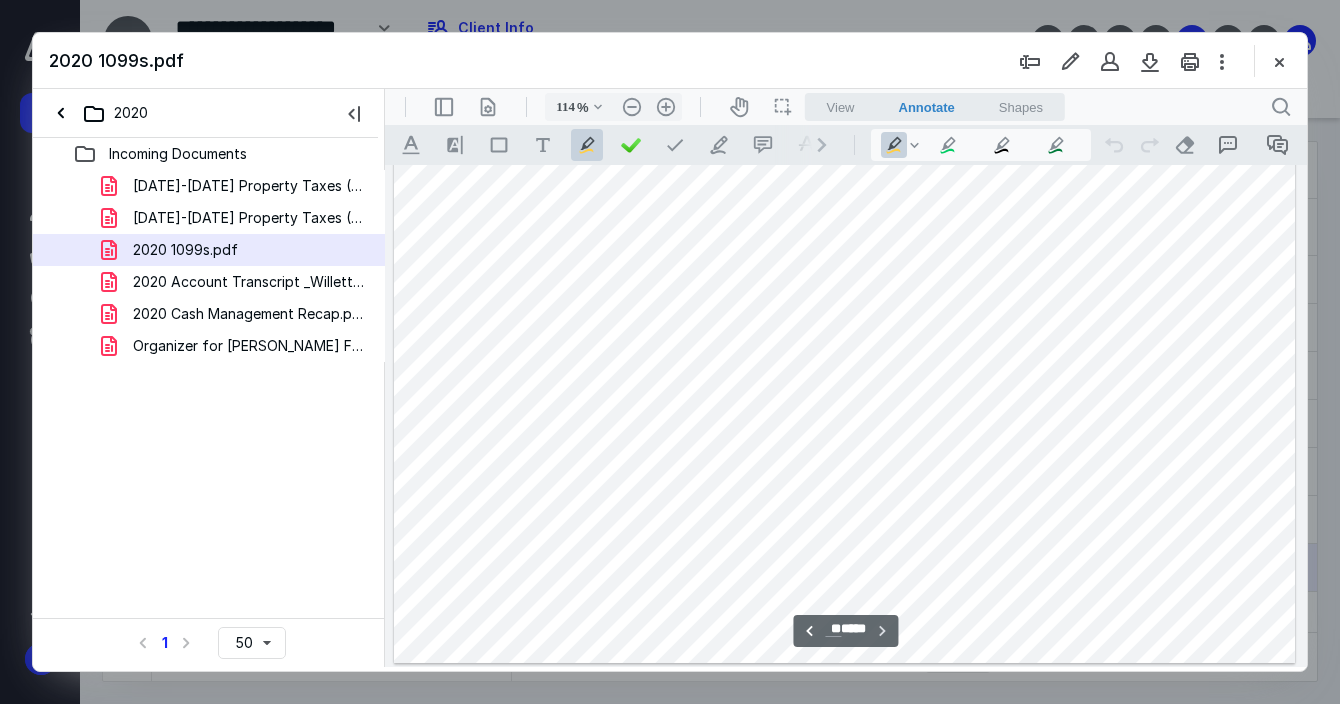 click on "2020 1099s.pdf" at bounding box center (209, 250) 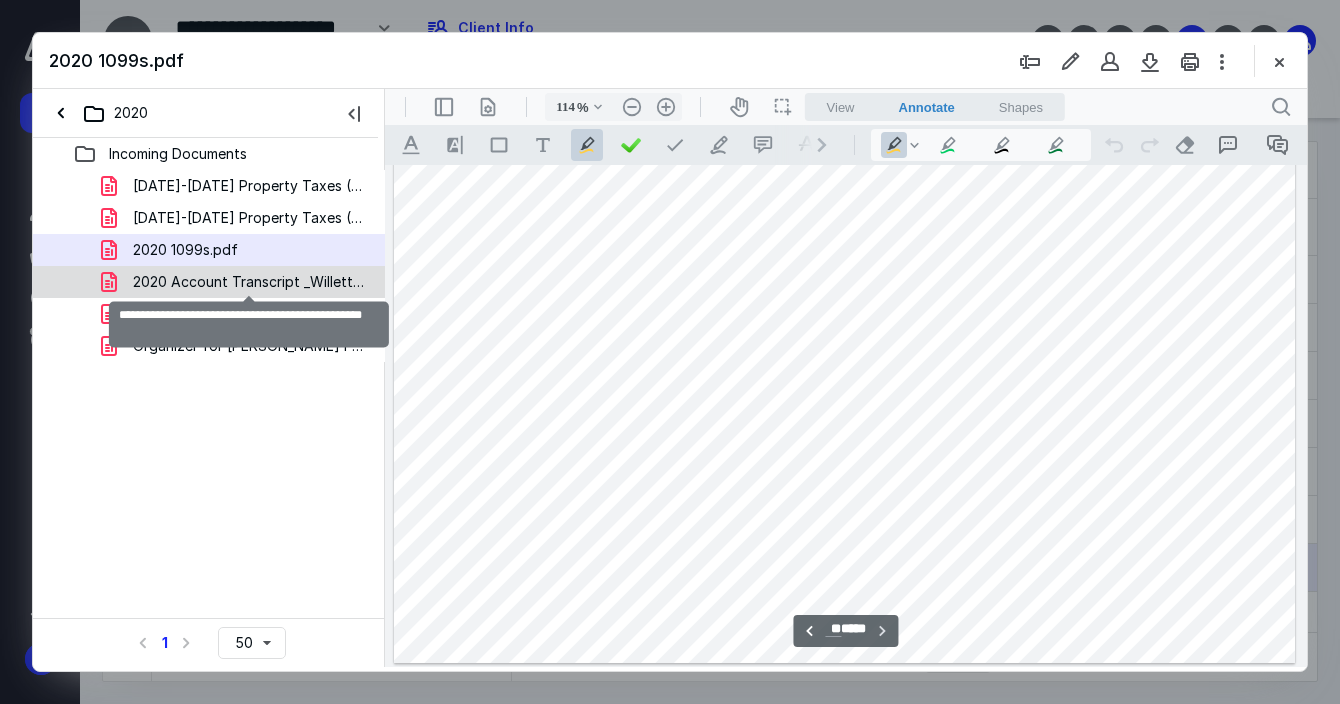 click on "2020 Account Transcript _Willett Family Trust.pdf" at bounding box center (249, 282) 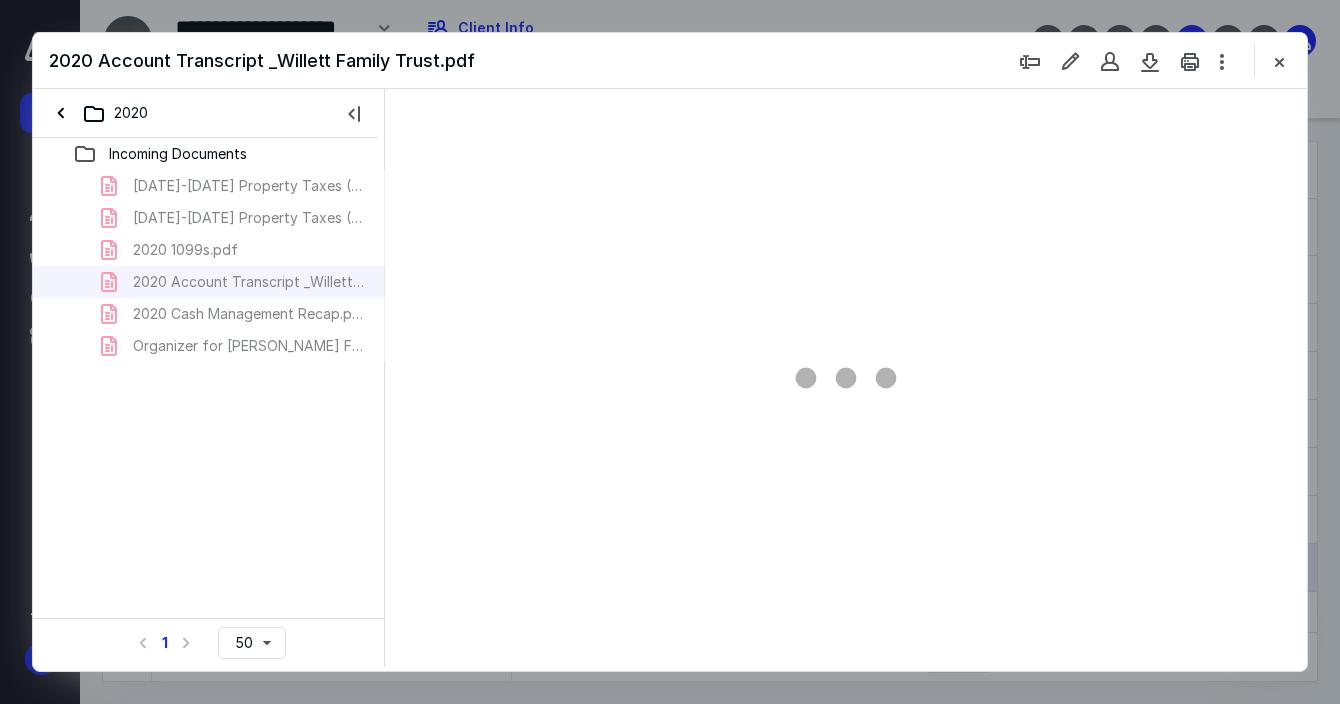 type on "147" 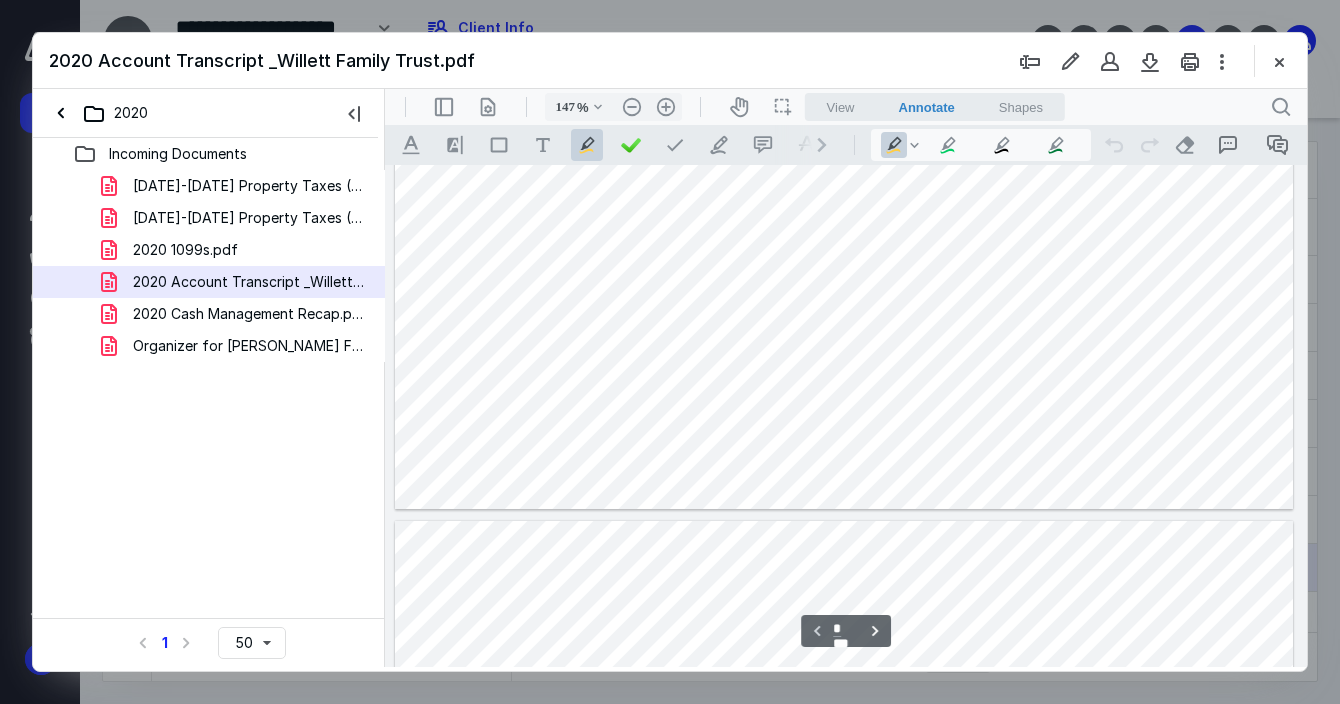 type on "*" 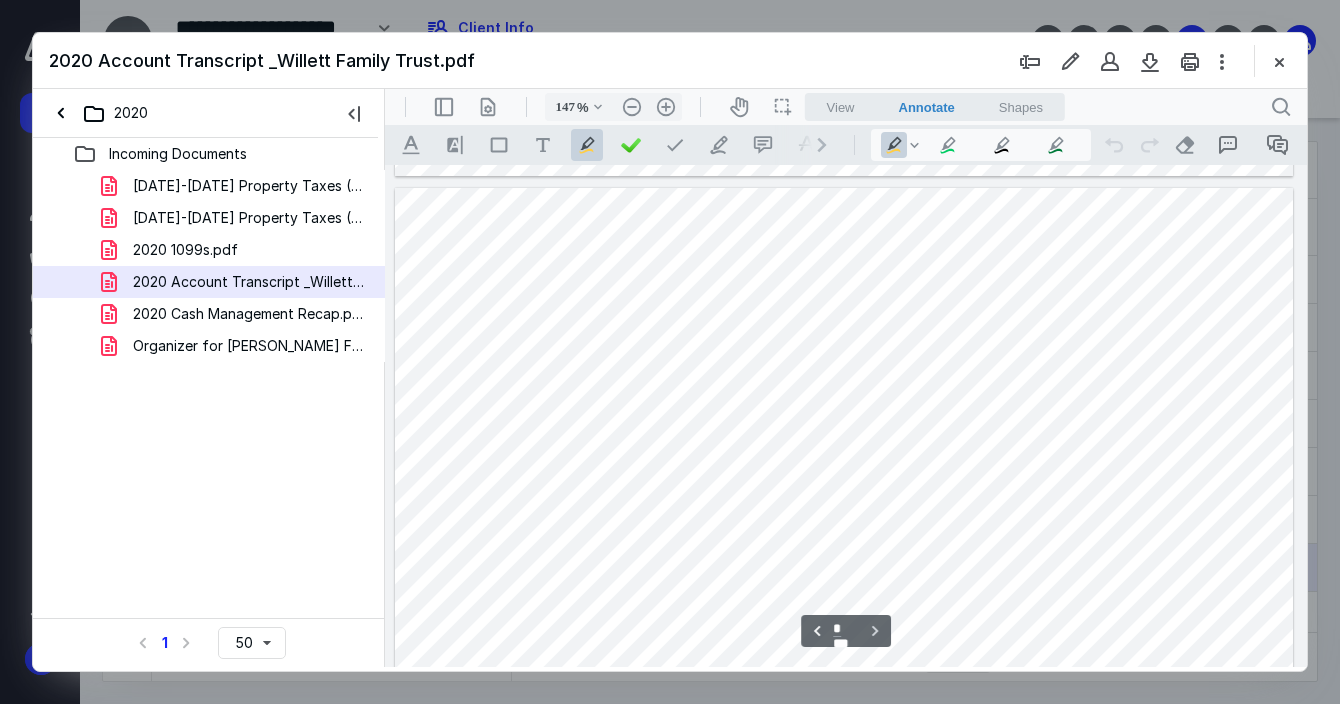 scroll, scrollTop: 1193, scrollLeft: 0, axis: vertical 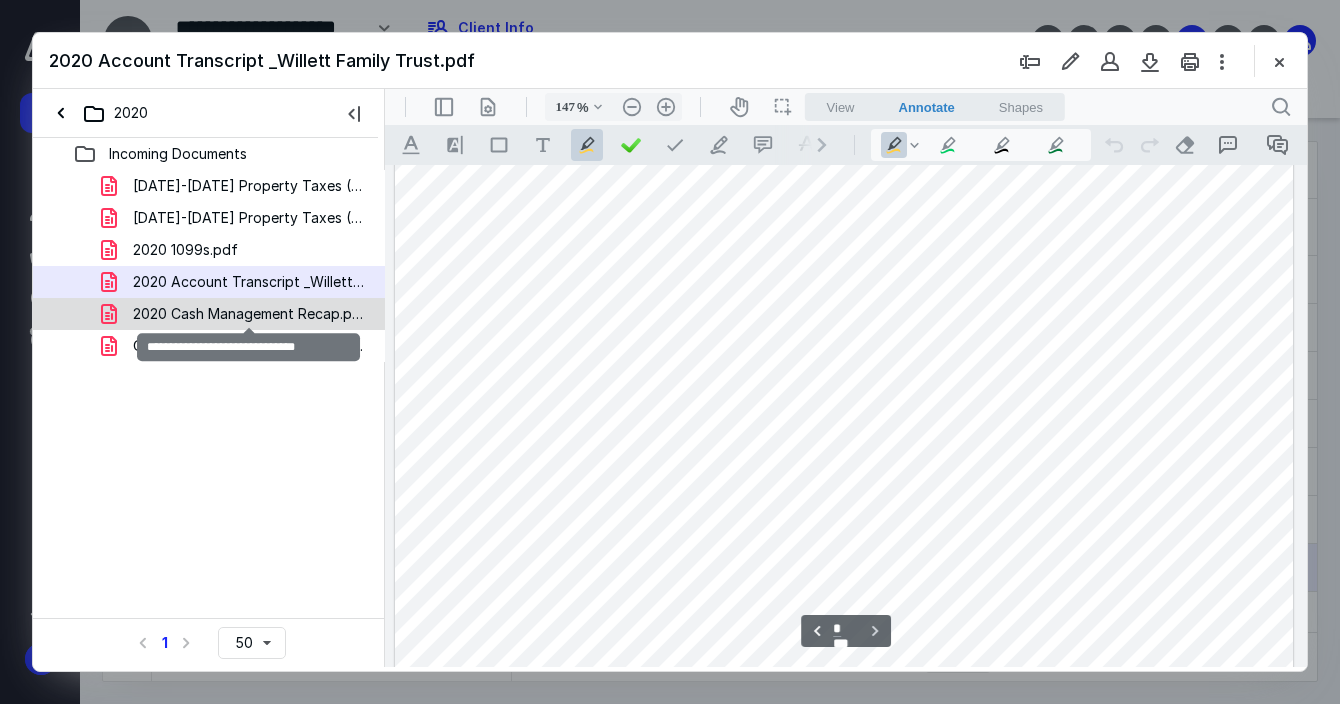 click on "2020 Cash Management Recap.pdf" at bounding box center (249, 314) 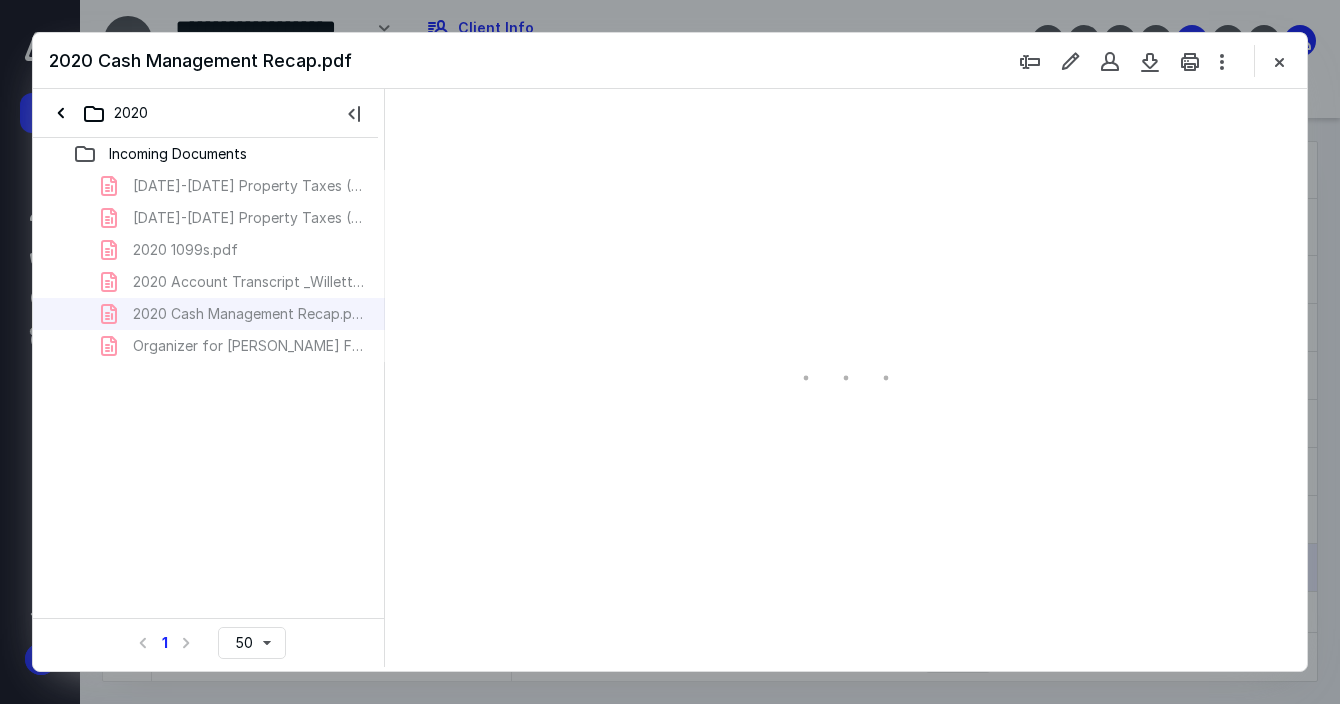 type on "114" 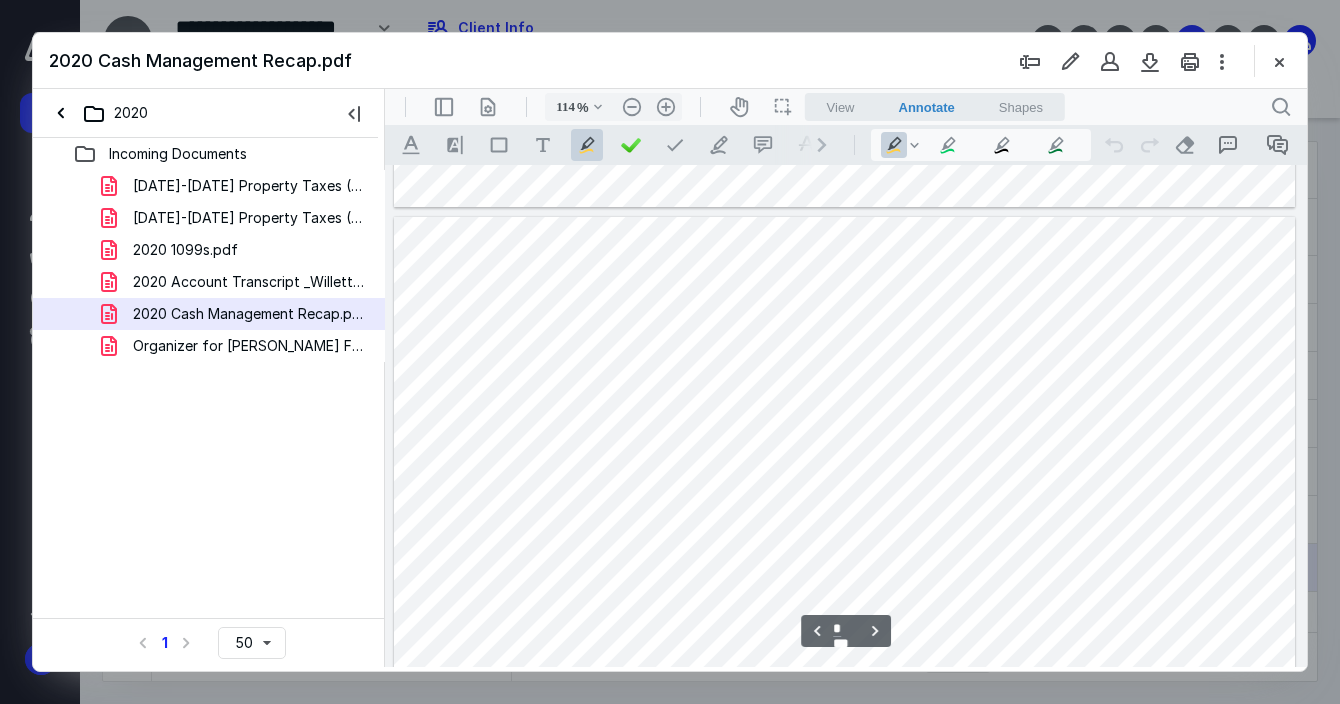 scroll, scrollTop: 1414, scrollLeft: 0, axis: vertical 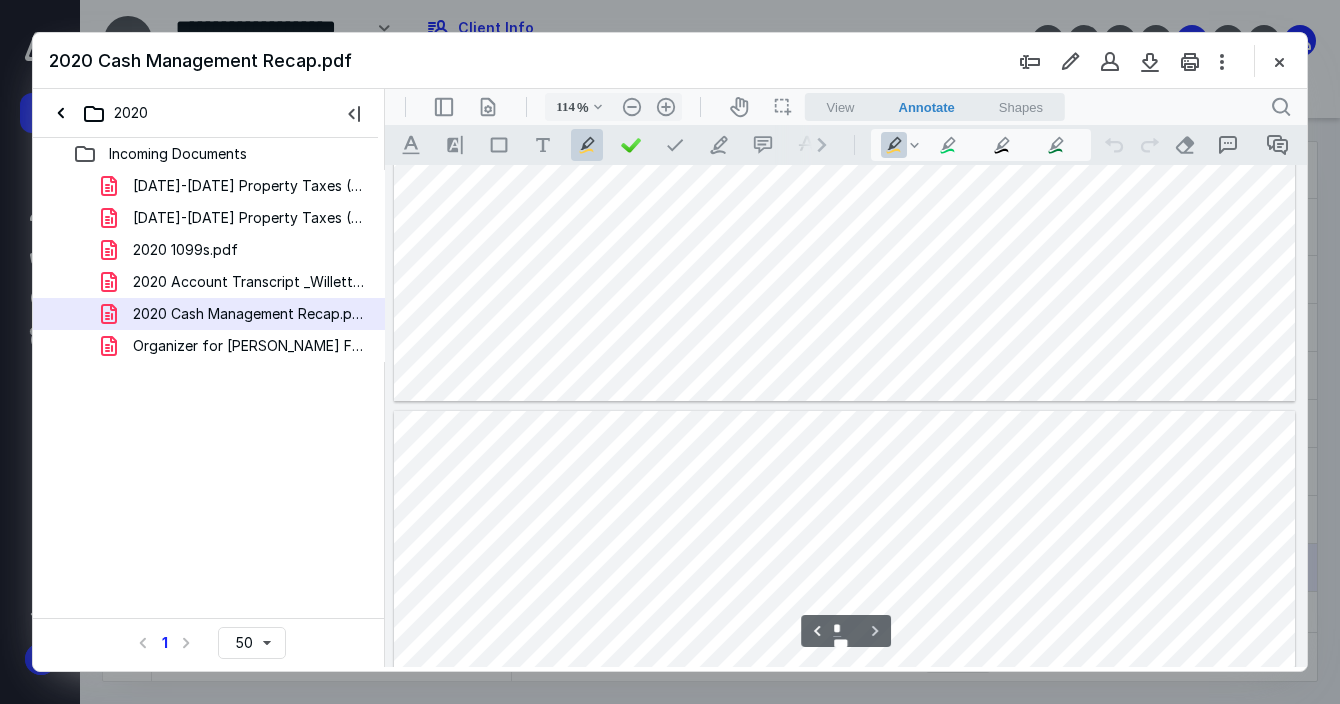 type on "*" 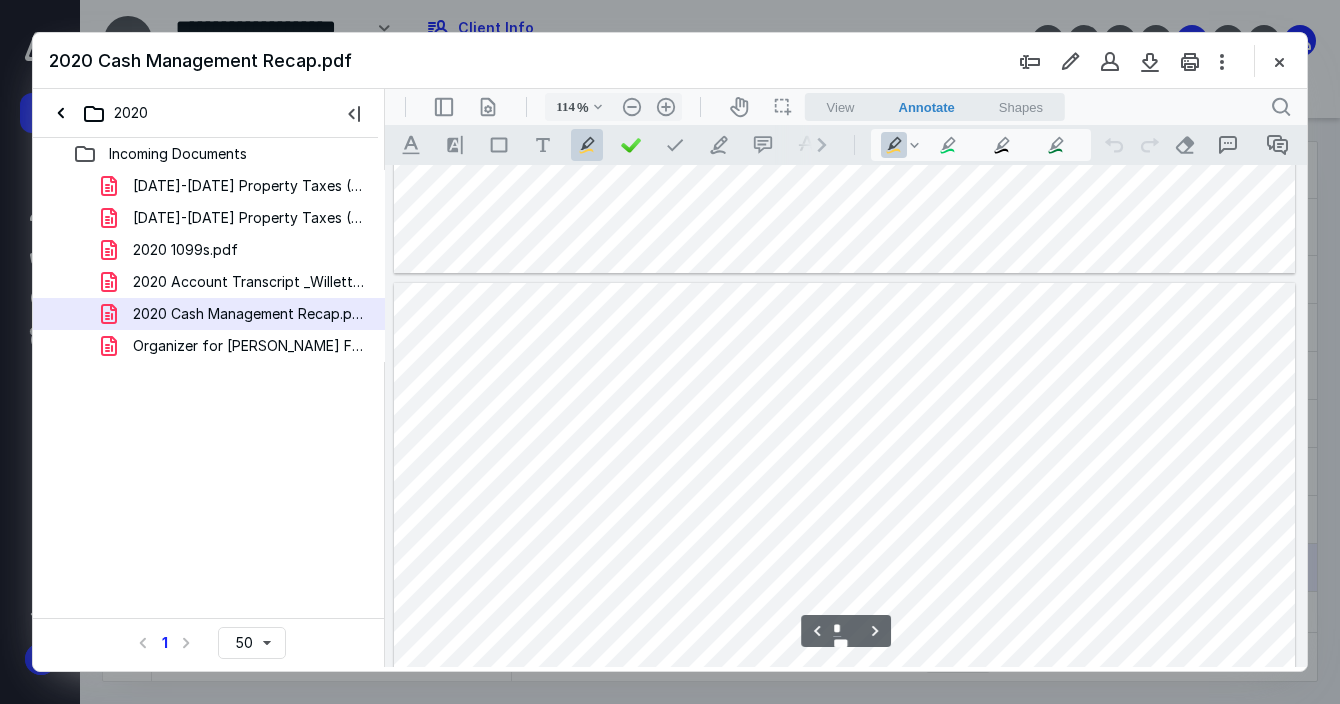 scroll, scrollTop: 1432, scrollLeft: 0, axis: vertical 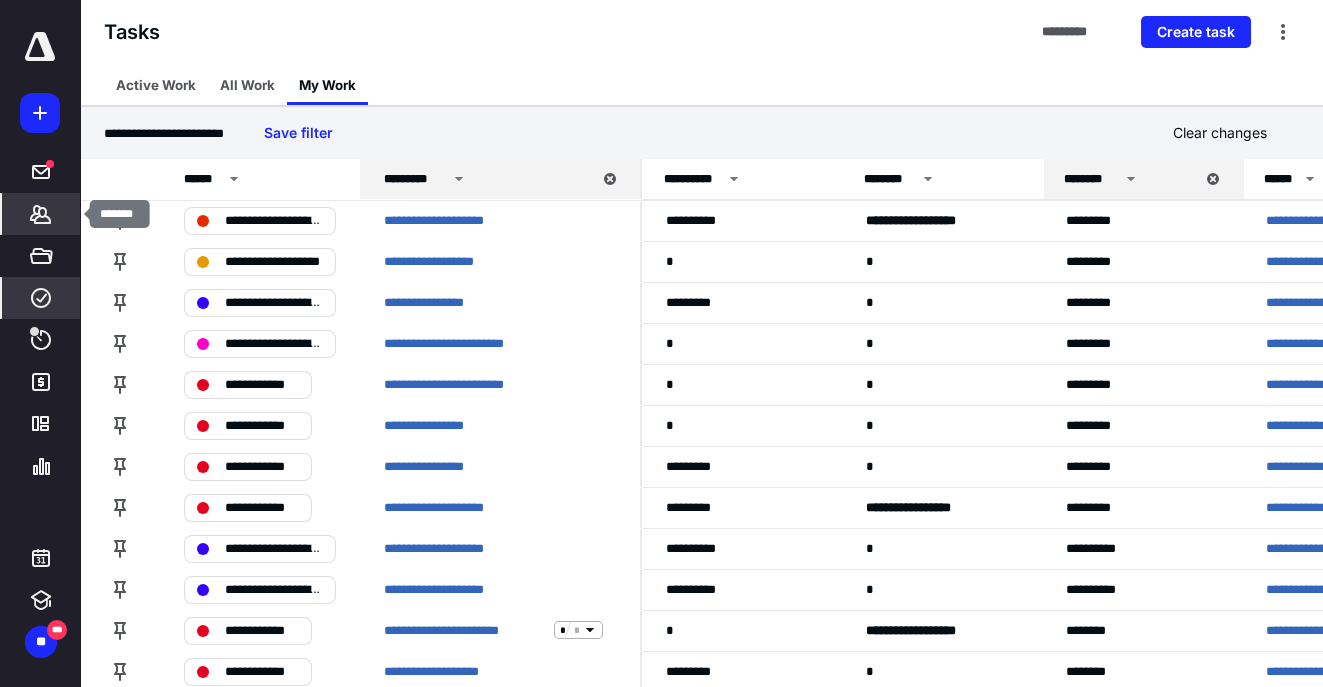 click 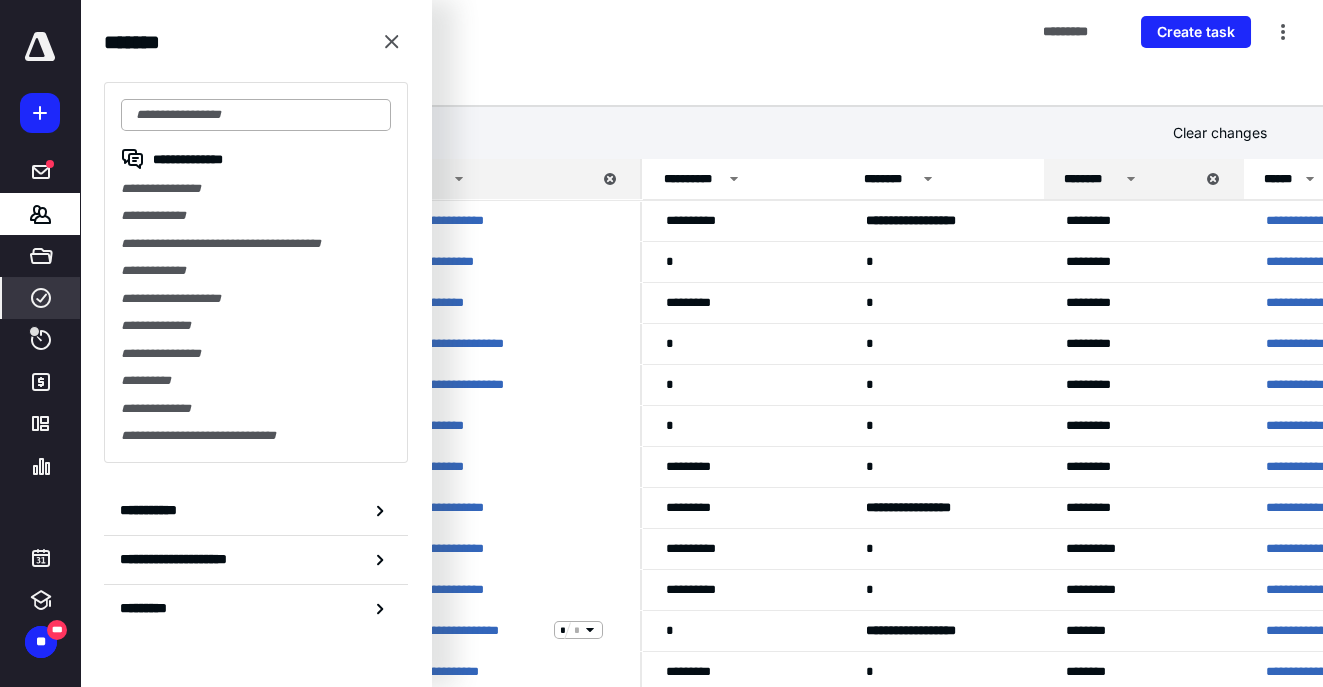 click at bounding box center [256, 115] 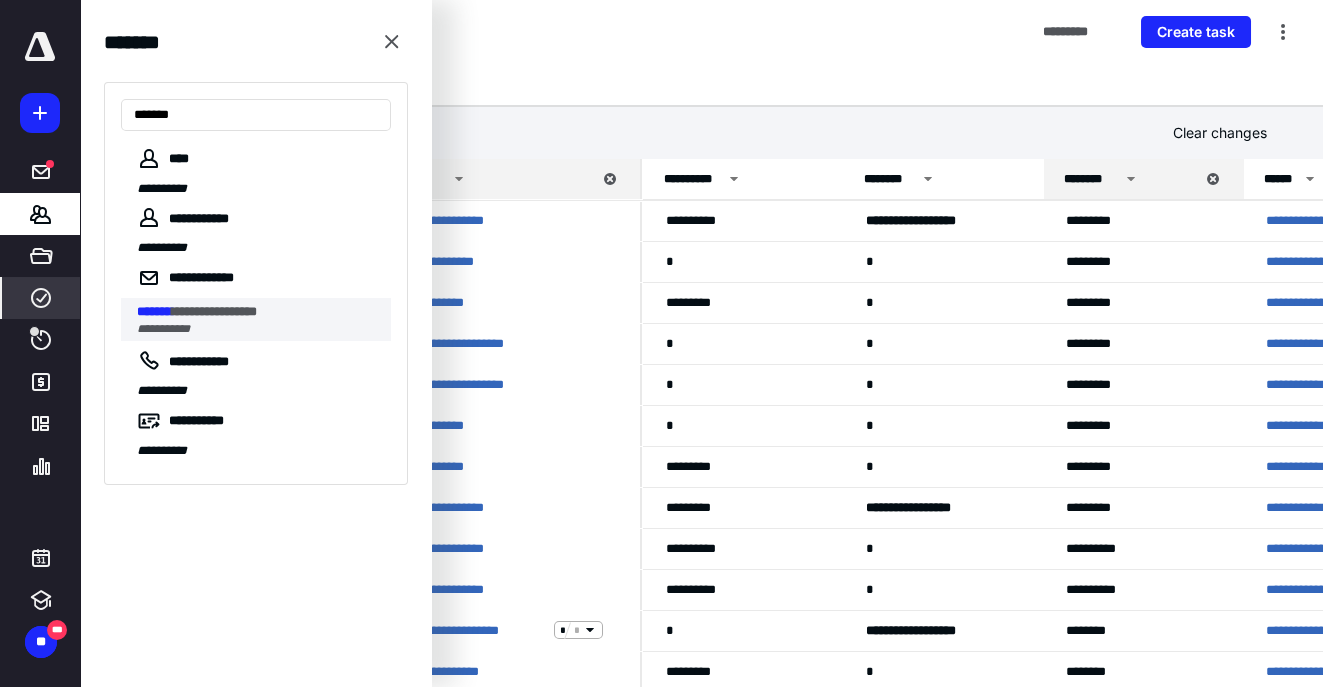 type on "*******" 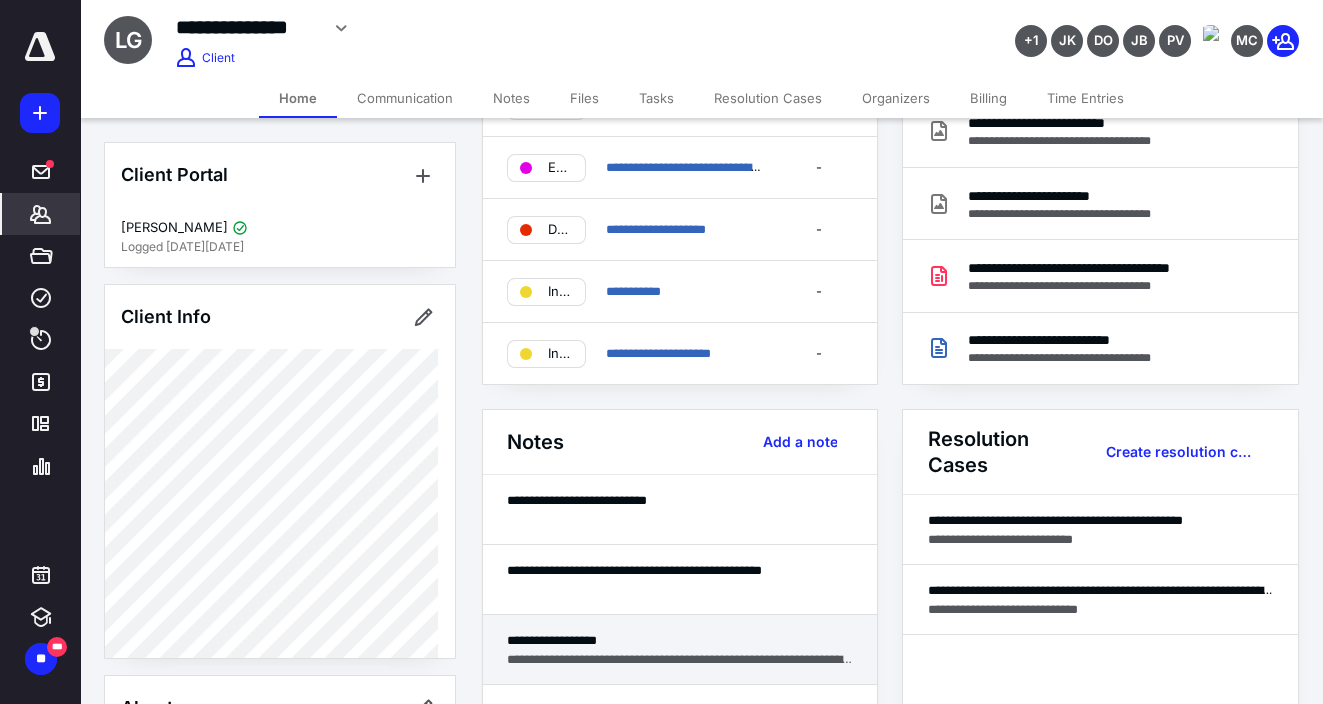 scroll, scrollTop: 222, scrollLeft: 0, axis: vertical 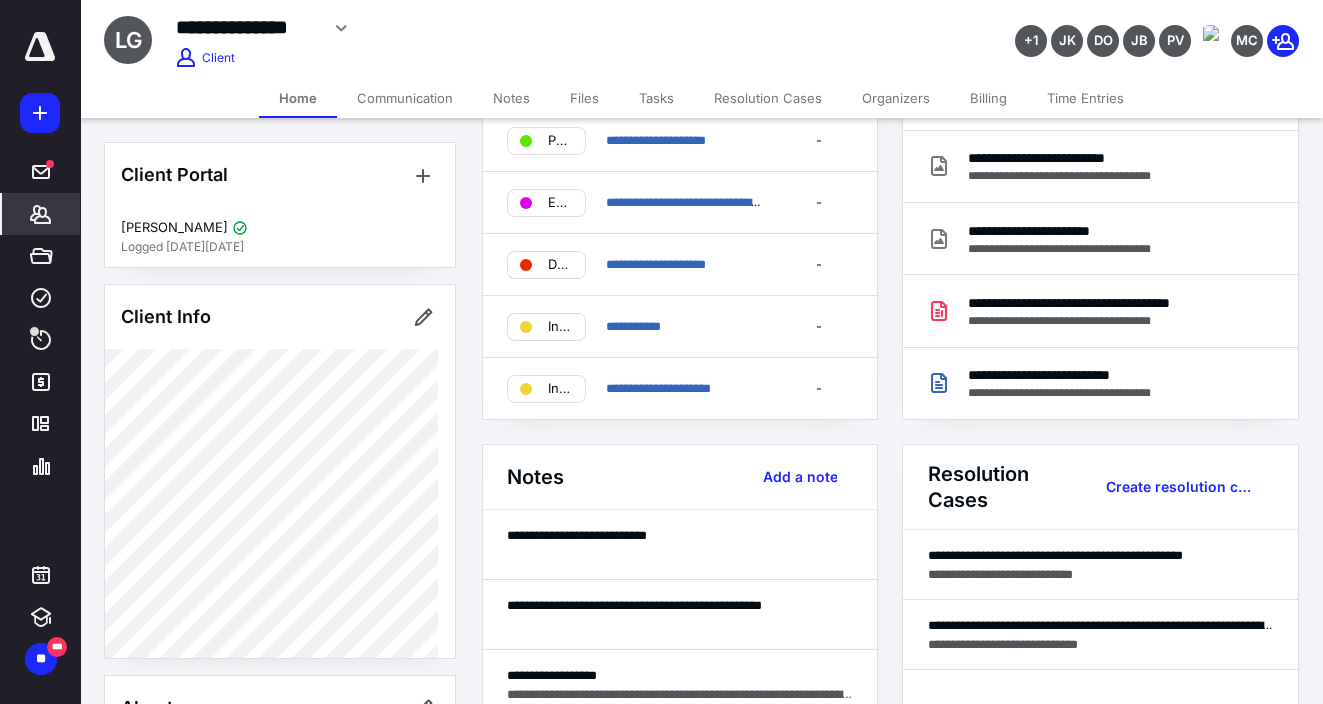 click on "Notes" at bounding box center [511, 98] 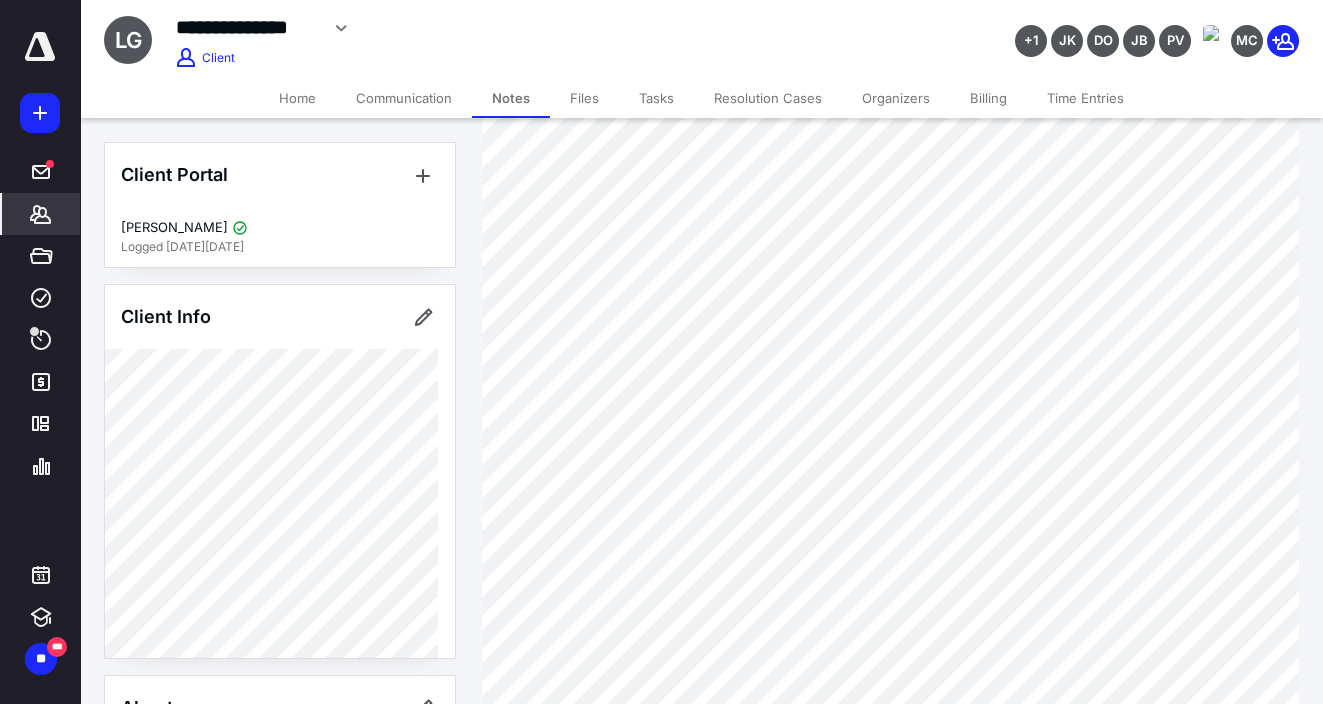 scroll, scrollTop: 333, scrollLeft: 0, axis: vertical 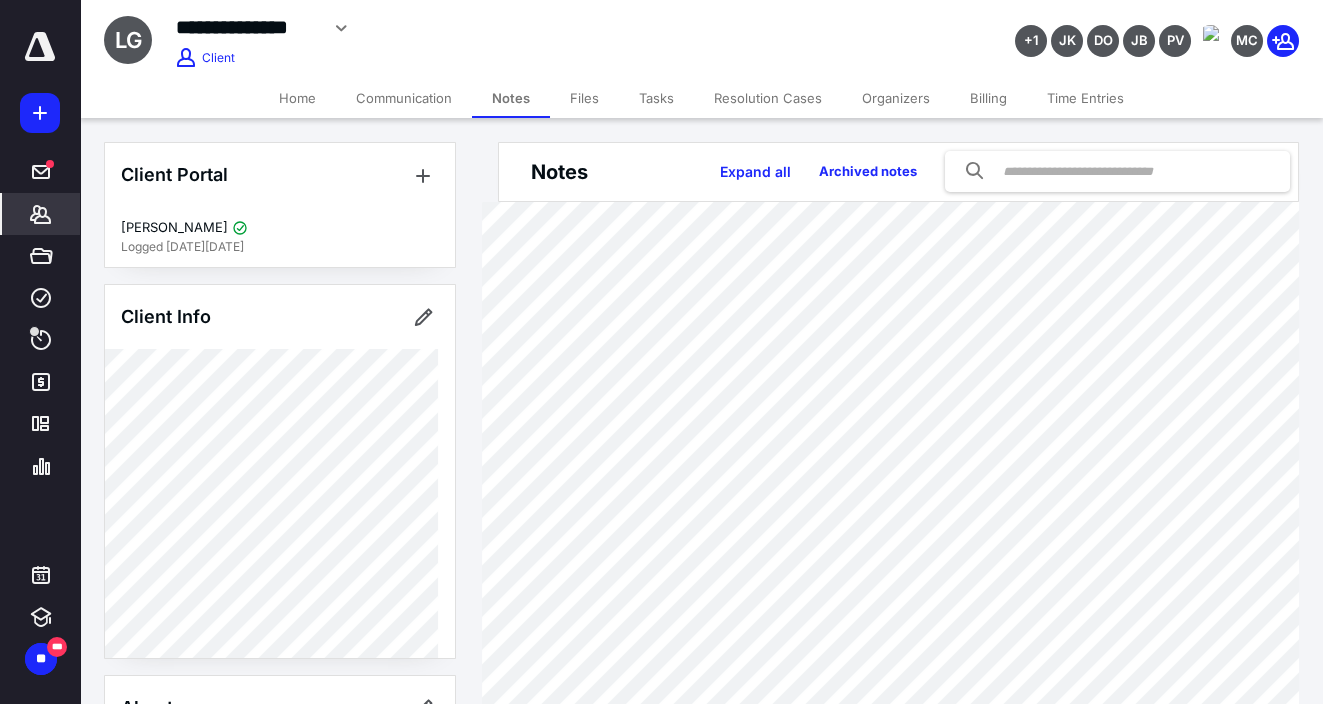 click on "Tasks" at bounding box center (656, 98) 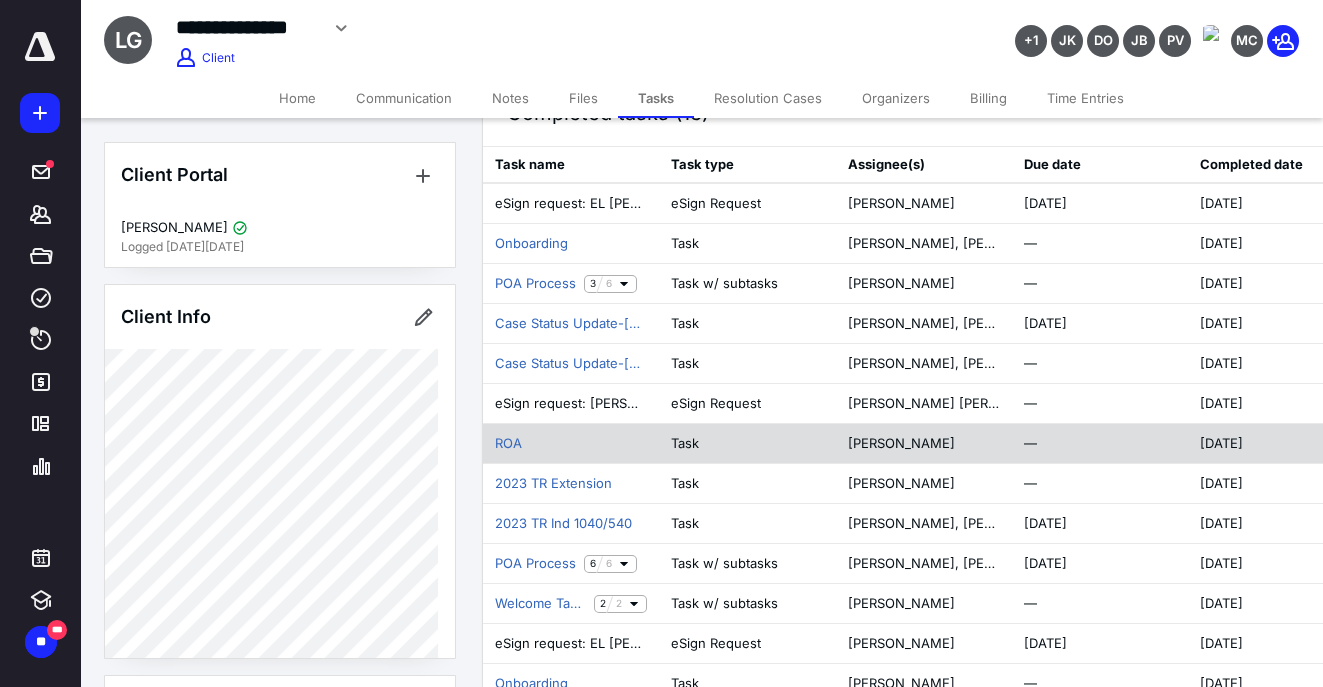 scroll, scrollTop: 621, scrollLeft: 0, axis: vertical 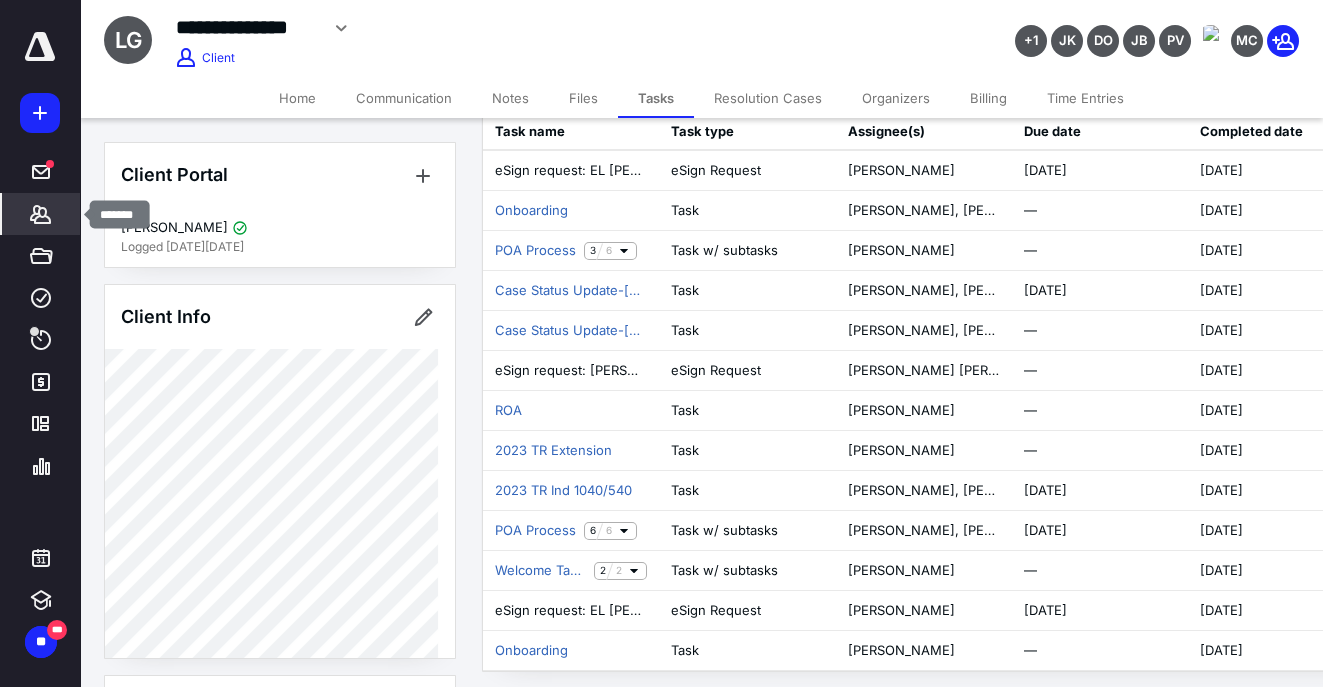click 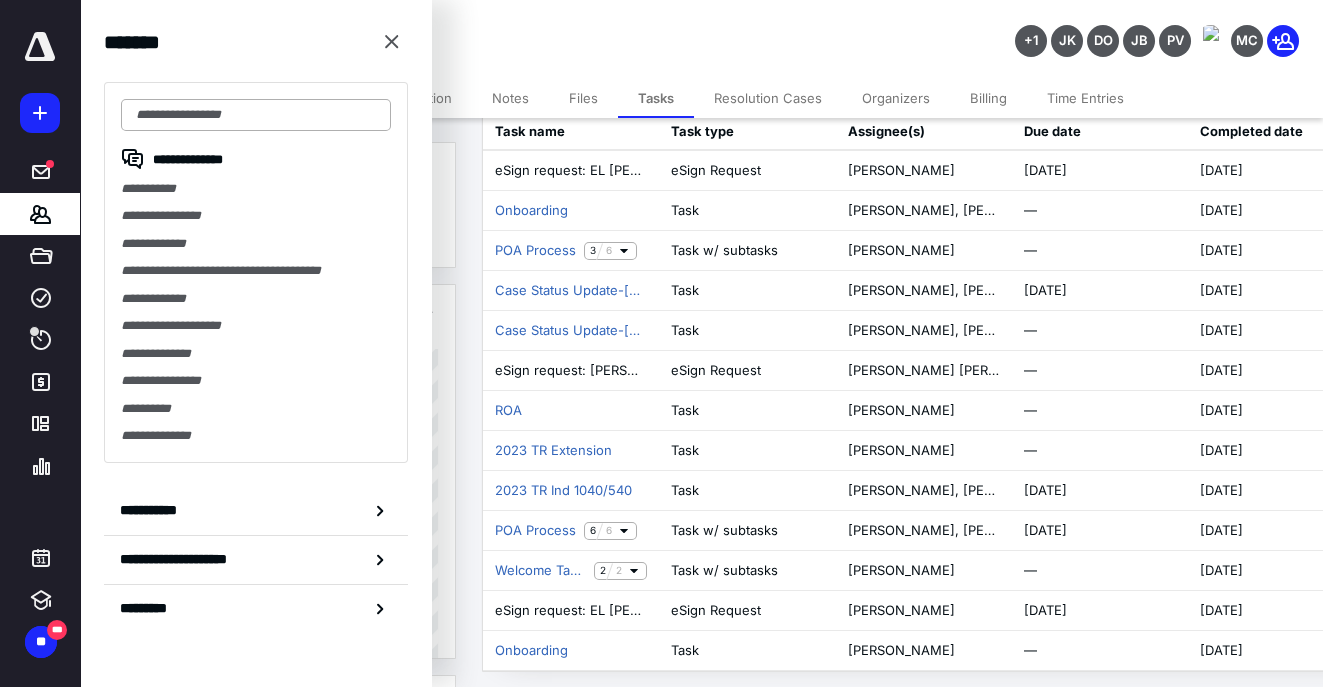 click at bounding box center (256, 115) 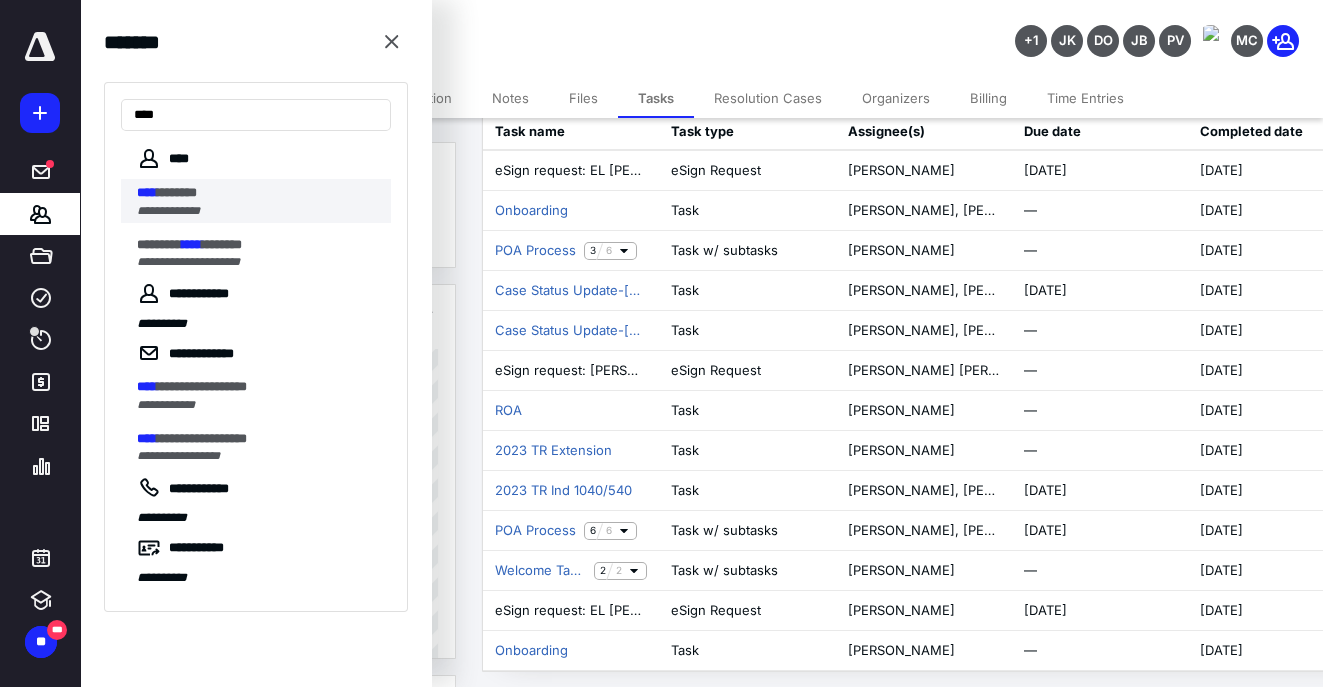 type on "****" 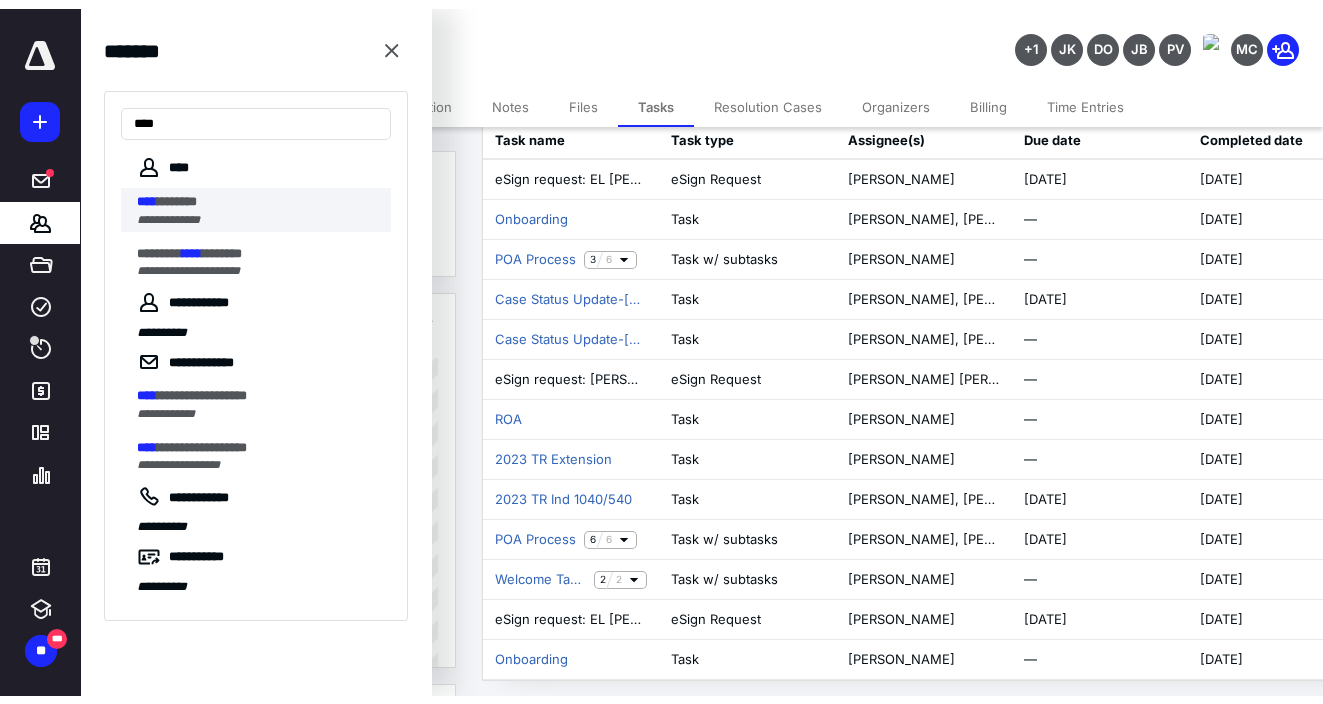 scroll, scrollTop: 0, scrollLeft: 0, axis: both 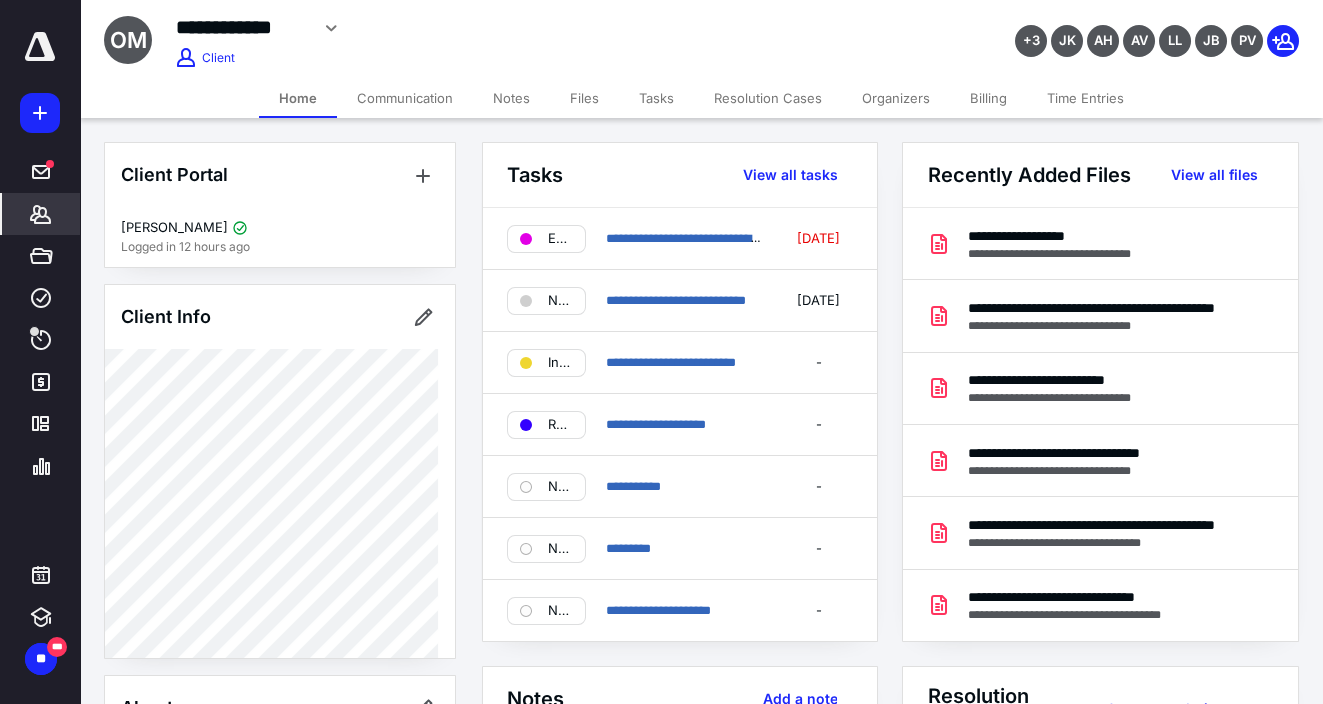 click on "Tasks" at bounding box center [656, 98] 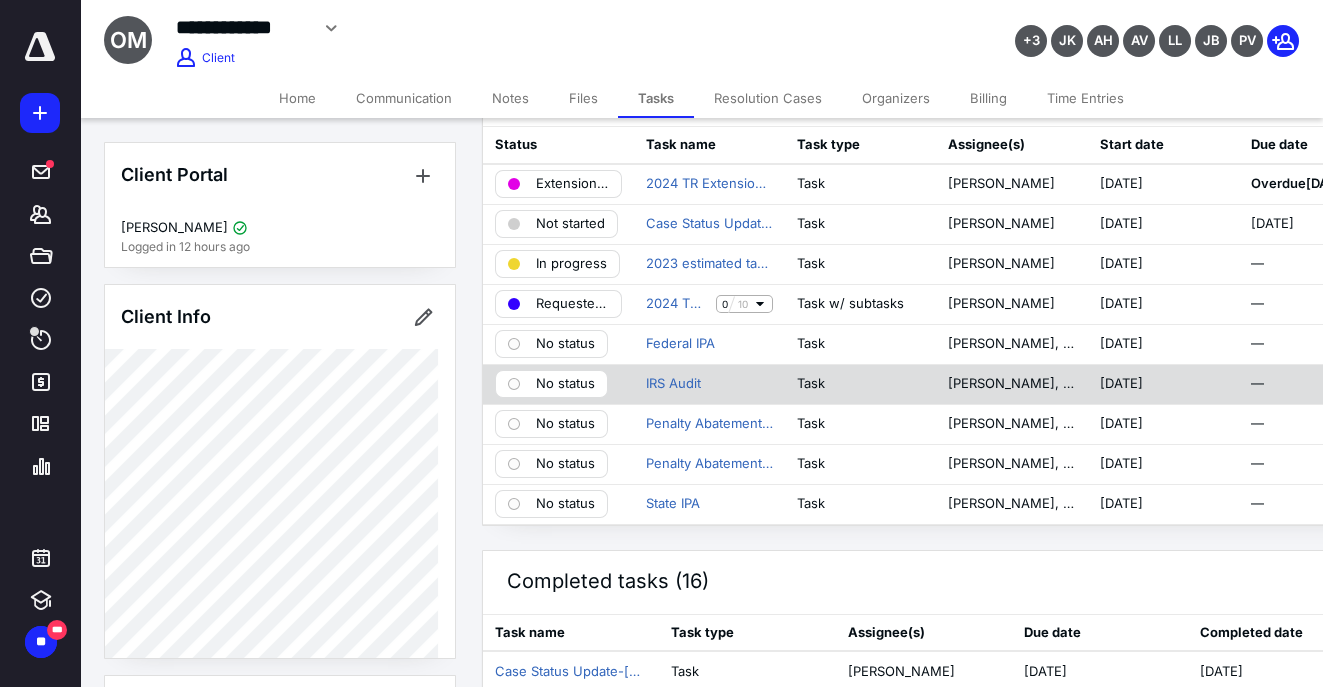 scroll, scrollTop: 111, scrollLeft: 0, axis: vertical 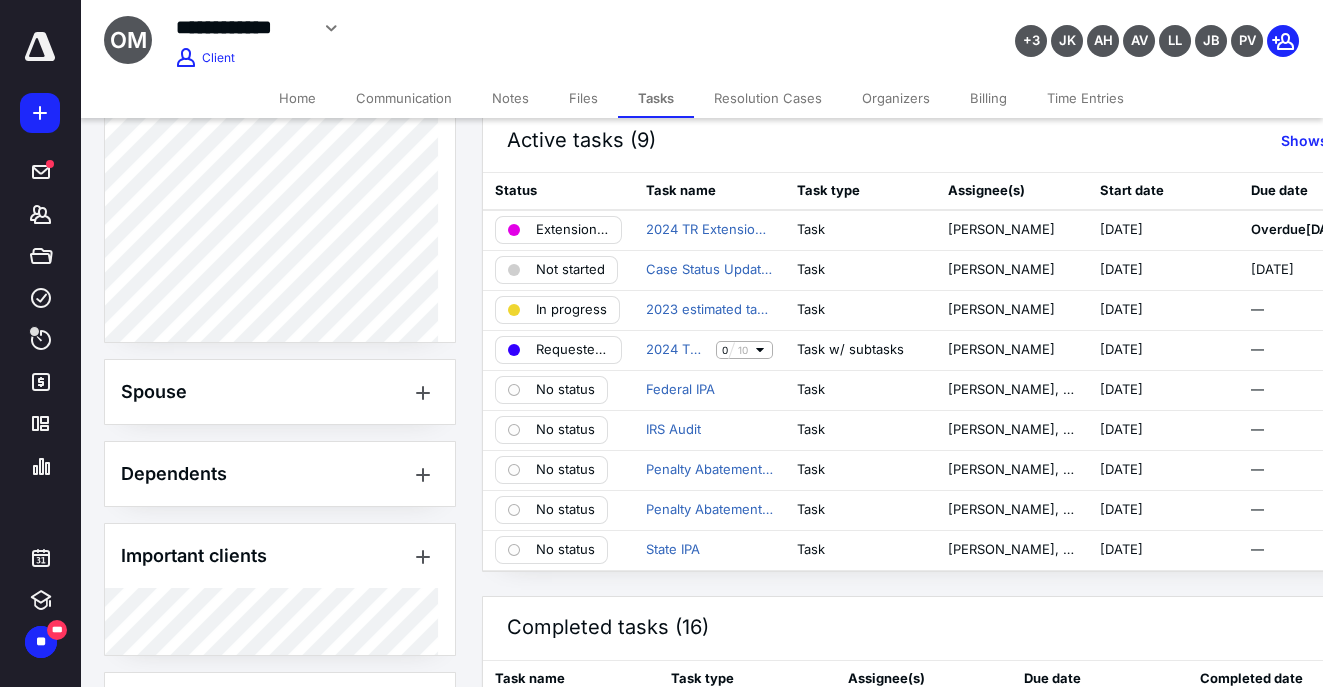 click on "Files" at bounding box center [583, 98] 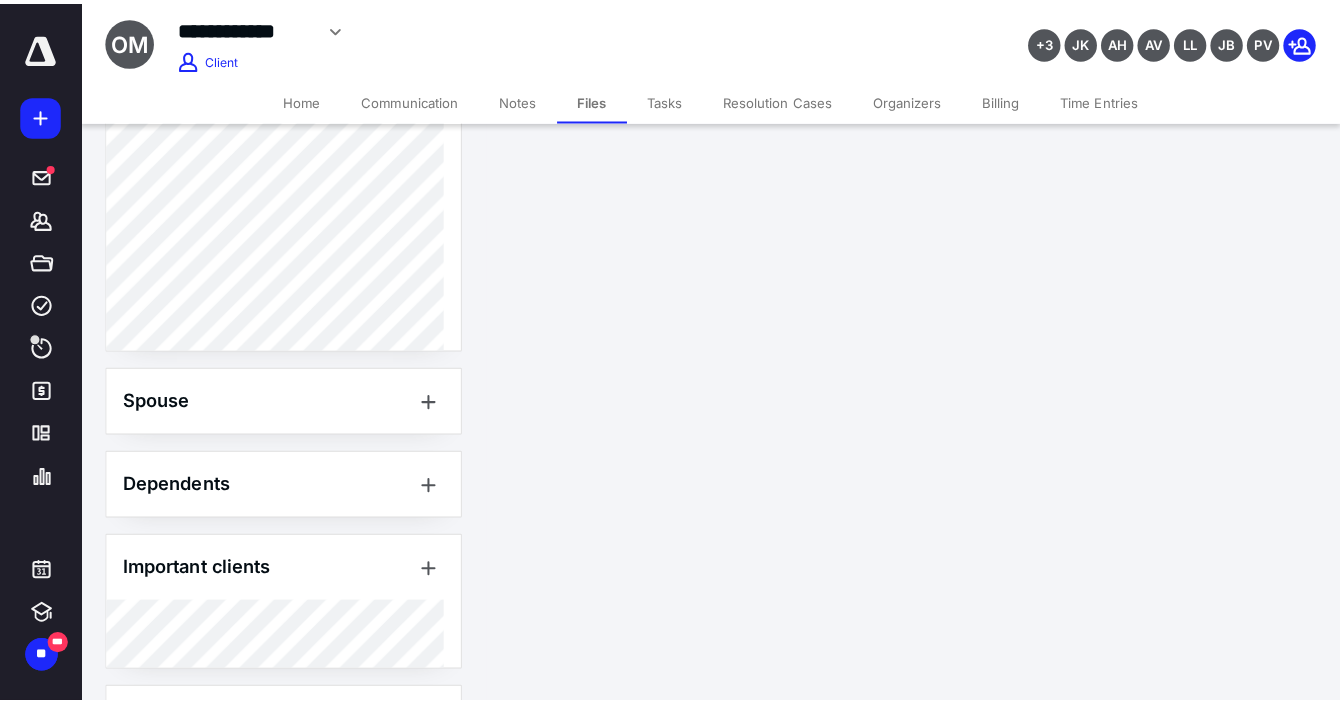 scroll, scrollTop: 0, scrollLeft: 0, axis: both 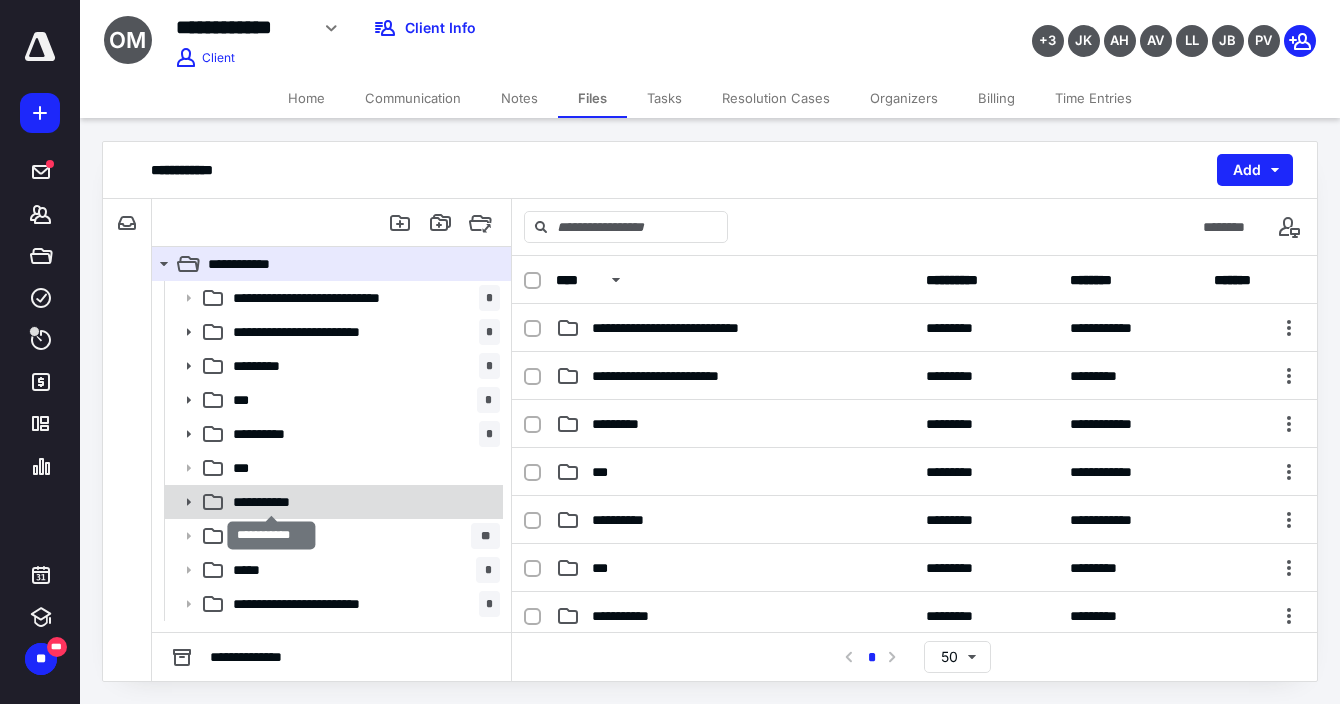 click on "**********" at bounding box center (272, 502) 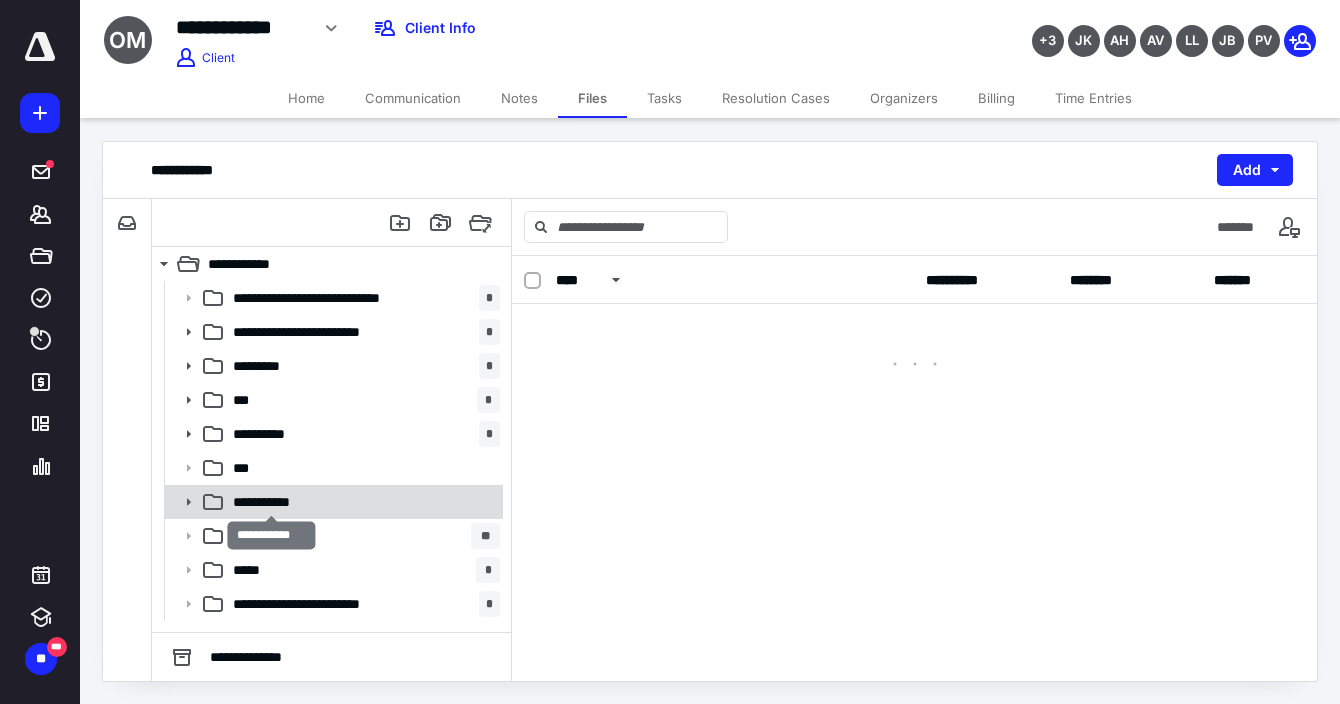 click on "**********" at bounding box center [272, 502] 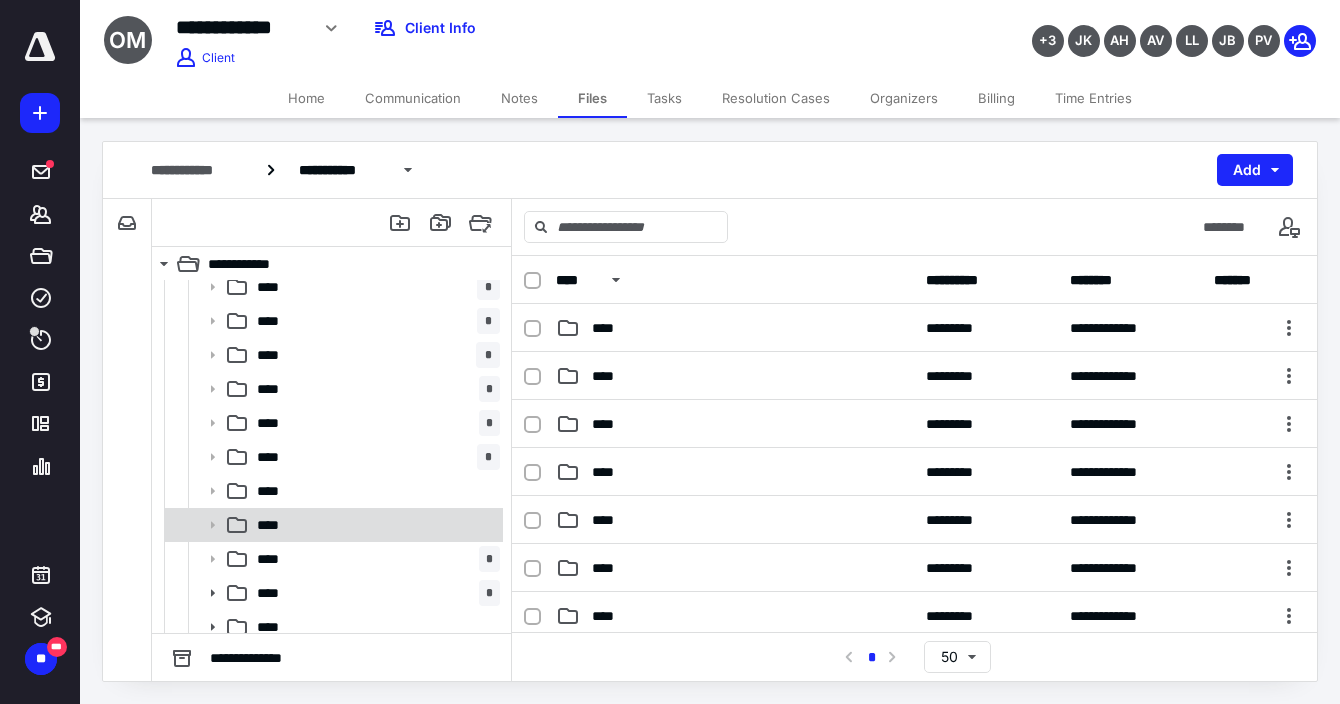 scroll, scrollTop: 333, scrollLeft: 0, axis: vertical 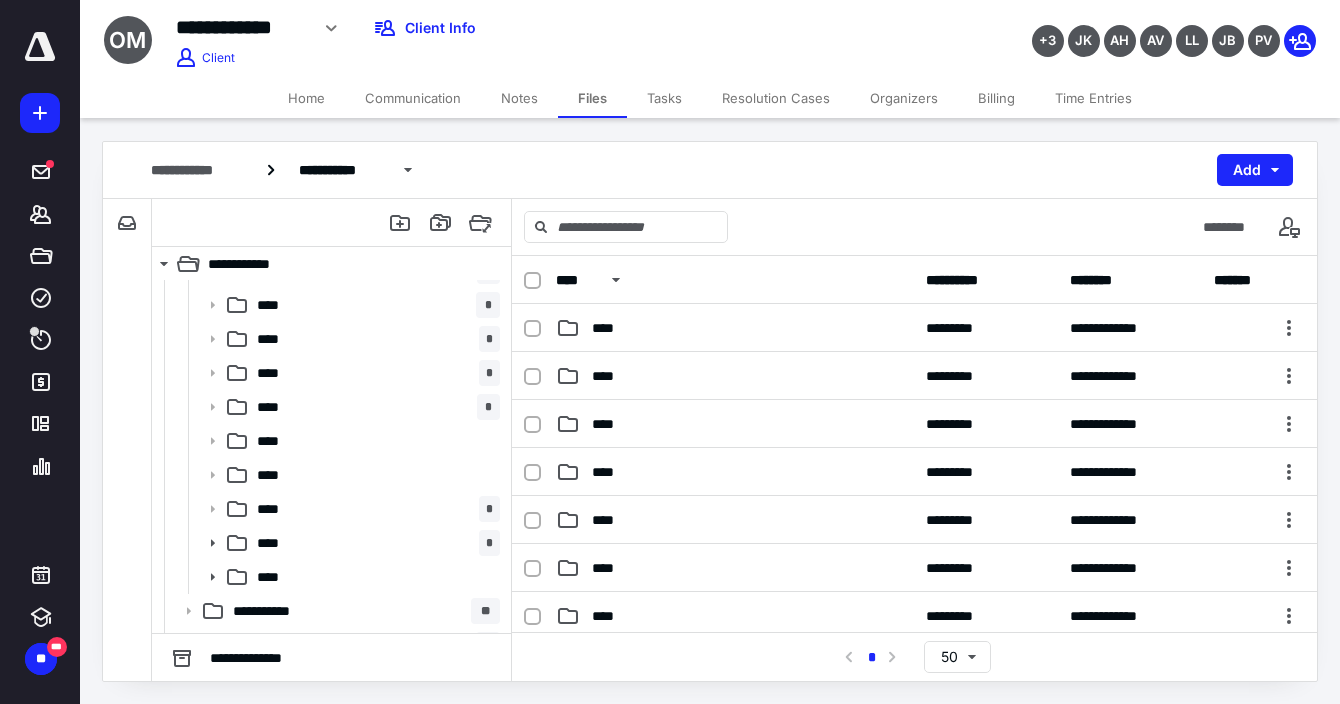 click on "**** *" at bounding box center (374, 543) 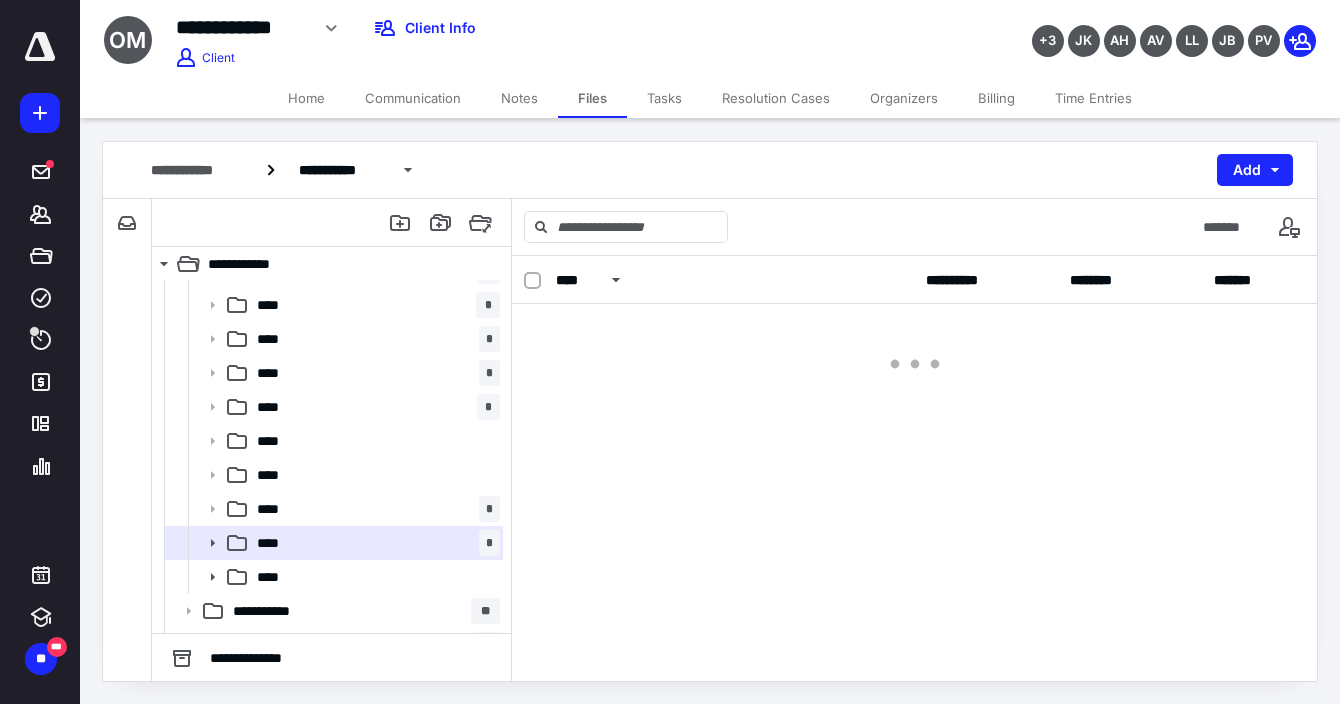 click on "**** *" at bounding box center [374, 543] 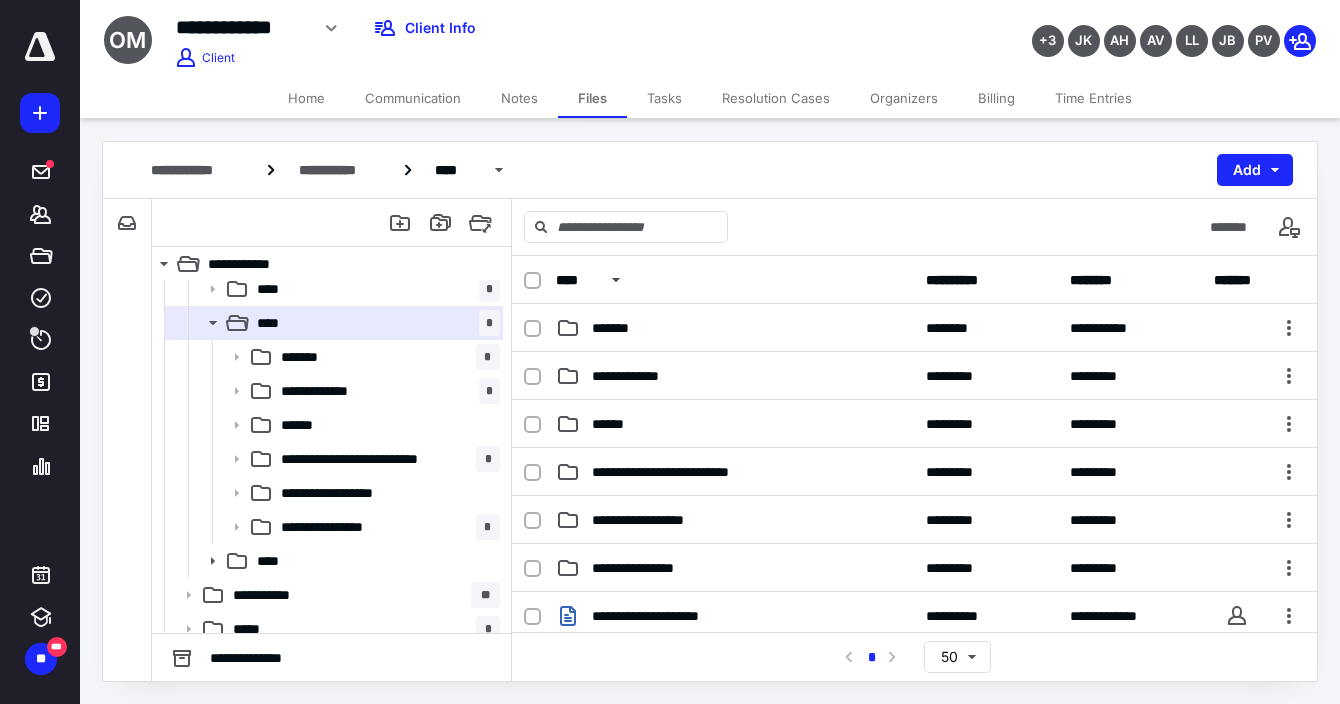 scroll, scrollTop: 555, scrollLeft: 0, axis: vertical 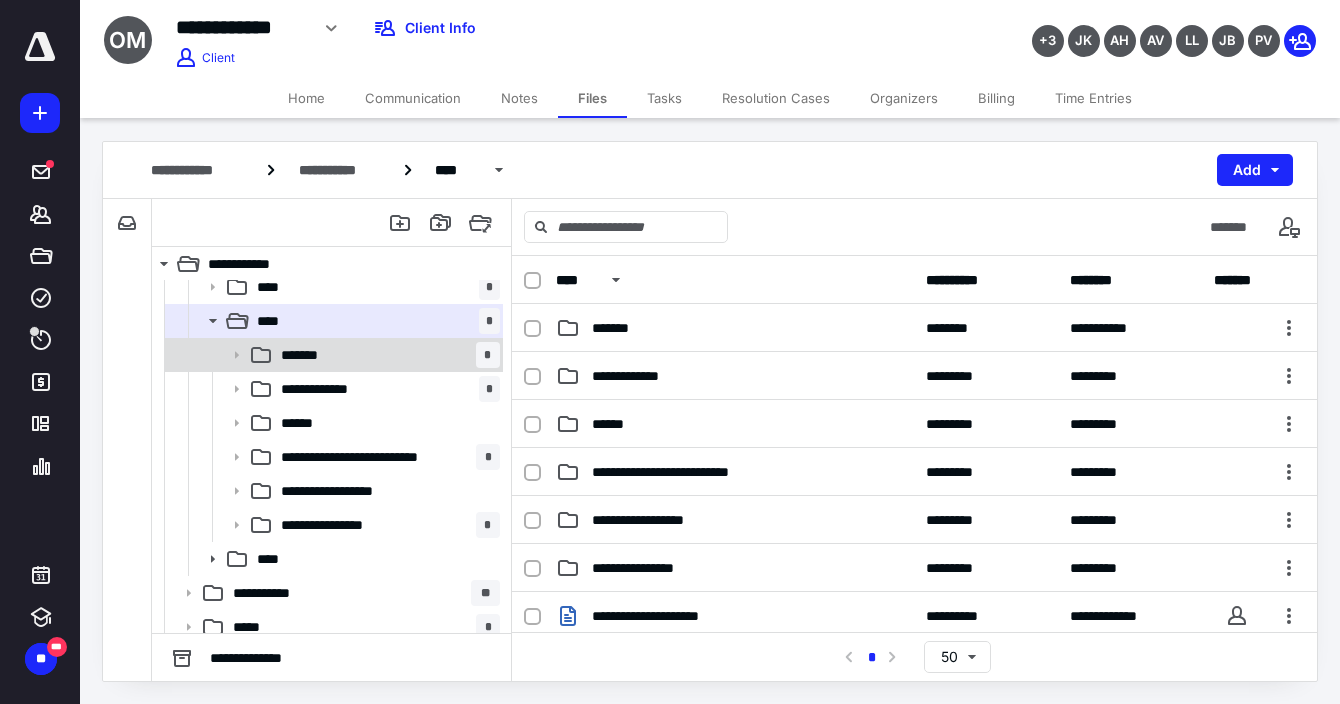 click on "******* *" at bounding box center (386, 355) 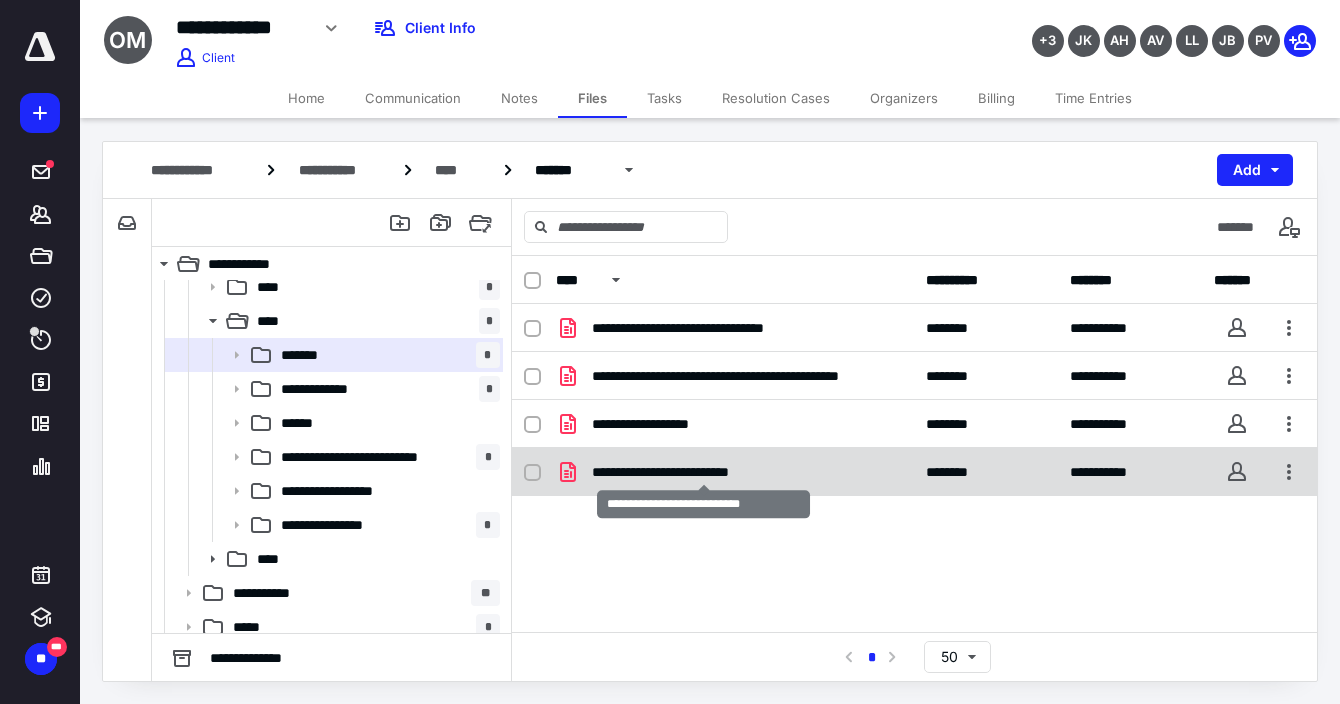click on "**********" at bounding box center [704, 472] 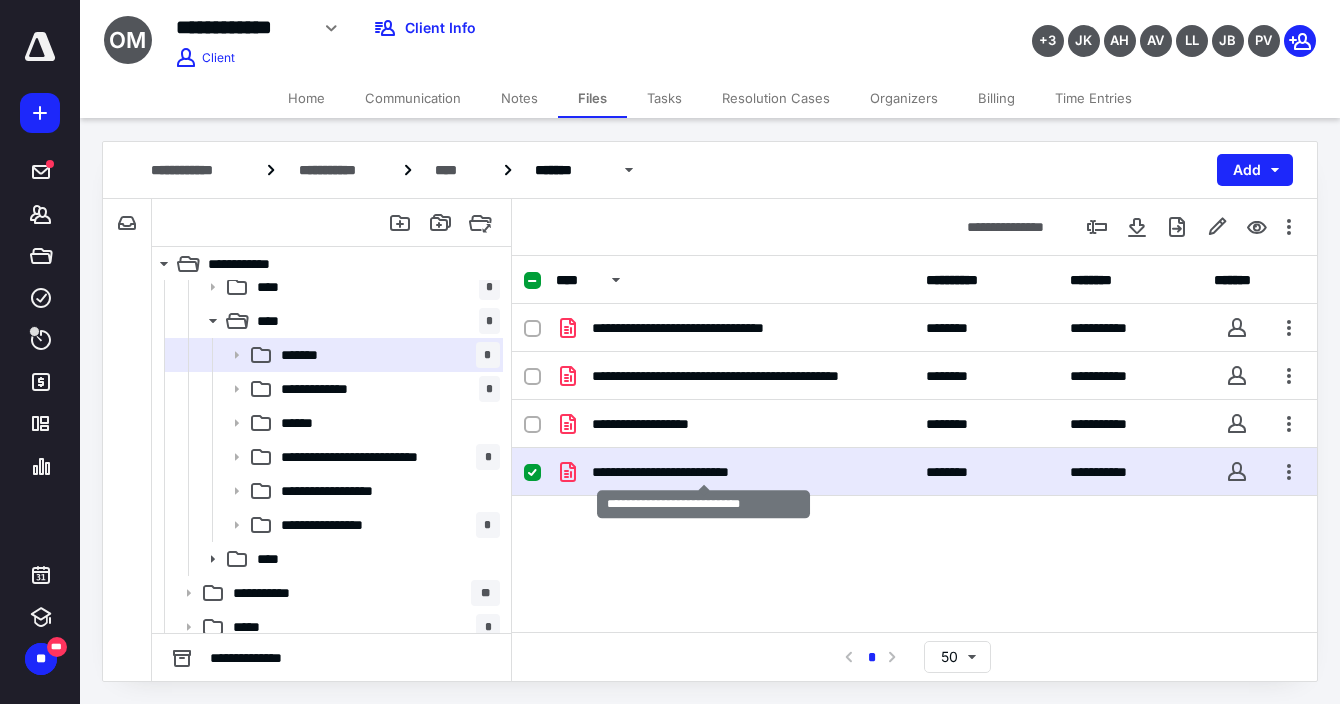 click on "**********" at bounding box center [704, 472] 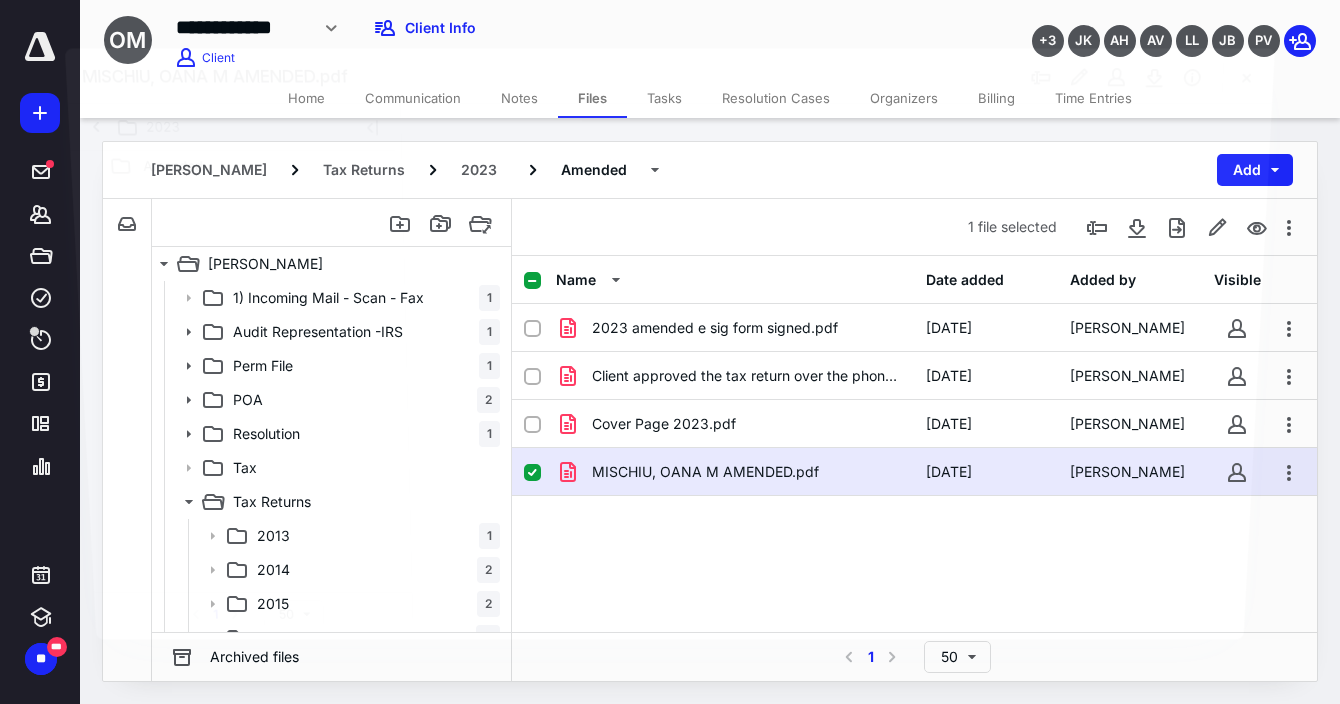 scroll, scrollTop: 555, scrollLeft: 0, axis: vertical 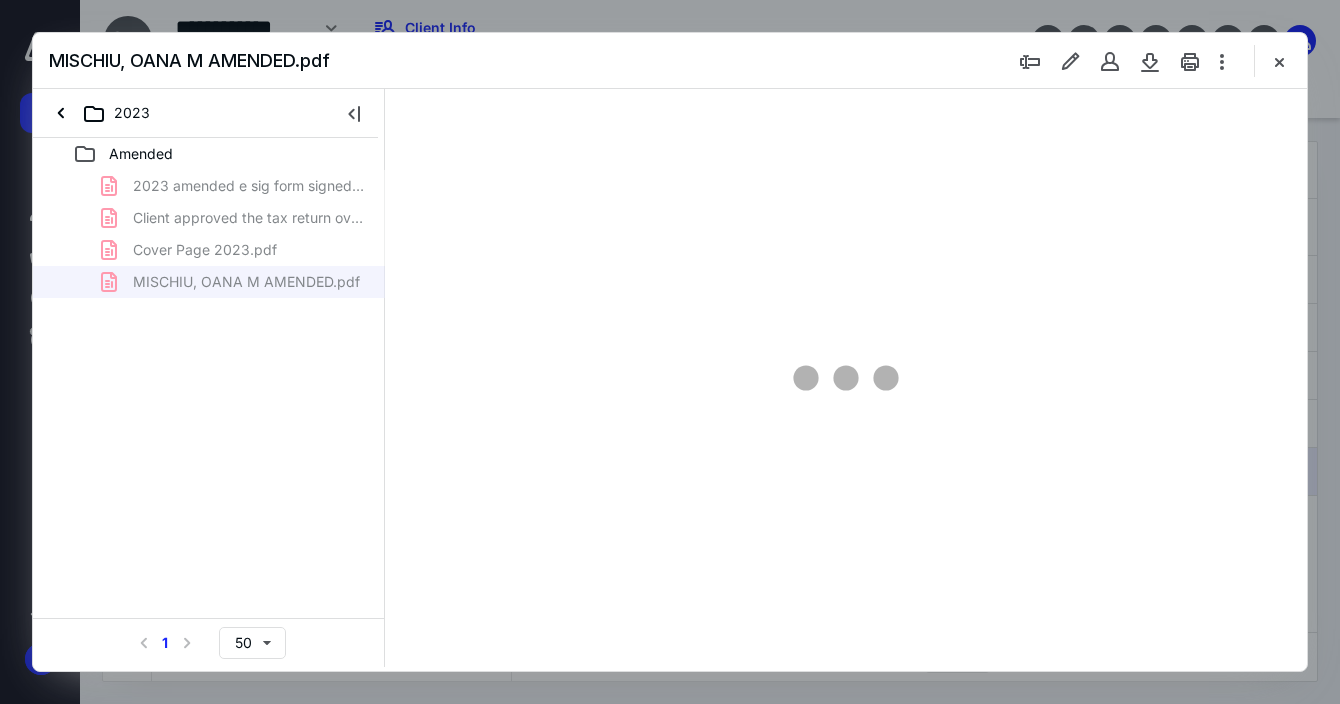 type on "147" 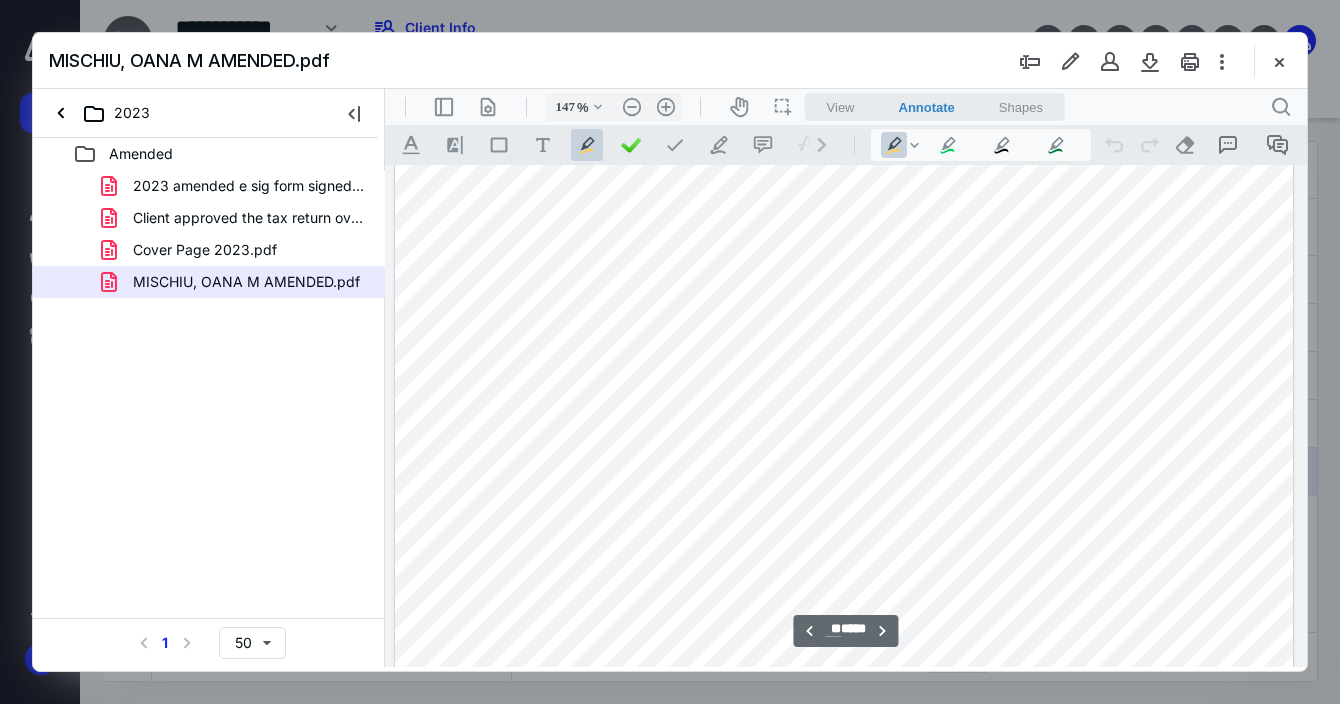 scroll, scrollTop: 28193, scrollLeft: 0, axis: vertical 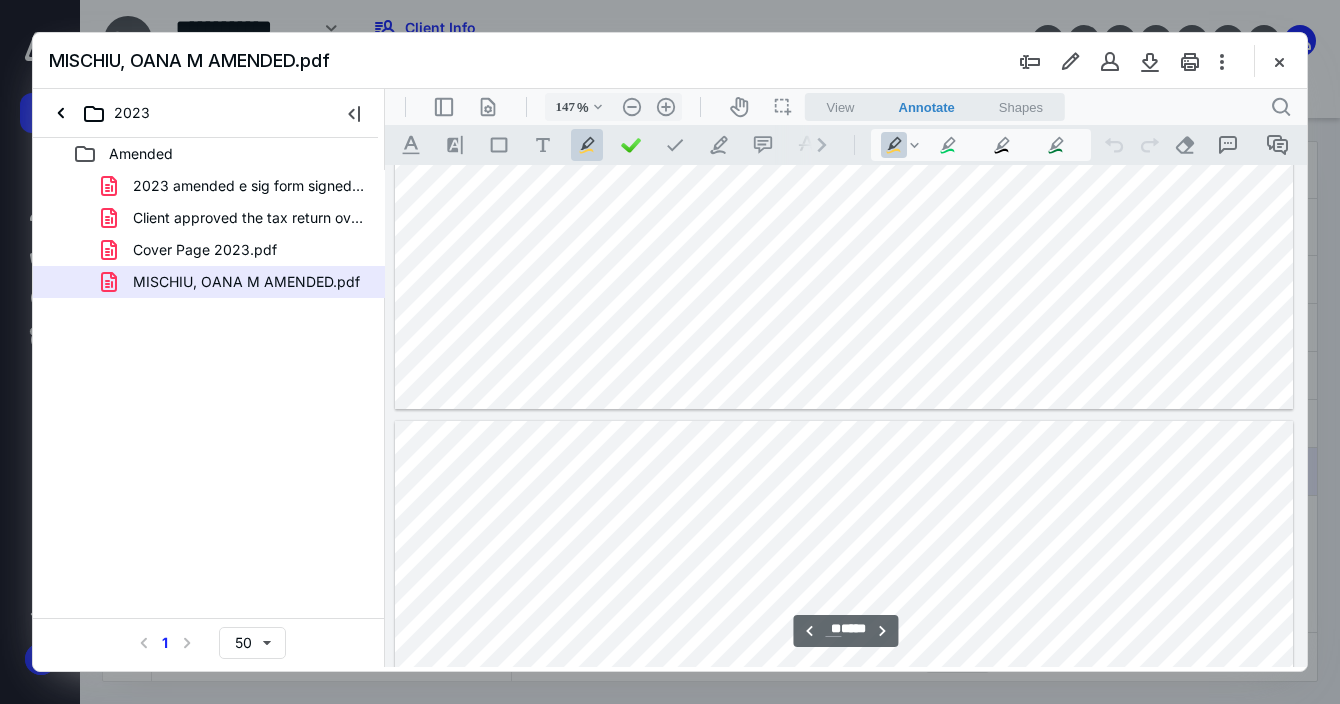 type on "**" 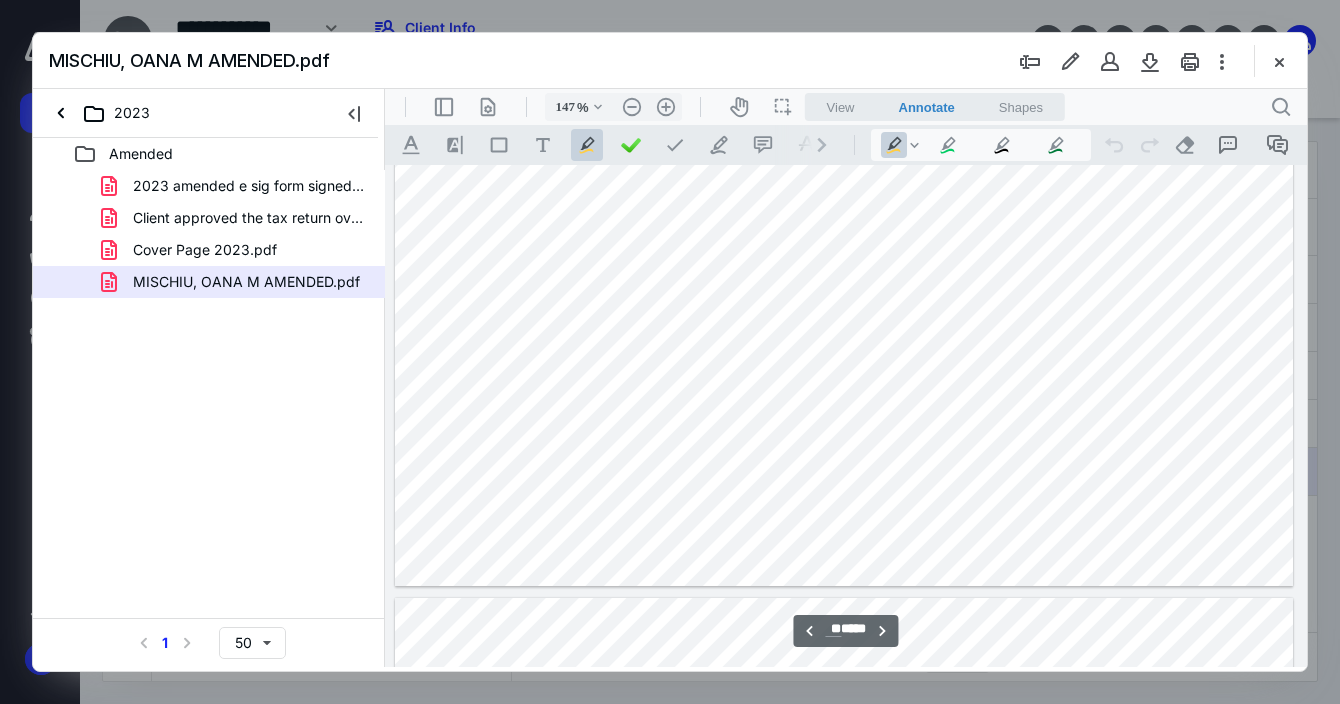 scroll, scrollTop: 31304, scrollLeft: 0, axis: vertical 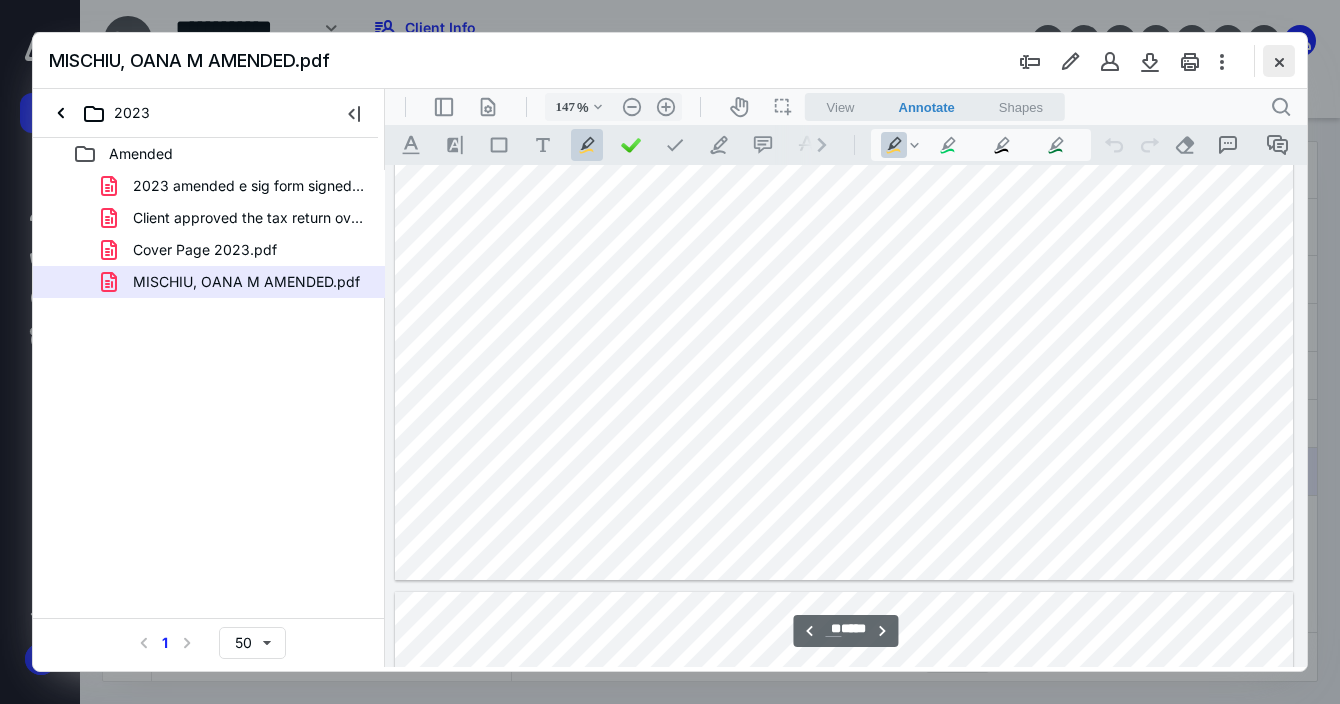 click at bounding box center [1279, 61] 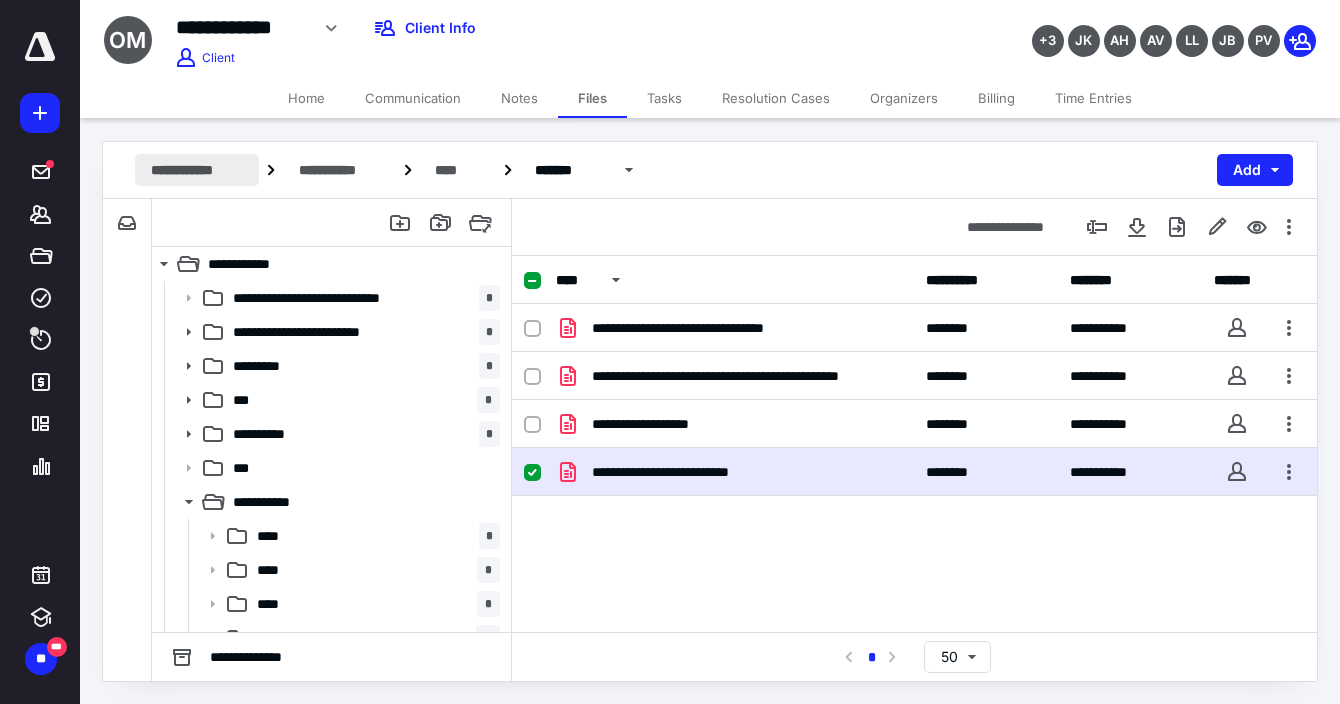 scroll, scrollTop: 0, scrollLeft: 0, axis: both 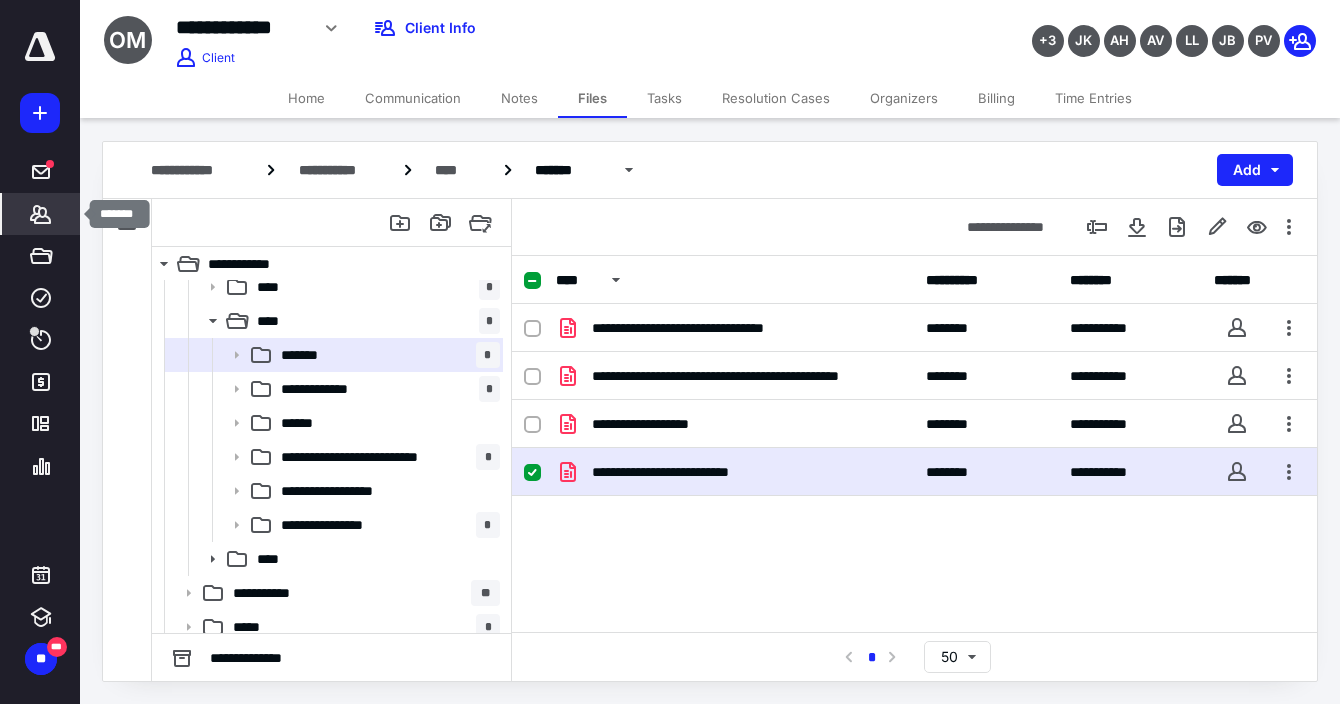 drag, startPoint x: 37, startPoint y: 210, endPoint x: 65, endPoint y: 203, distance: 28.86174 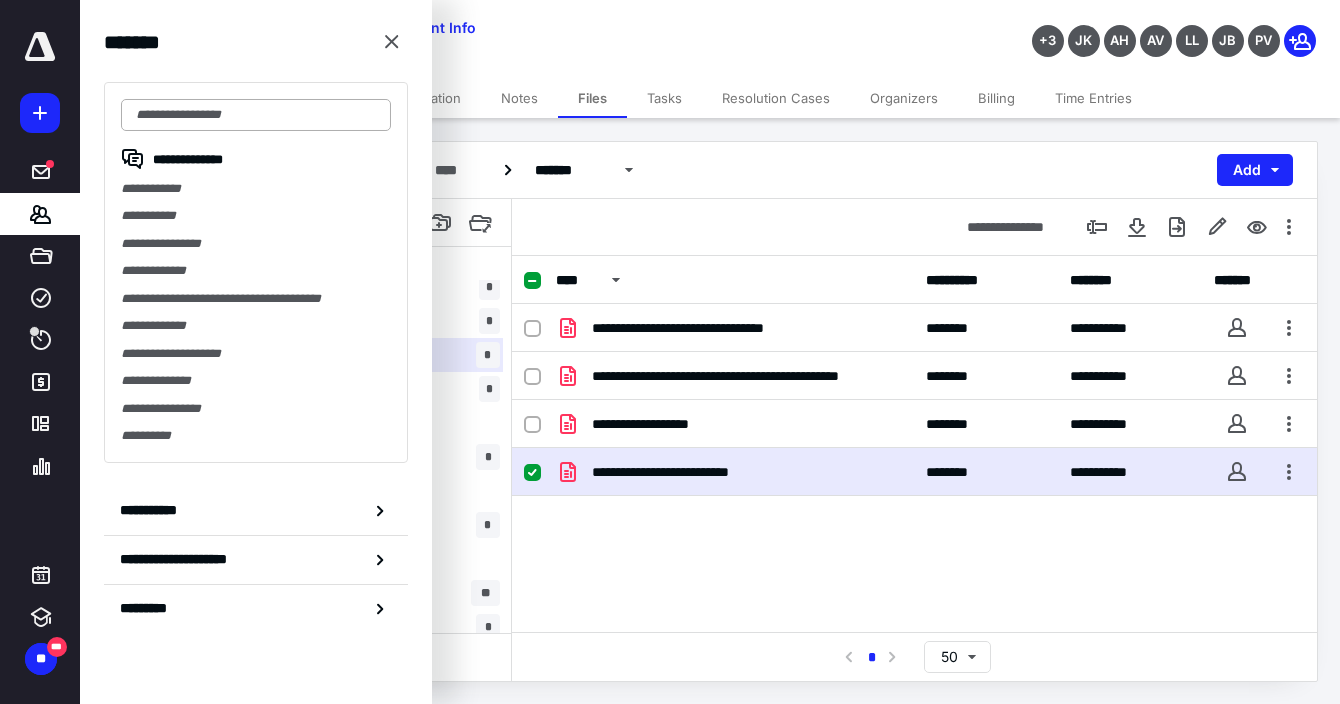 click at bounding box center (256, 115) 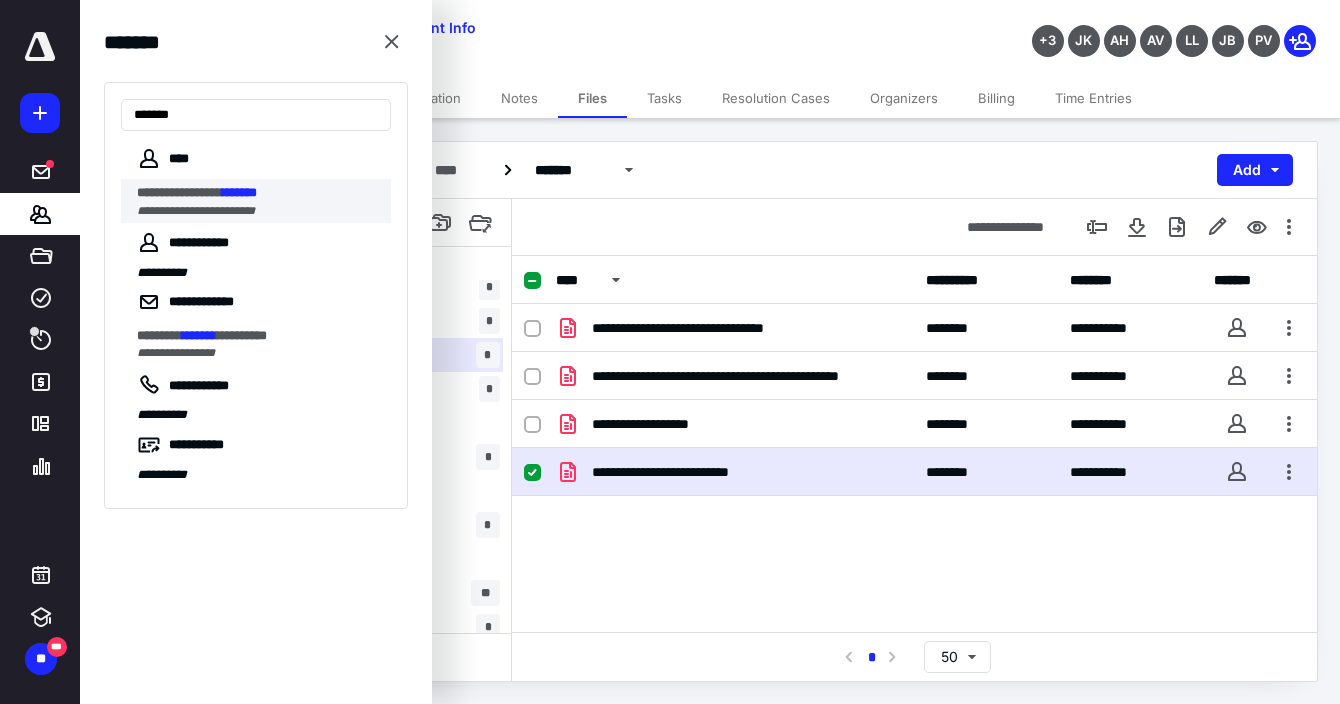 type on "*******" 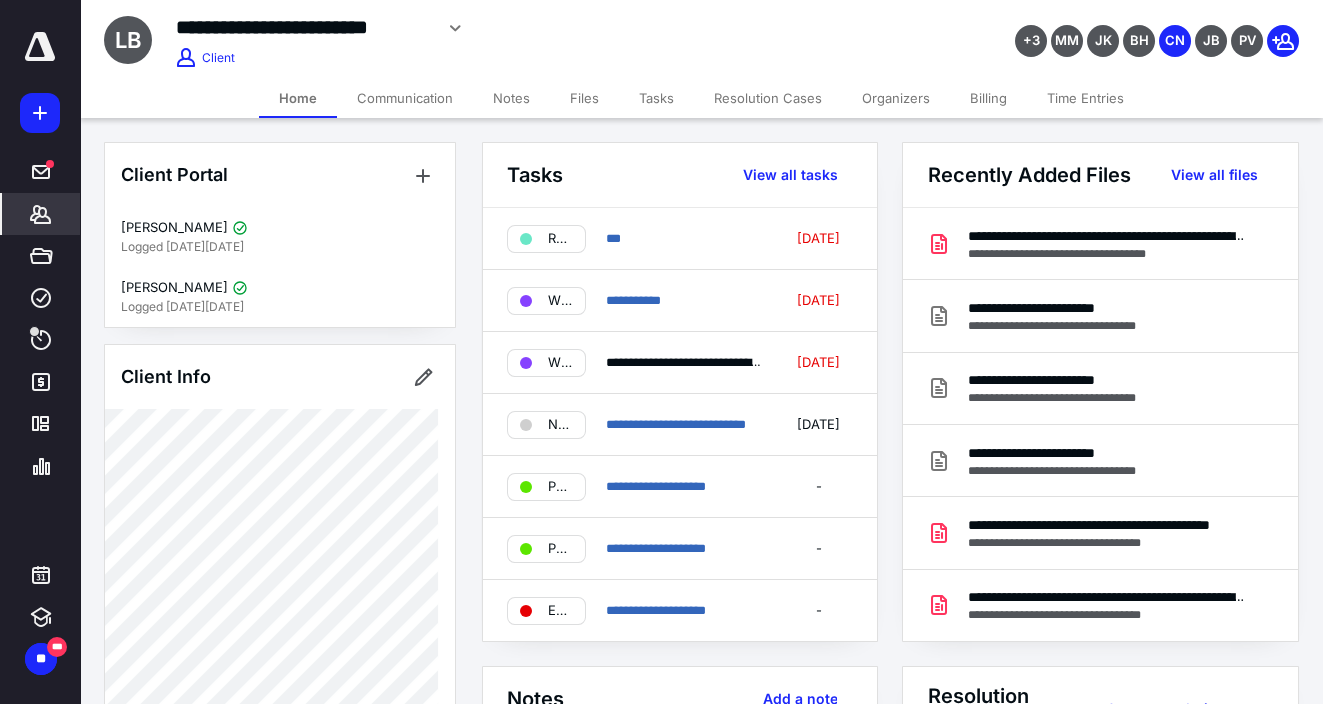 click on "Files" at bounding box center (584, 98) 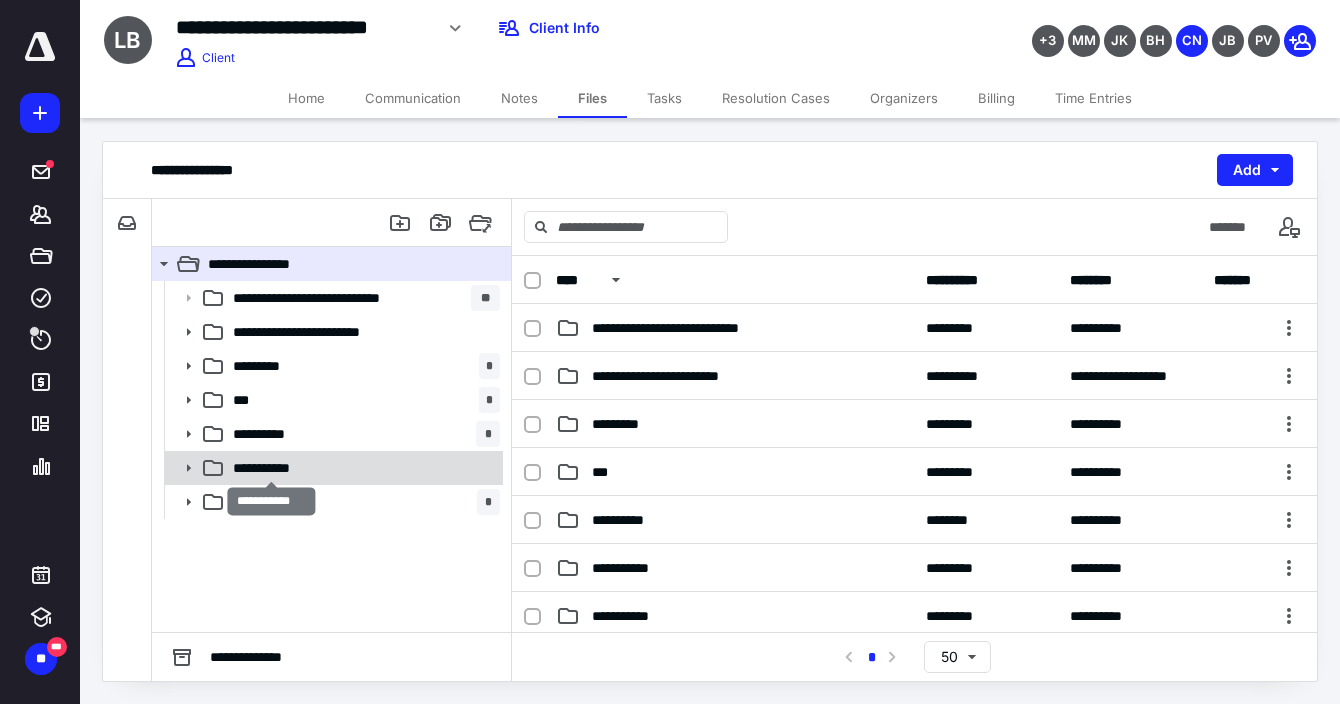 click on "**********" at bounding box center (272, 468) 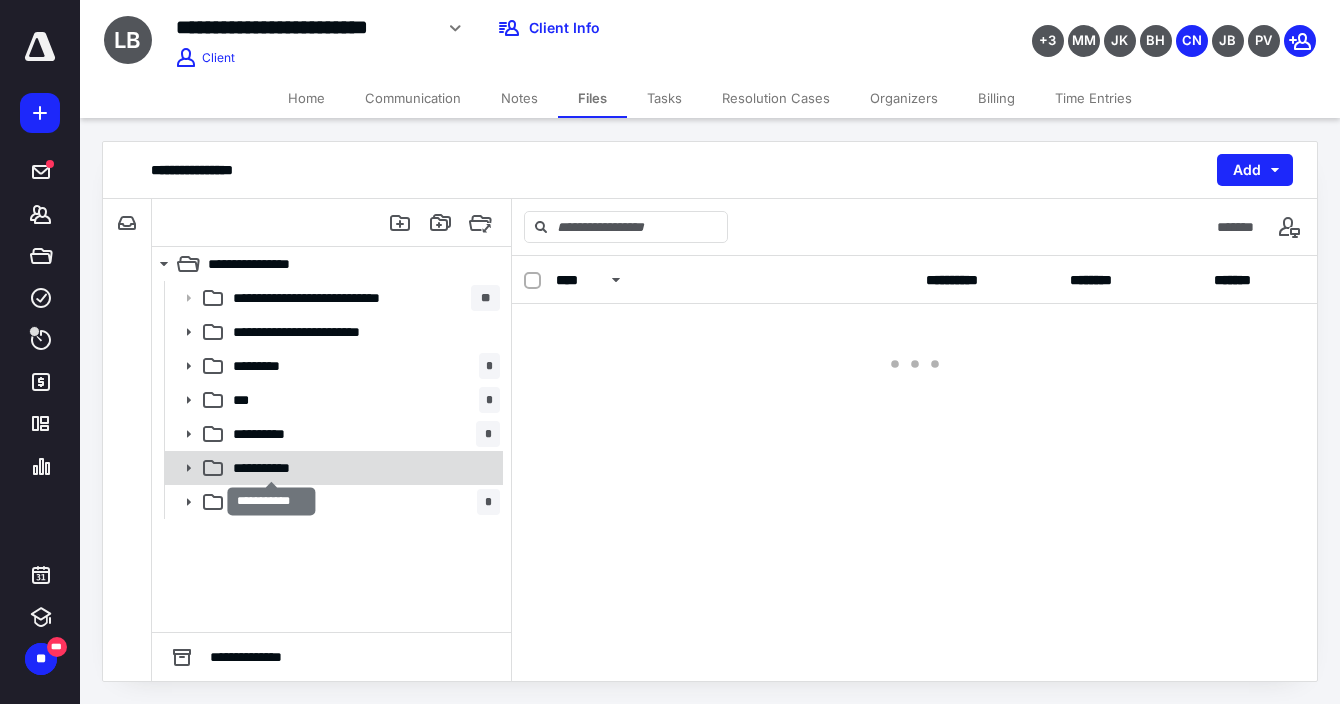 click on "**********" at bounding box center (272, 468) 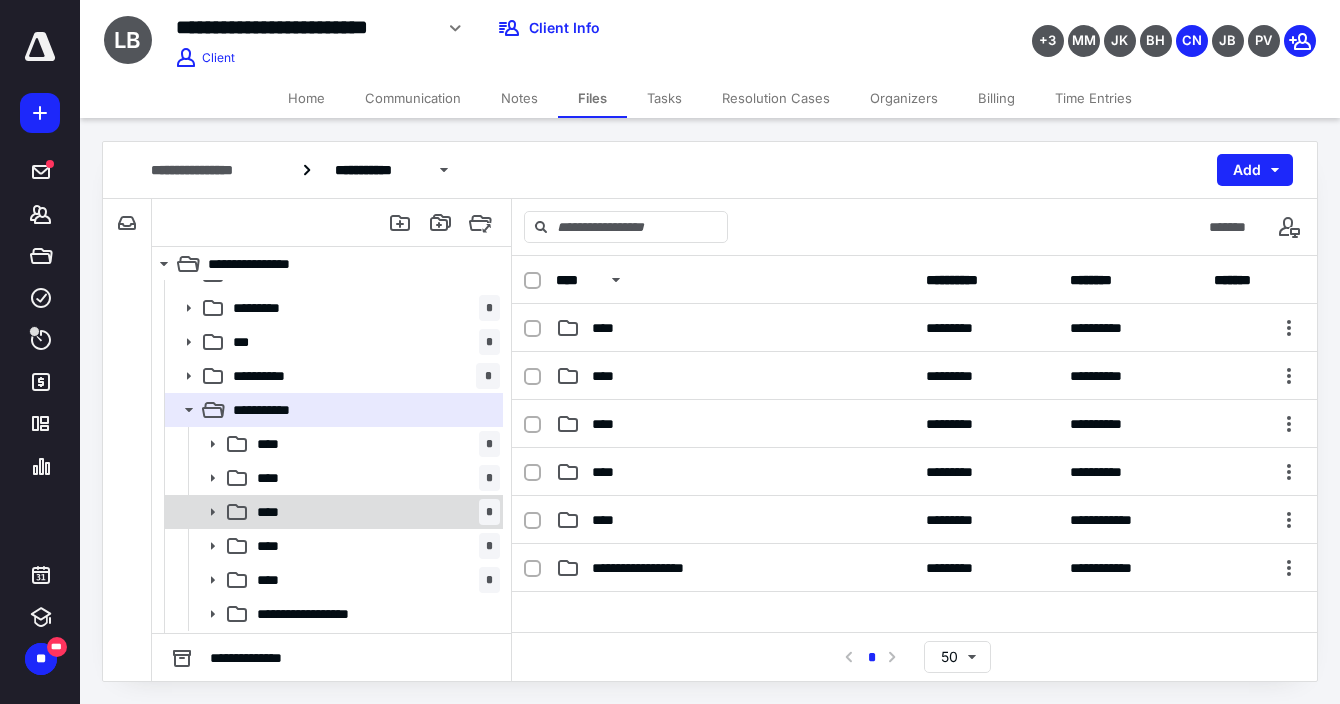 scroll, scrollTop: 90, scrollLeft: 0, axis: vertical 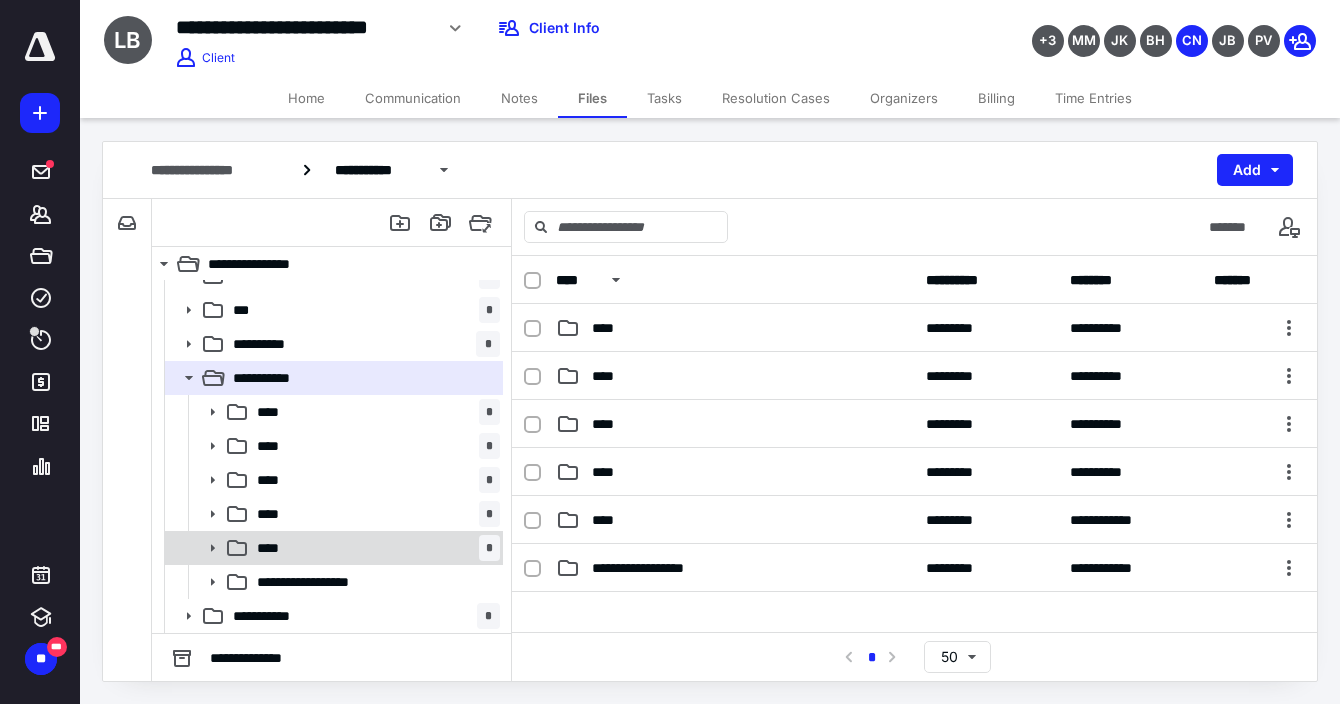 click on "**** *" at bounding box center [374, 548] 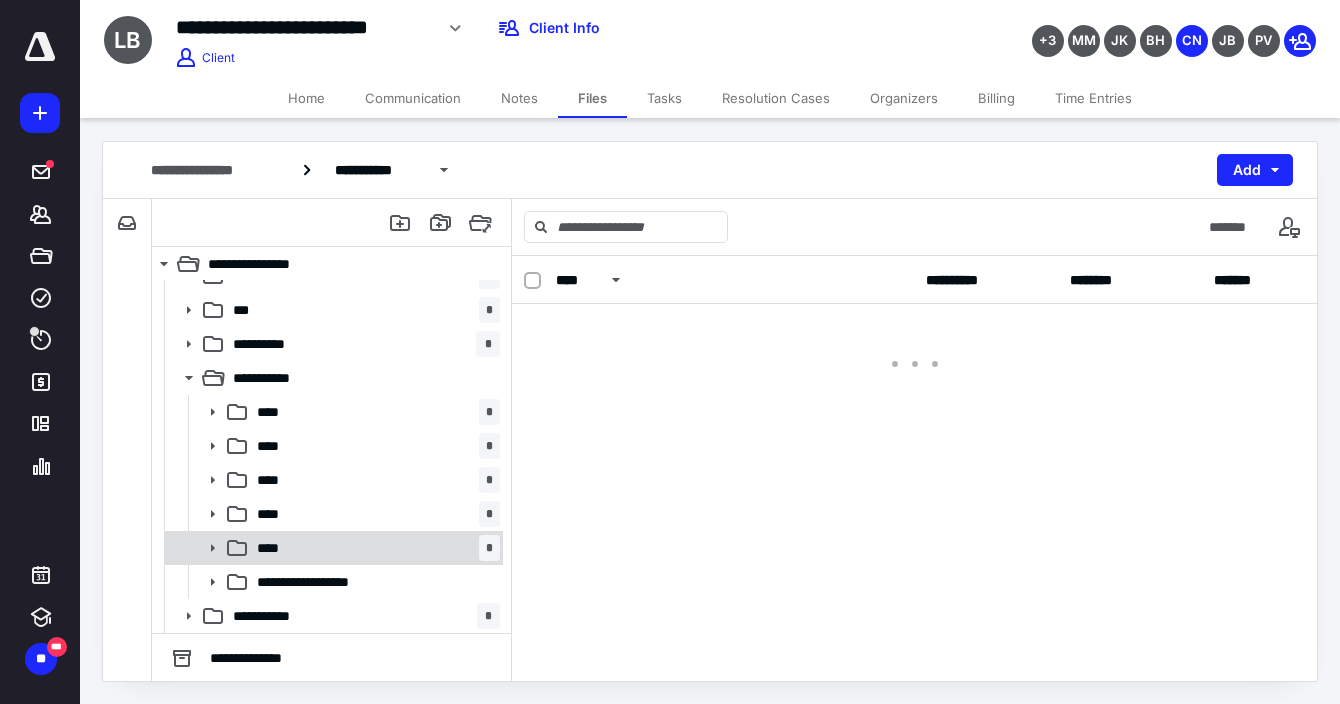click on "**** *" at bounding box center [374, 548] 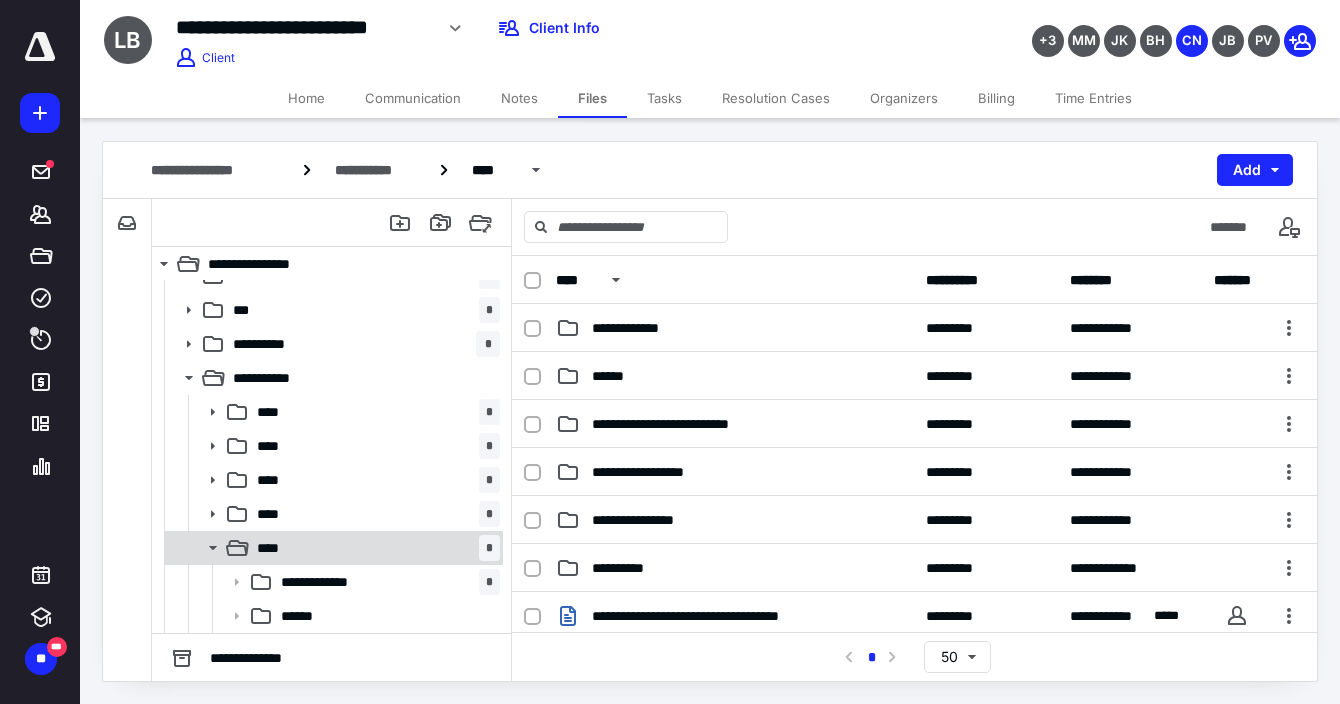 scroll, scrollTop: 201, scrollLeft: 0, axis: vertical 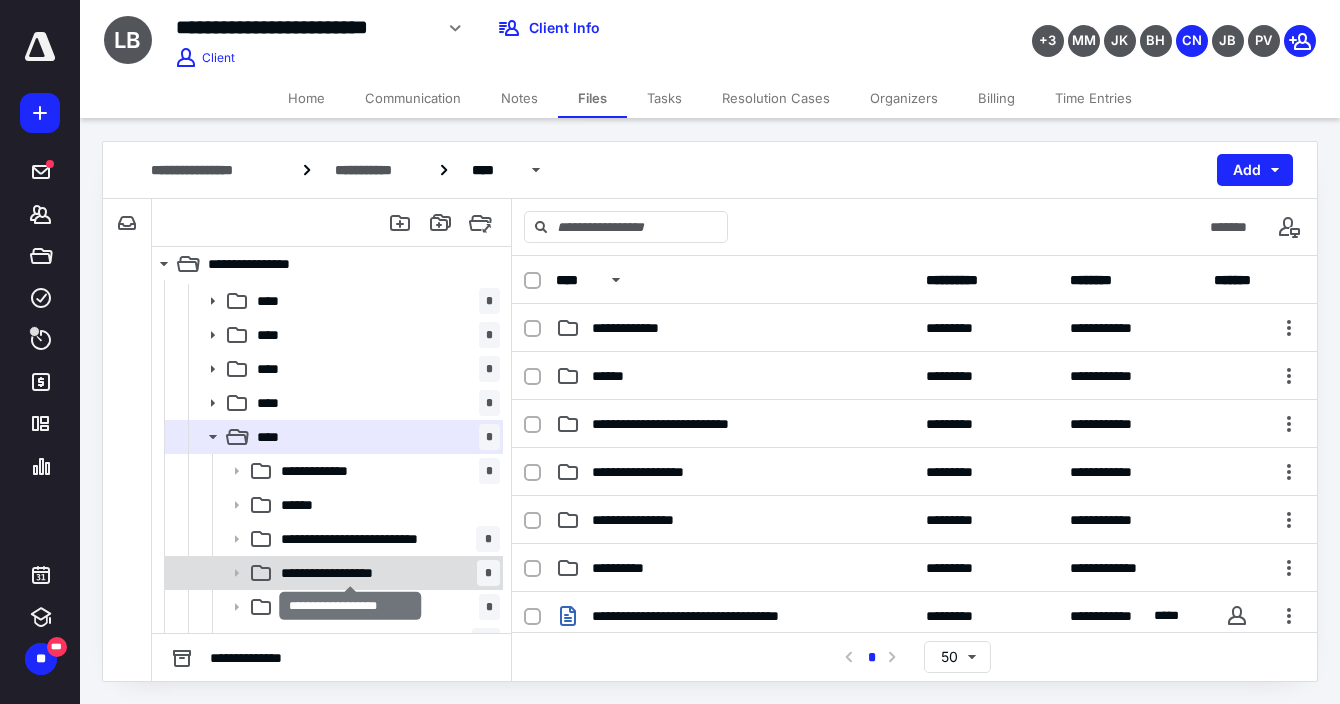 click on "**********" at bounding box center (351, 573) 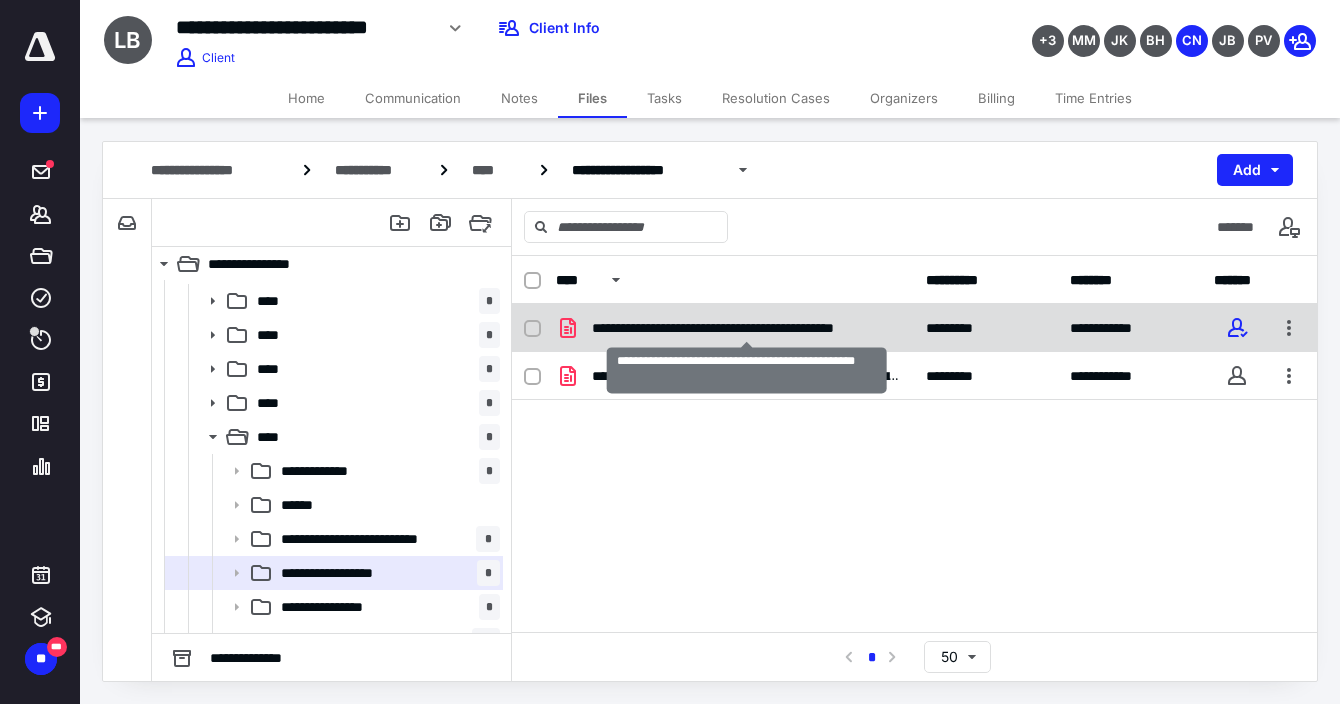 click on "**********" at bounding box center [747, 328] 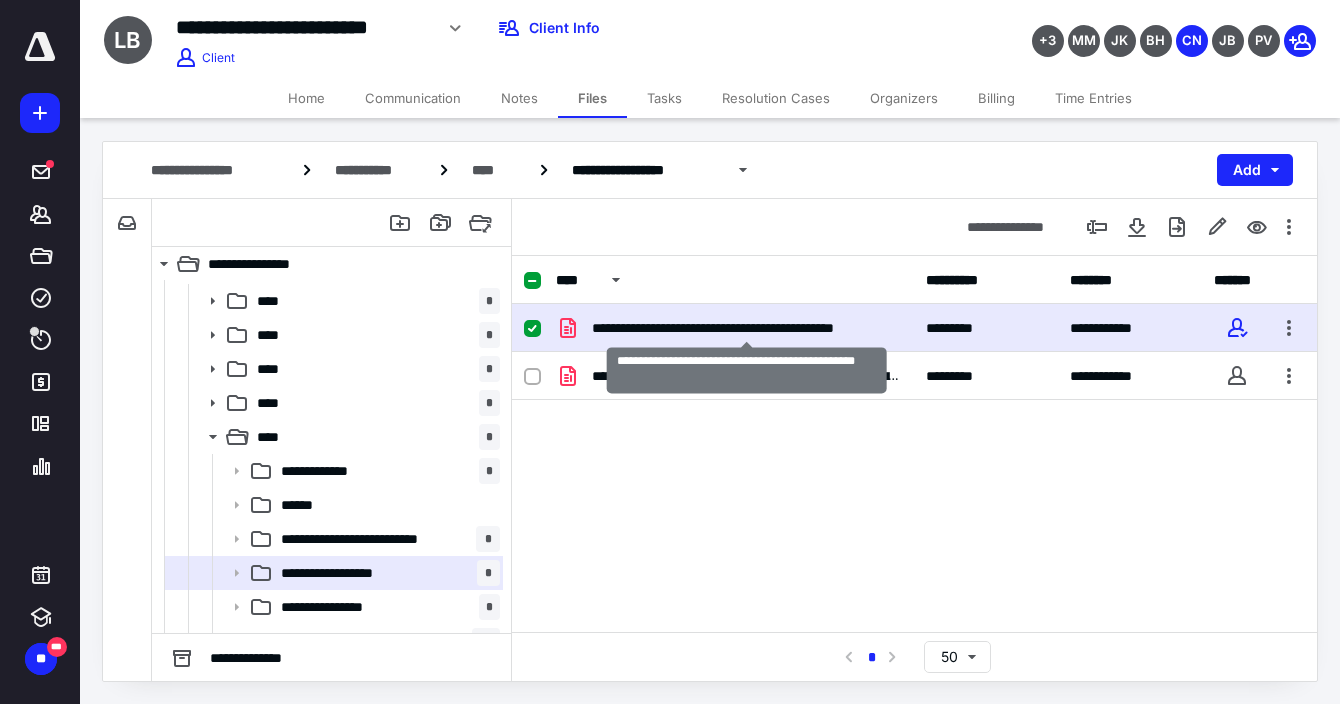 click on "**********" at bounding box center [747, 328] 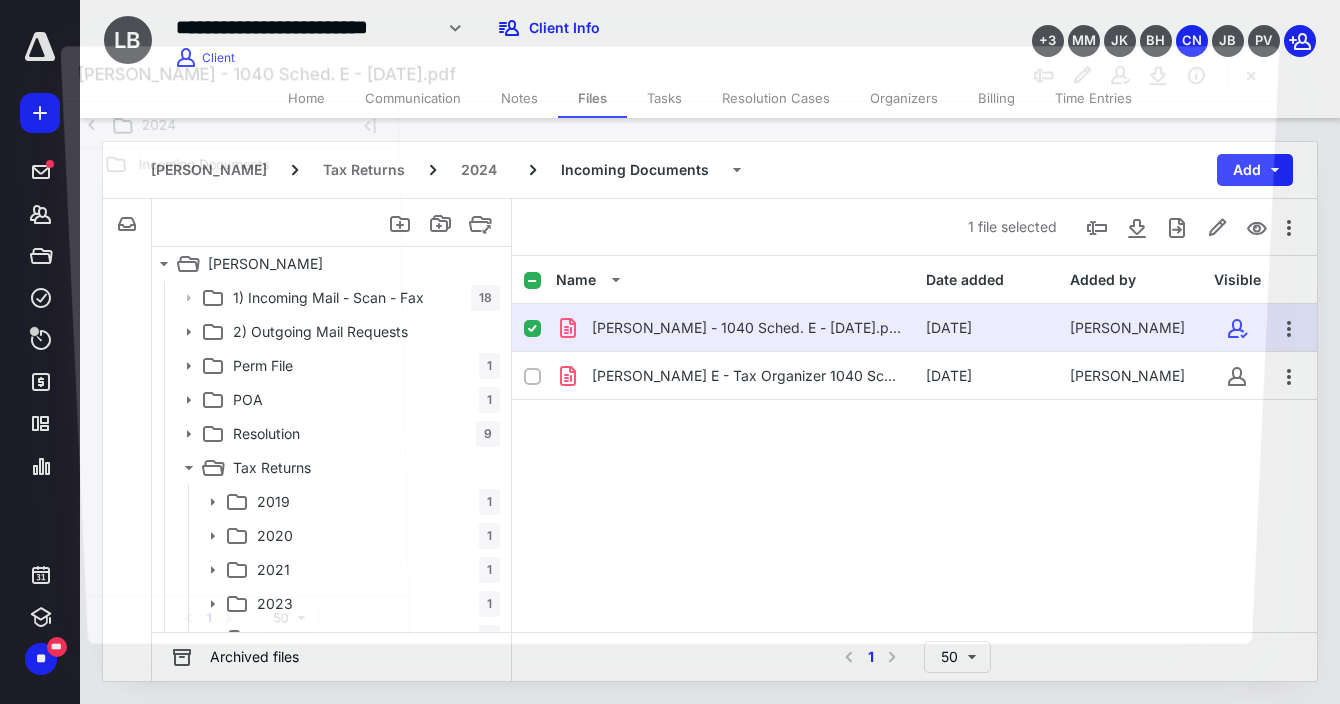 scroll, scrollTop: 201, scrollLeft: 0, axis: vertical 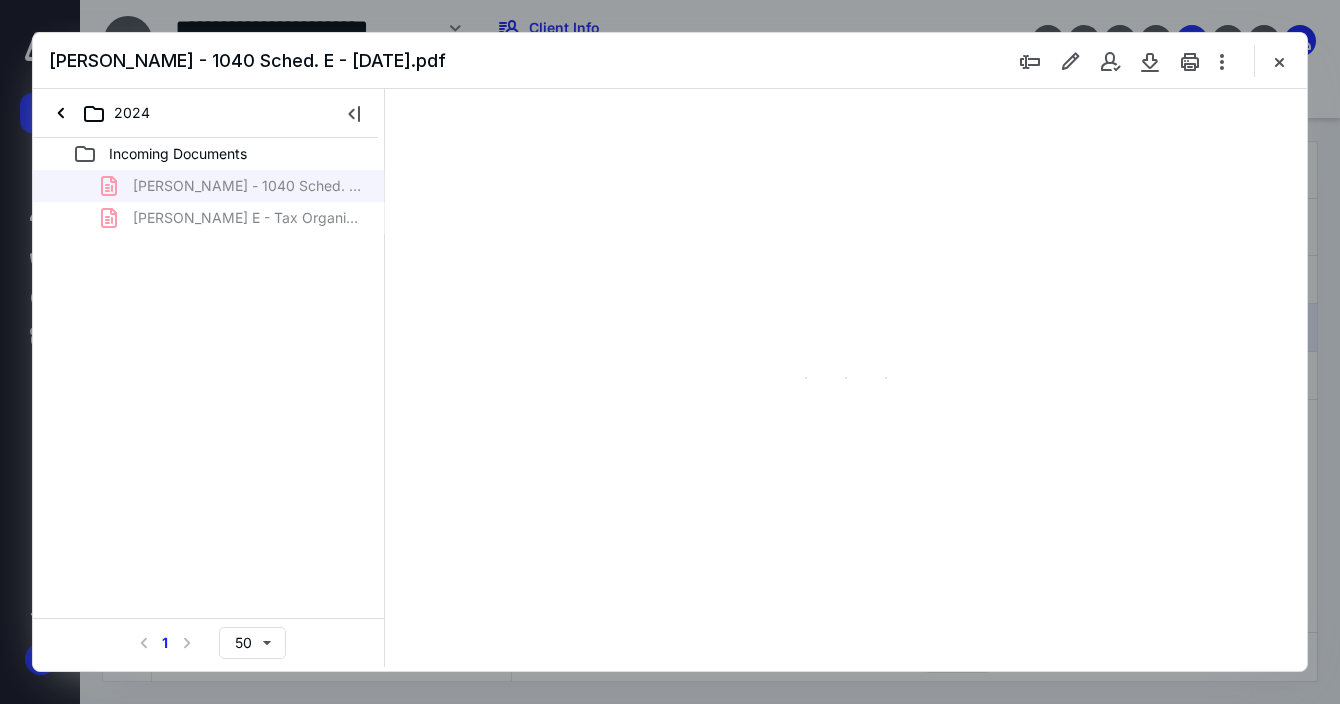type on "146" 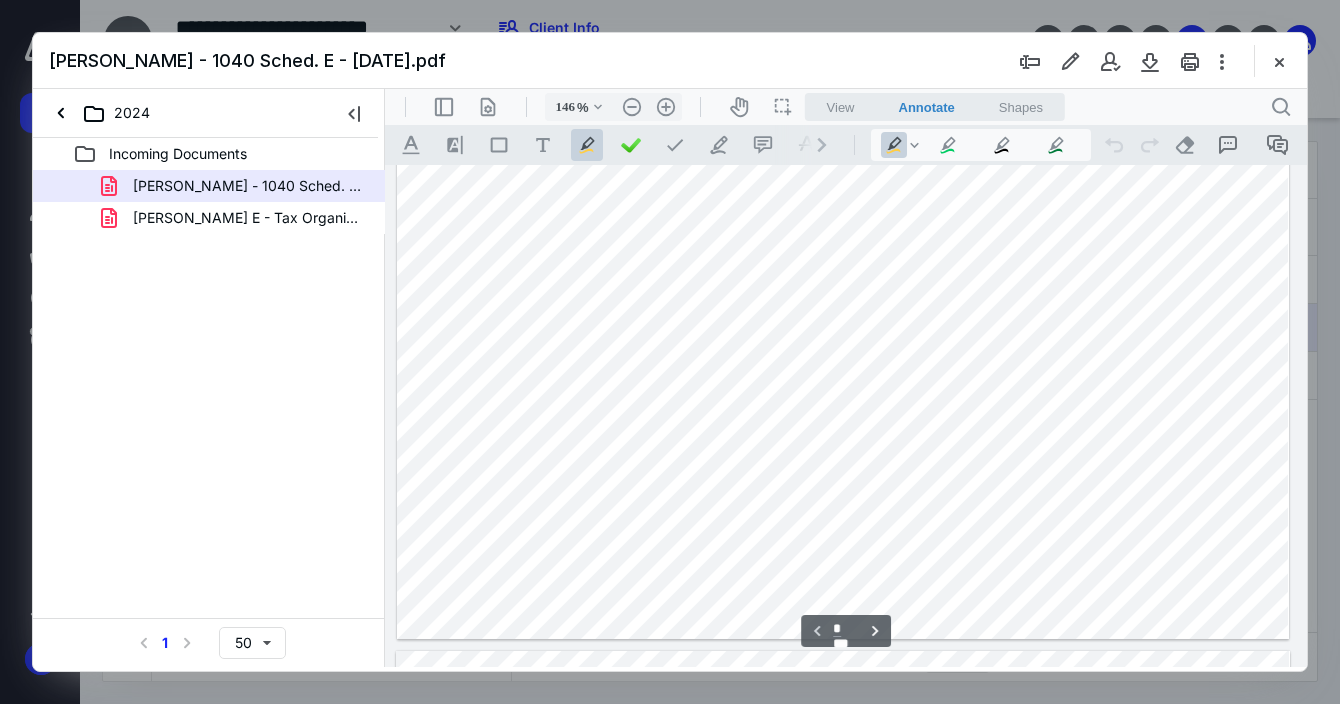 scroll, scrollTop: 555, scrollLeft: 126, axis: both 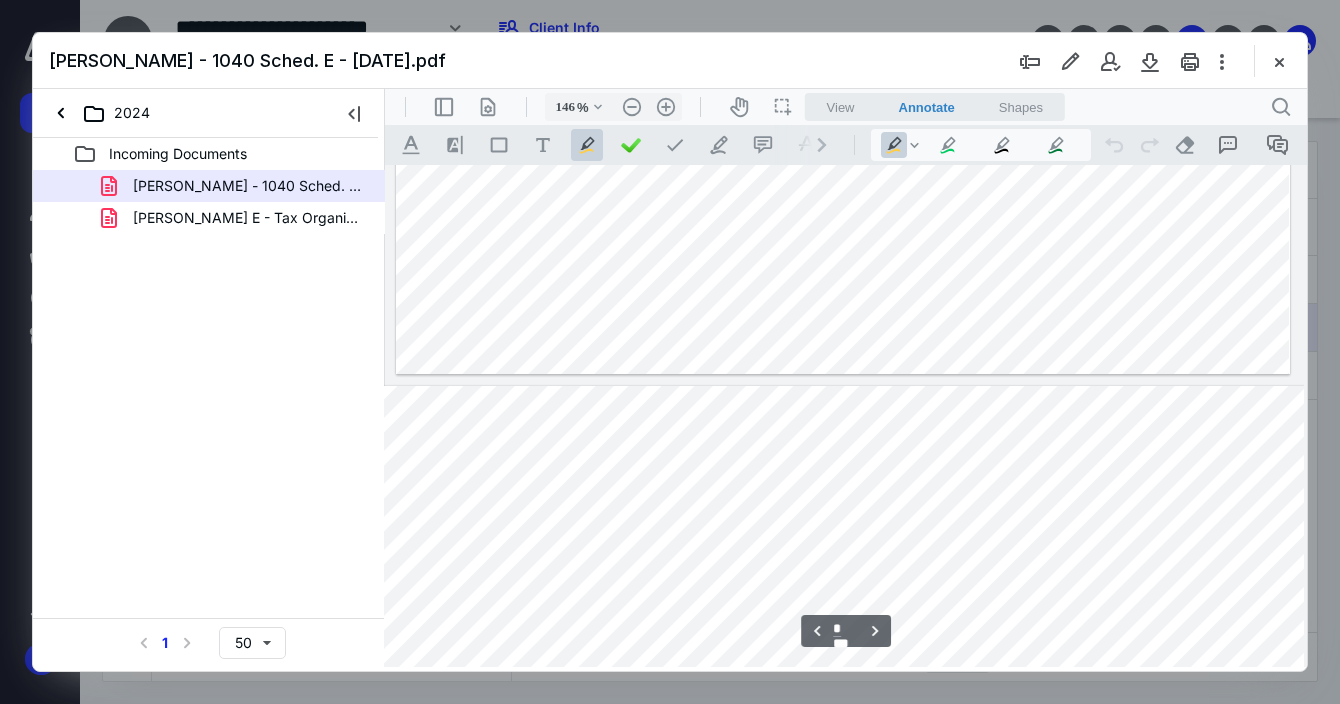 type on "*" 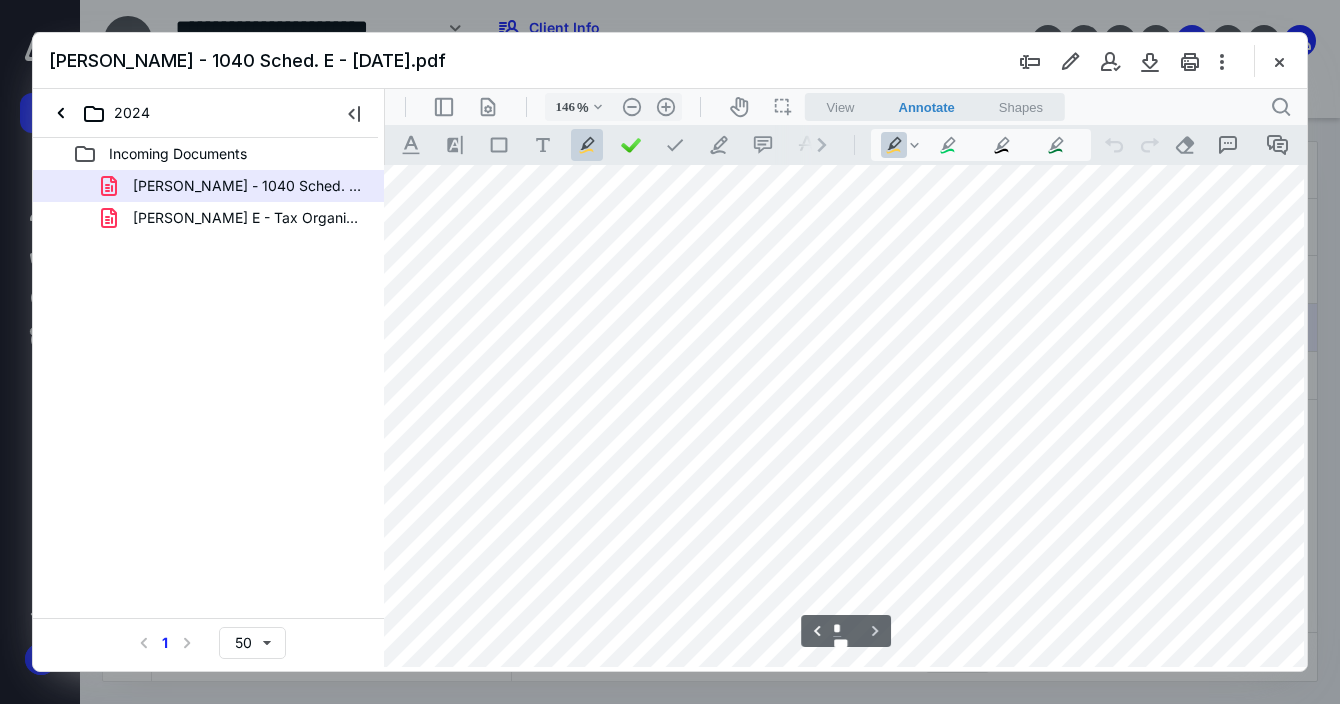 scroll, scrollTop: 2742, scrollLeft: 126, axis: both 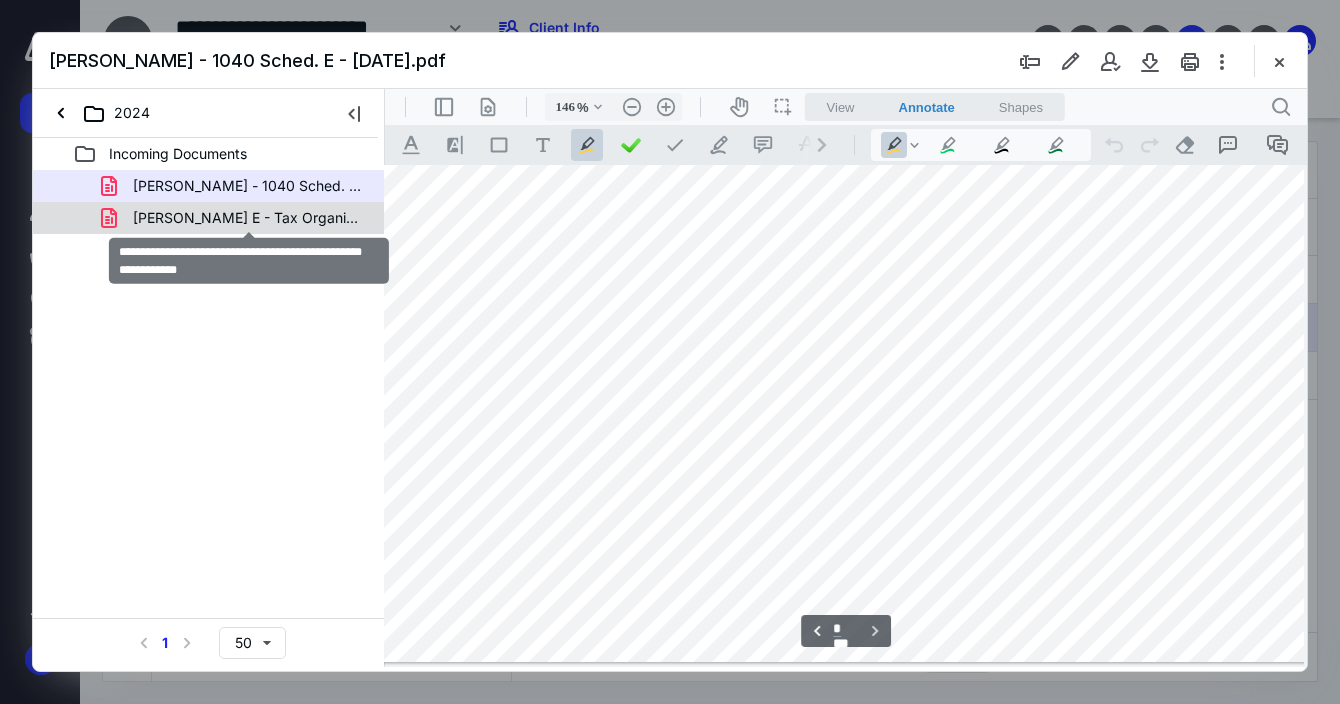 click on "Bosquez, Lawrence E - Tax Organizer 1040 Sched. - 07.09.25.pdf" at bounding box center [249, 218] 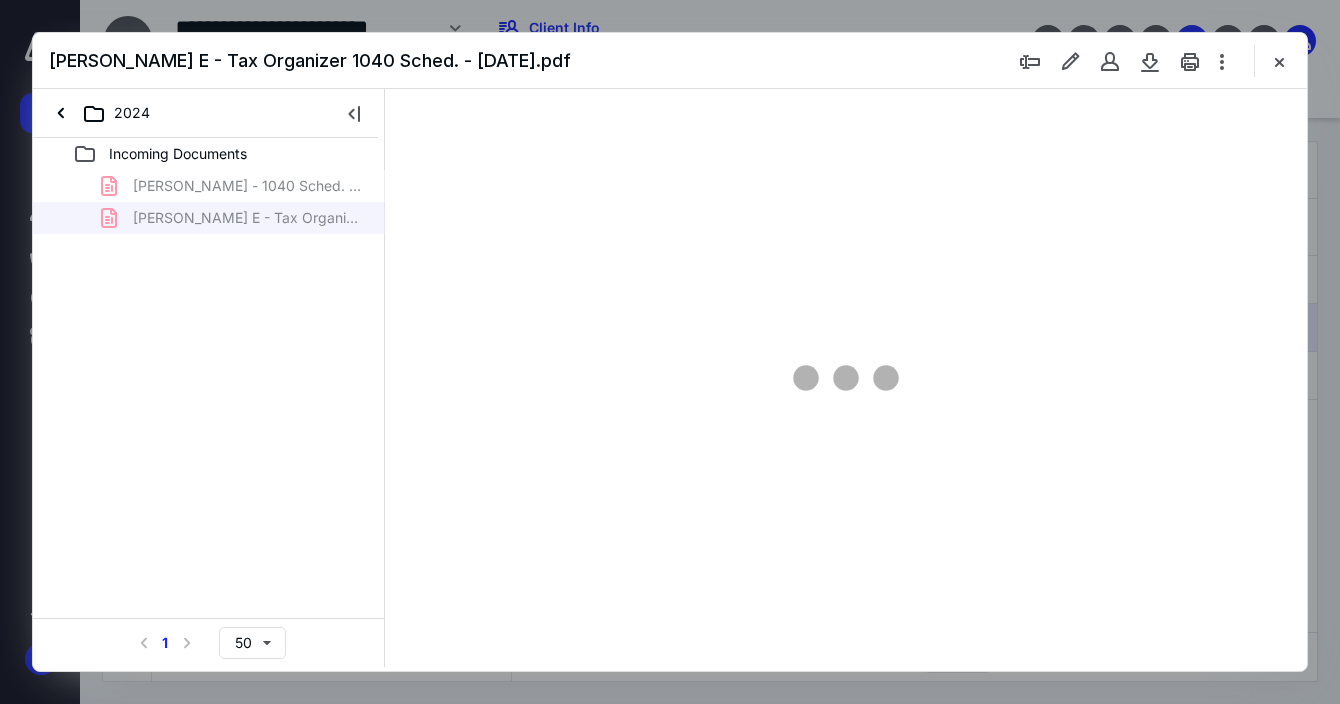 type on "147" 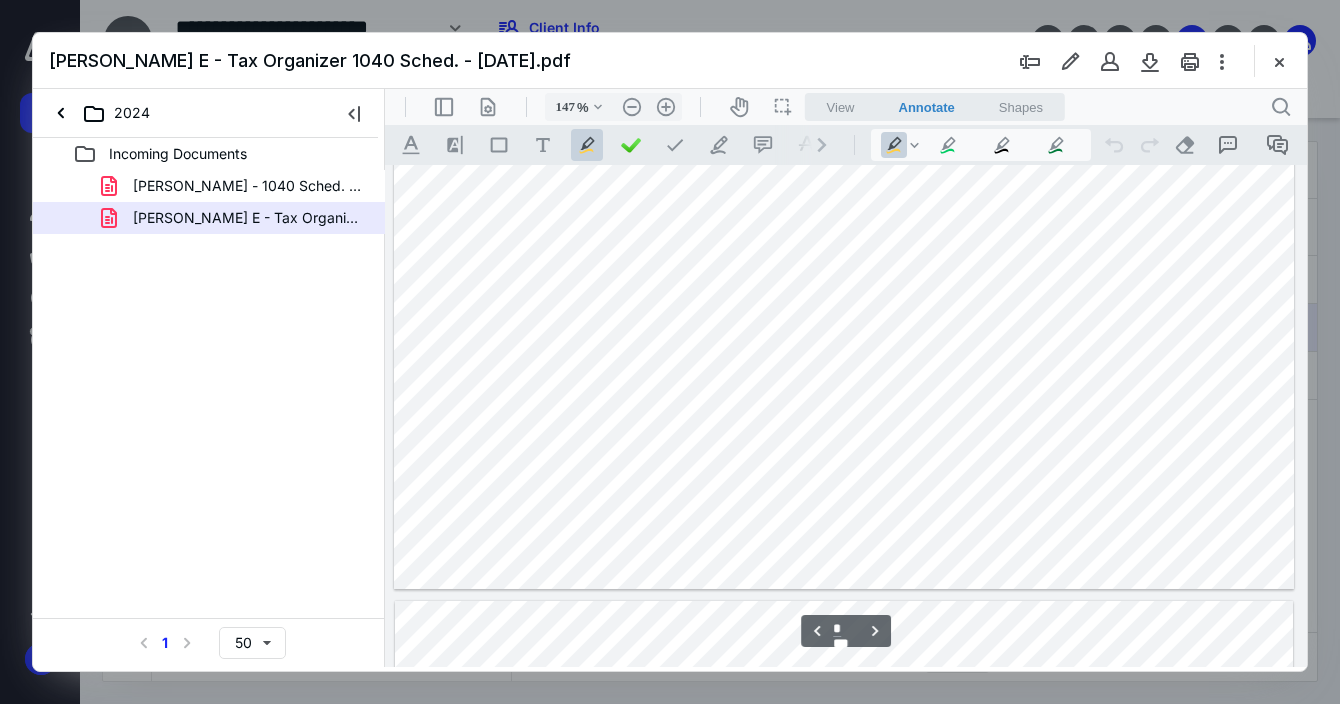 type on "*" 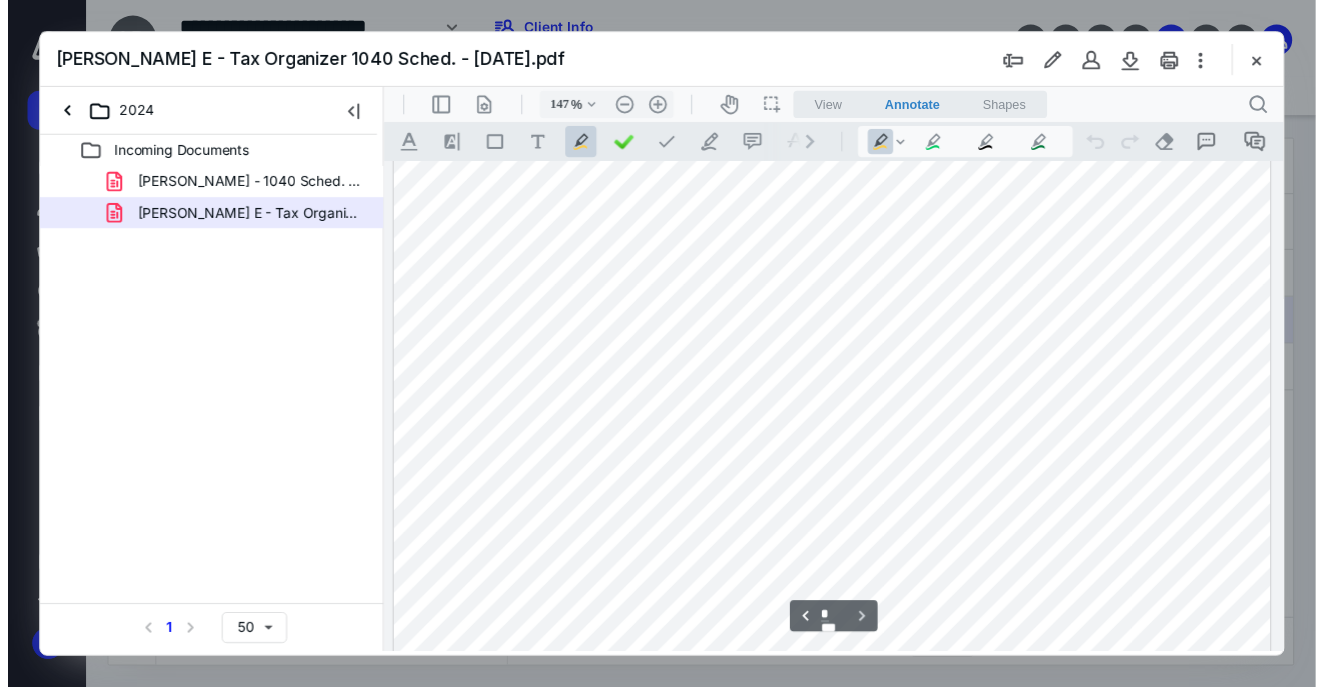 scroll, scrollTop: 3028, scrollLeft: 0, axis: vertical 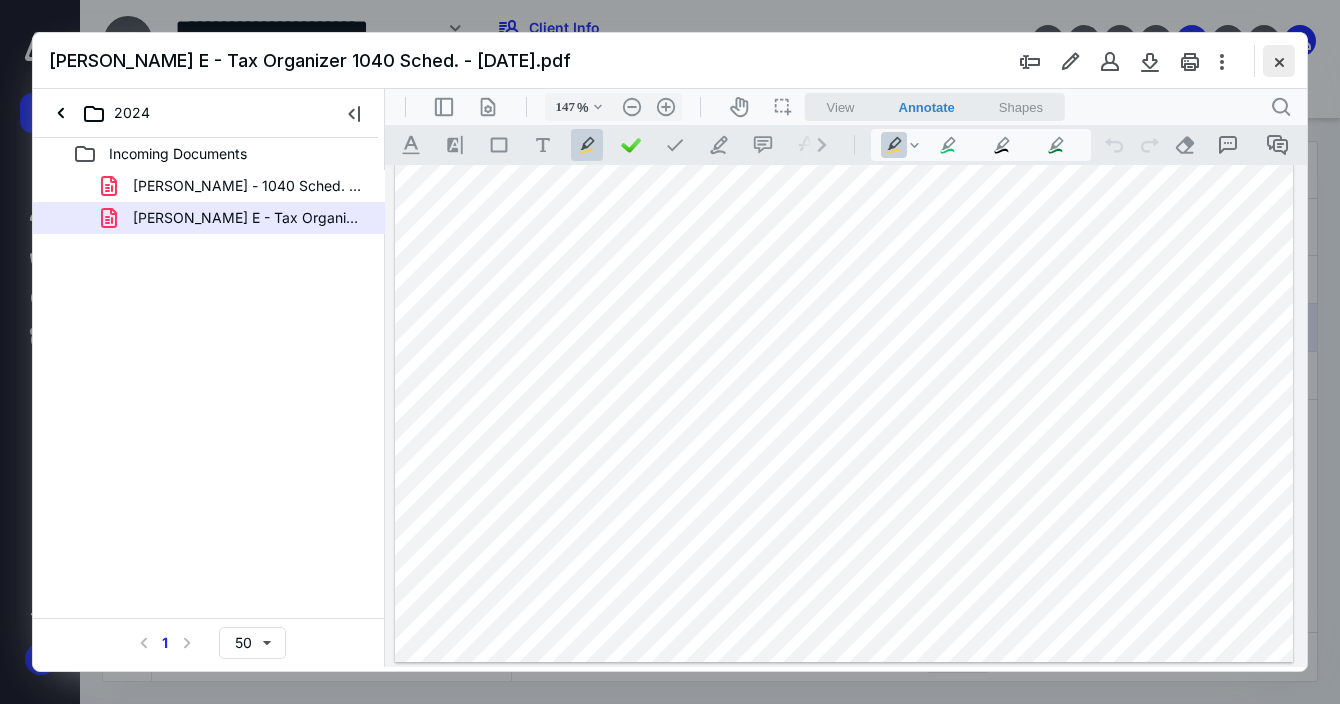 click at bounding box center [1279, 61] 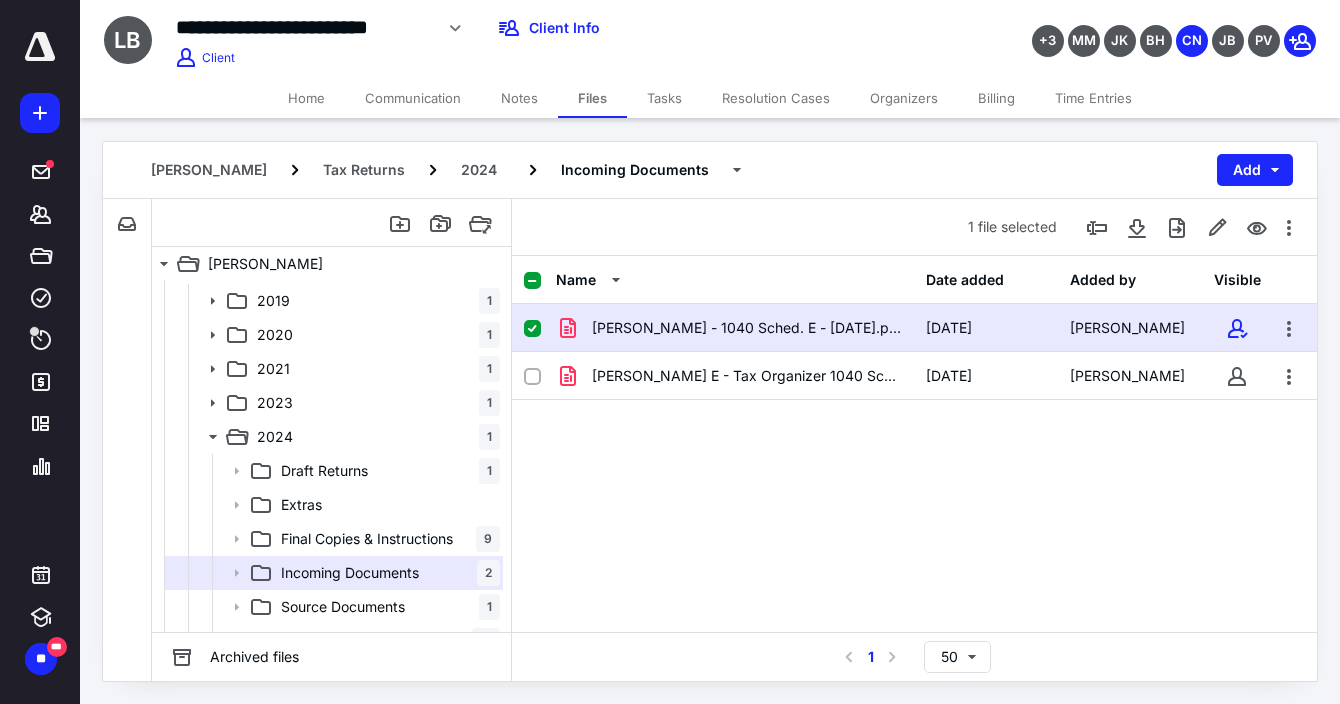 click on "Tasks" at bounding box center [664, 98] 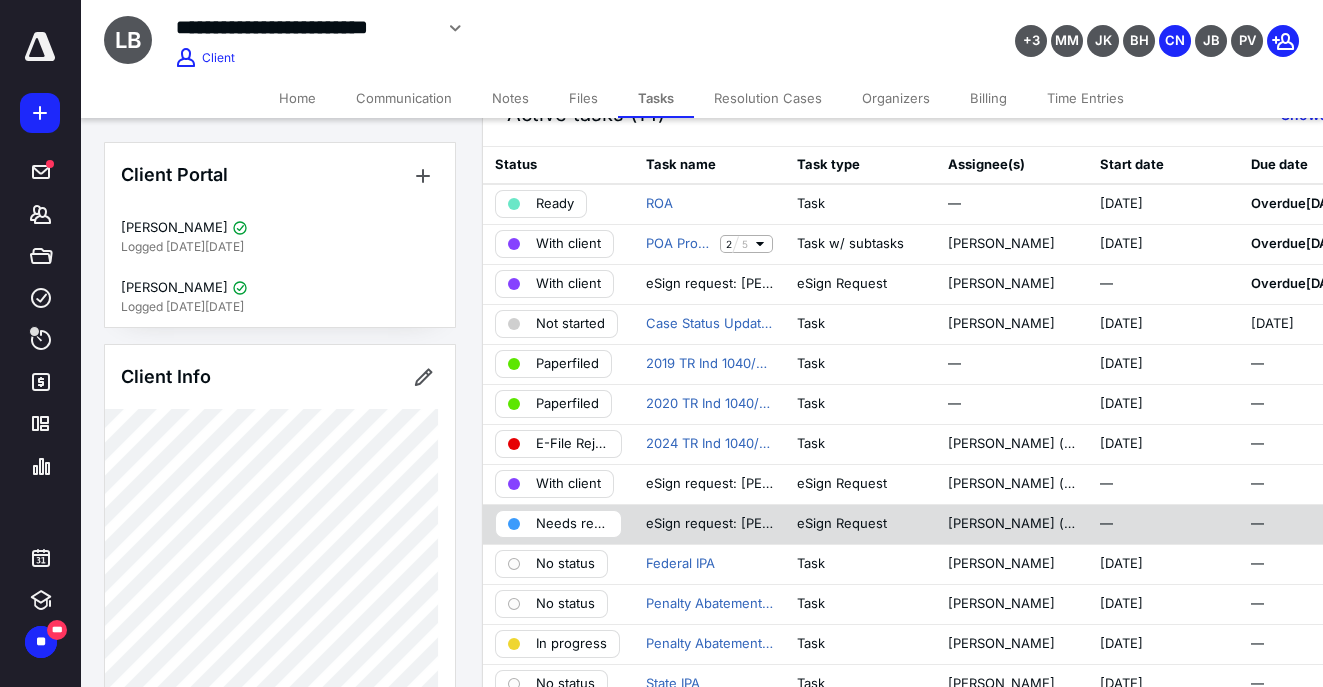 scroll, scrollTop: 111, scrollLeft: 0, axis: vertical 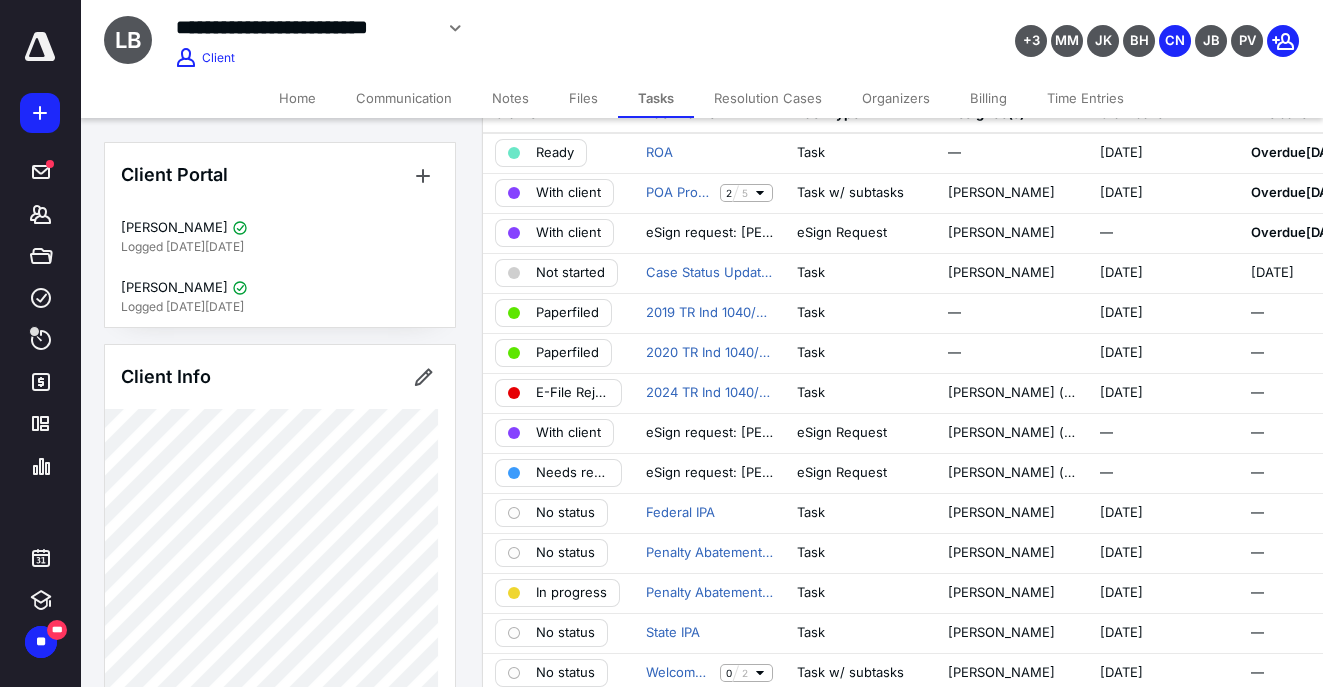 click on "Time Entries" at bounding box center [1085, 98] 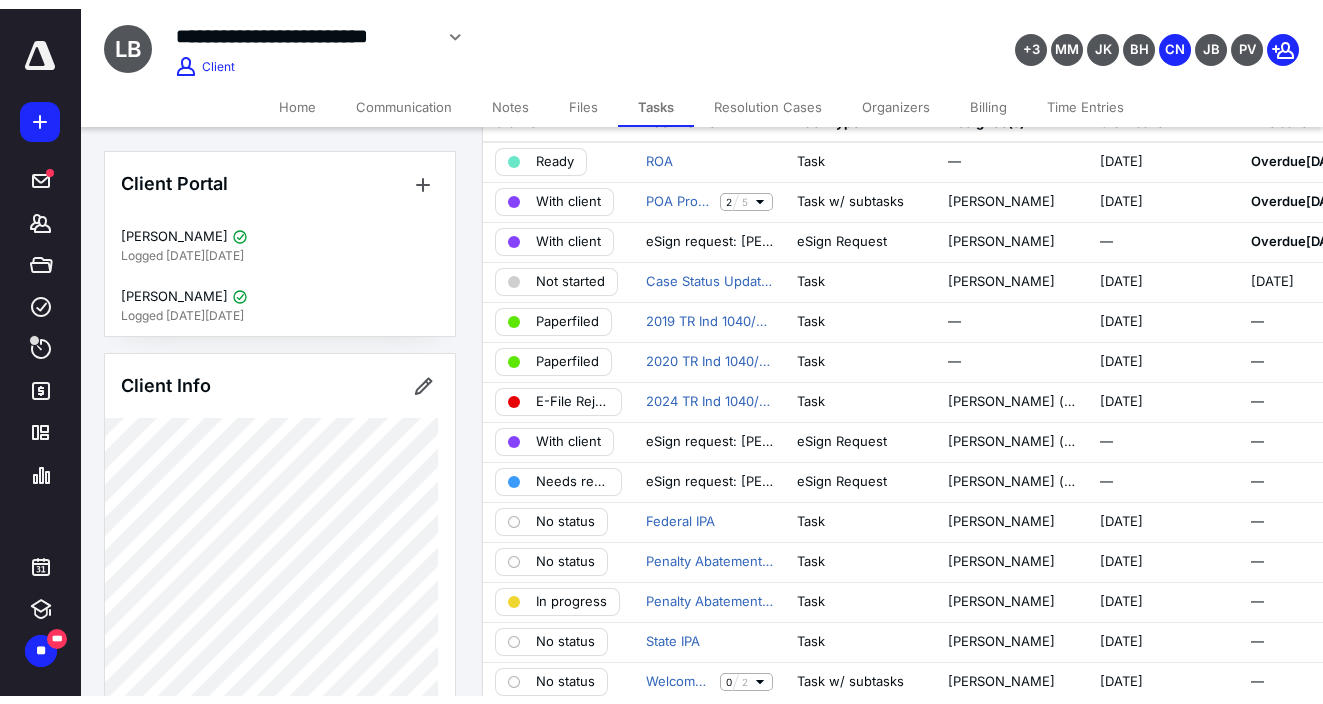 scroll, scrollTop: 0, scrollLeft: 0, axis: both 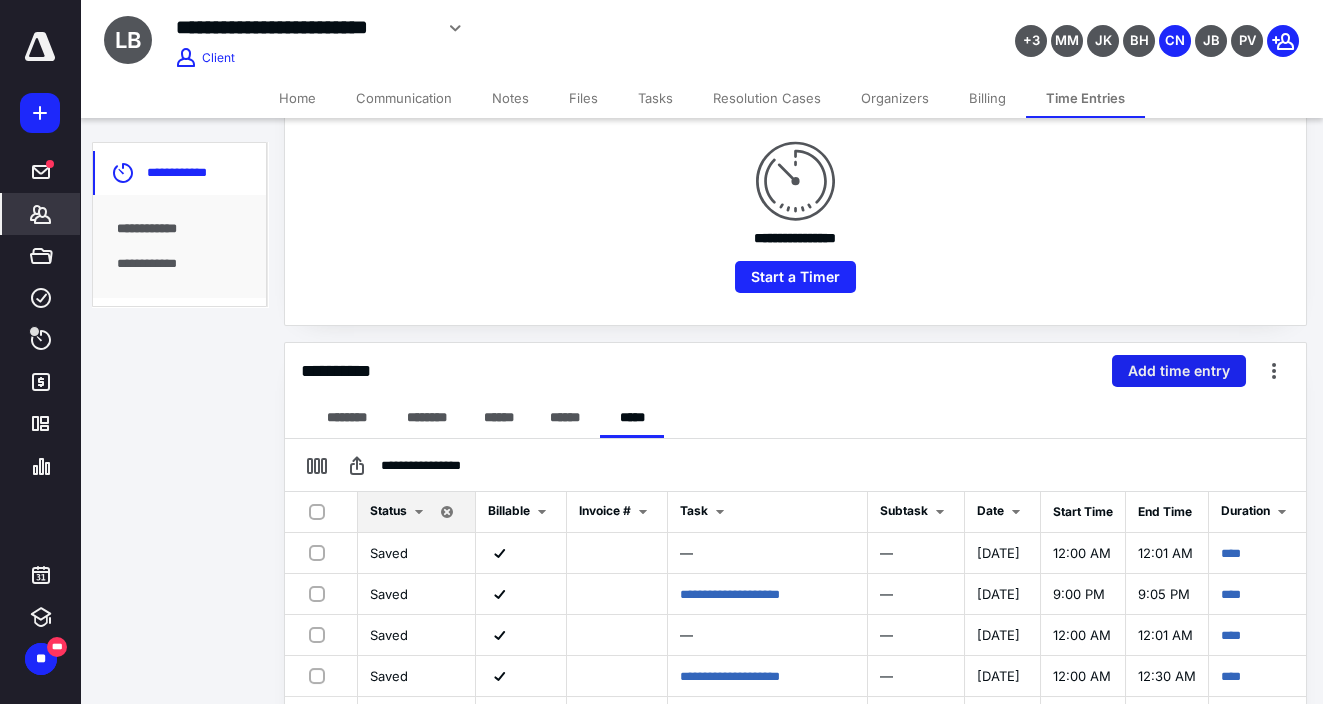 click on "Add time entry" at bounding box center (1179, 371) 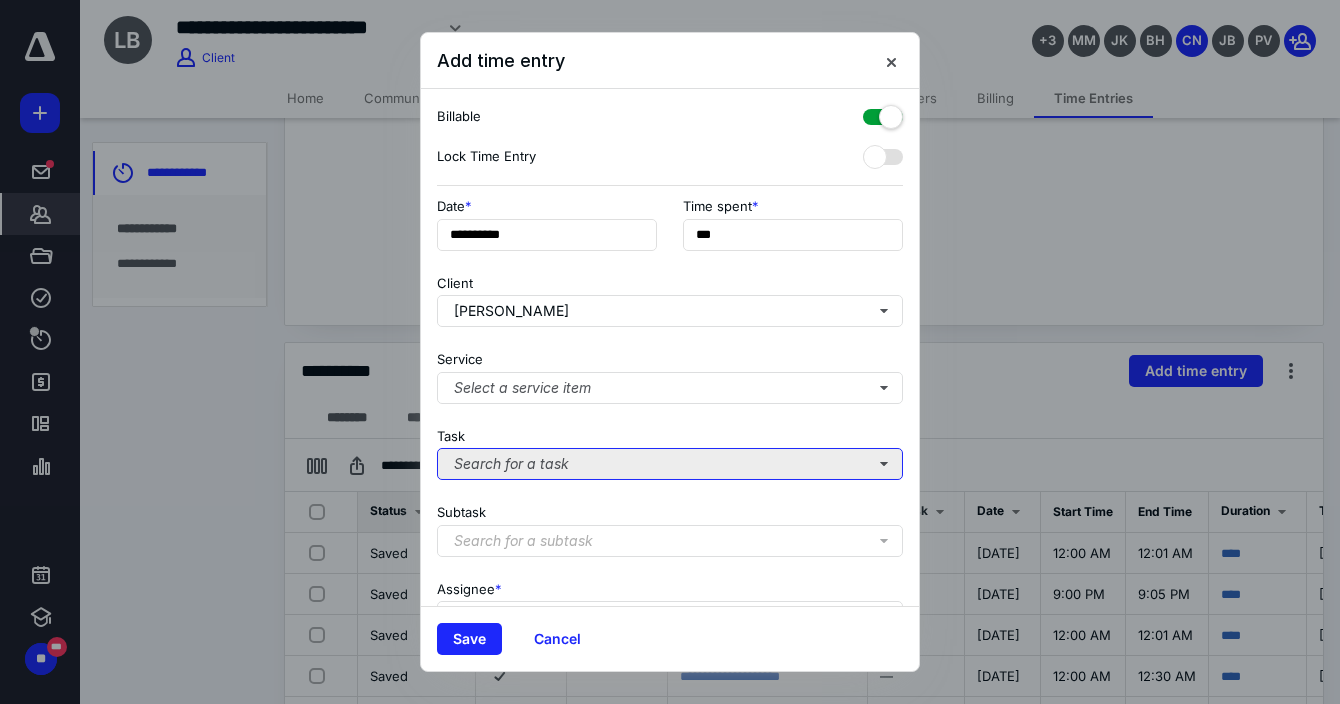 click on "Search for a task" at bounding box center [670, 464] 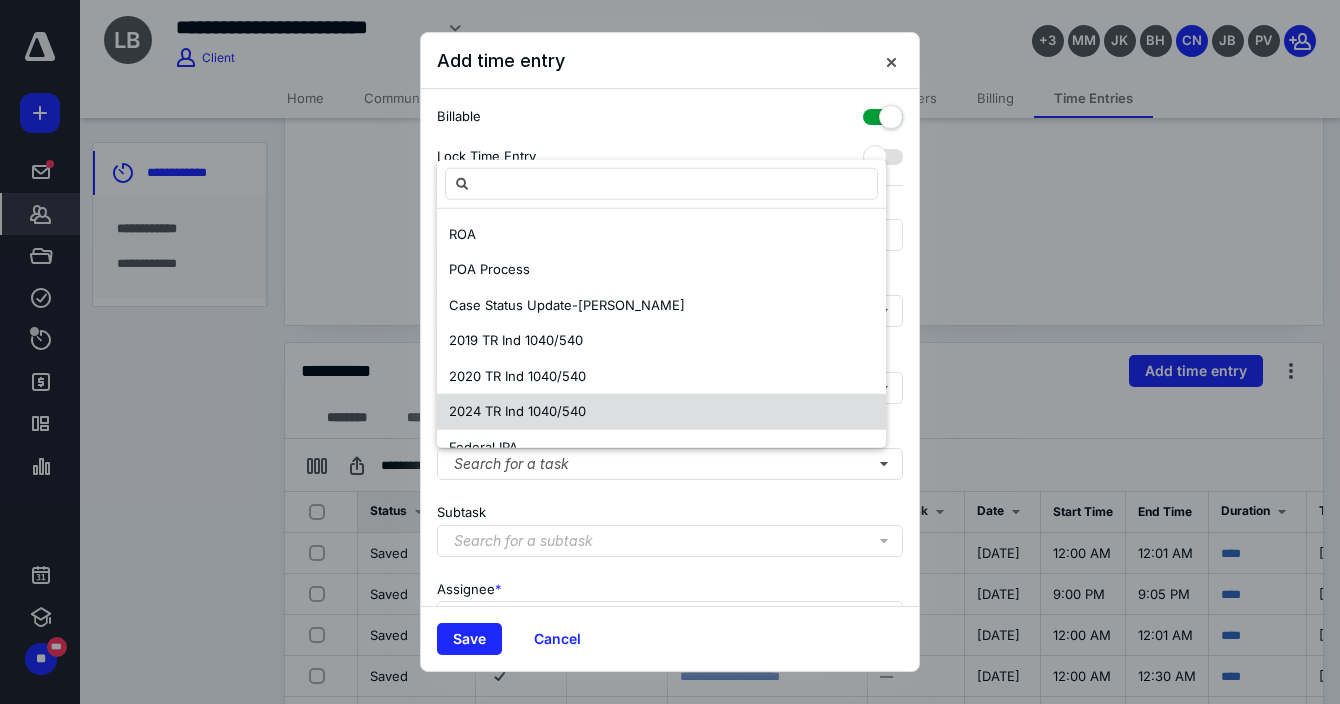 click on "2024 TR Ind 1040/540" at bounding box center (517, 411) 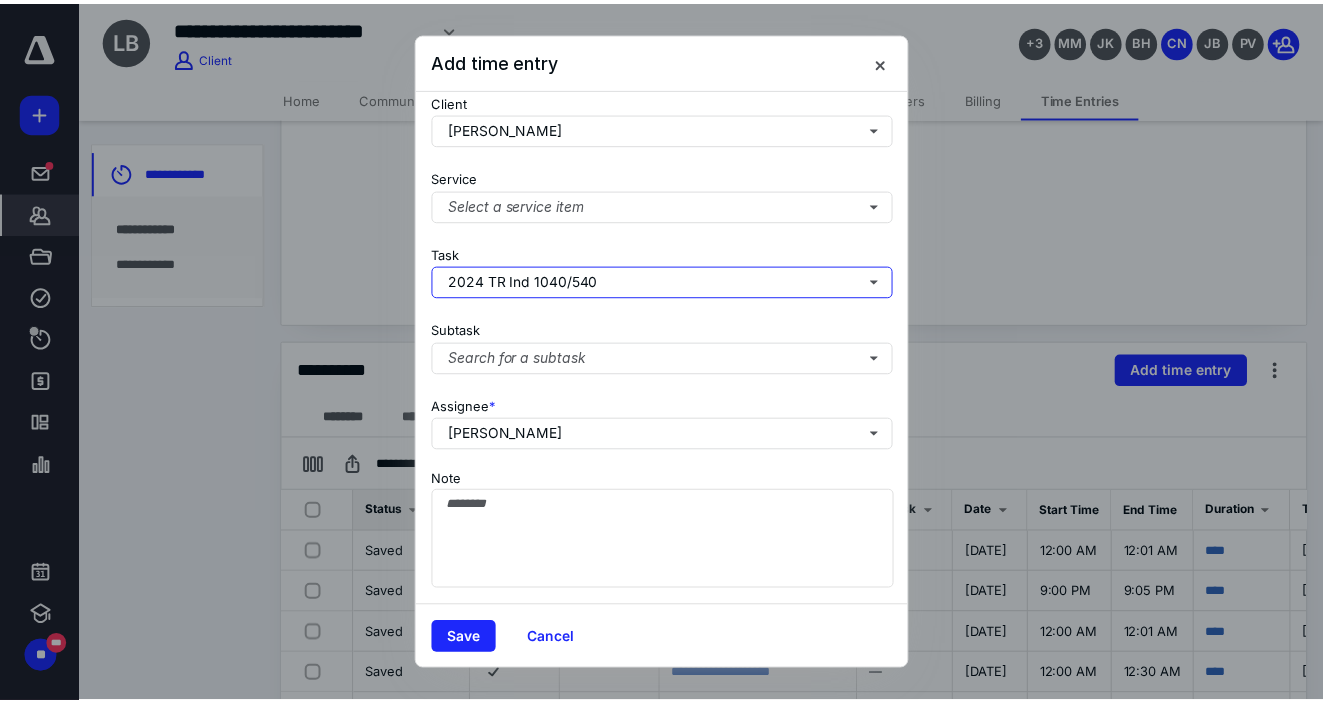 scroll, scrollTop: 198, scrollLeft: 0, axis: vertical 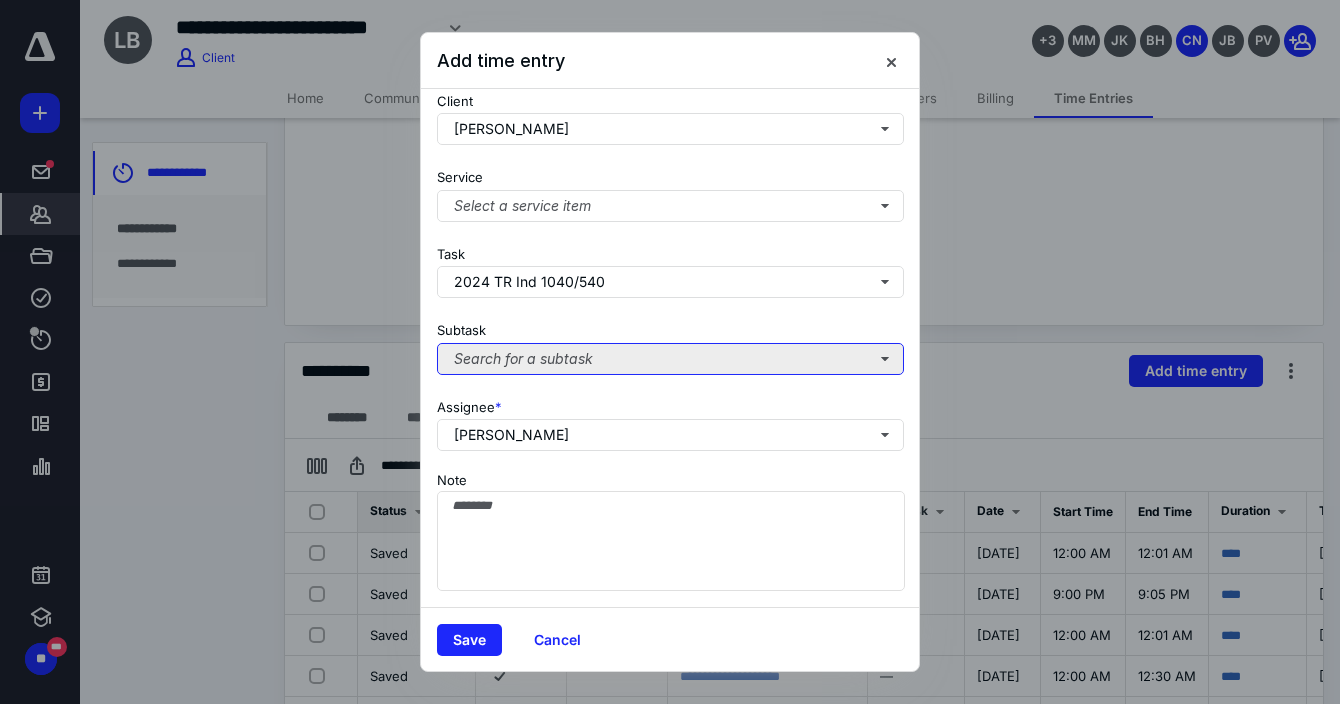 click on "Search for a subtask" at bounding box center [670, 359] 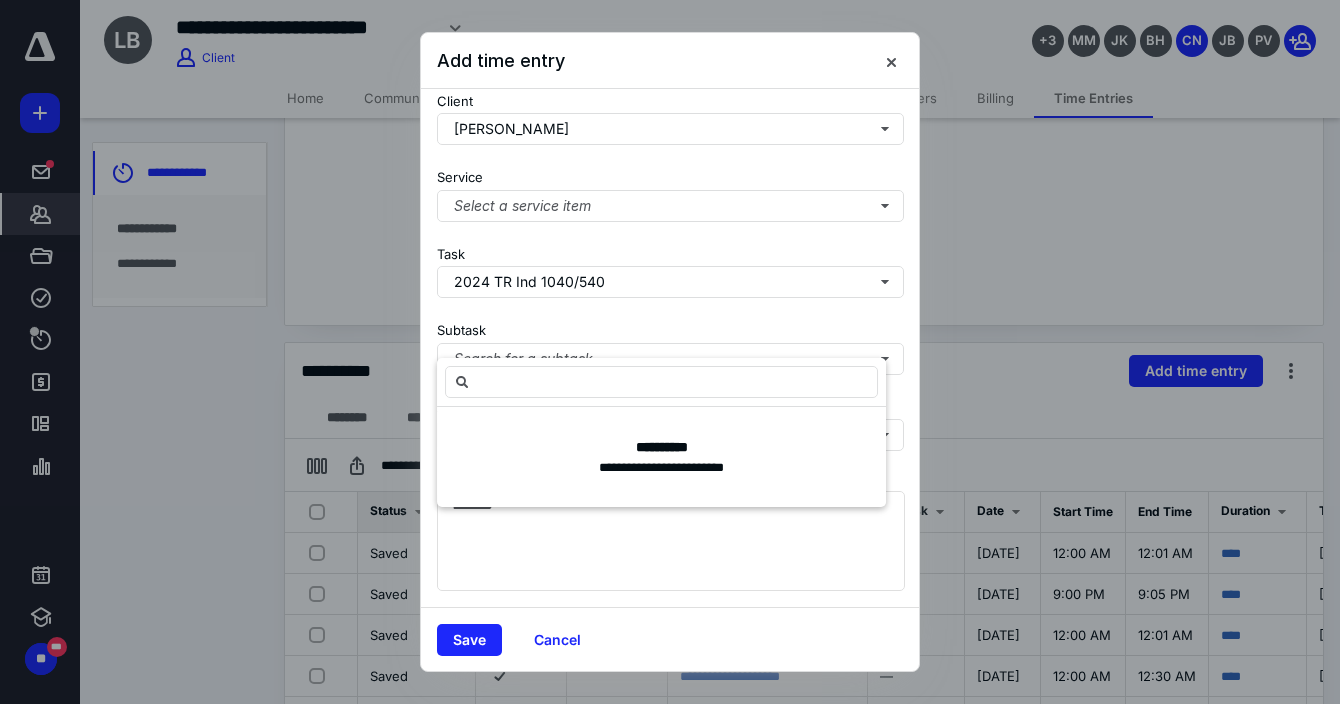 click on "**********" at bounding box center [670, 348] 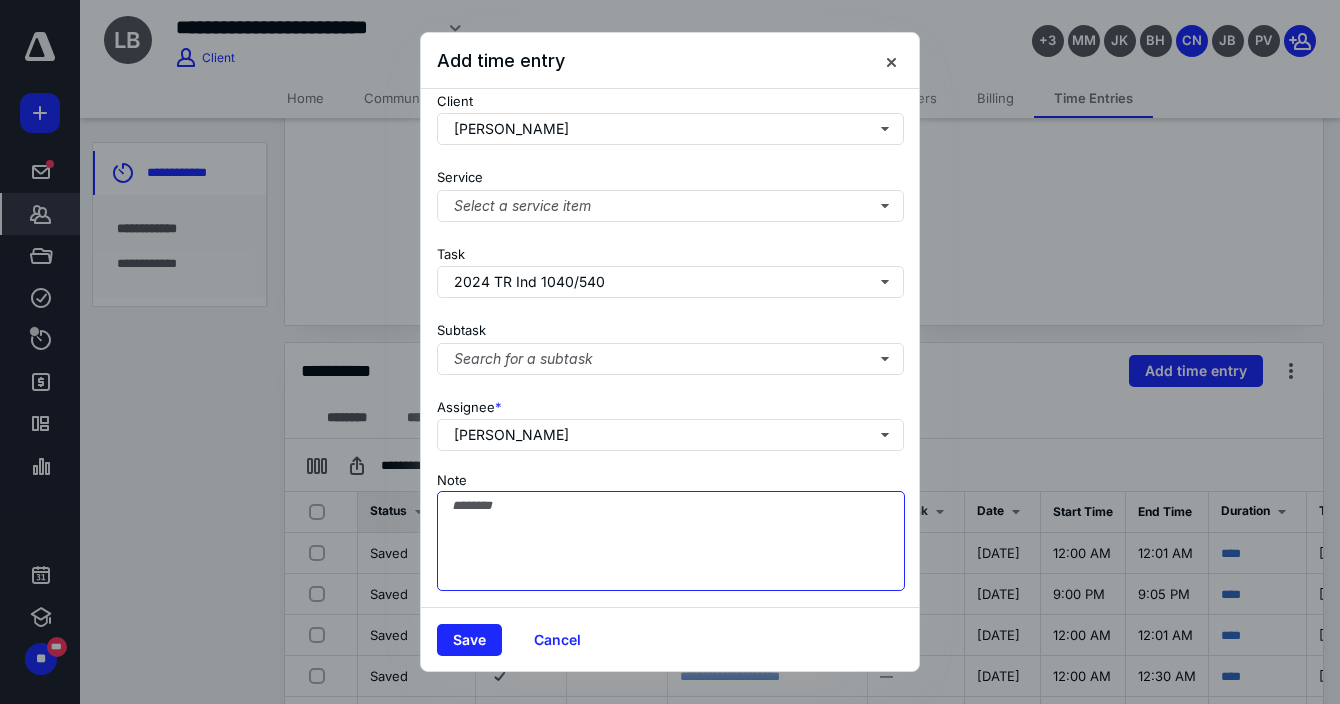 click on "Note" at bounding box center [671, 541] 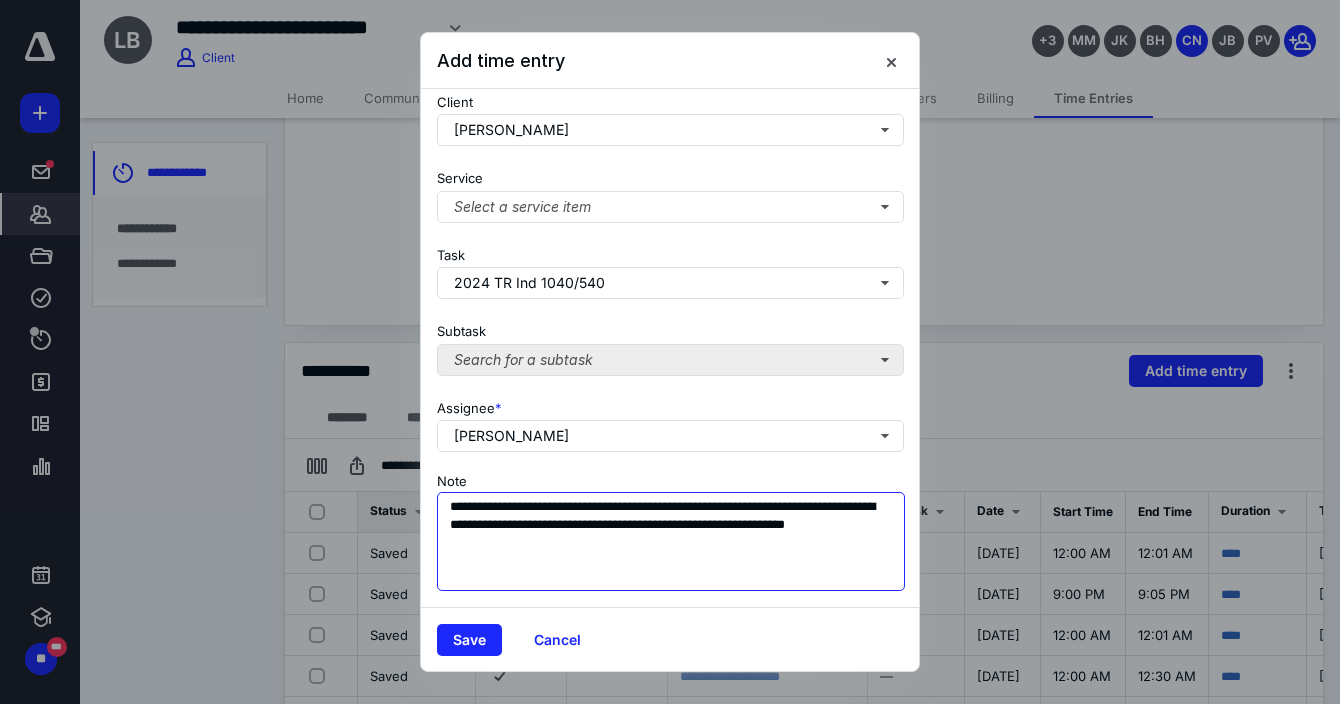 type on "**********" 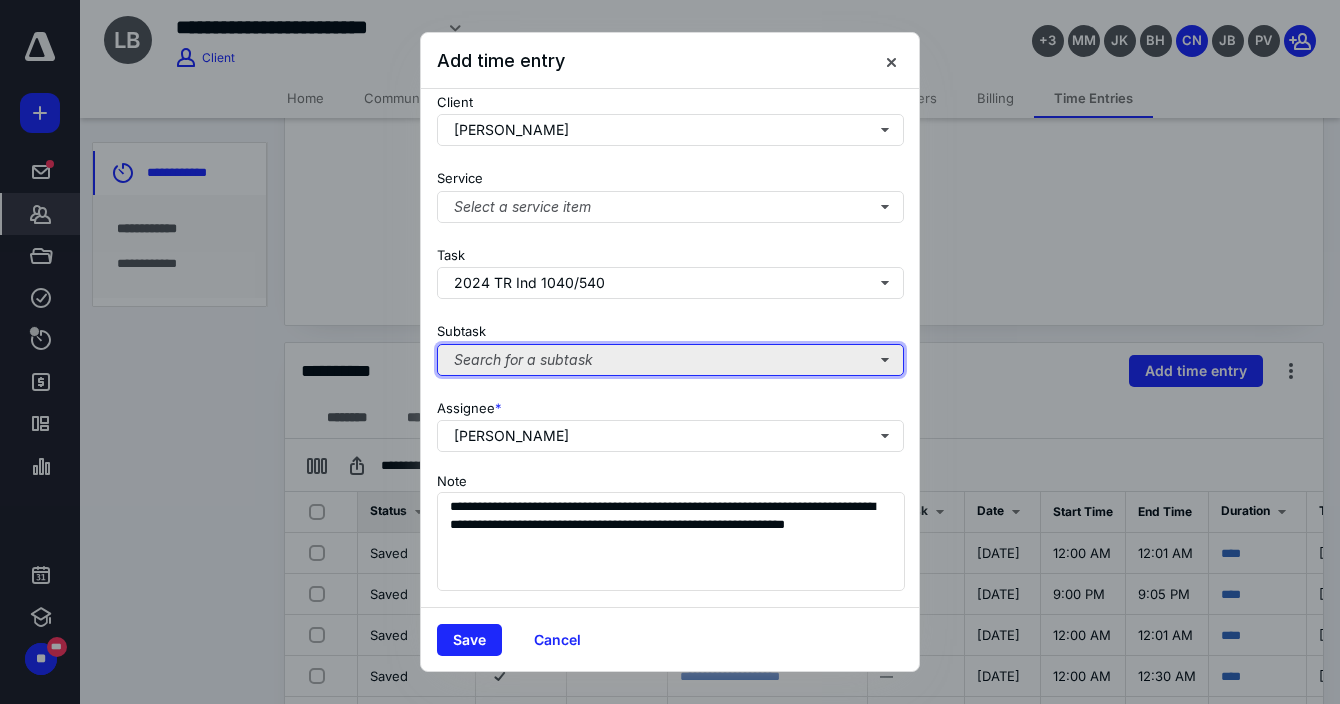 click on "Search for a subtask" at bounding box center [670, 360] 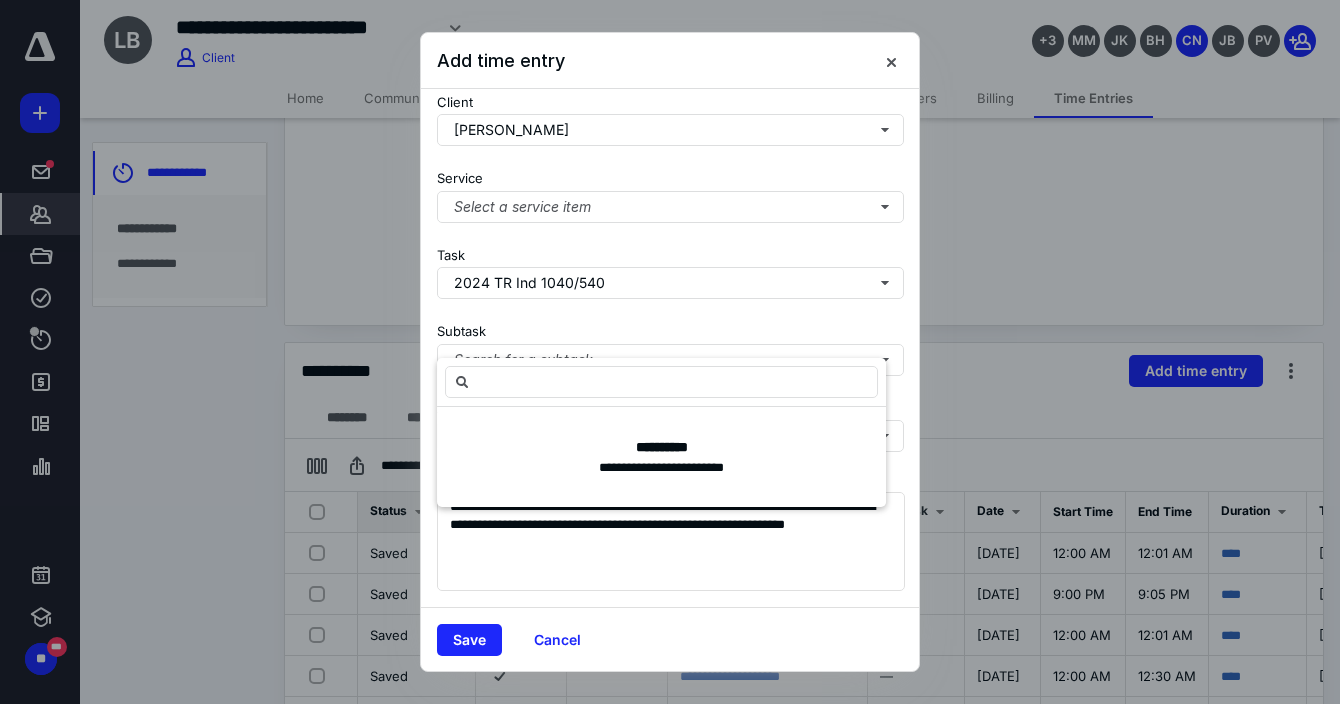drag, startPoint x: 577, startPoint y: 300, endPoint x: 574, endPoint y: 314, distance: 14.3178215 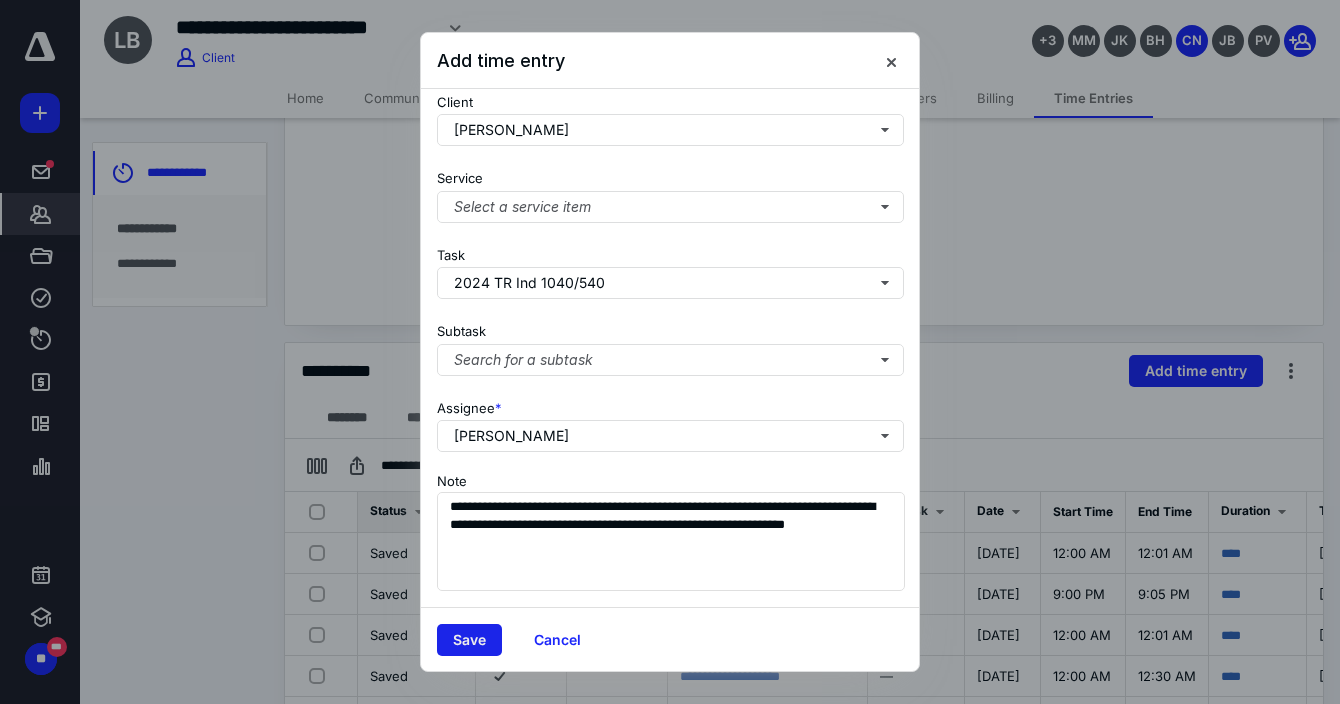 click on "Save" at bounding box center (469, 640) 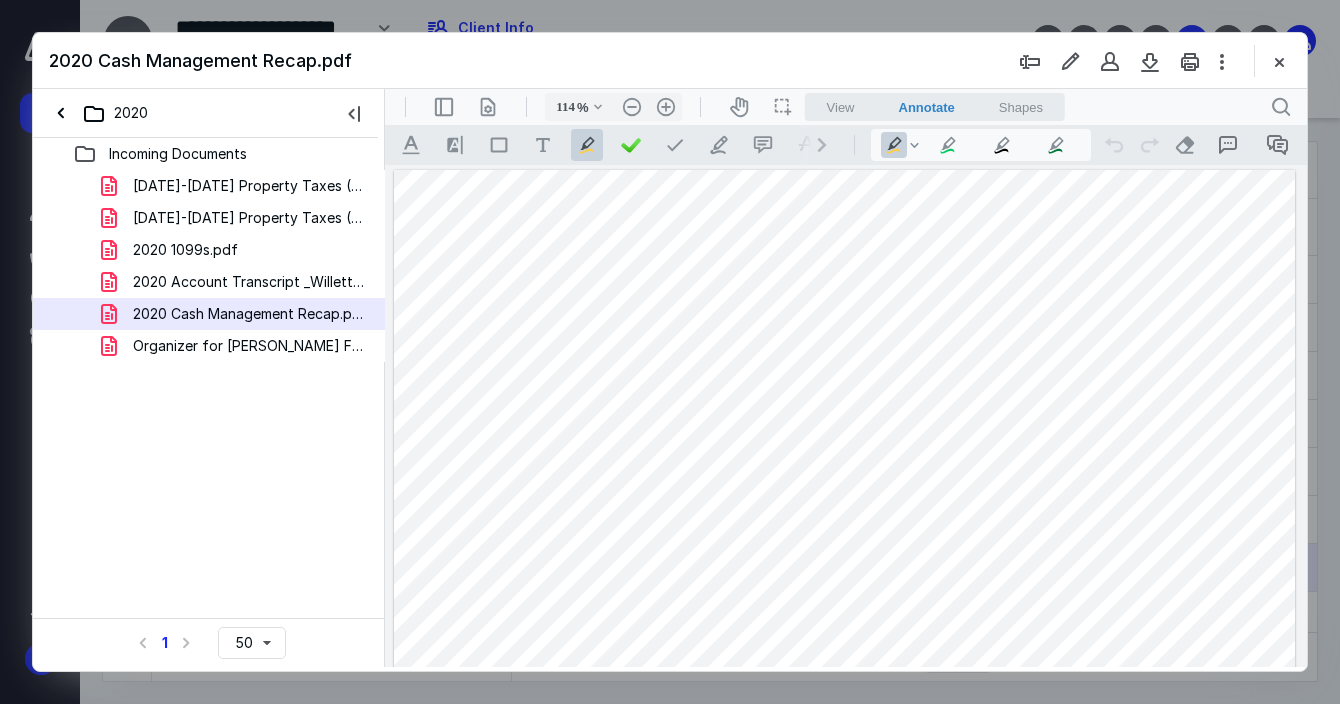 scroll, scrollTop: 0, scrollLeft: 0, axis: both 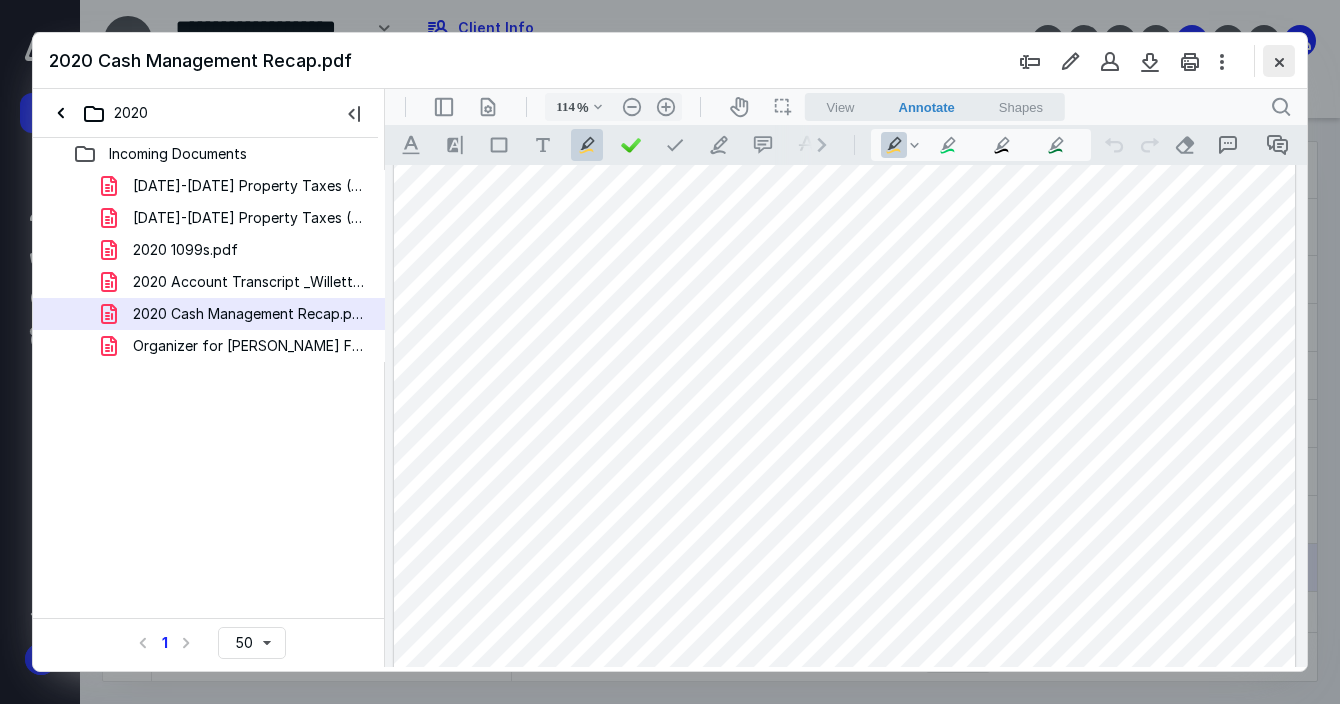 click at bounding box center [1279, 61] 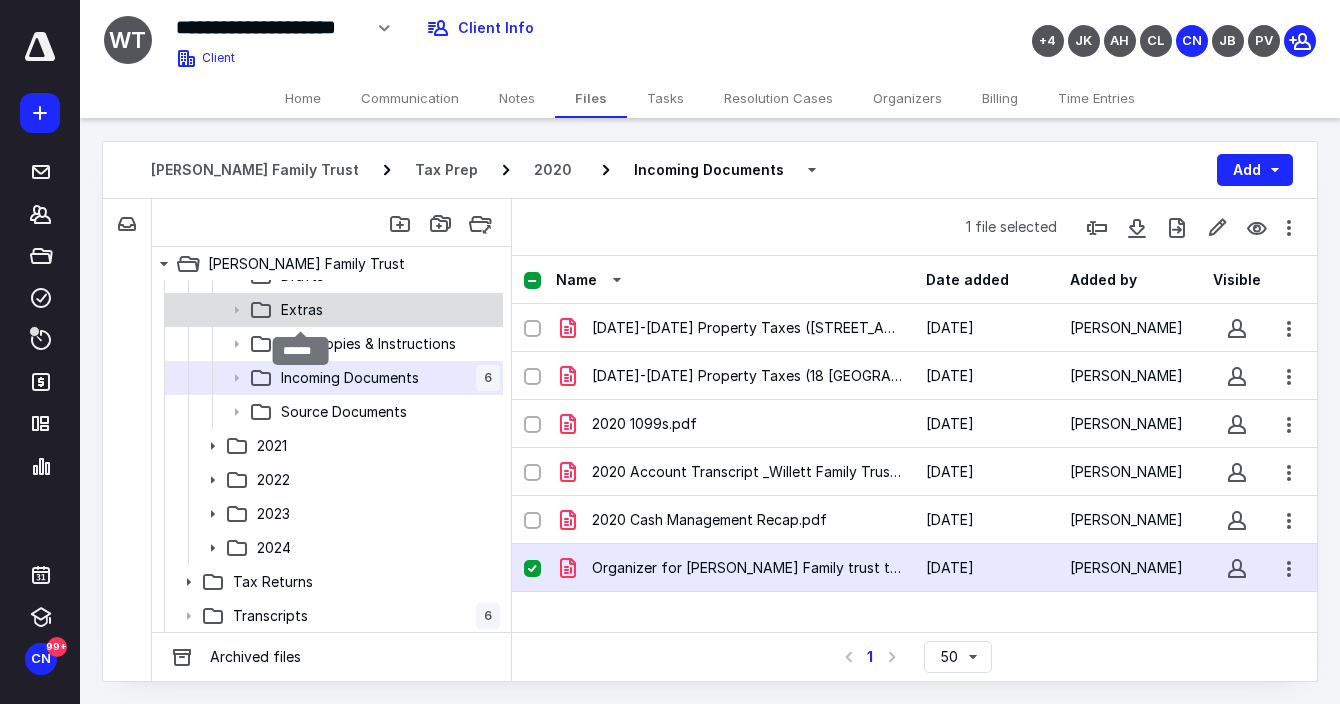 scroll, scrollTop: 148, scrollLeft: 0, axis: vertical 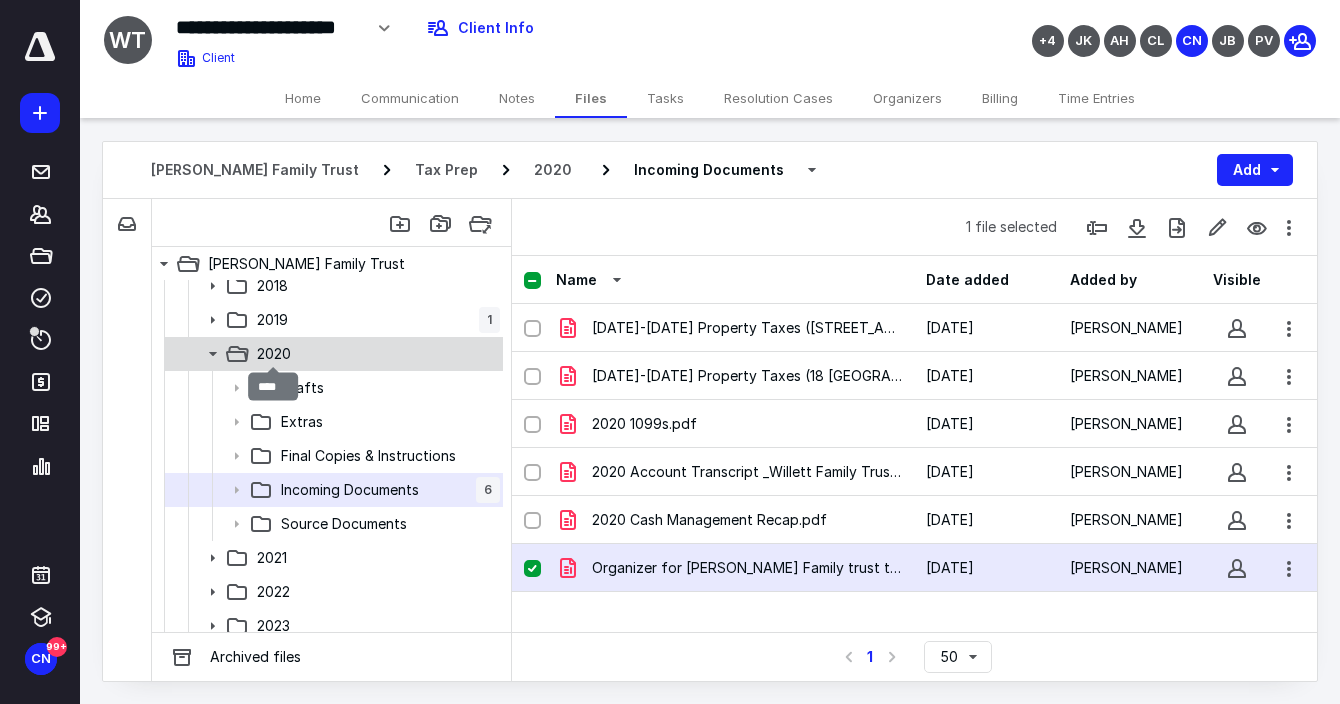 click on "2020" at bounding box center [274, 354] 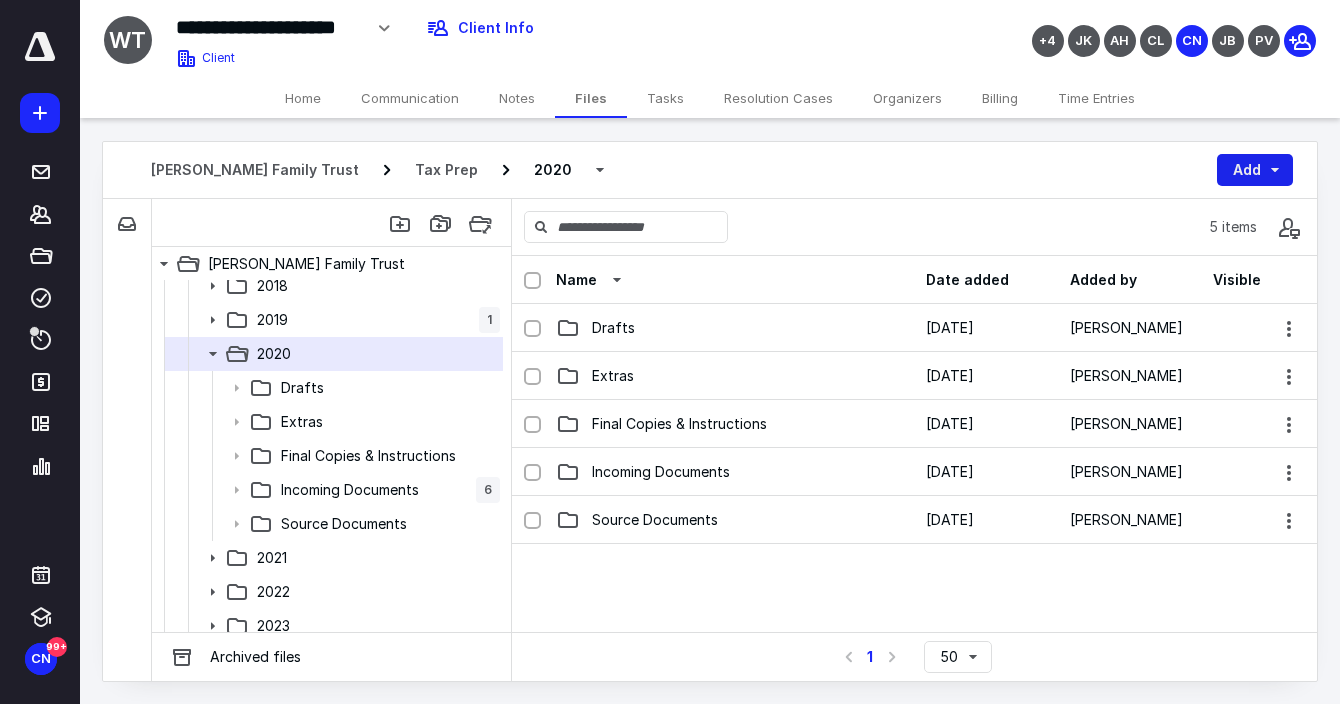 click on "Add" at bounding box center [1255, 170] 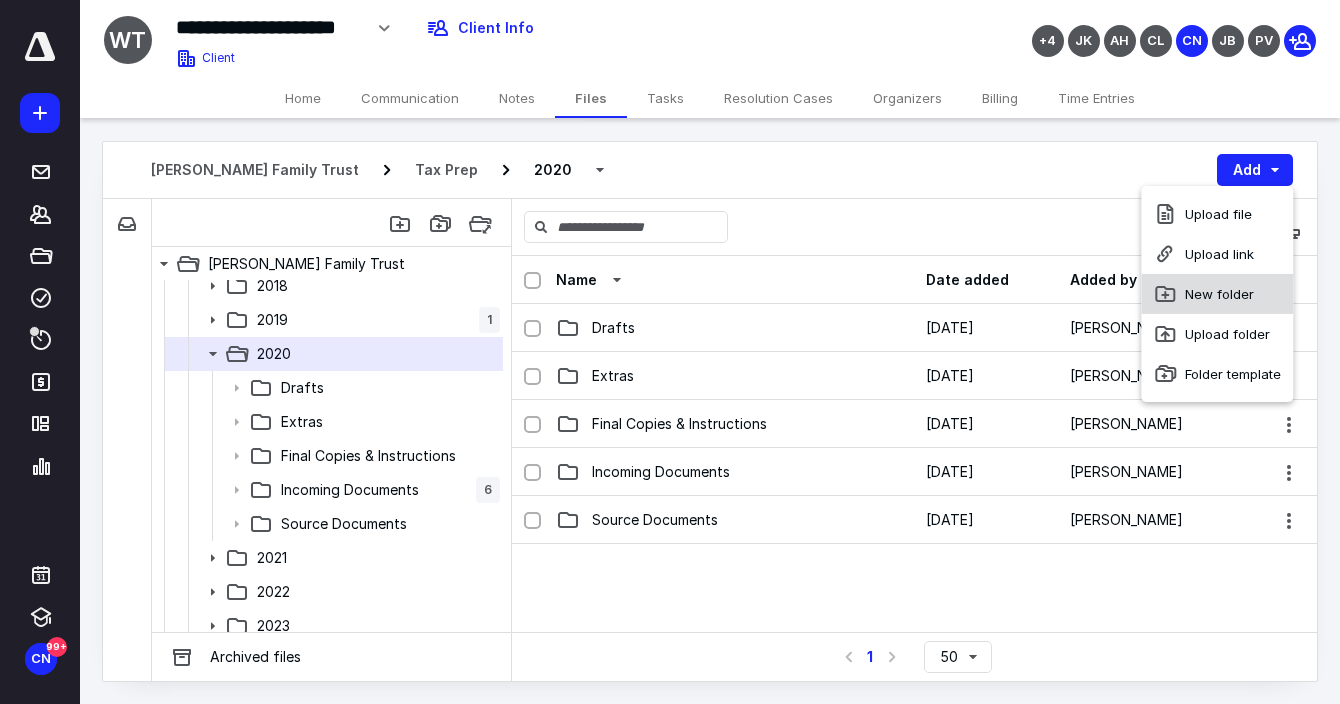 click on "New folder" at bounding box center [1217, 294] 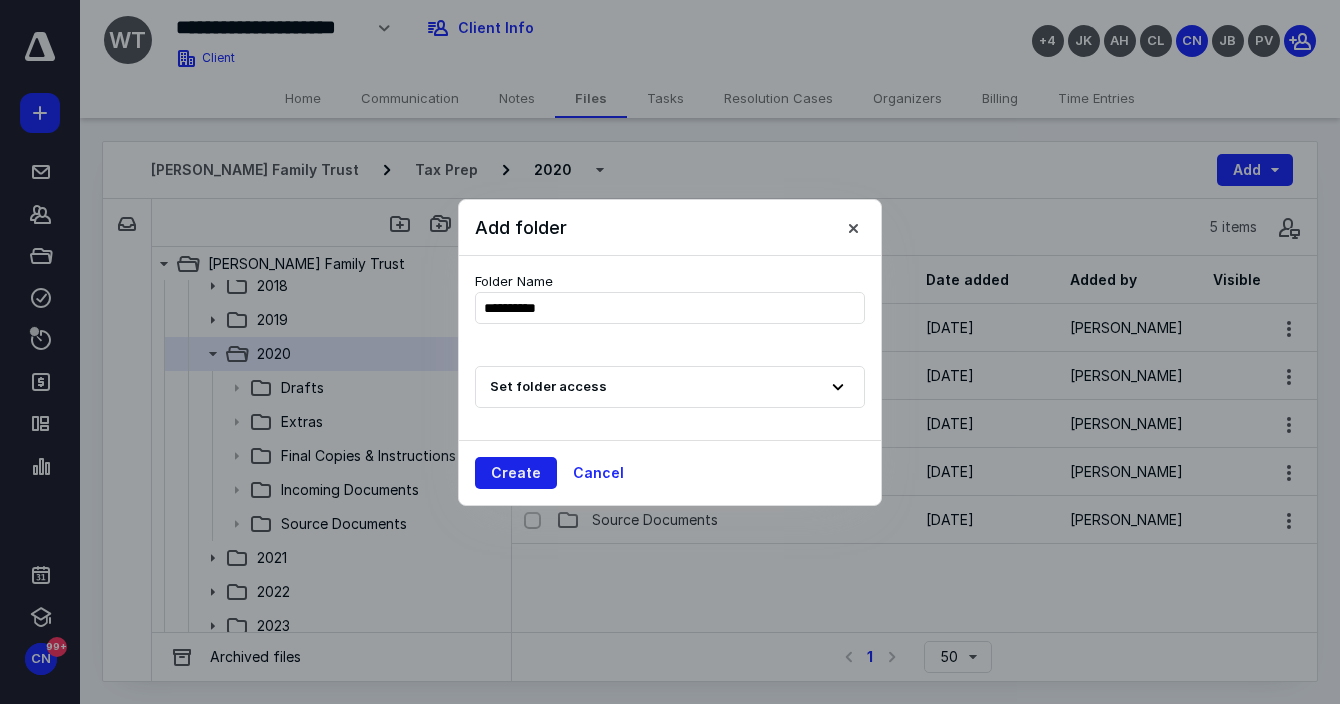 type on "**********" 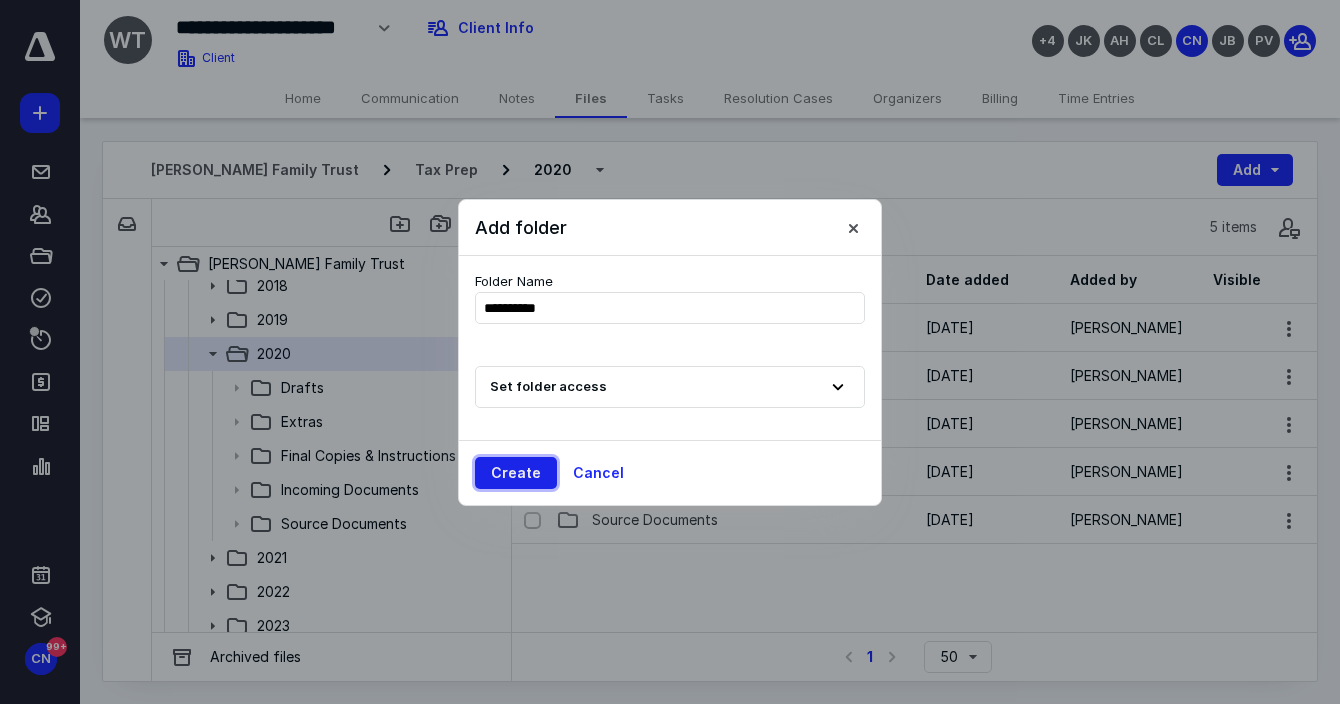click on "Create" at bounding box center (516, 473) 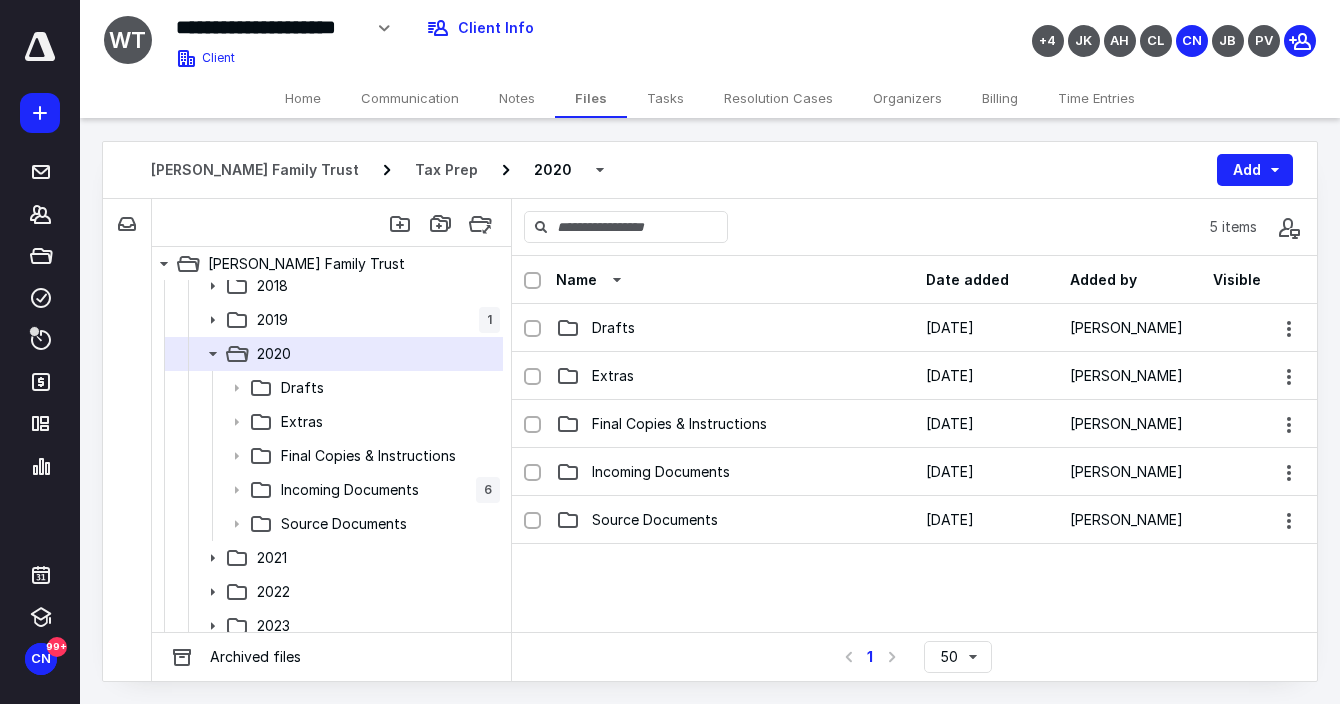 scroll, scrollTop: 90, scrollLeft: 0, axis: vertical 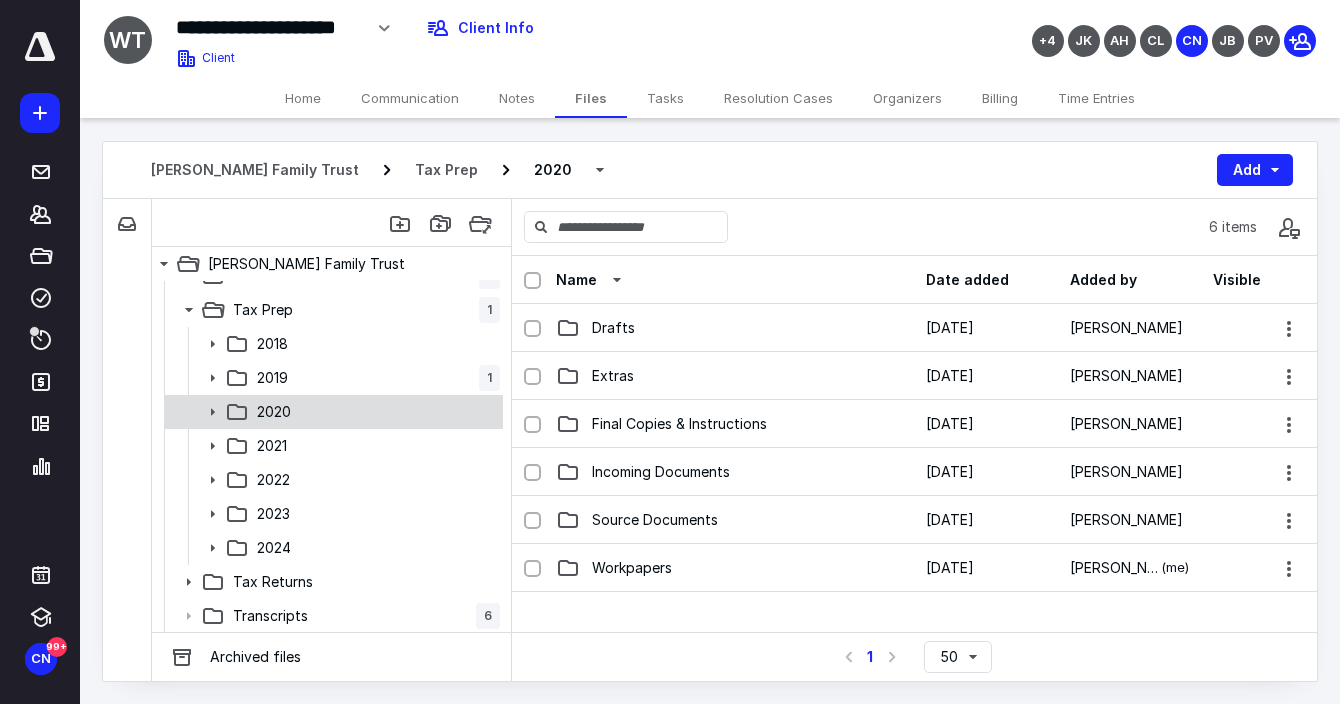 click on "2020" at bounding box center (332, 412) 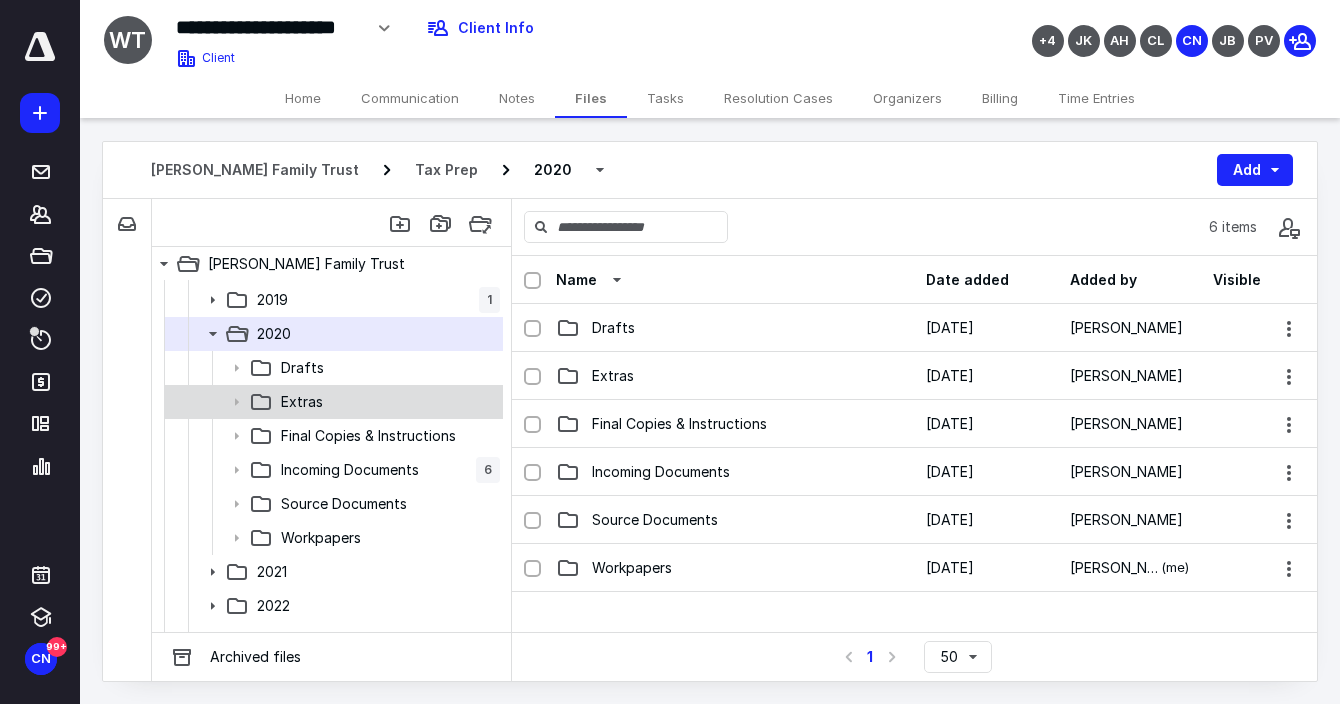 scroll, scrollTop: 201, scrollLeft: 0, axis: vertical 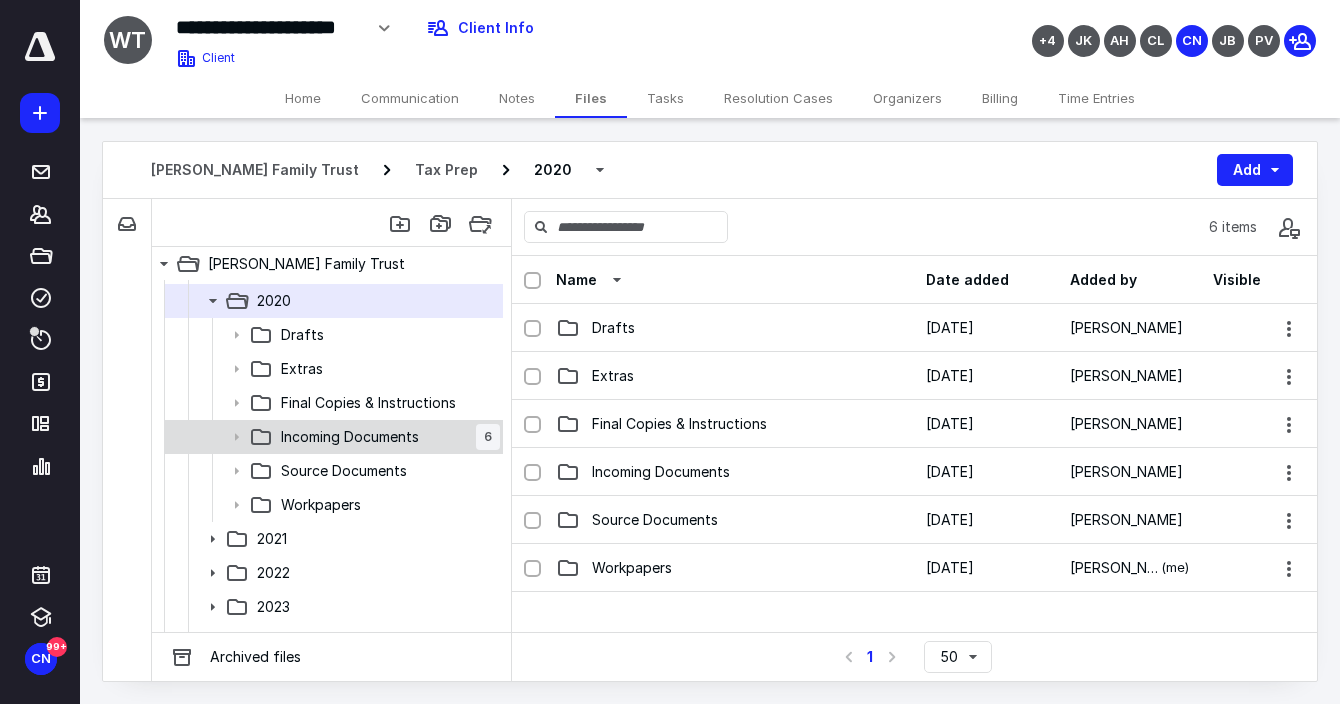 click on "Incoming Documents 6" at bounding box center (386, 437) 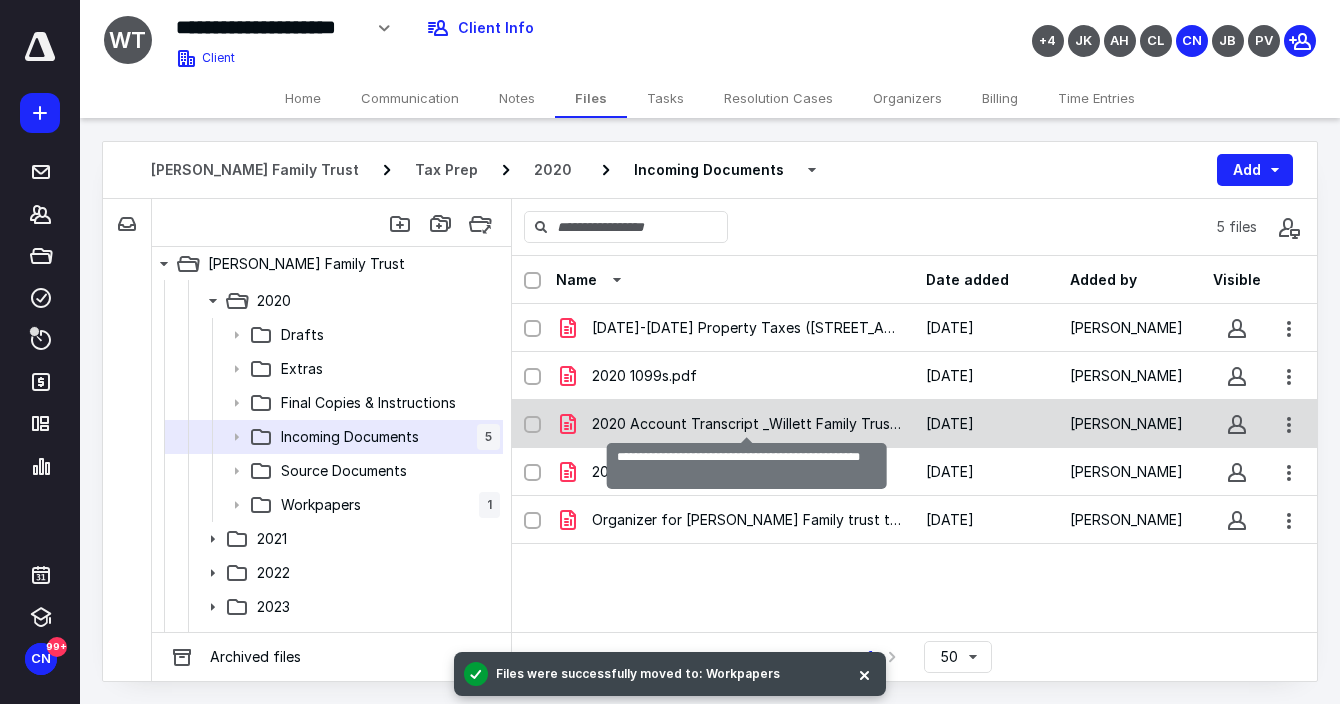 click on "2020 Account Transcript _Willett Family Trust.pdf" at bounding box center [747, 424] 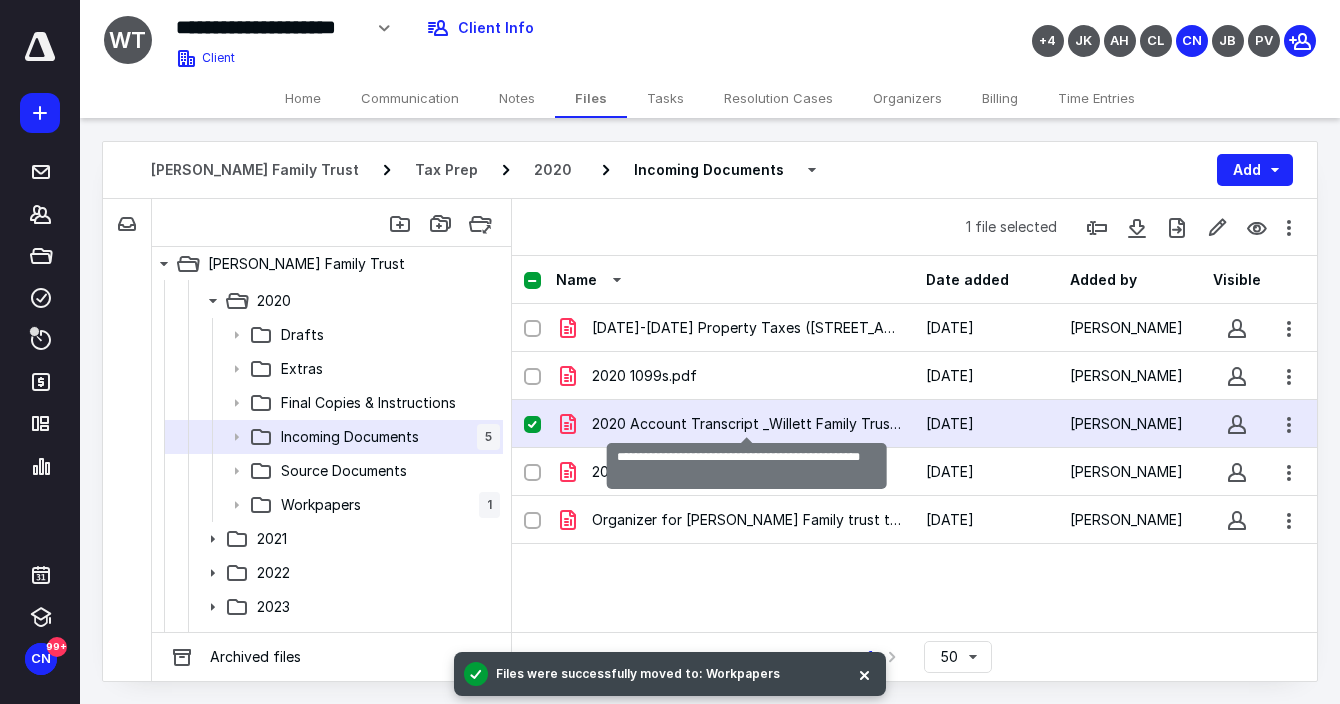 click on "2020 Account Transcript _Willett Family Trust.pdf" at bounding box center [747, 424] 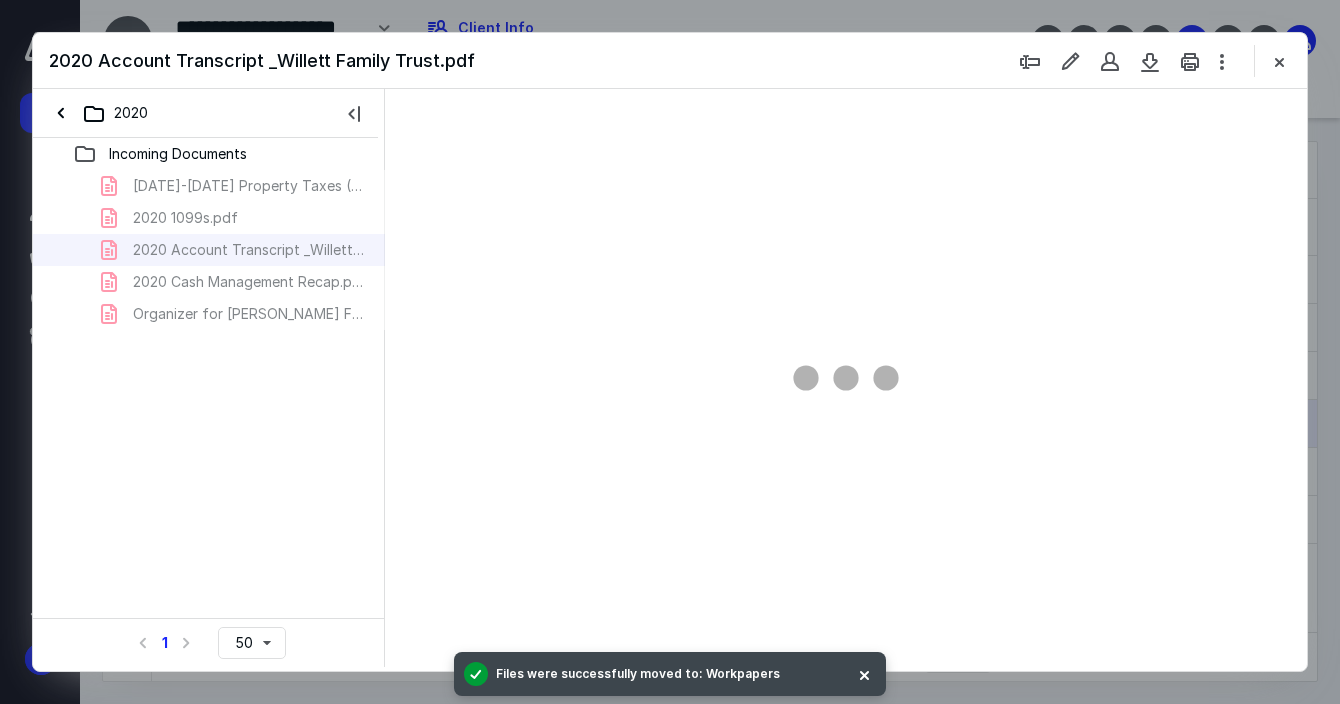 scroll, scrollTop: 0, scrollLeft: 0, axis: both 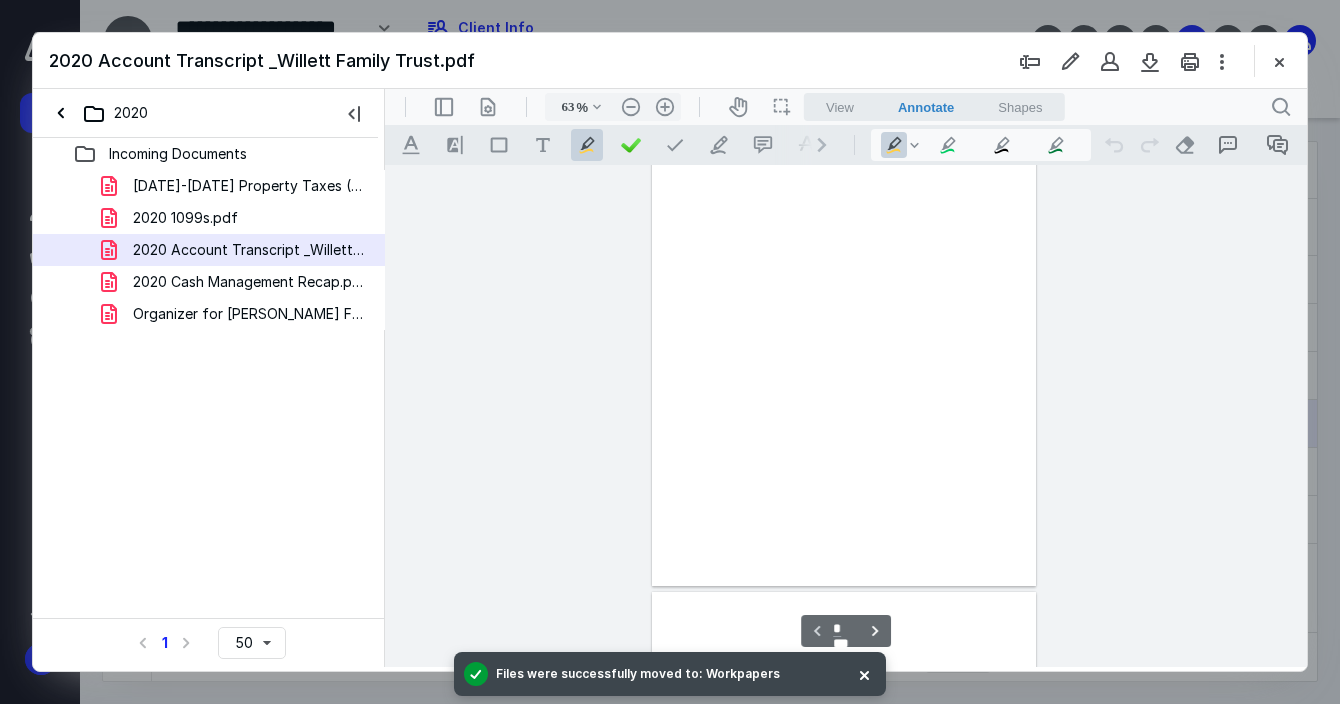 type on "146" 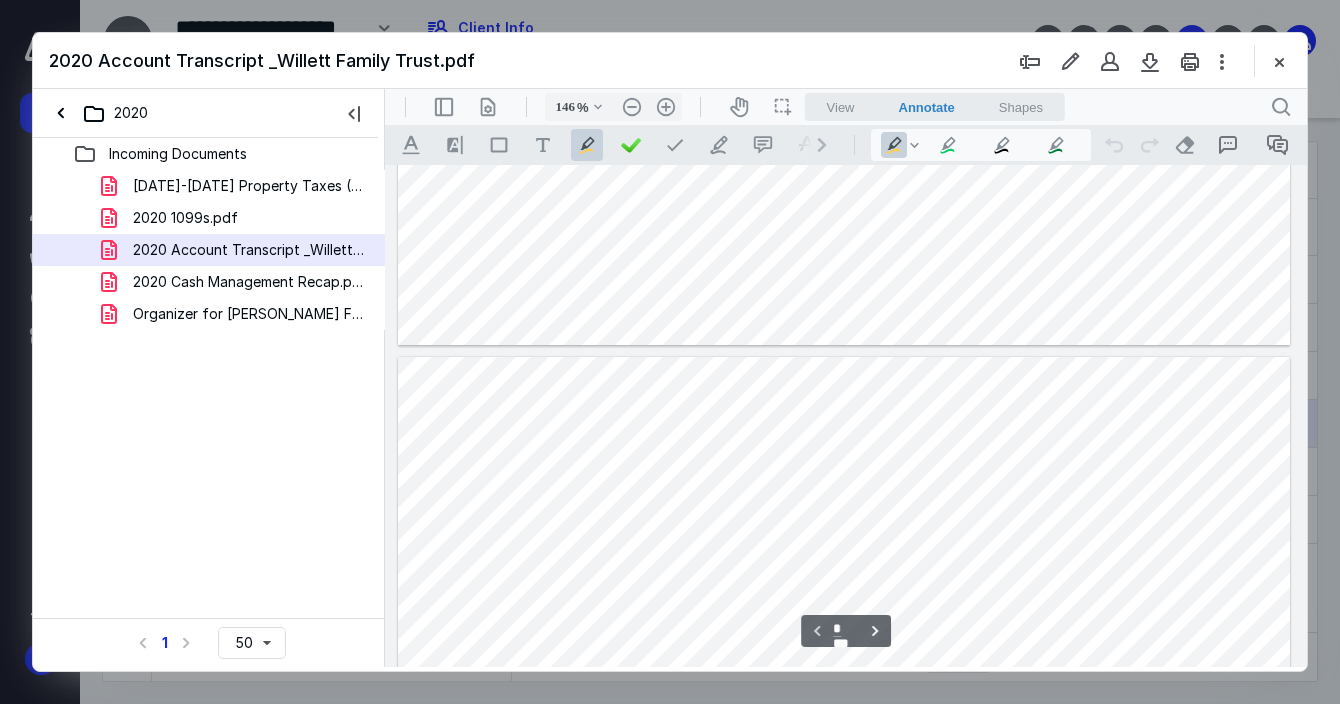 type on "*" 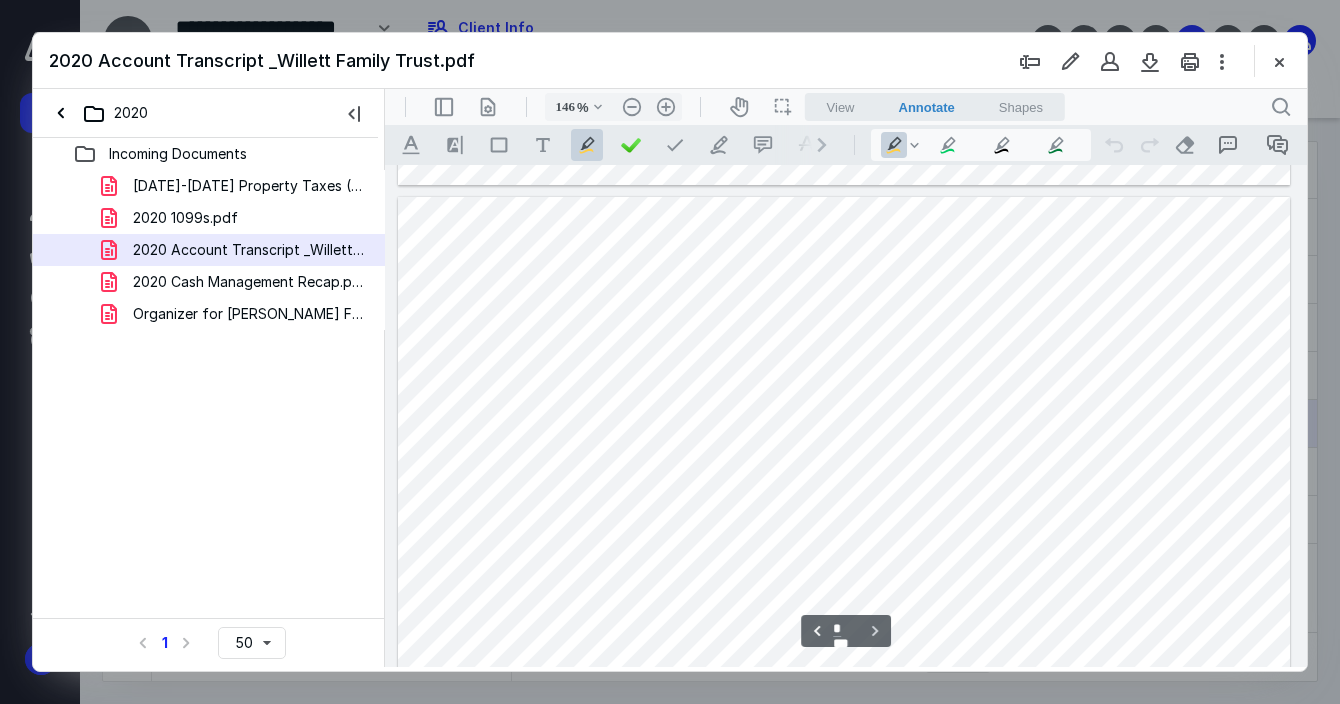 scroll, scrollTop: 1183, scrollLeft: 0, axis: vertical 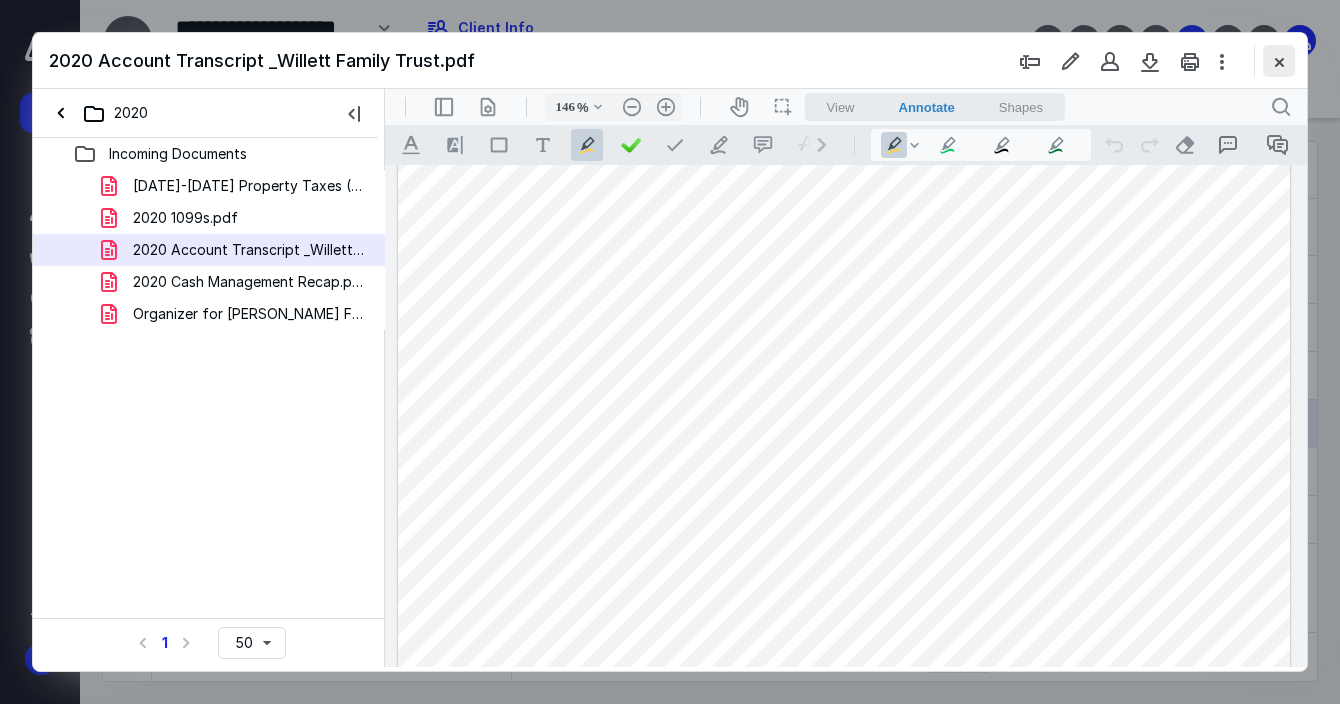 click at bounding box center (1279, 61) 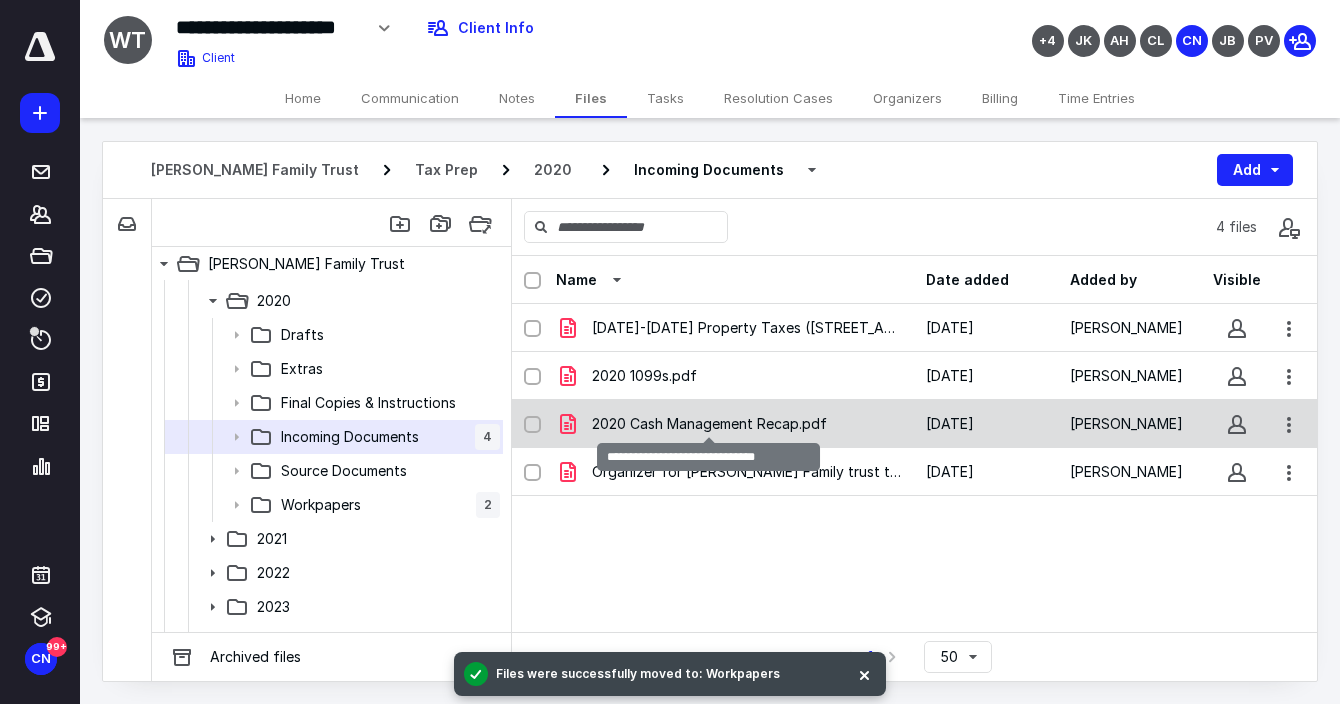 click on "2020 Cash Management Recap.pdf" at bounding box center (709, 424) 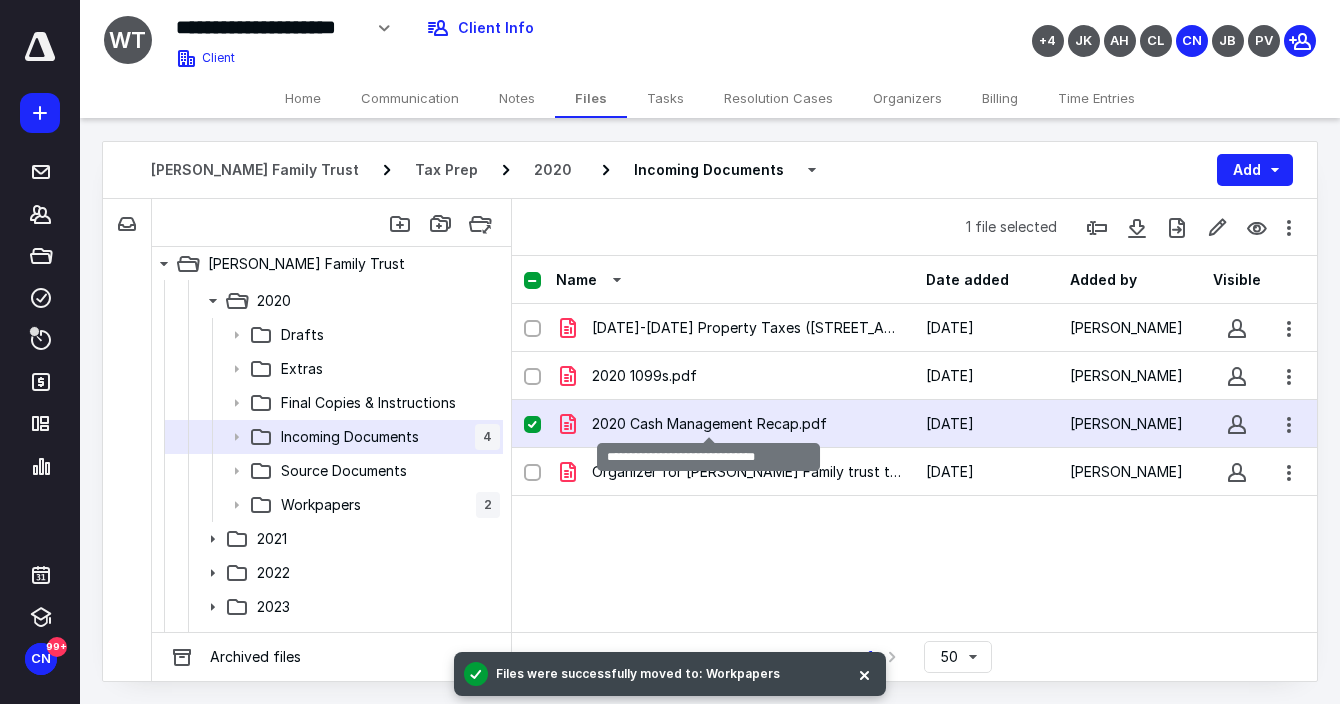 click on "2020 Cash Management Recap.pdf" at bounding box center (709, 424) 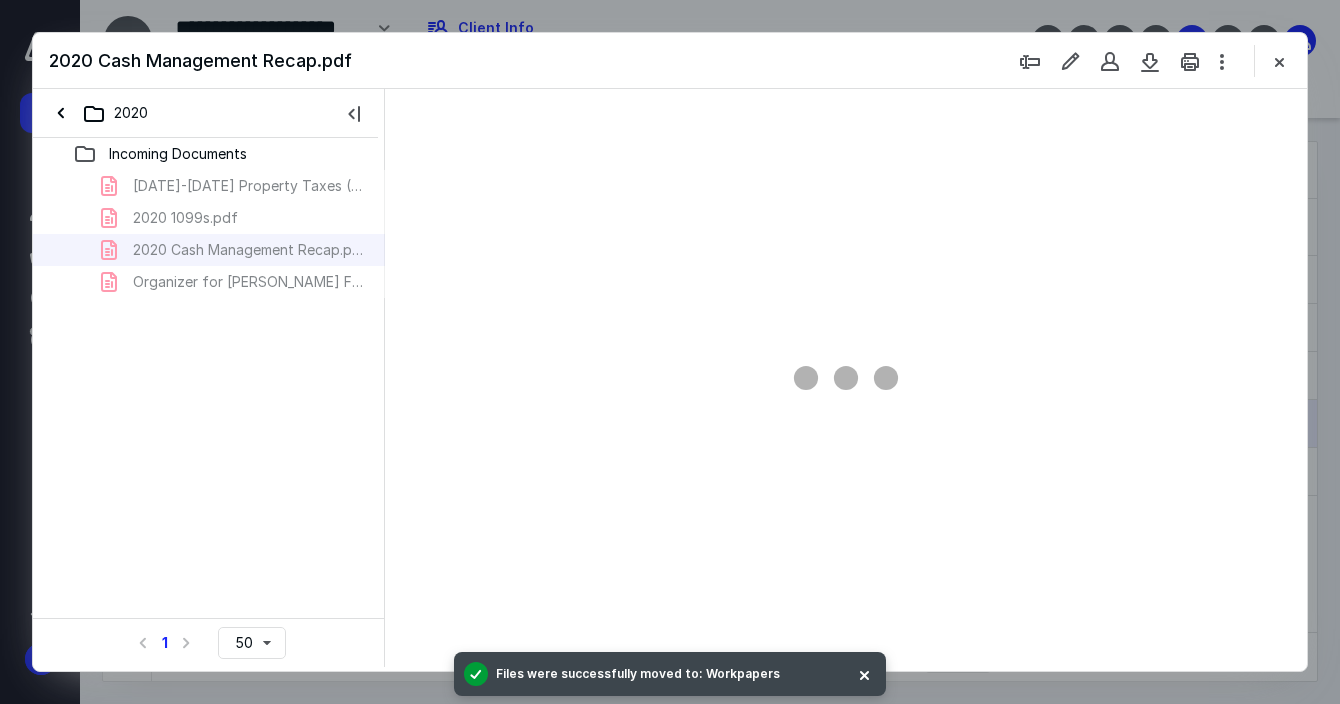 scroll, scrollTop: 0, scrollLeft: 0, axis: both 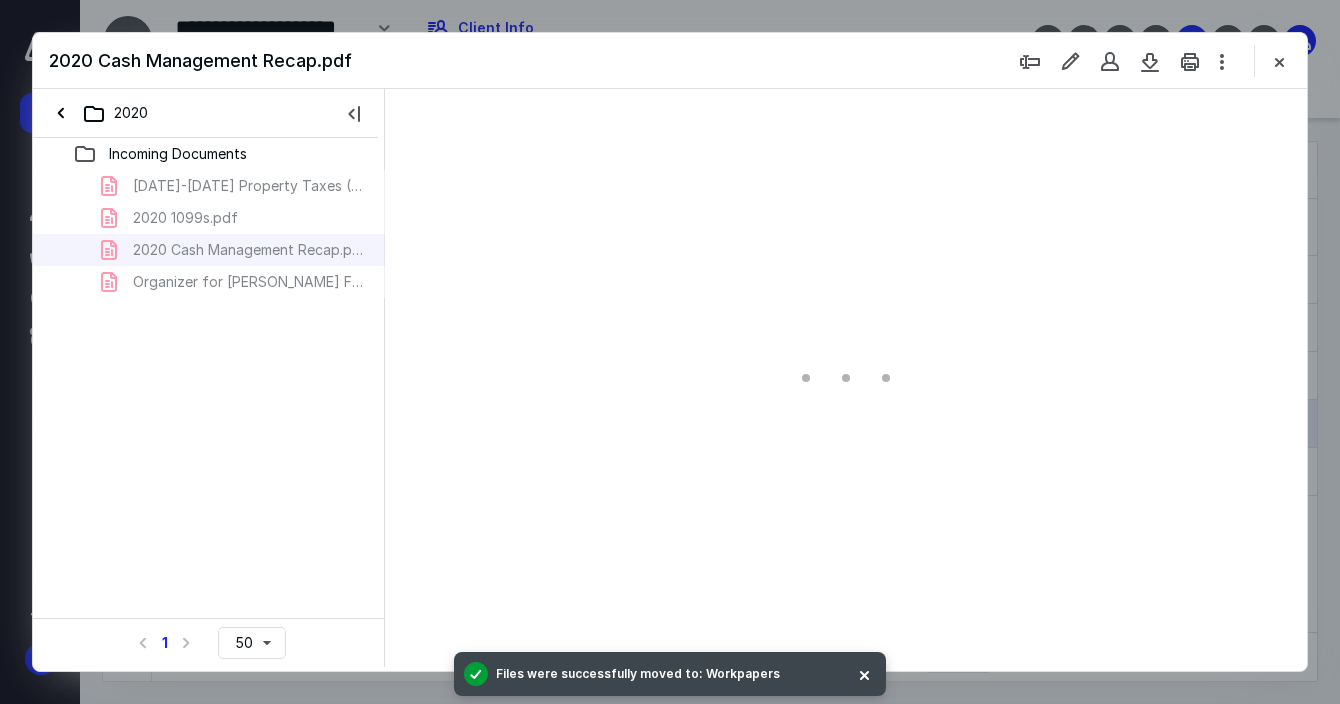 type on "114" 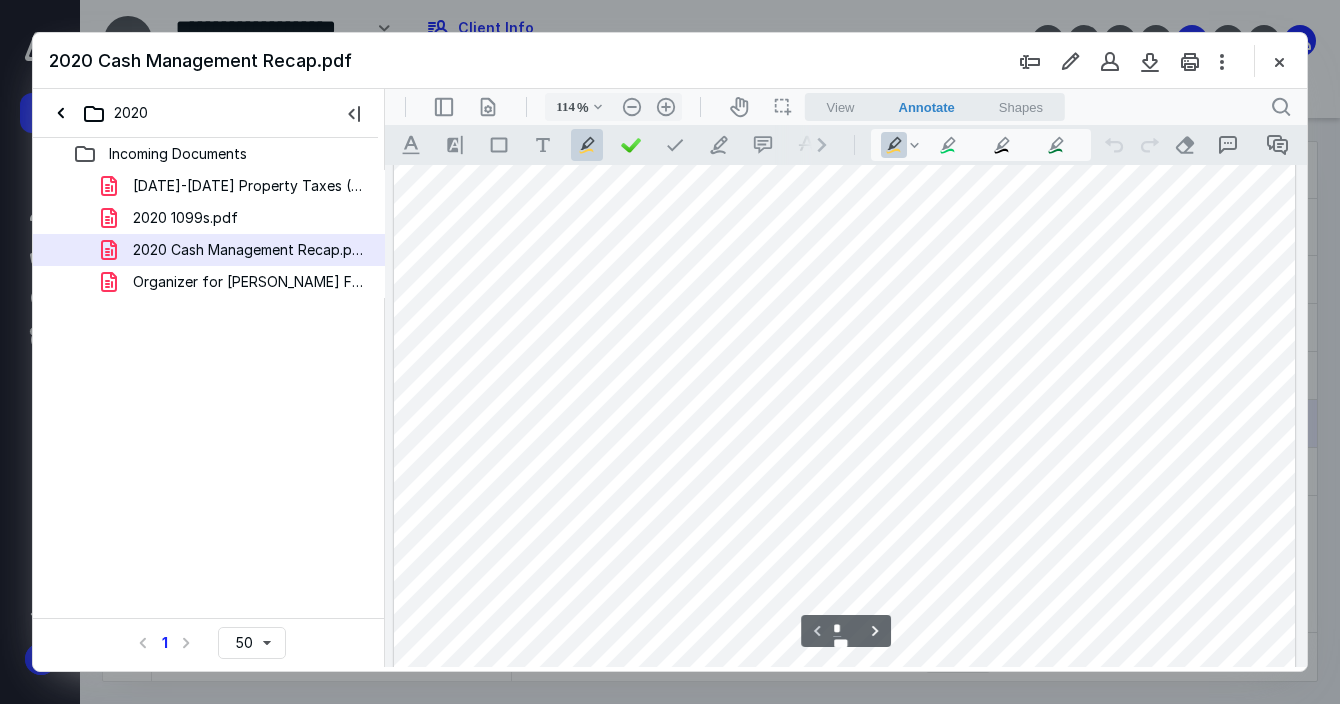 scroll, scrollTop: 222, scrollLeft: 0, axis: vertical 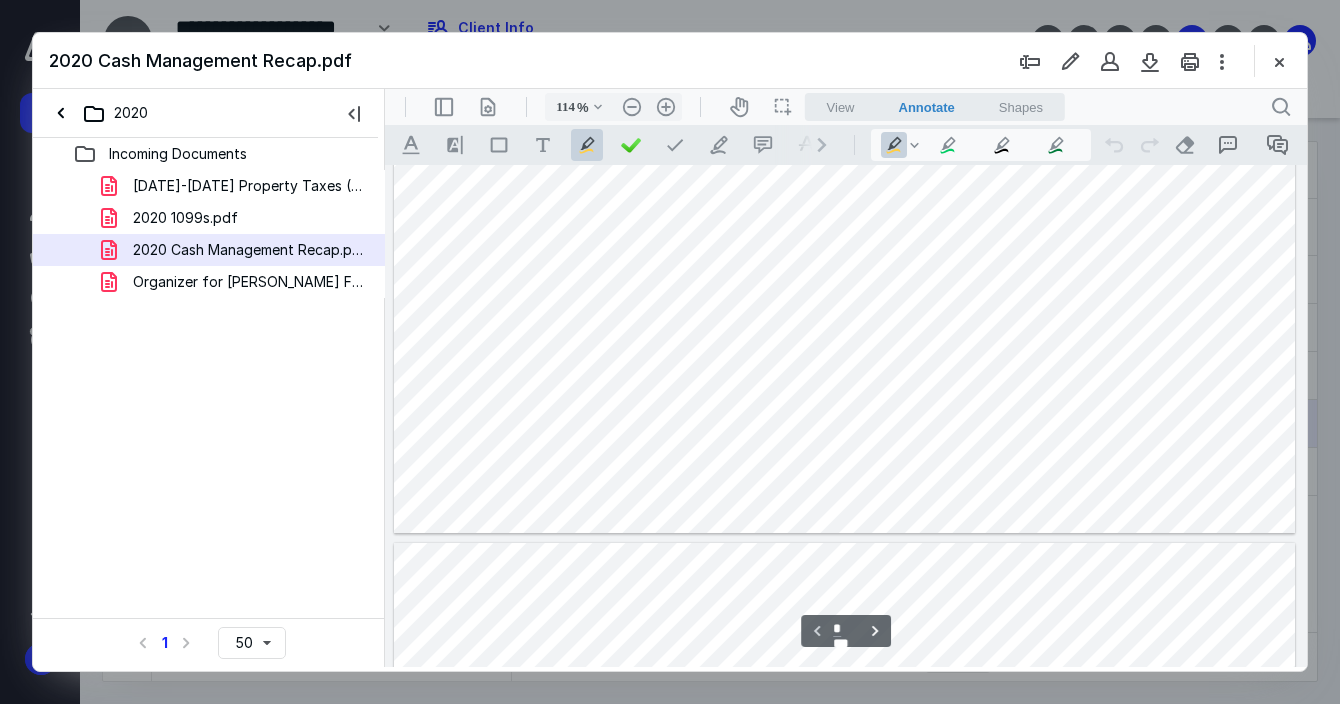 type on "*" 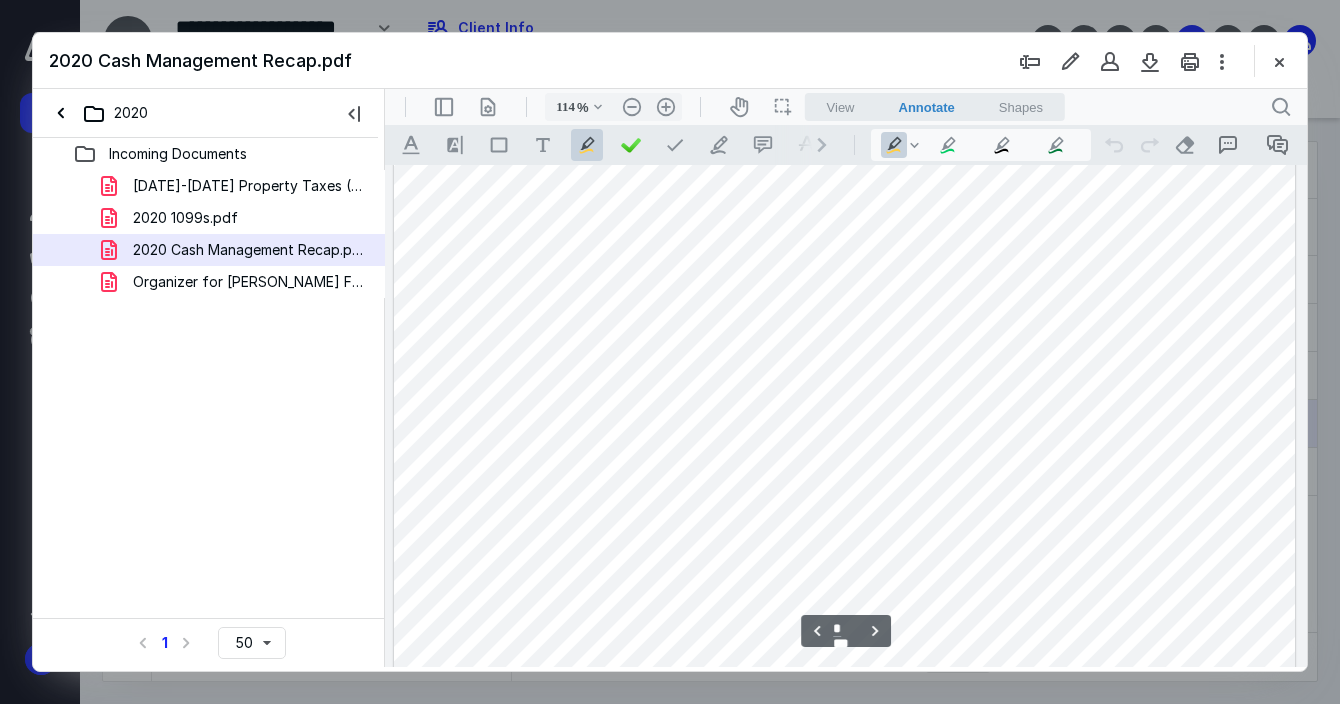 scroll, scrollTop: 777, scrollLeft: 0, axis: vertical 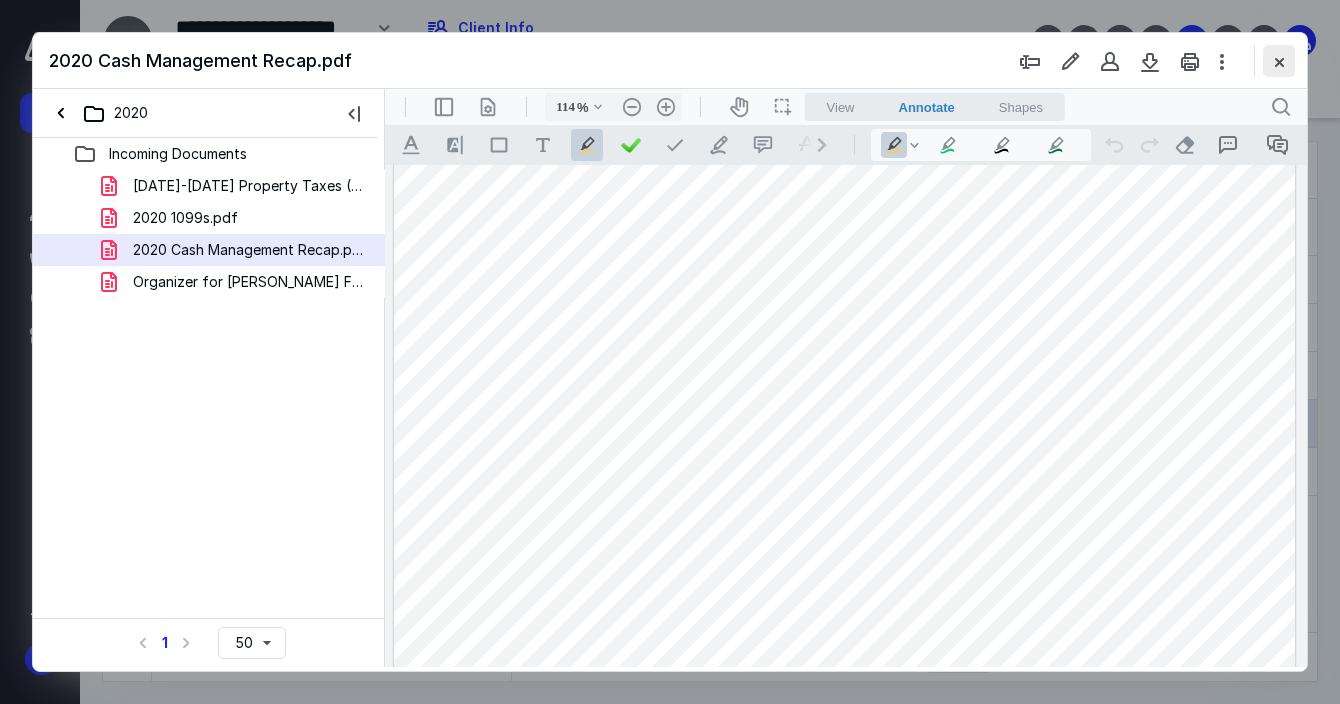 click at bounding box center (1279, 61) 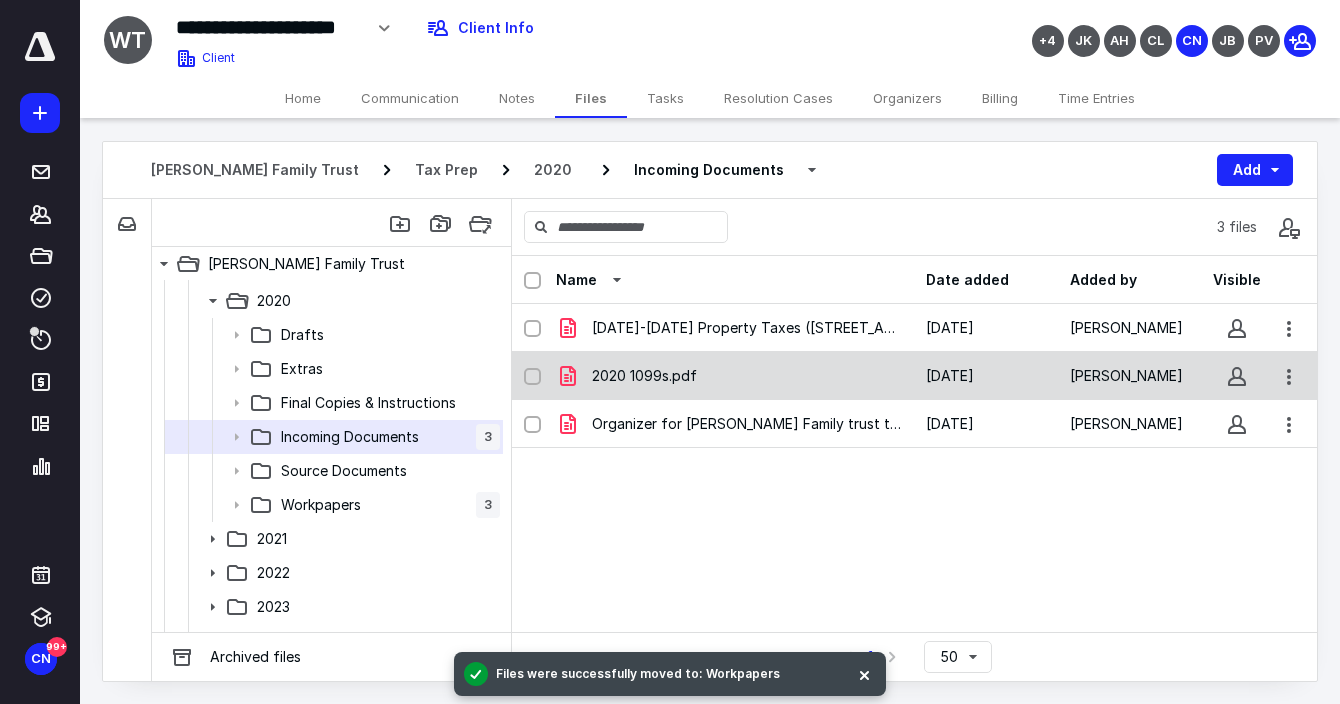 click on "2020 1099s.pdf 6/6/2025 Audrey Hartofilis" at bounding box center (914, 376) 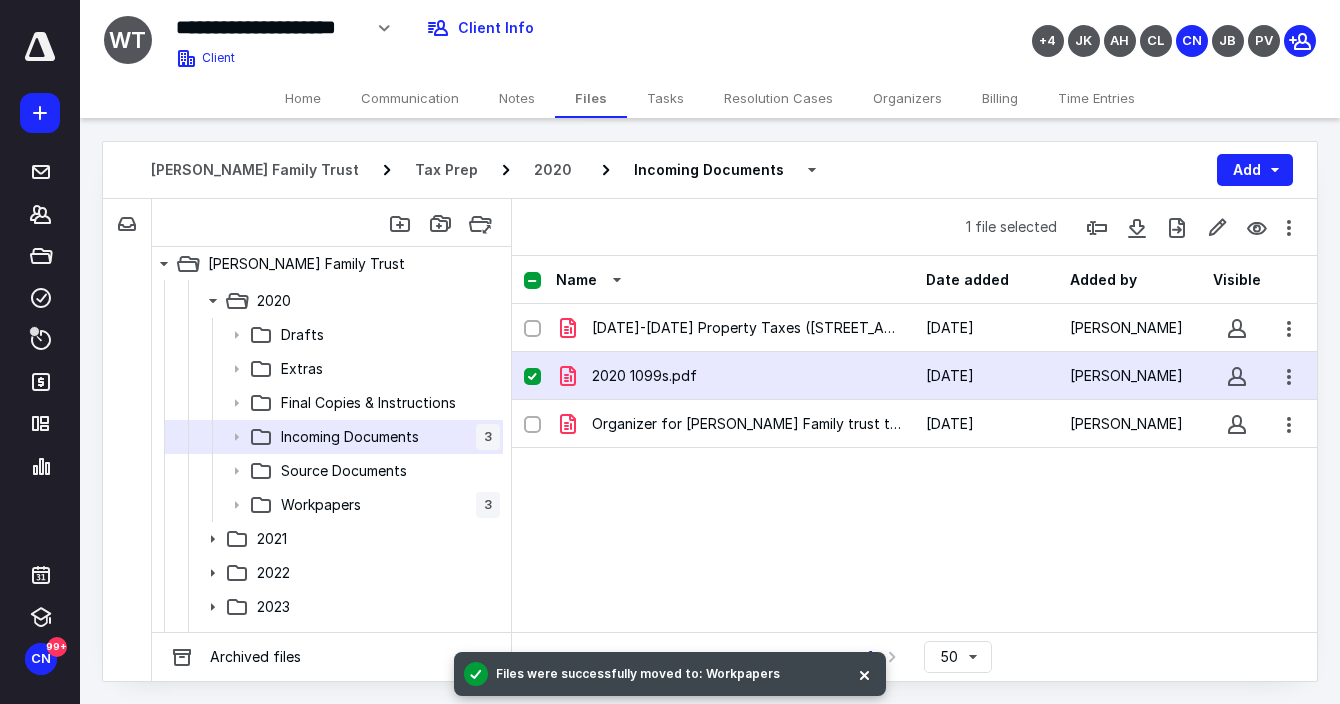 click on "2020 1099s.pdf 6/6/2025 Audrey Hartofilis" at bounding box center [914, 376] 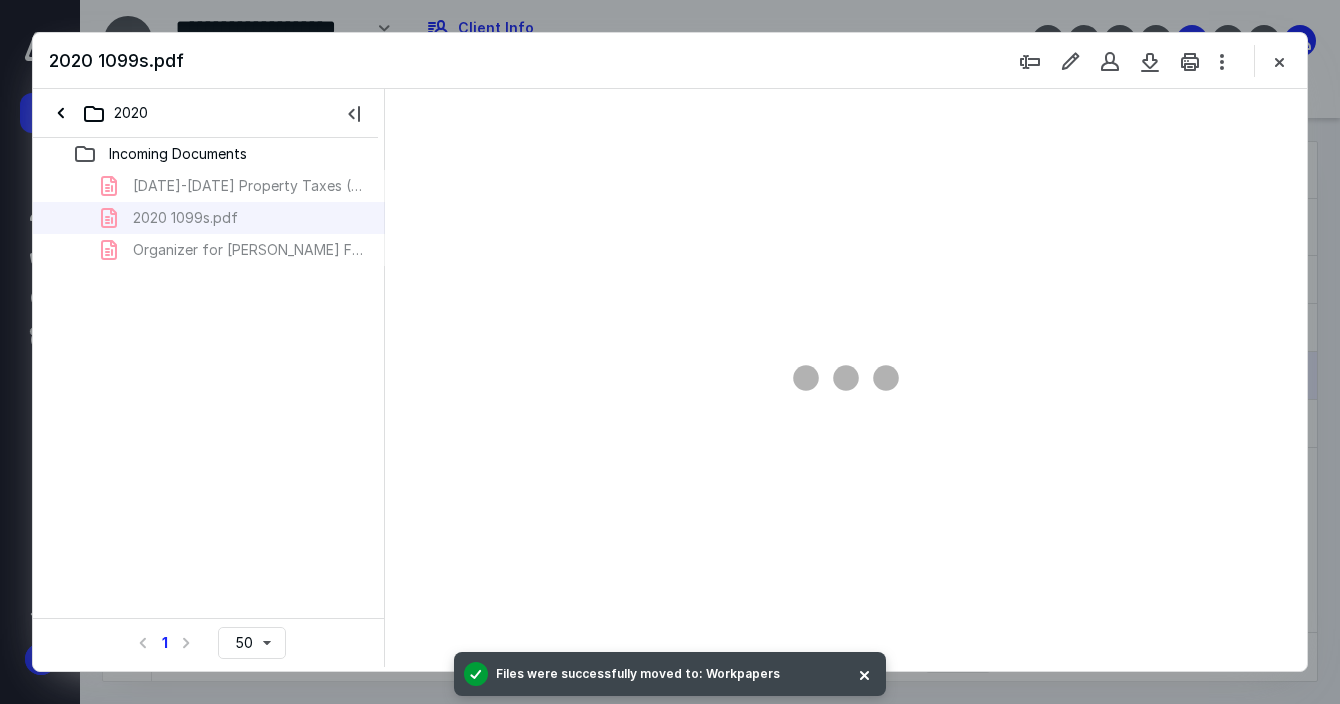scroll, scrollTop: 0, scrollLeft: 0, axis: both 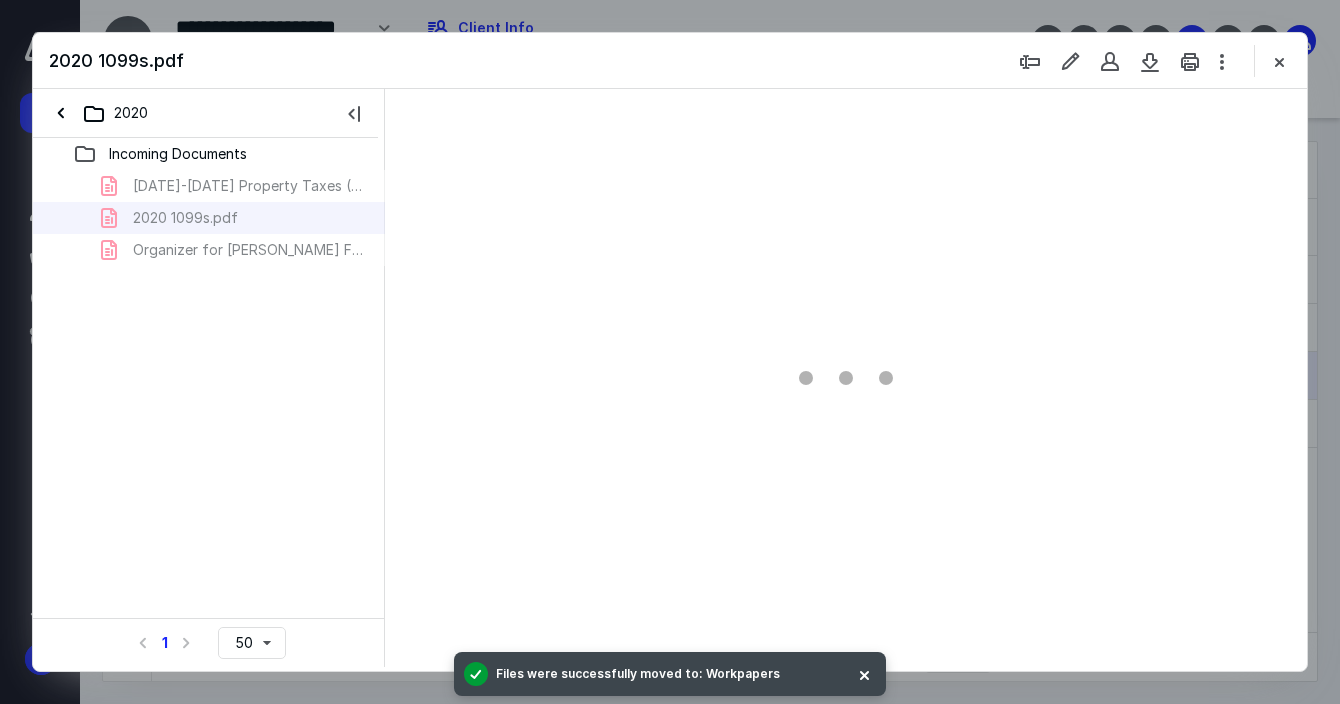 type on "114" 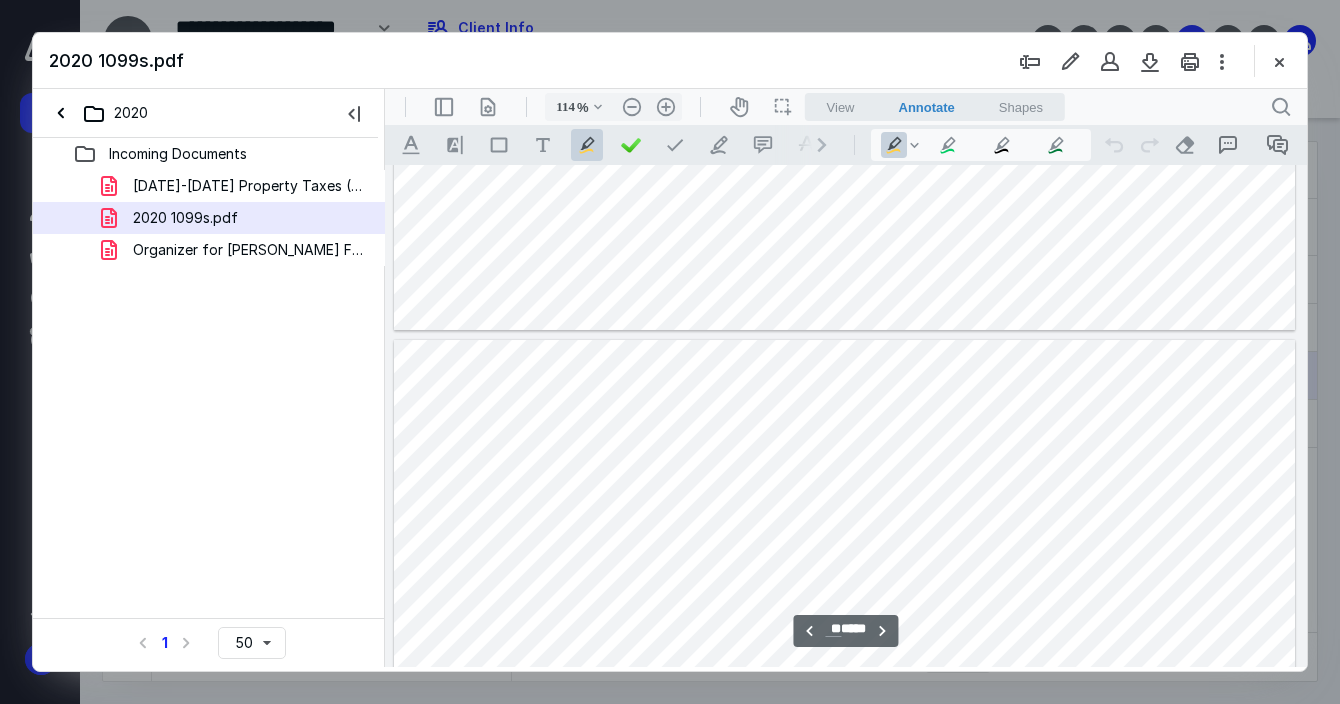 scroll, scrollTop: 8525, scrollLeft: 0, axis: vertical 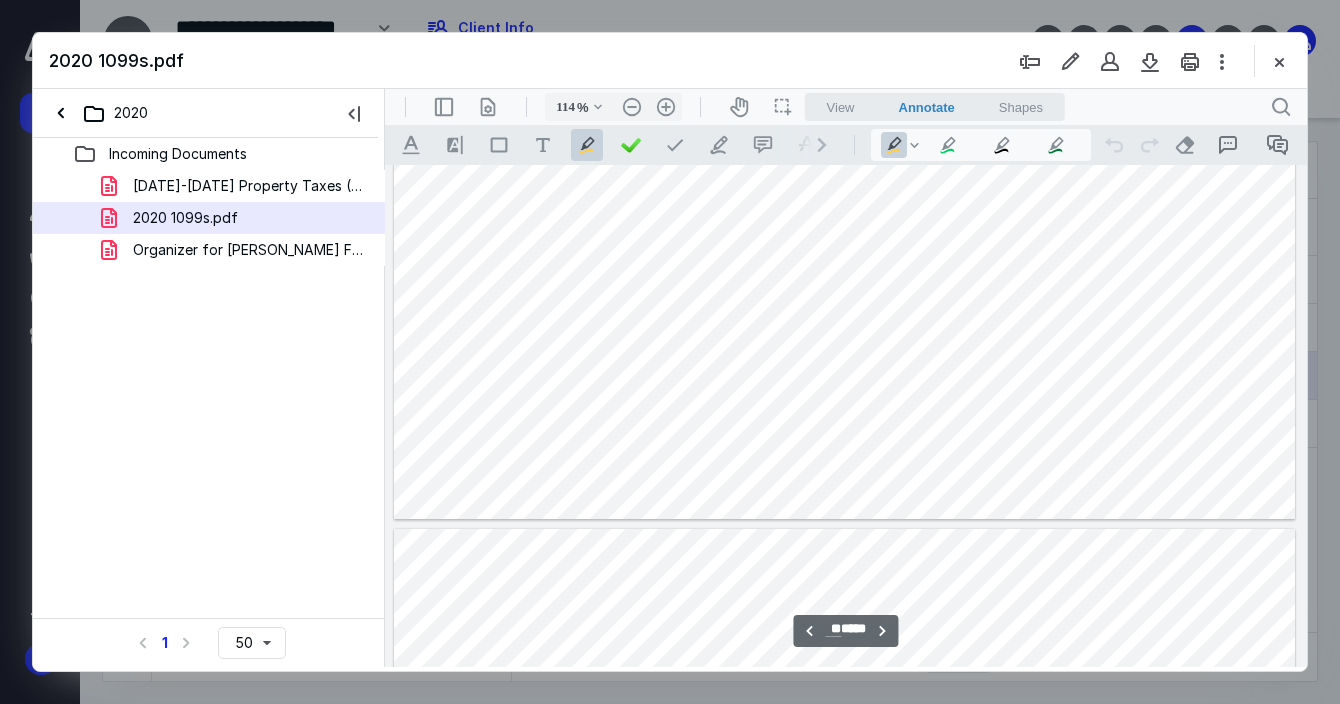 type on "**" 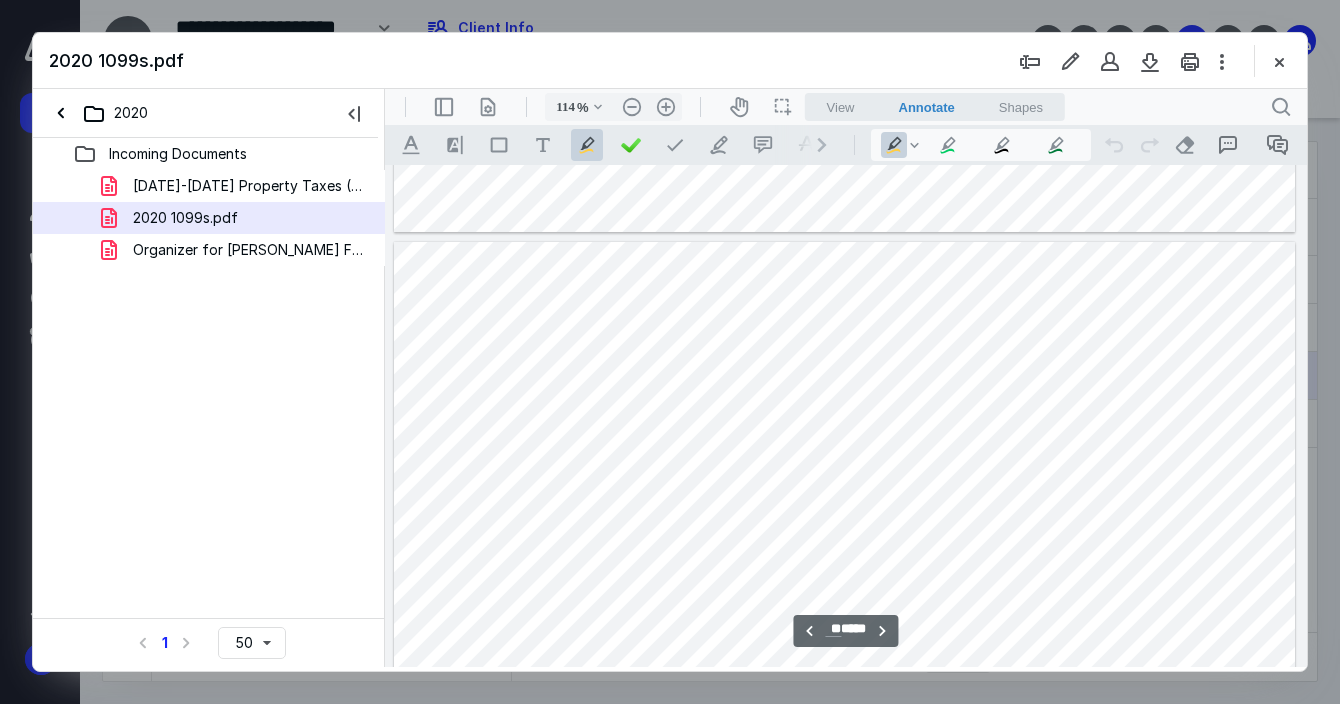 scroll, scrollTop: 9858, scrollLeft: 0, axis: vertical 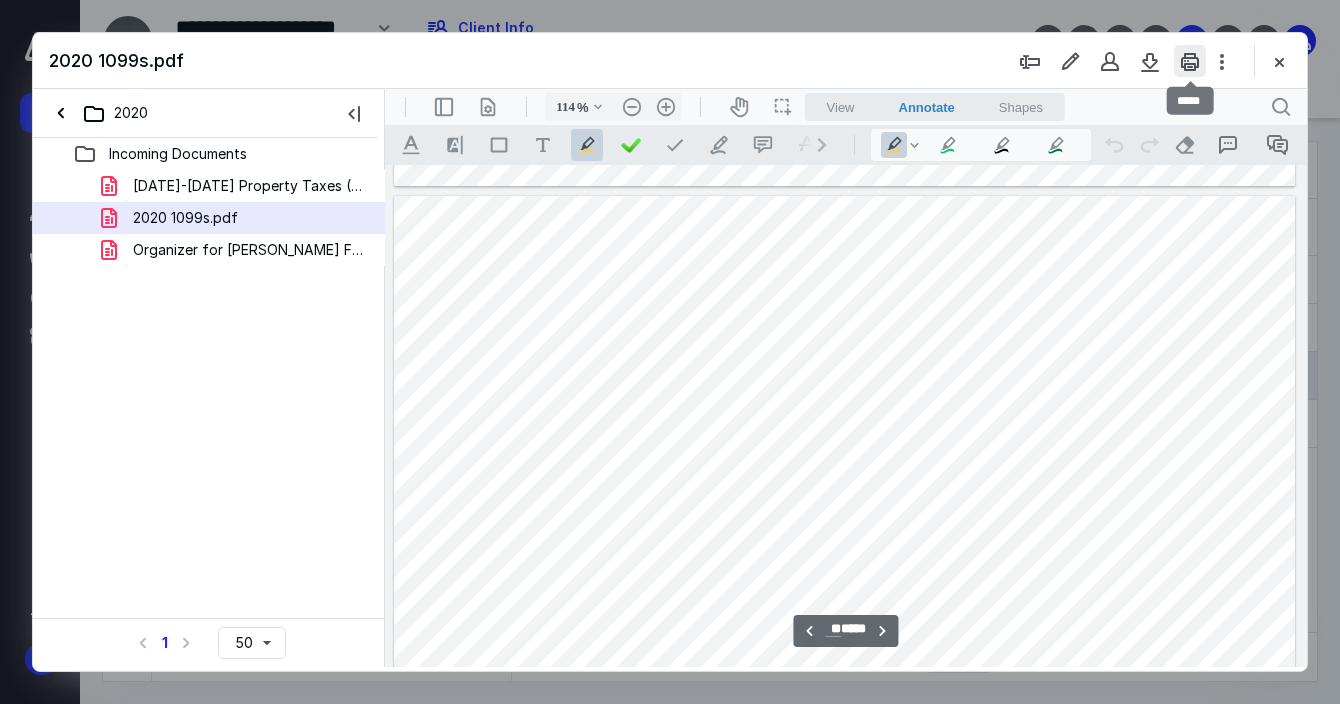 click at bounding box center [1190, 61] 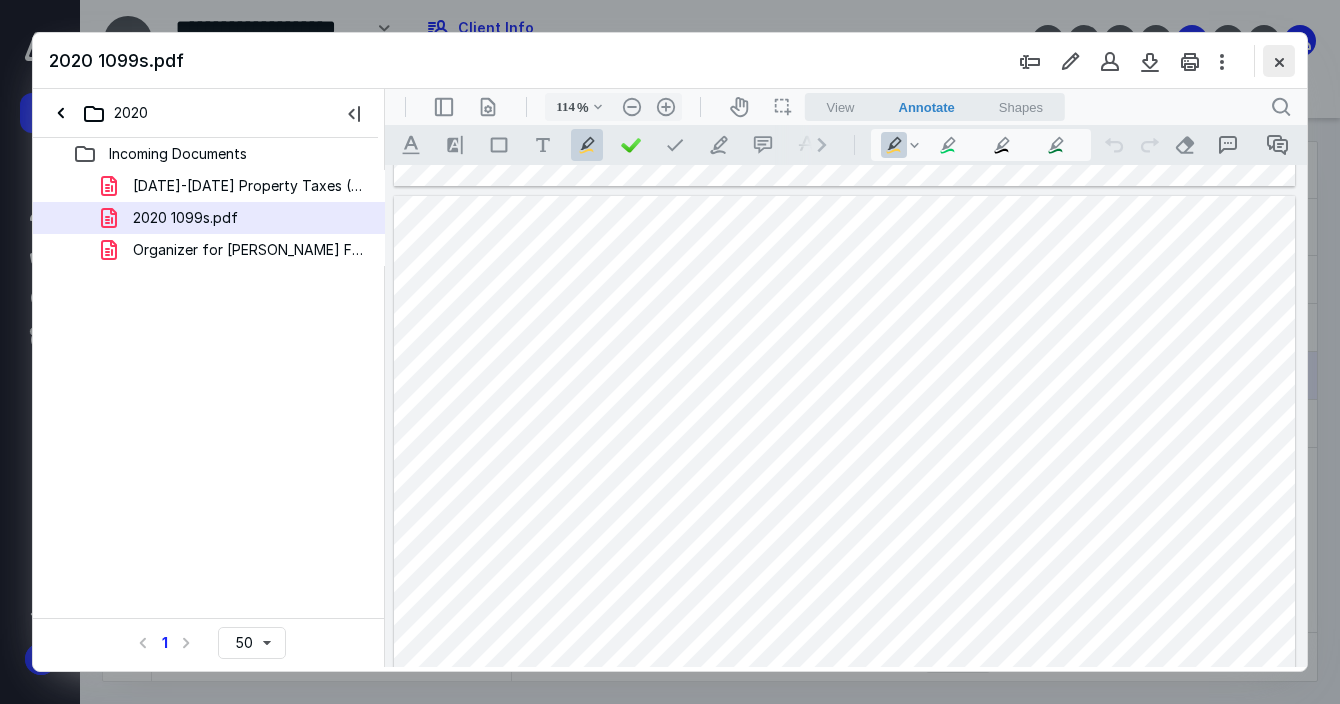 click at bounding box center (1279, 61) 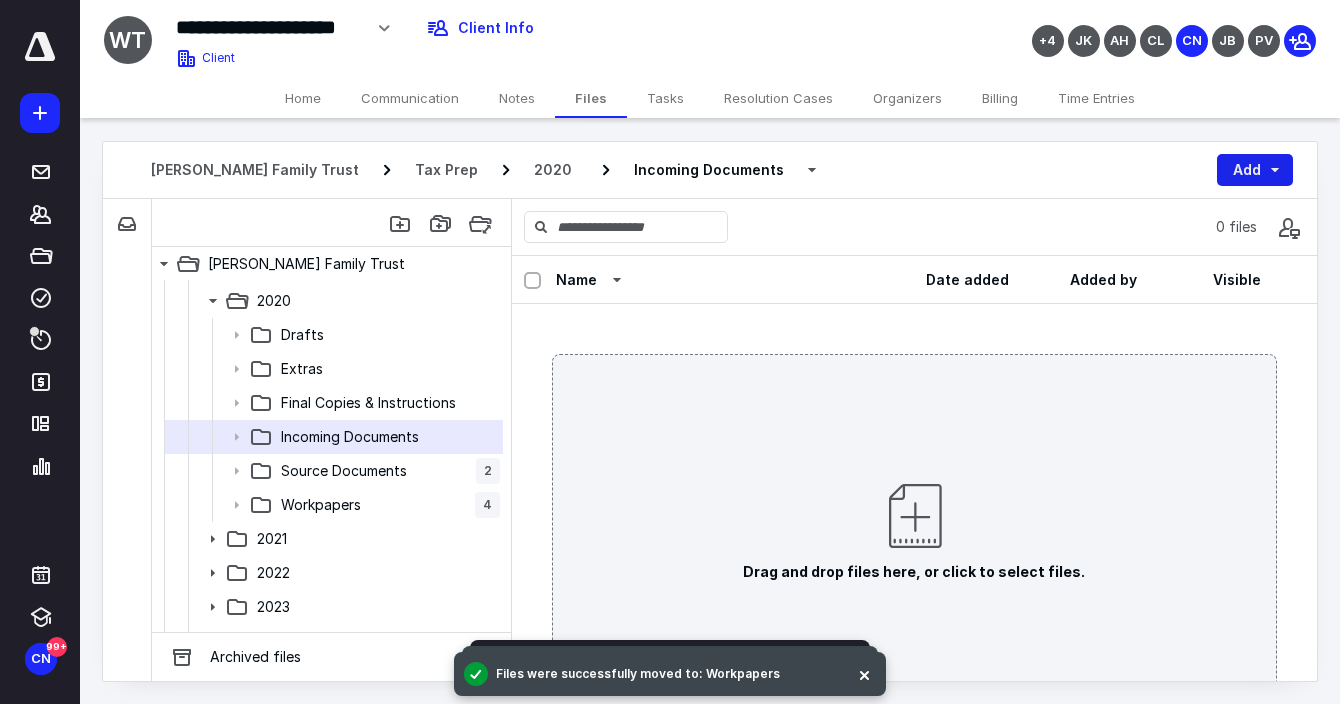 click on "Add" at bounding box center (1255, 170) 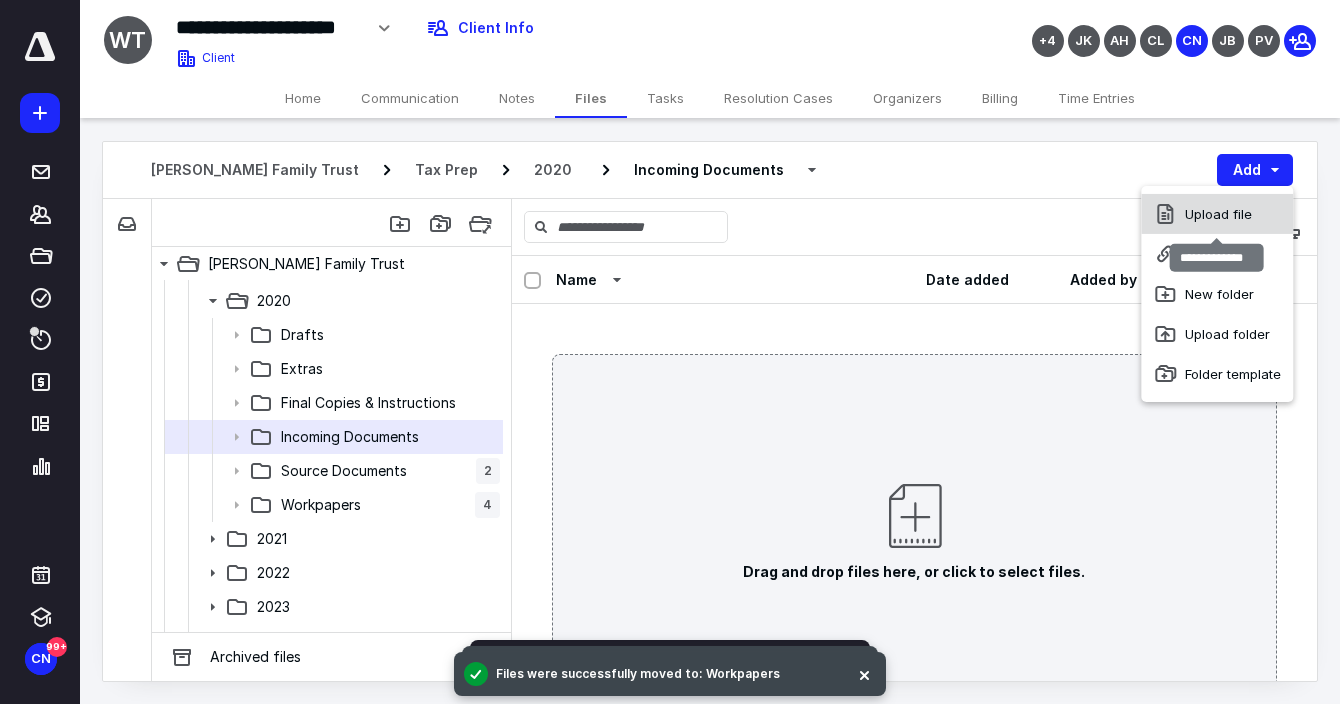 click on "Upload file" at bounding box center [1217, 214] 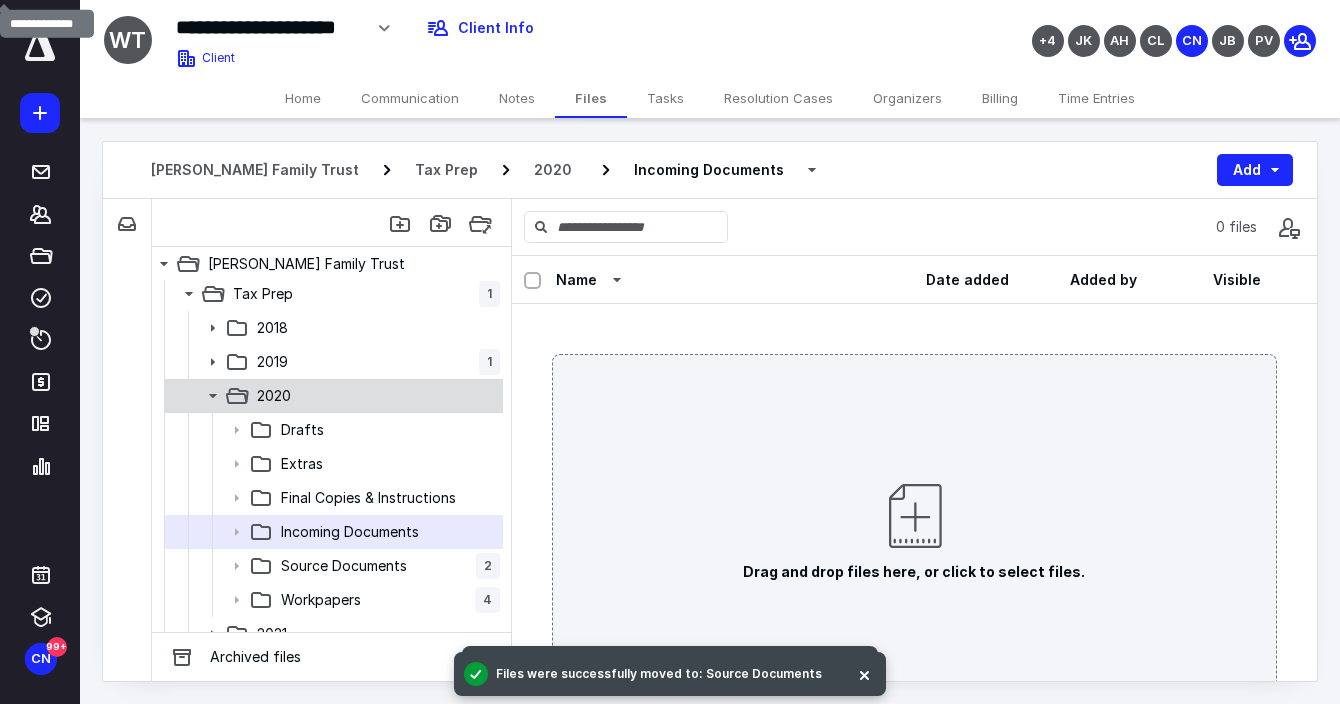 scroll, scrollTop: 0, scrollLeft: 0, axis: both 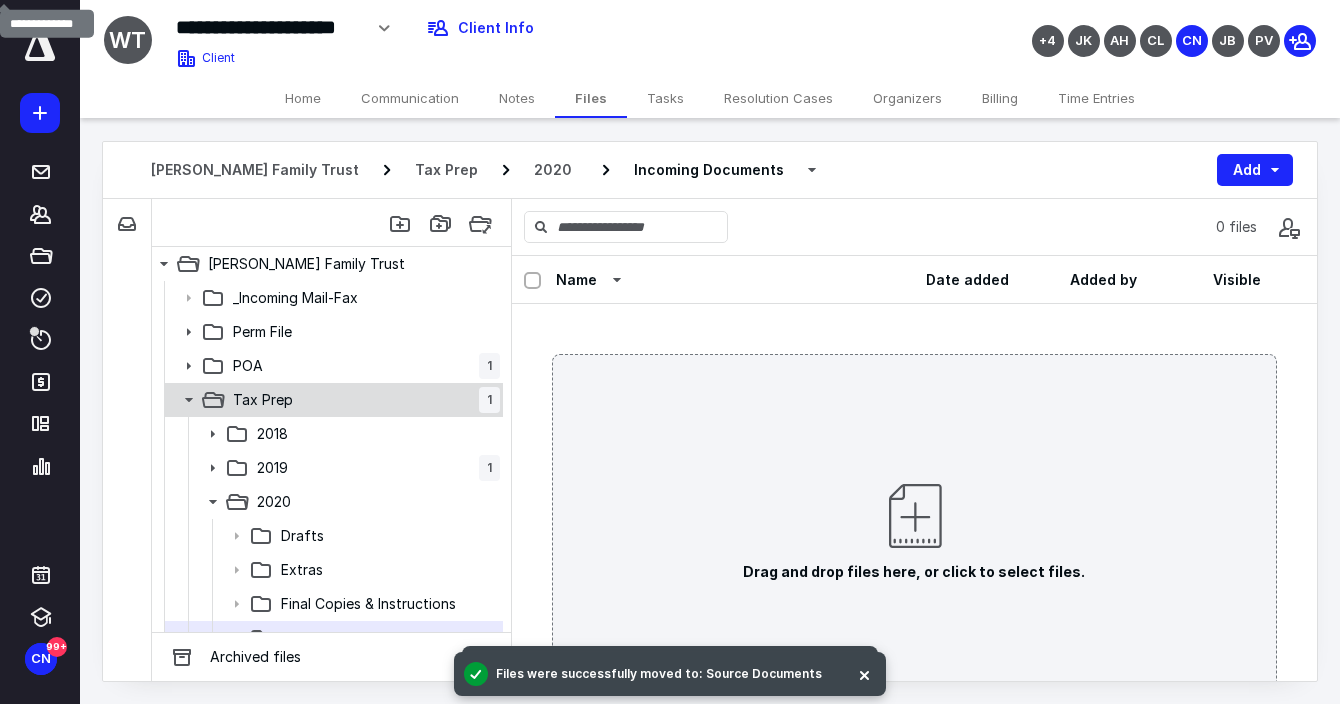 click on "Tax Prep 1" at bounding box center [362, 400] 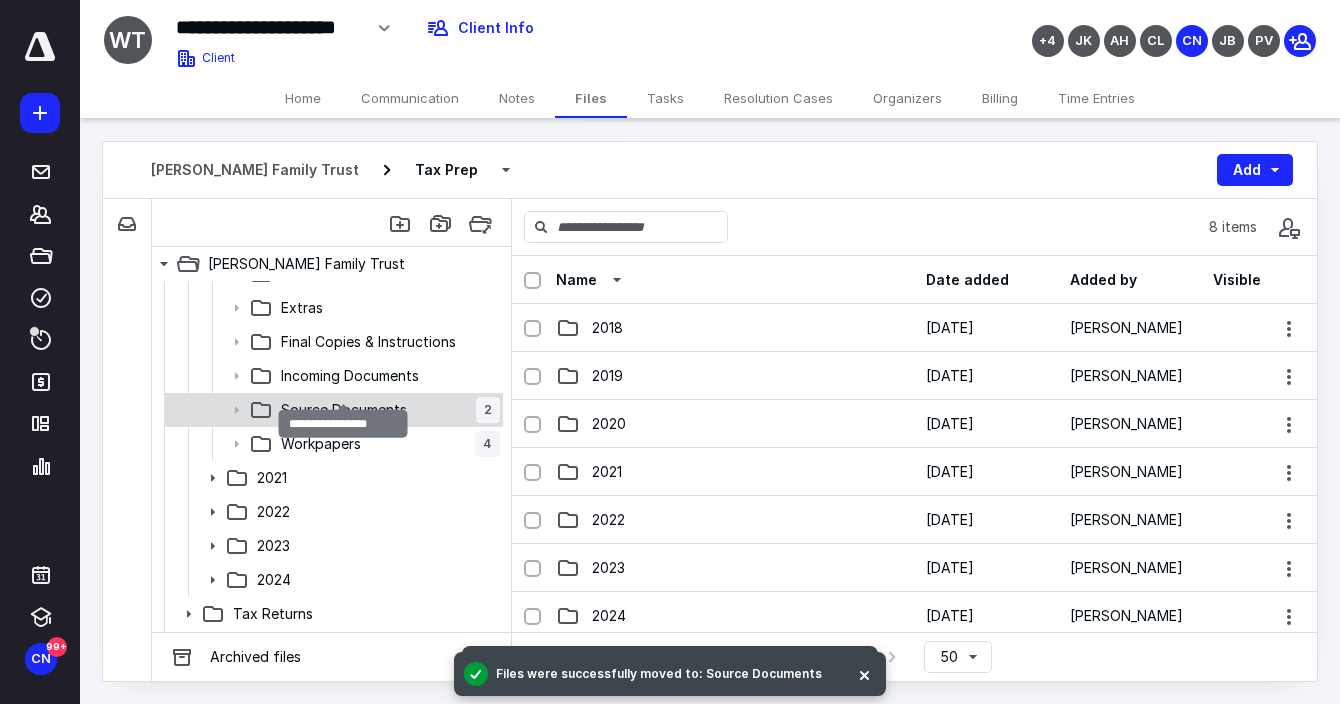 scroll, scrollTop: 294, scrollLeft: 0, axis: vertical 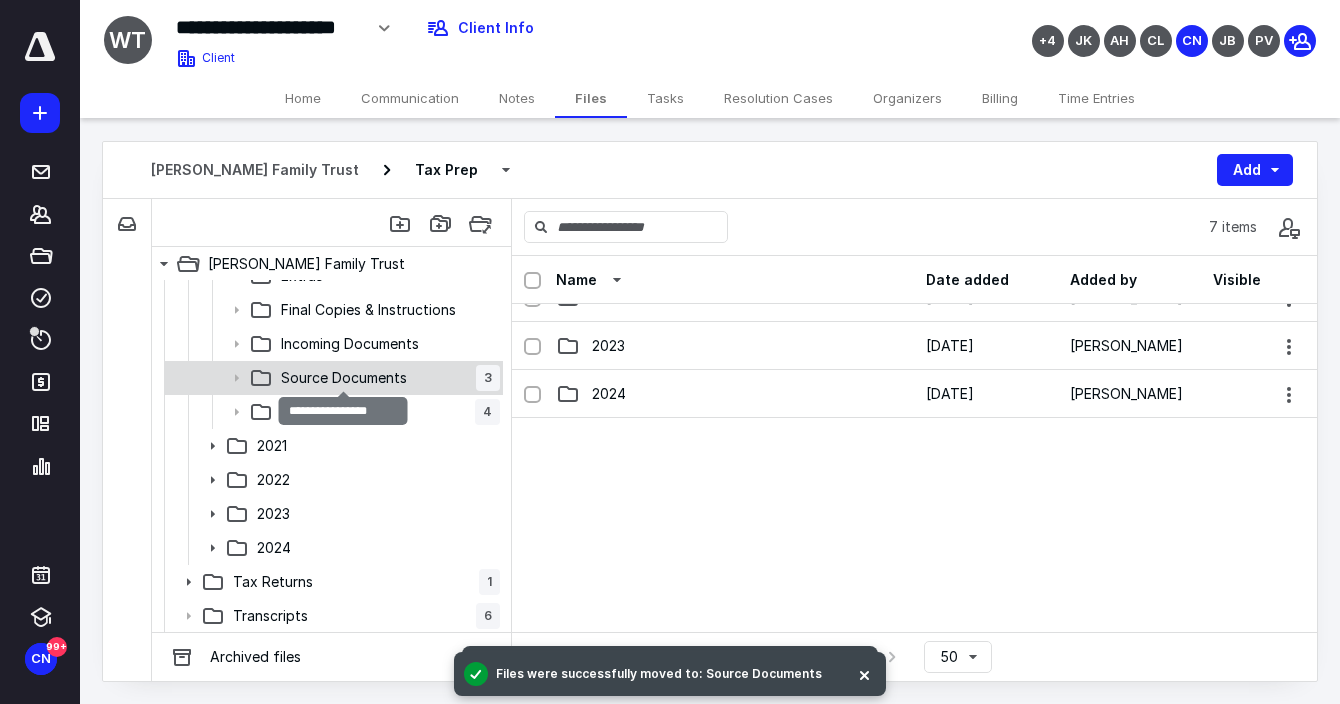 click on "Source Documents" at bounding box center [344, 378] 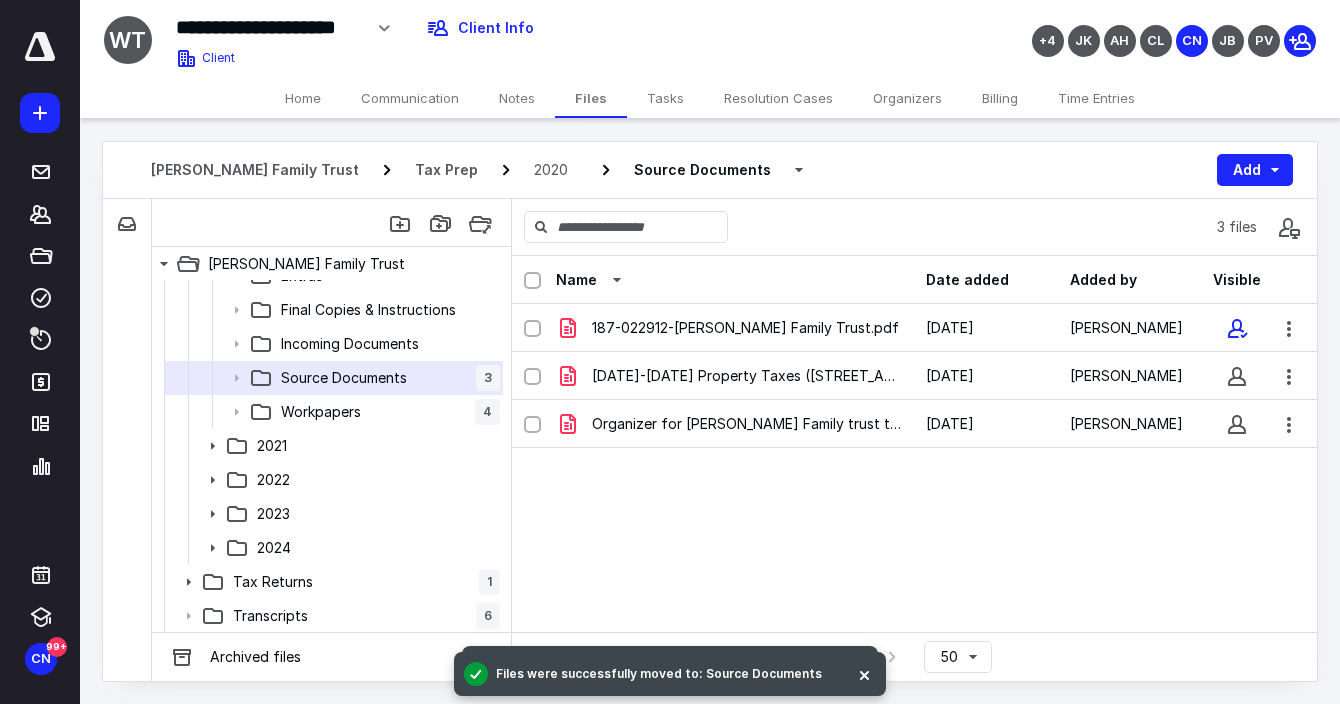 click at bounding box center [532, 281] 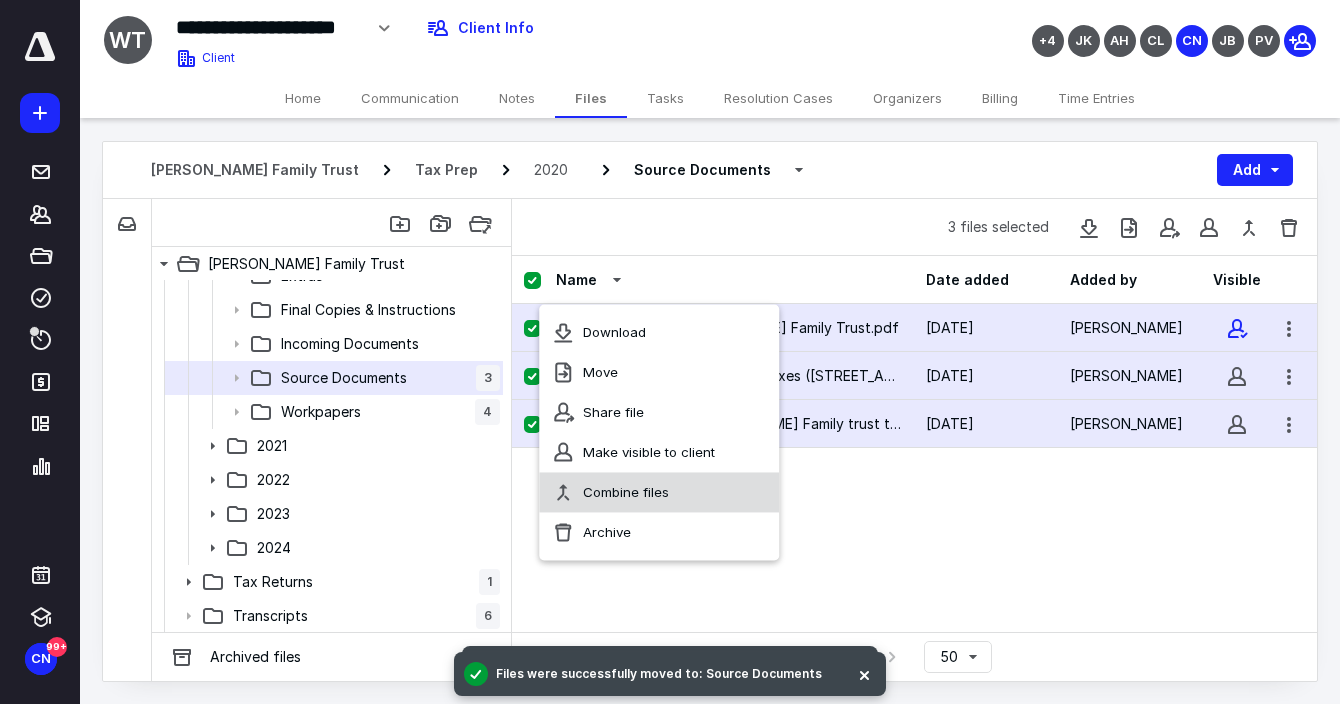 click on "Combine files" at bounding box center [626, 492] 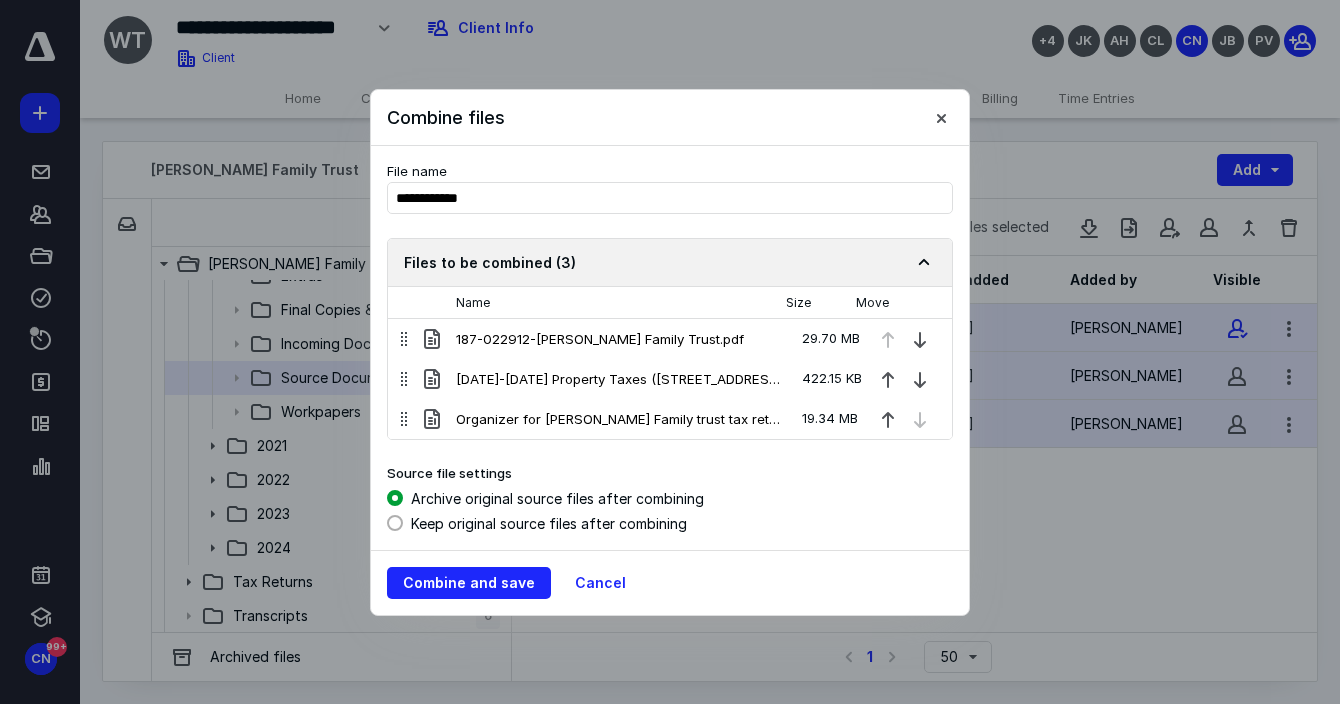 click at bounding box center [395, 523] 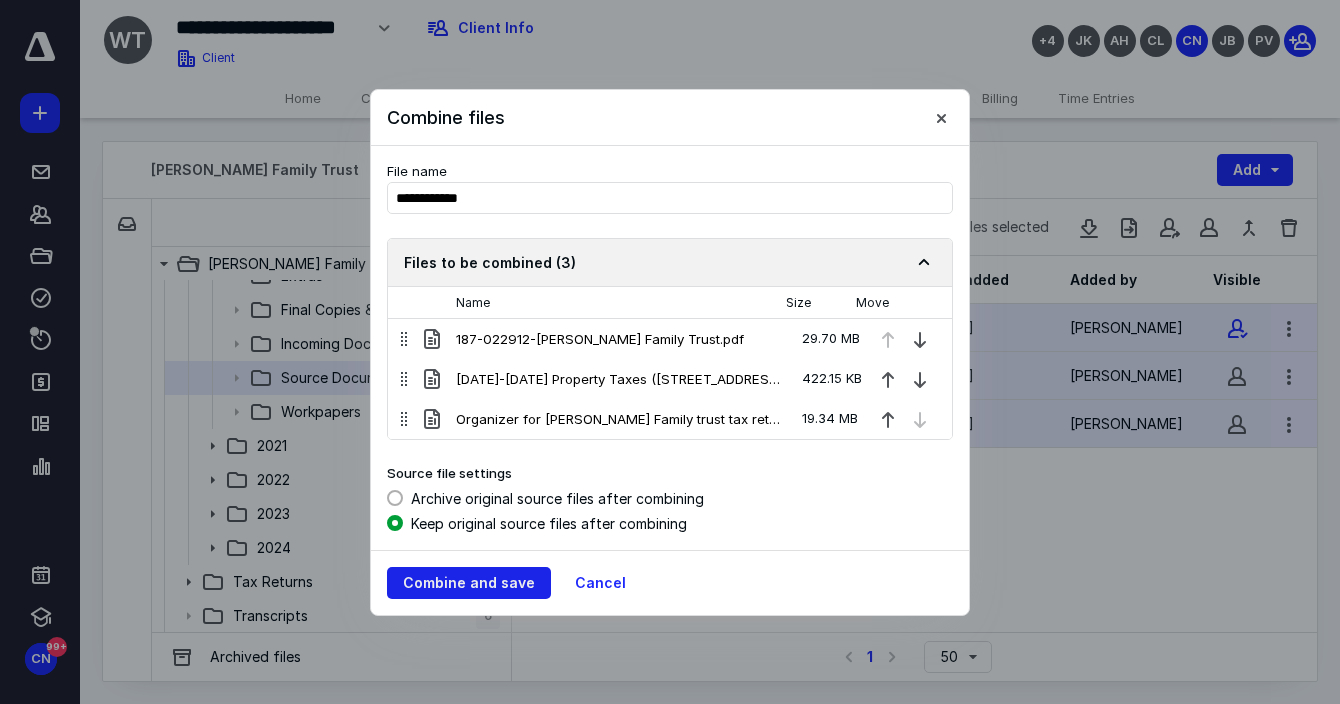 click on "Combine and save" at bounding box center (469, 583) 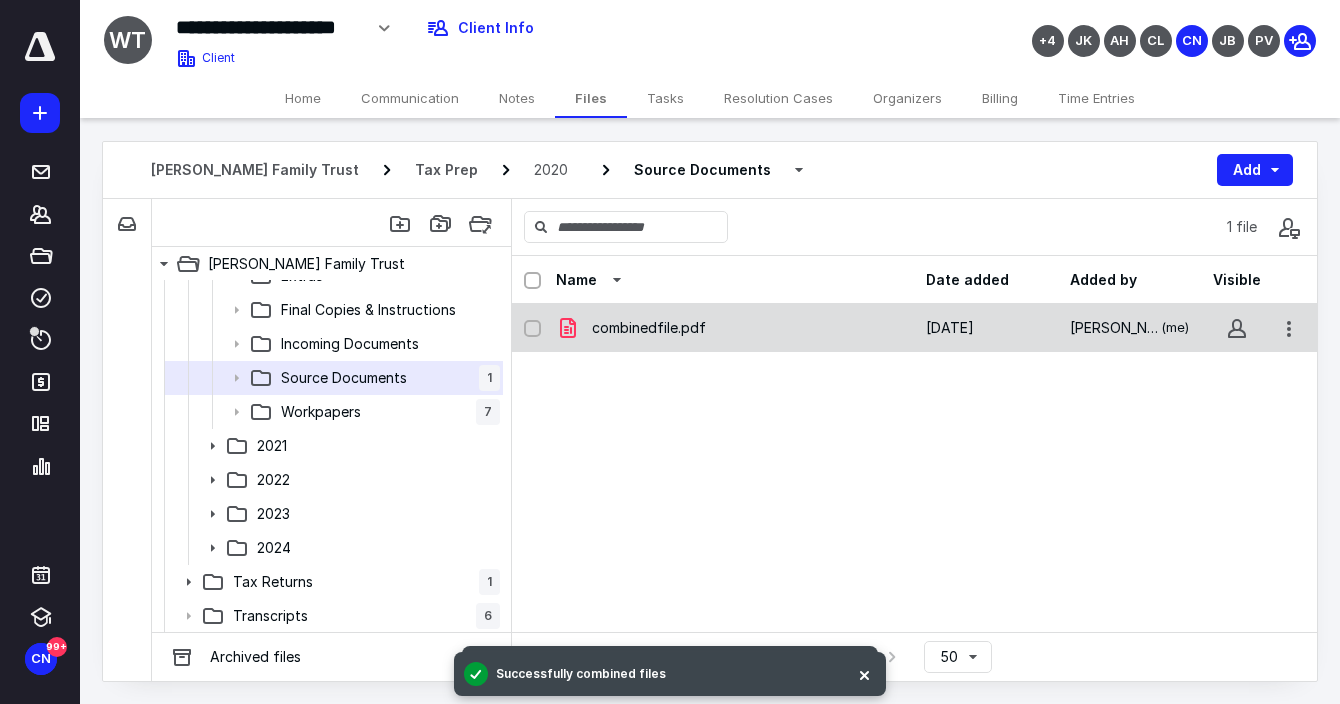 click on "combinedfile.pdf" at bounding box center [649, 328] 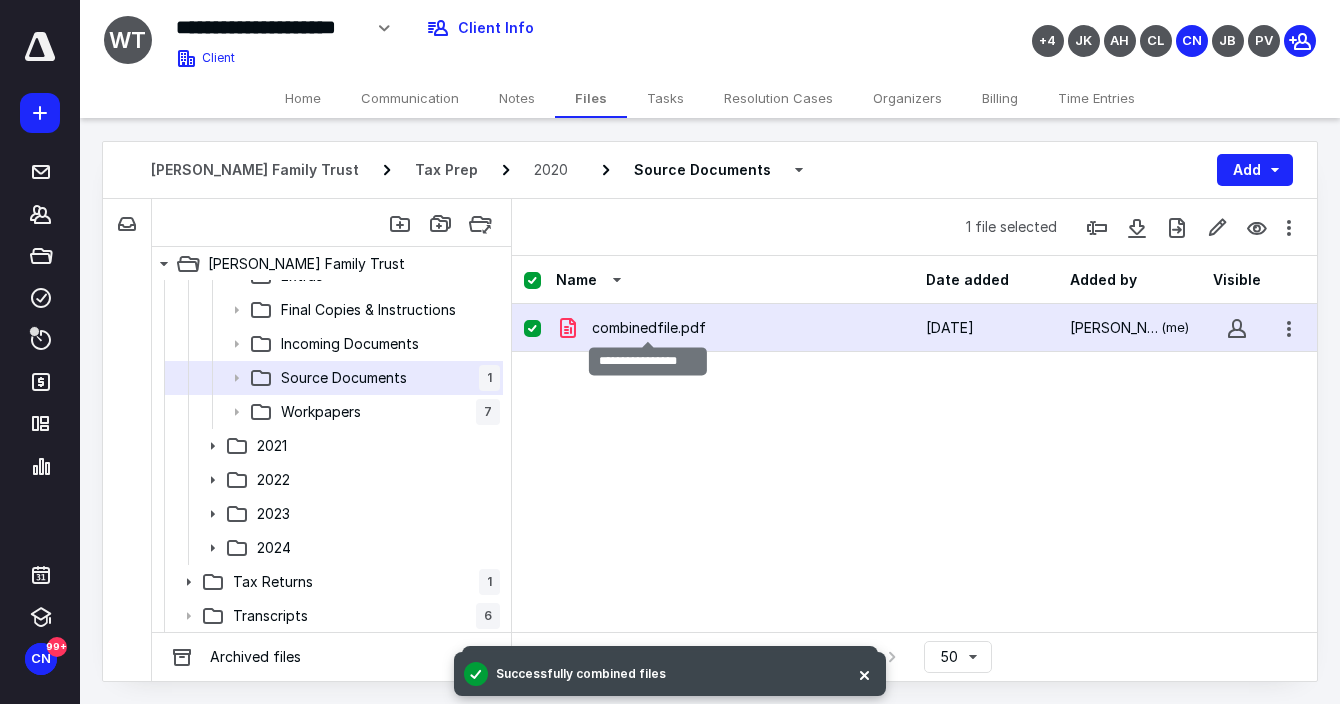 click on "combinedfile.pdf" at bounding box center [649, 328] 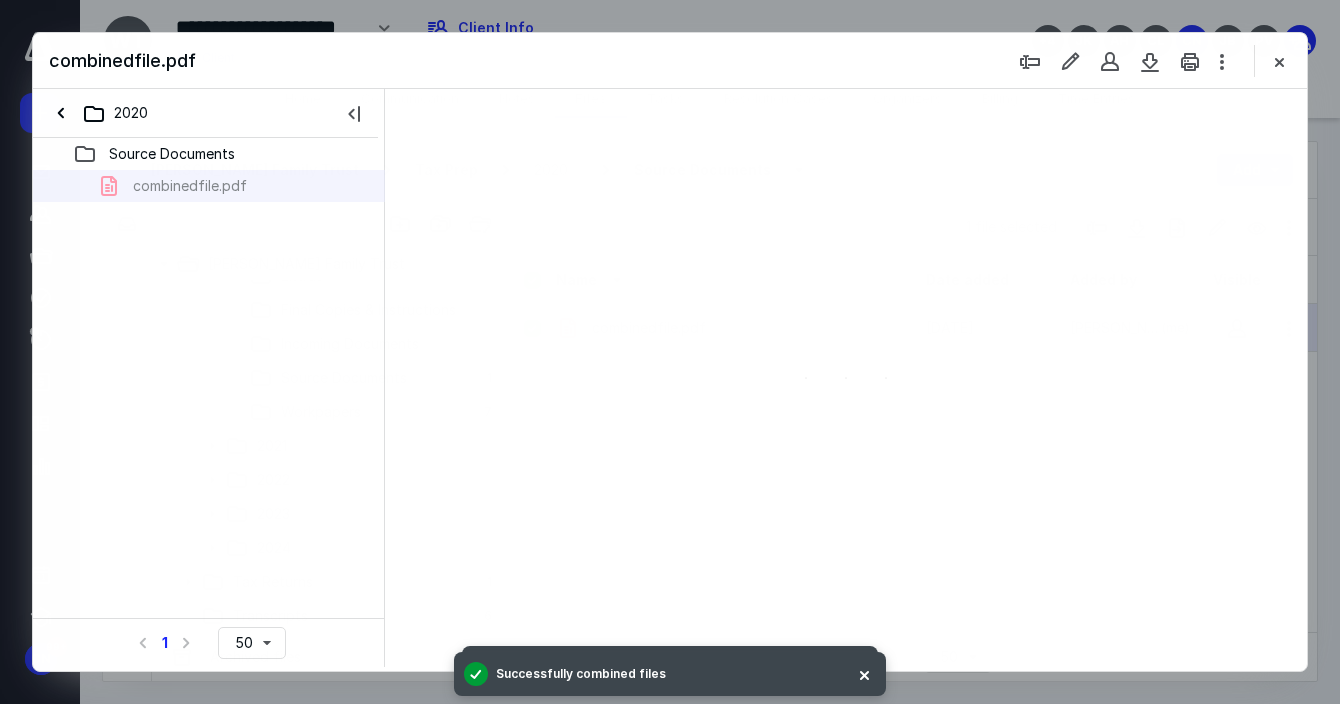 scroll, scrollTop: 0, scrollLeft: 0, axis: both 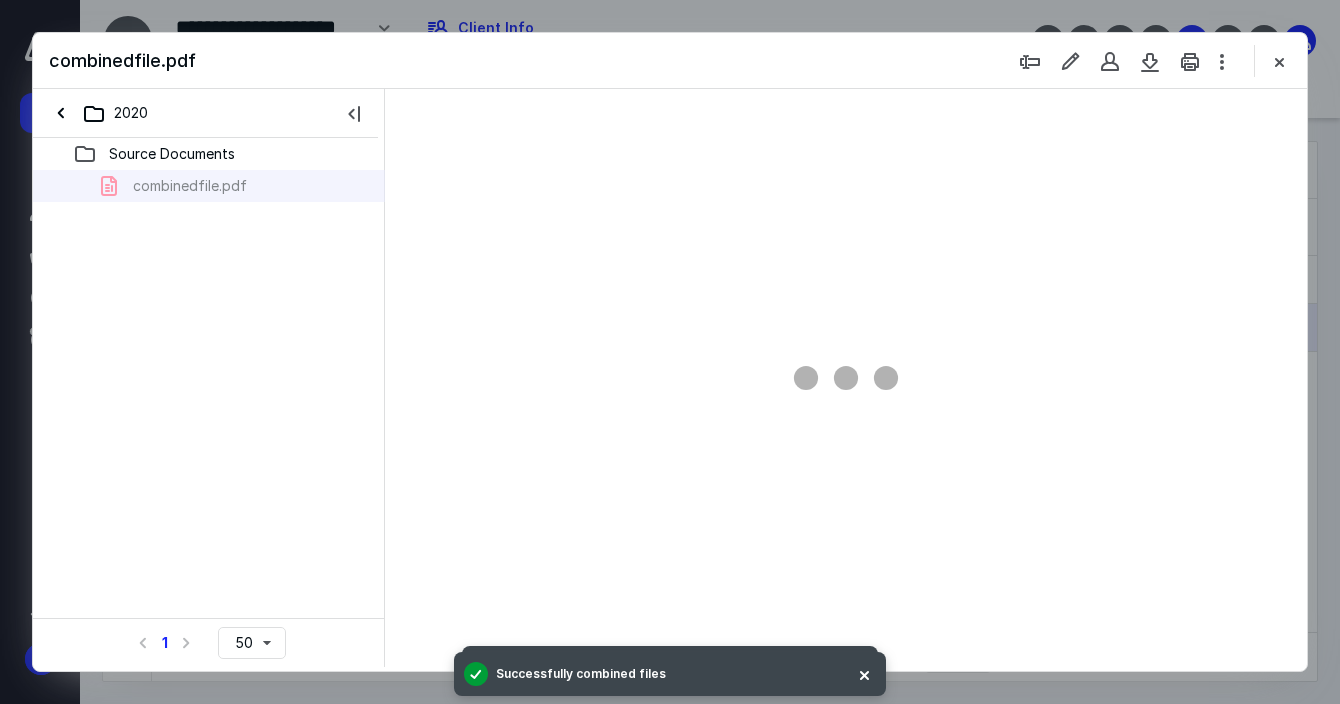type on "49" 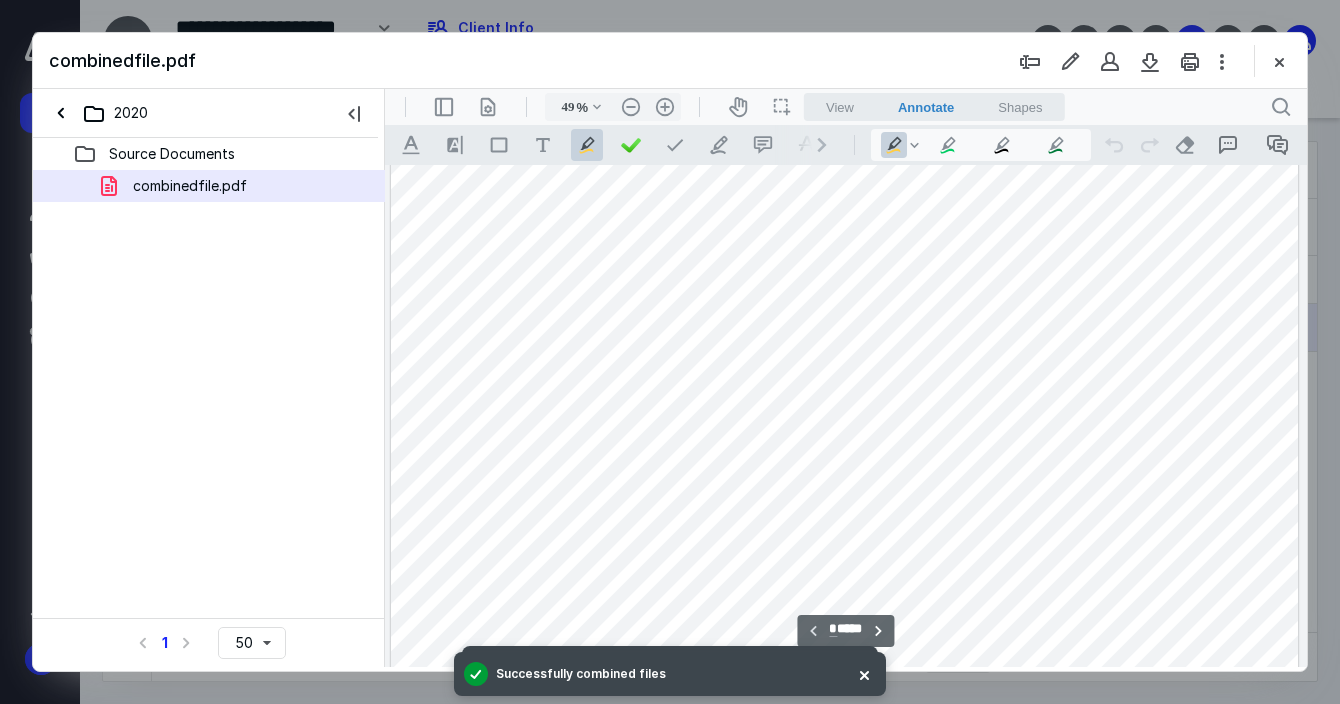 scroll, scrollTop: 77, scrollLeft: 54, axis: both 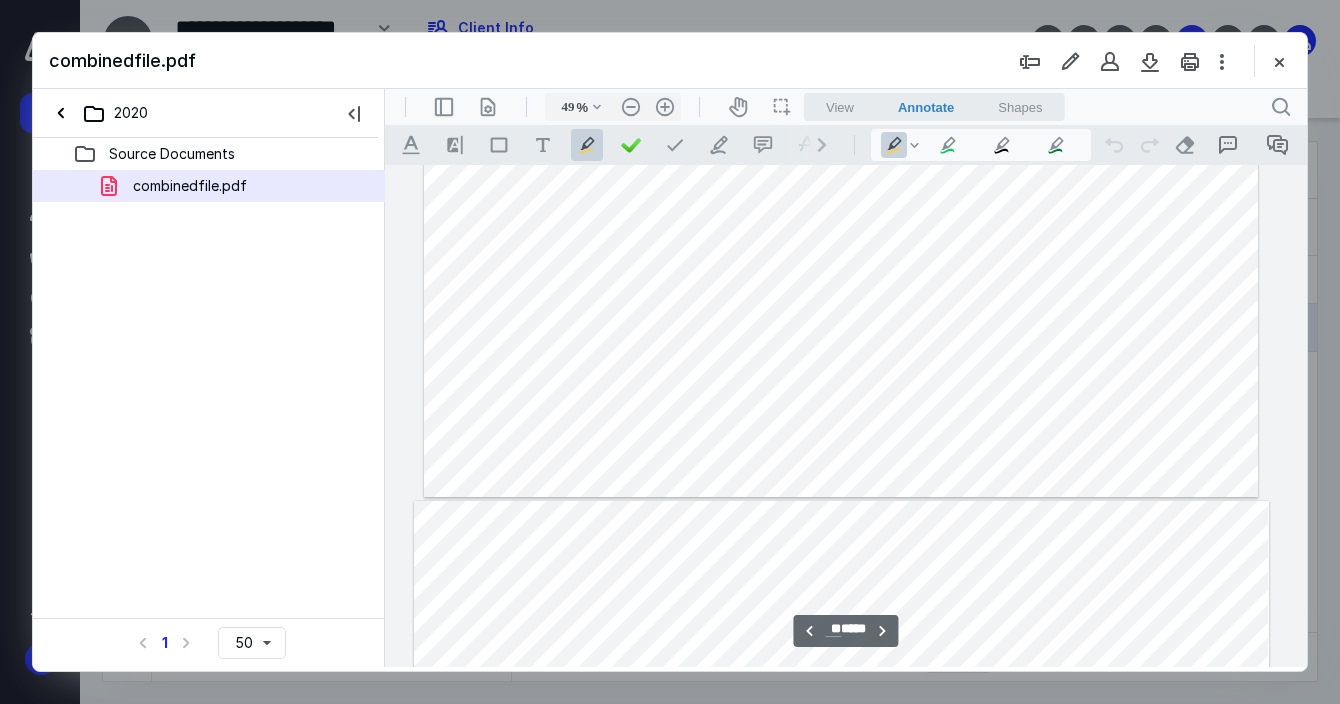 type on "**" 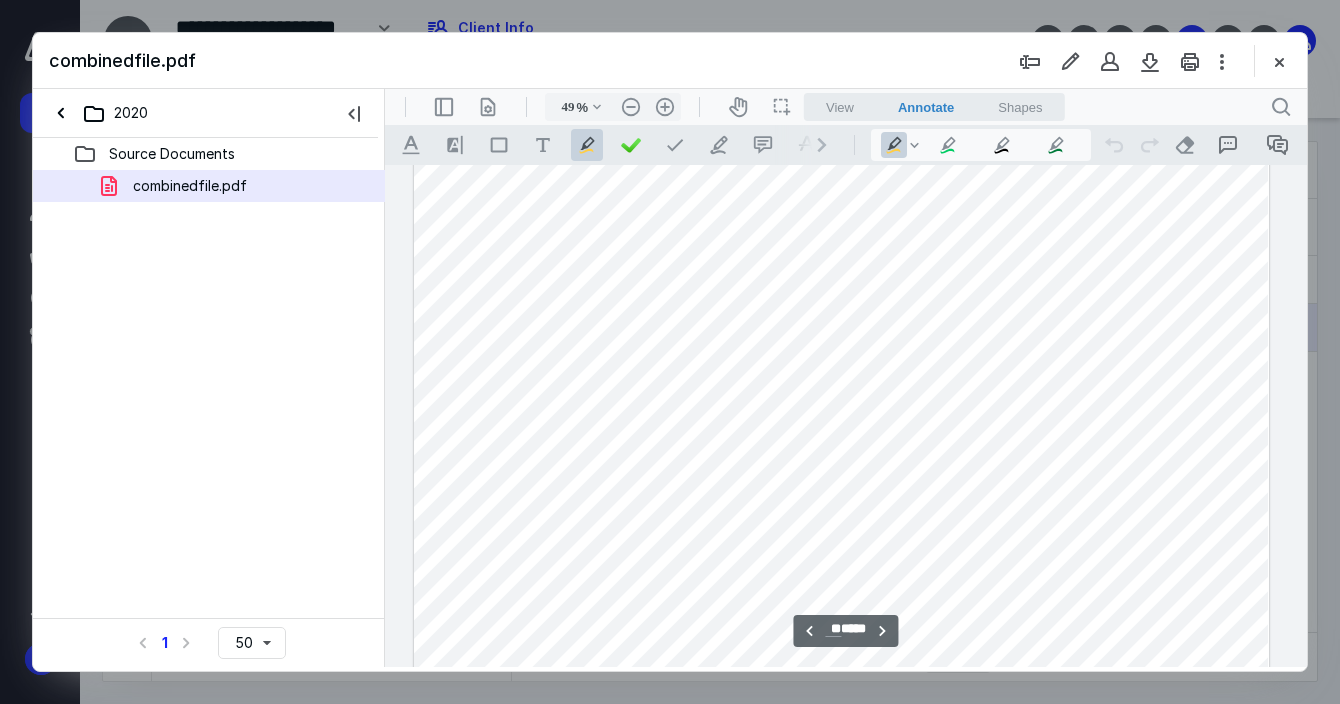 scroll, scrollTop: 12188, scrollLeft: 54, axis: both 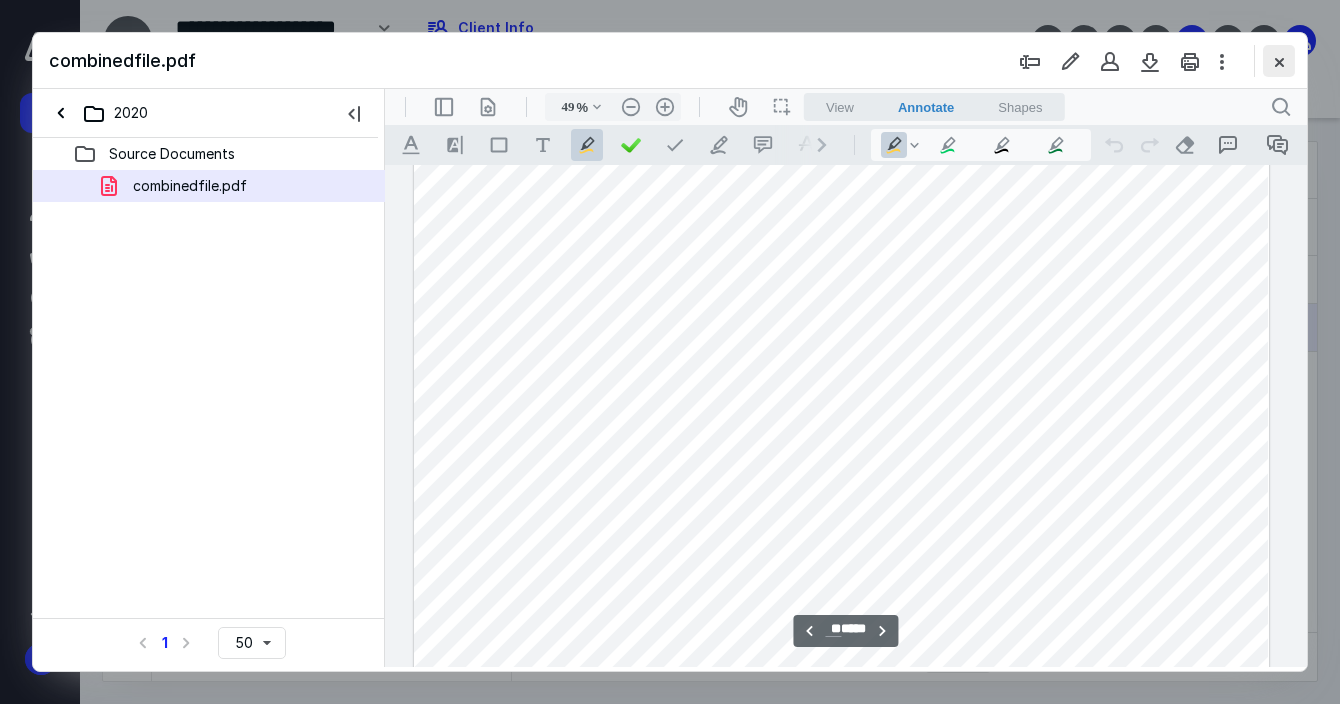 click at bounding box center (1279, 61) 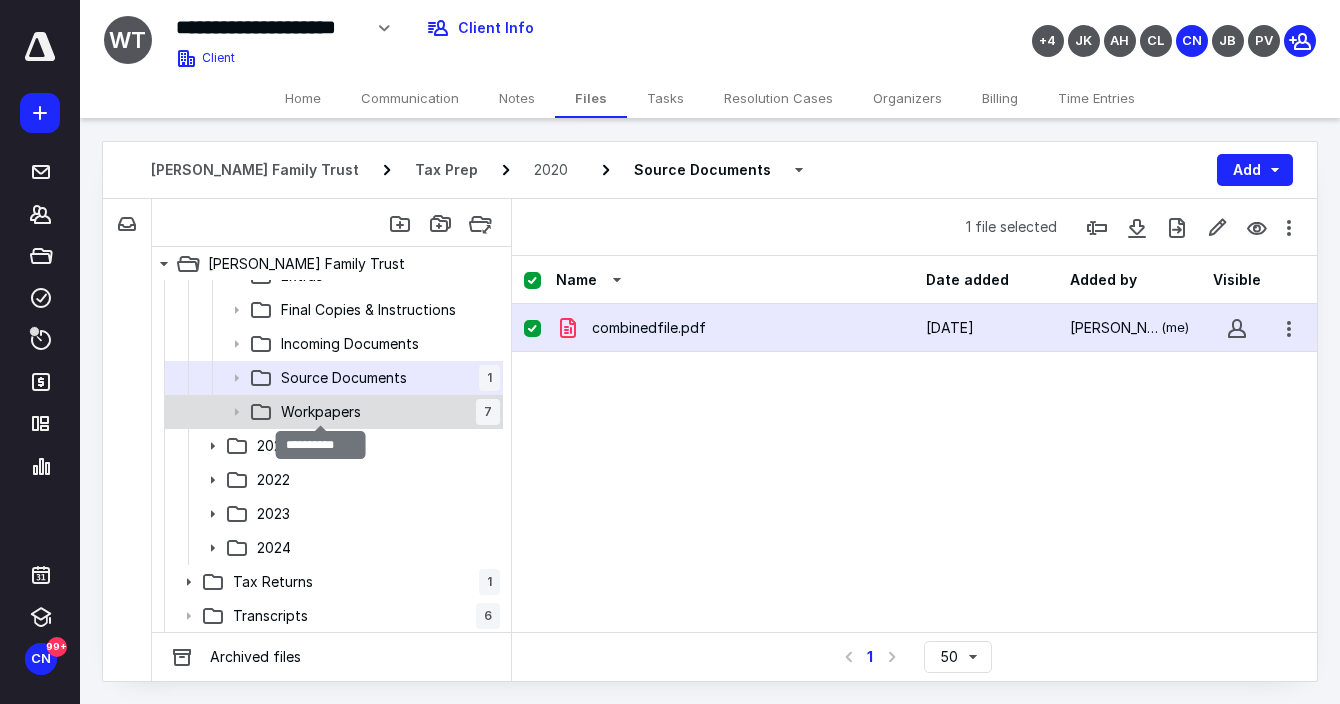 click on "Workpapers" at bounding box center [321, 412] 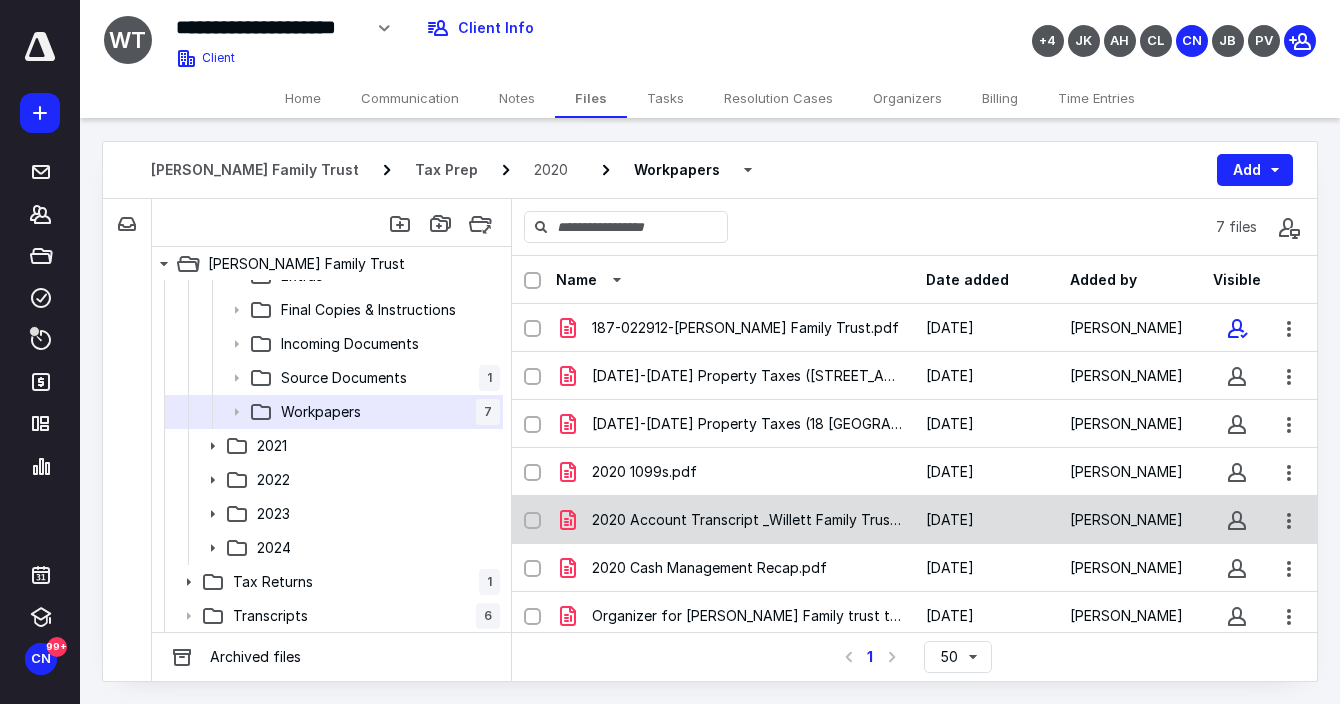 scroll, scrollTop: 0, scrollLeft: 0, axis: both 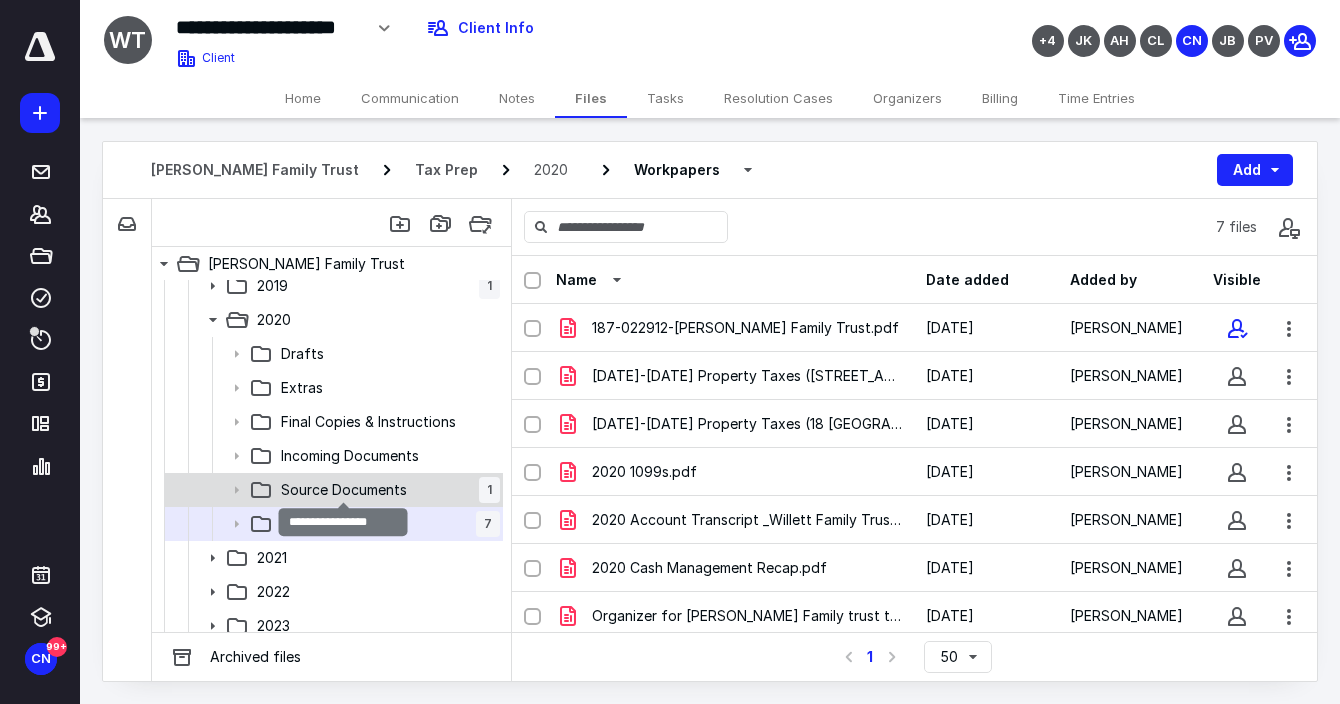 click on "Source Documents" at bounding box center (344, 490) 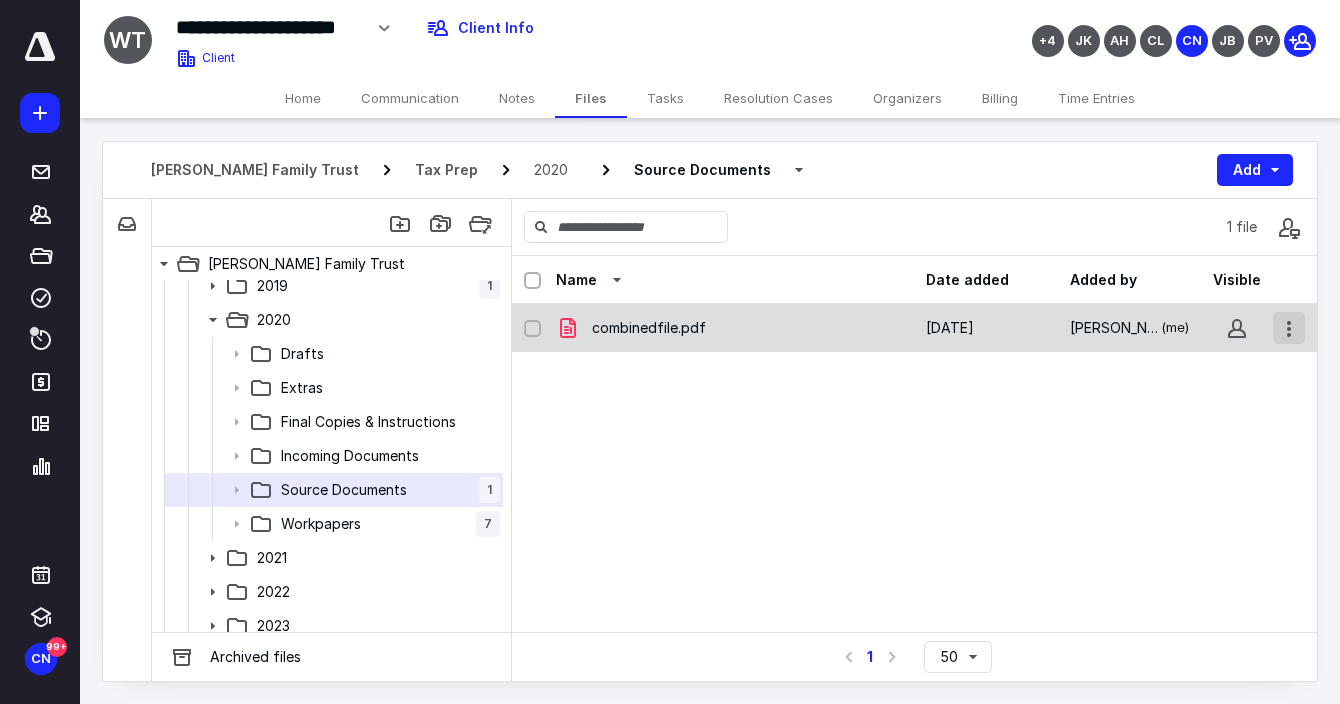click at bounding box center [1289, 328] 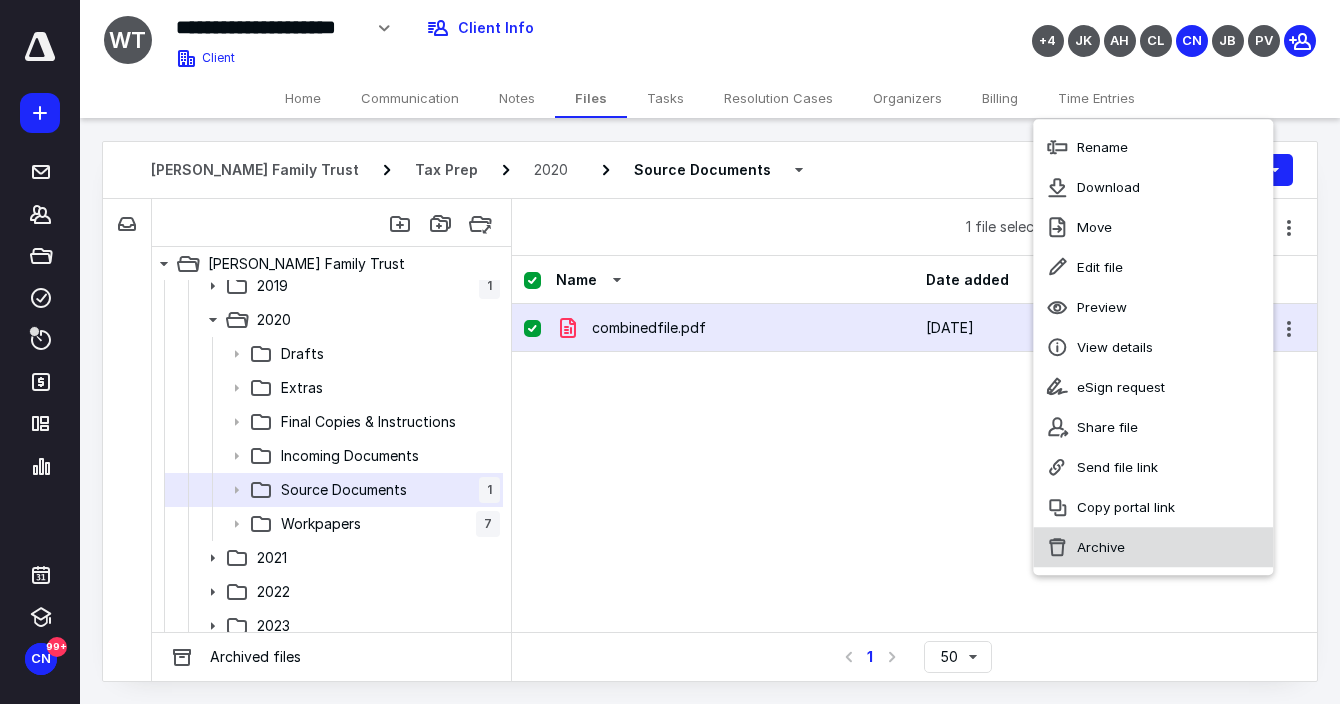 click on "Archive" at bounding box center [1101, 547] 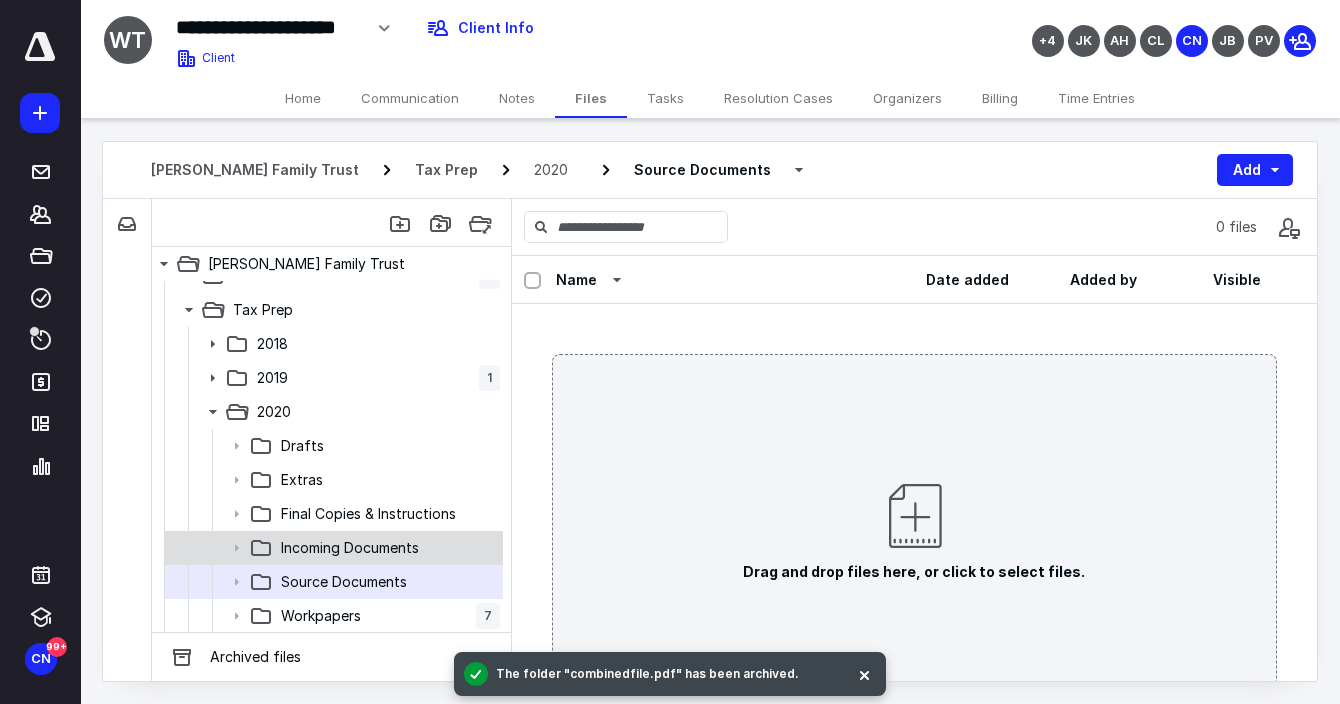 scroll, scrollTop: 182, scrollLeft: 0, axis: vertical 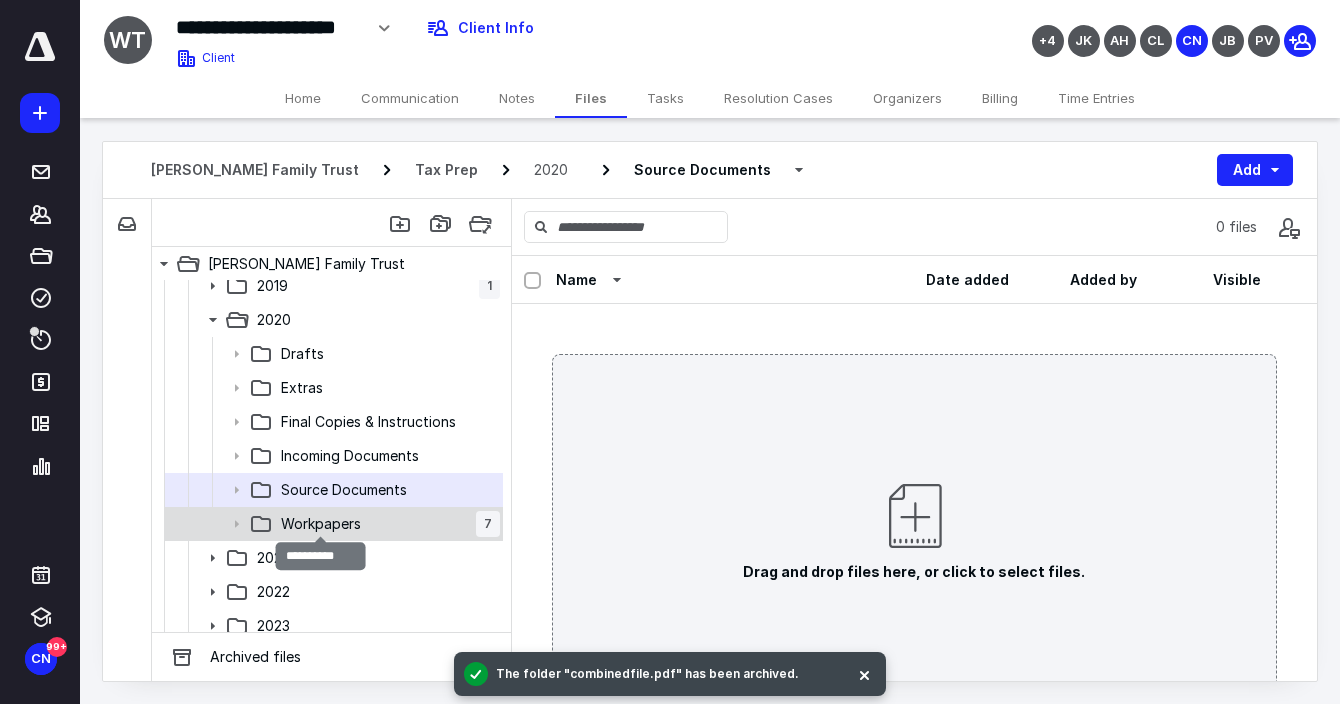 click on "Workpapers" at bounding box center (321, 524) 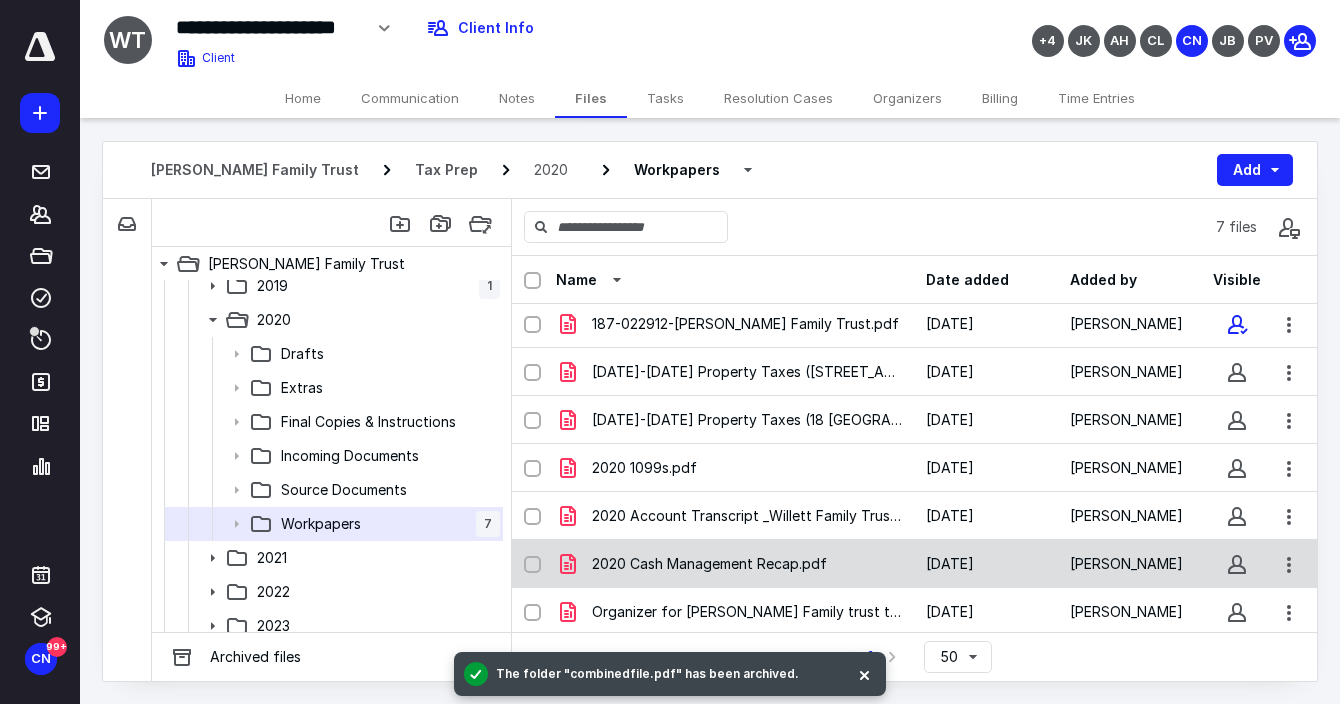 scroll, scrollTop: 5, scrollLeft: 0, axis: vertical 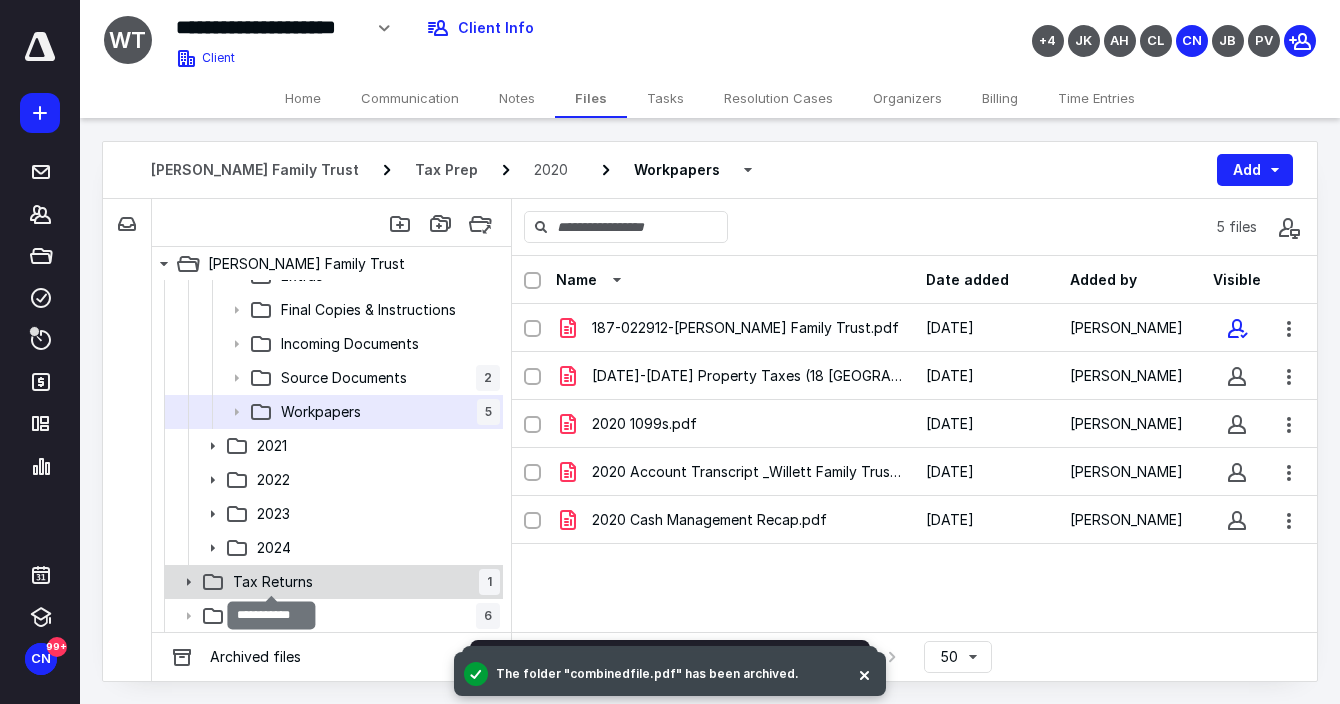 click on "Tax Returns" at bounding box center [273, 582] 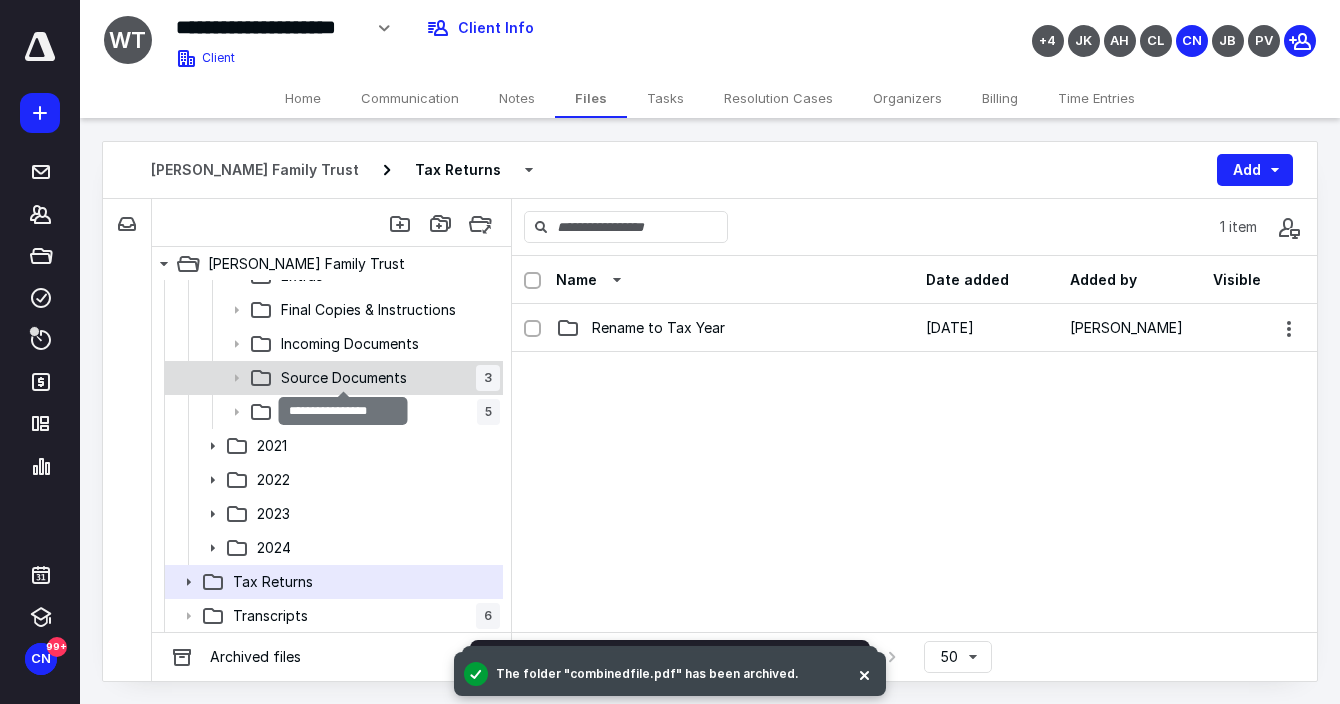 click on "Source Documents" at bounding box center [344, 378] 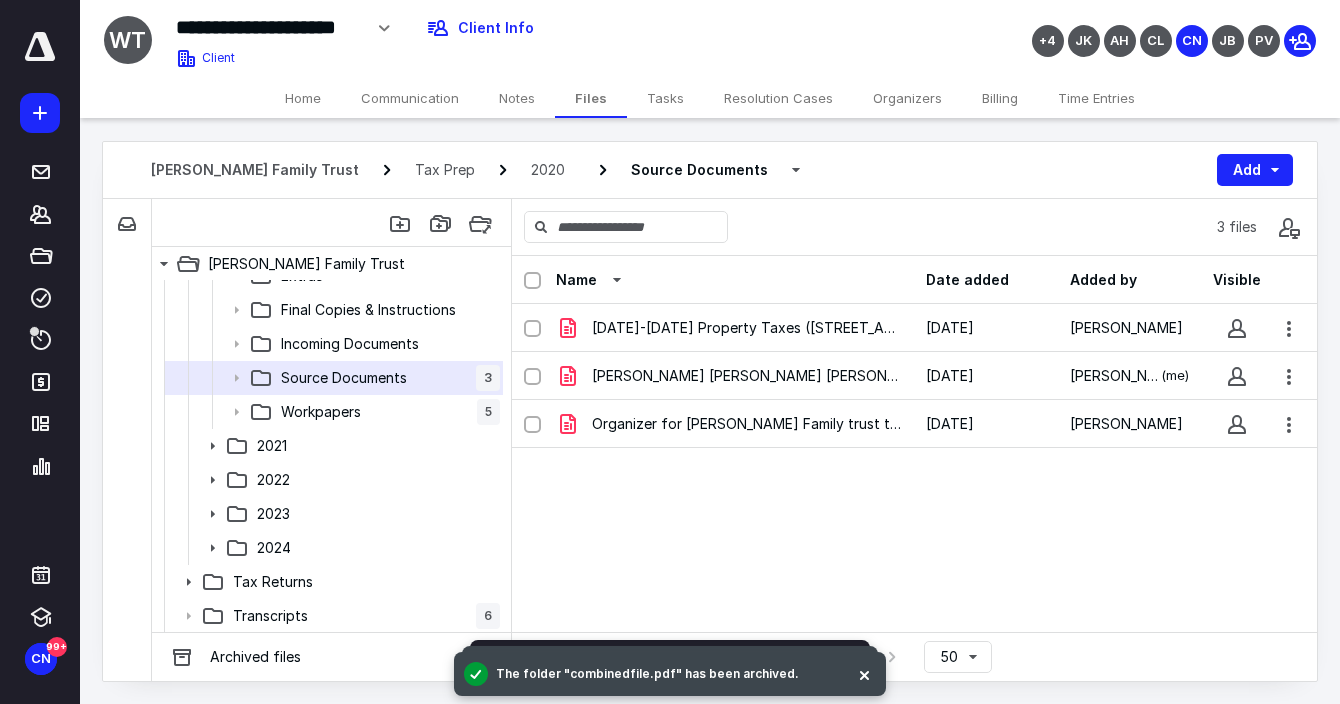 click at bounding box center (532, 281) 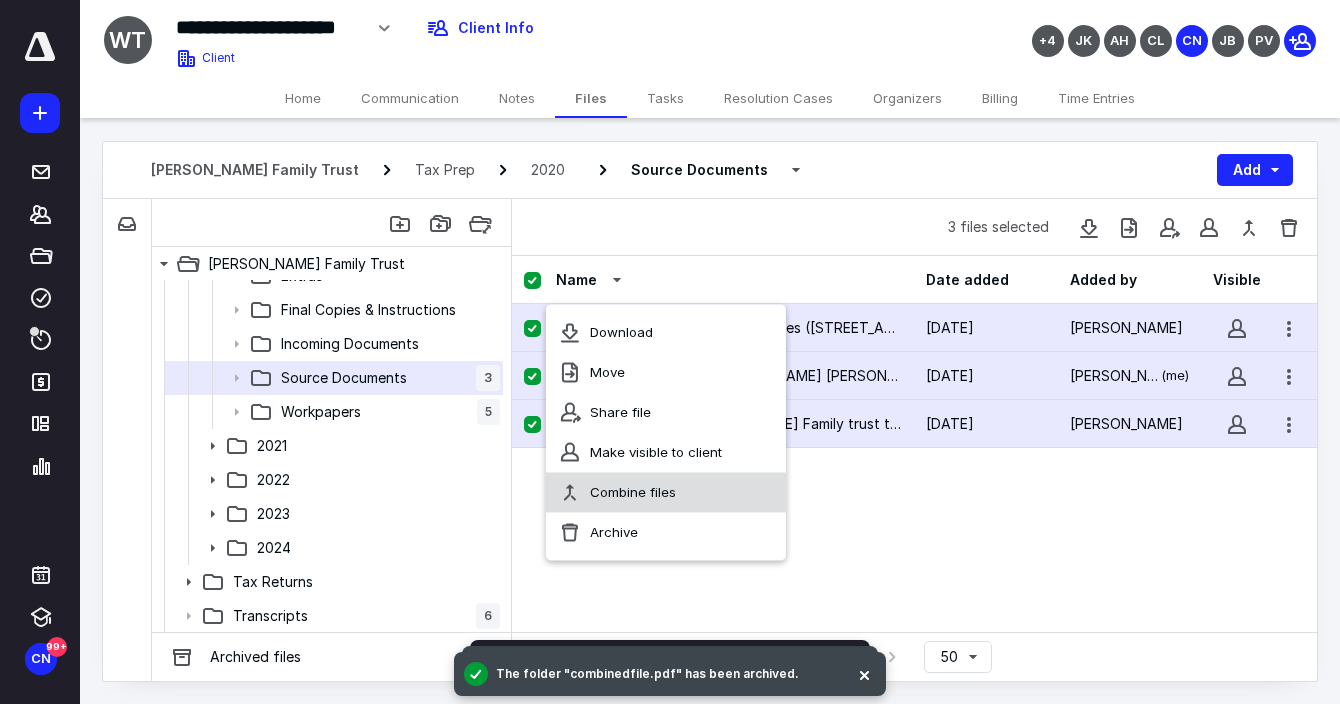 click on "Combine files" at bounding box center (633, 492) 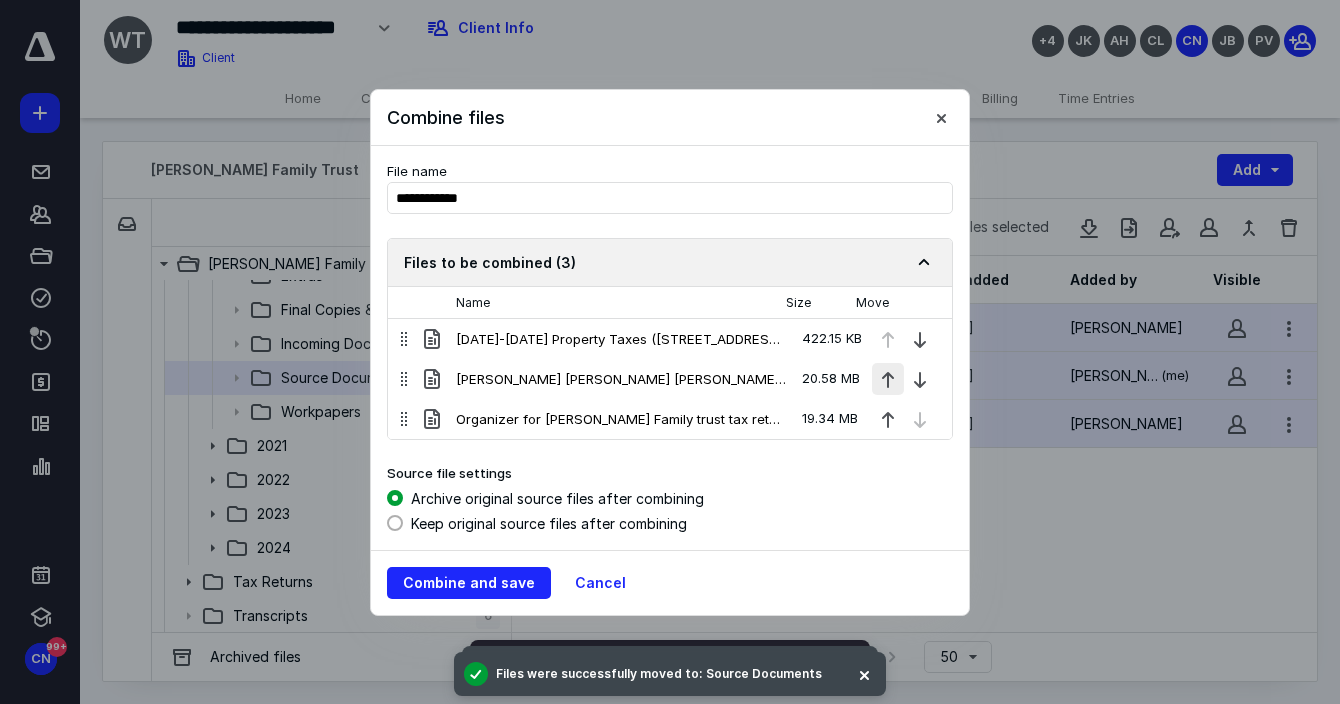 click at bounding box center [888, 379] 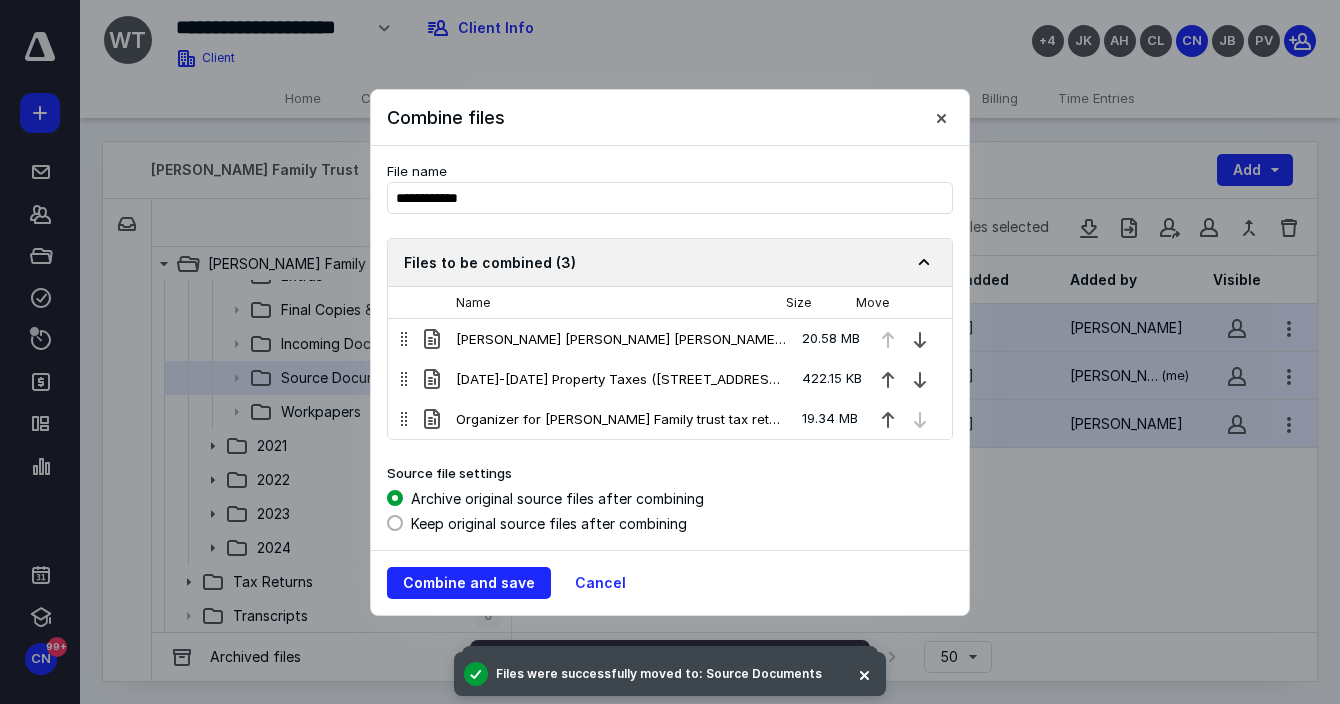 click on "Keep original source files after combining" at bounding box center (670, 521) 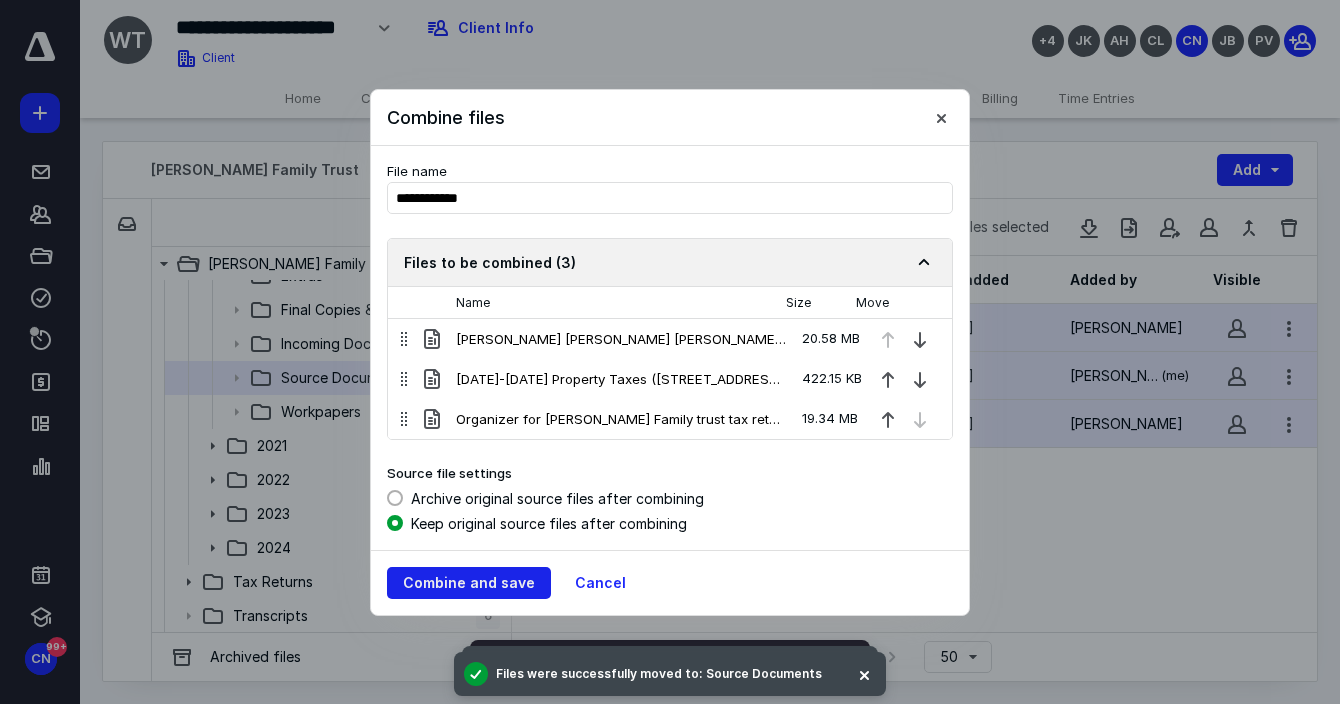 click on "Combine and save" at bounding box center (469, 583) 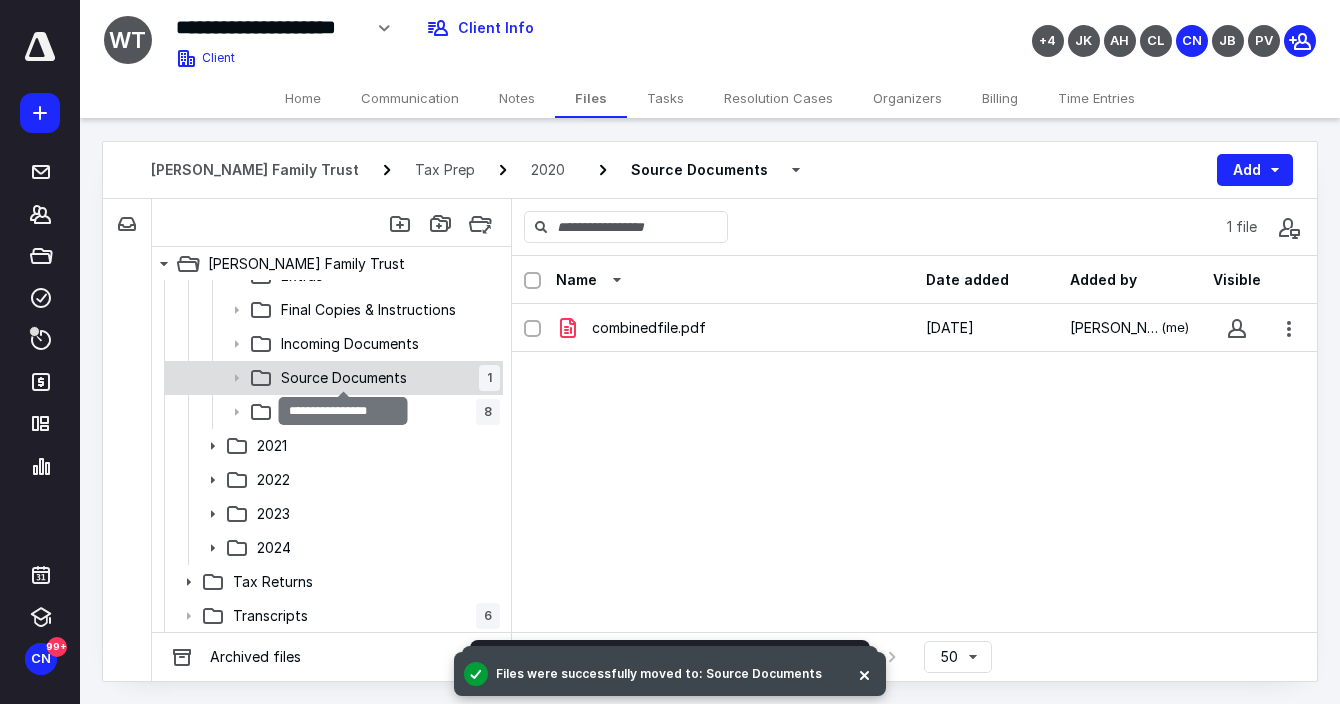 click on "Source Documents" at bounding box center [344, 378] 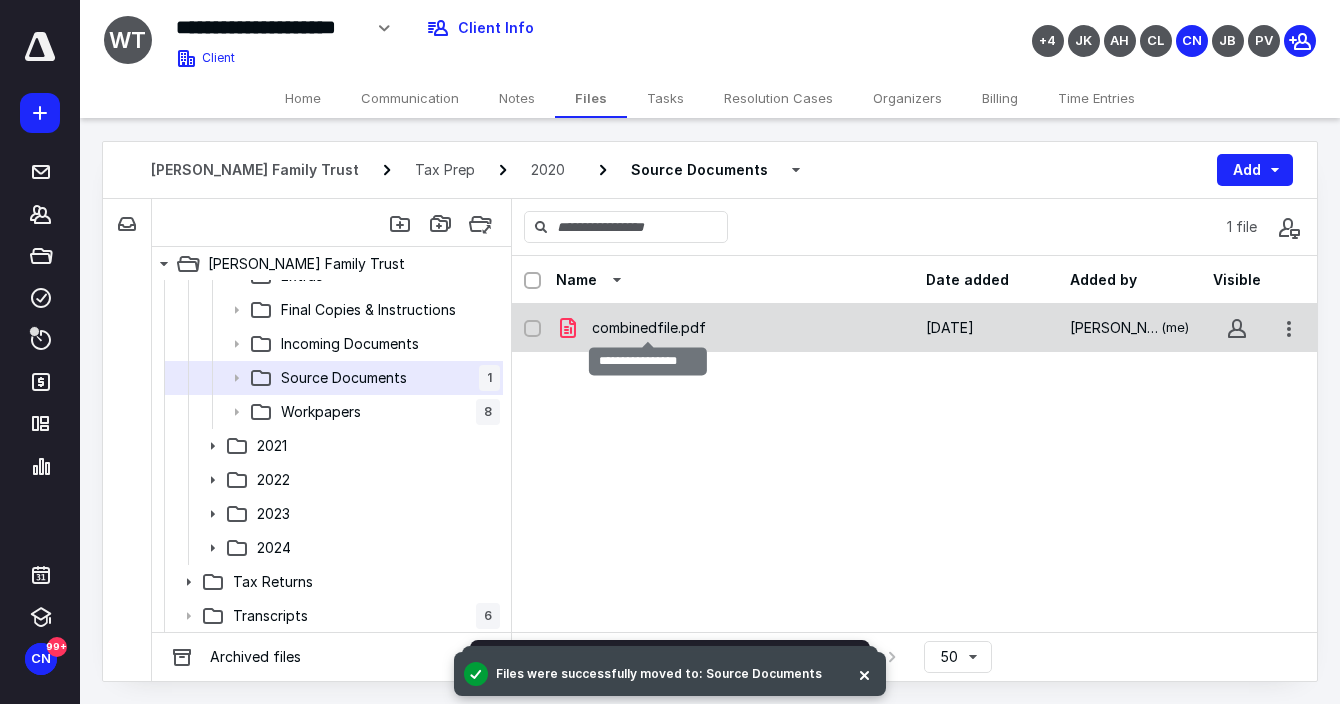 click on "combinedfile.pdf" at bounding box center [649, 328] 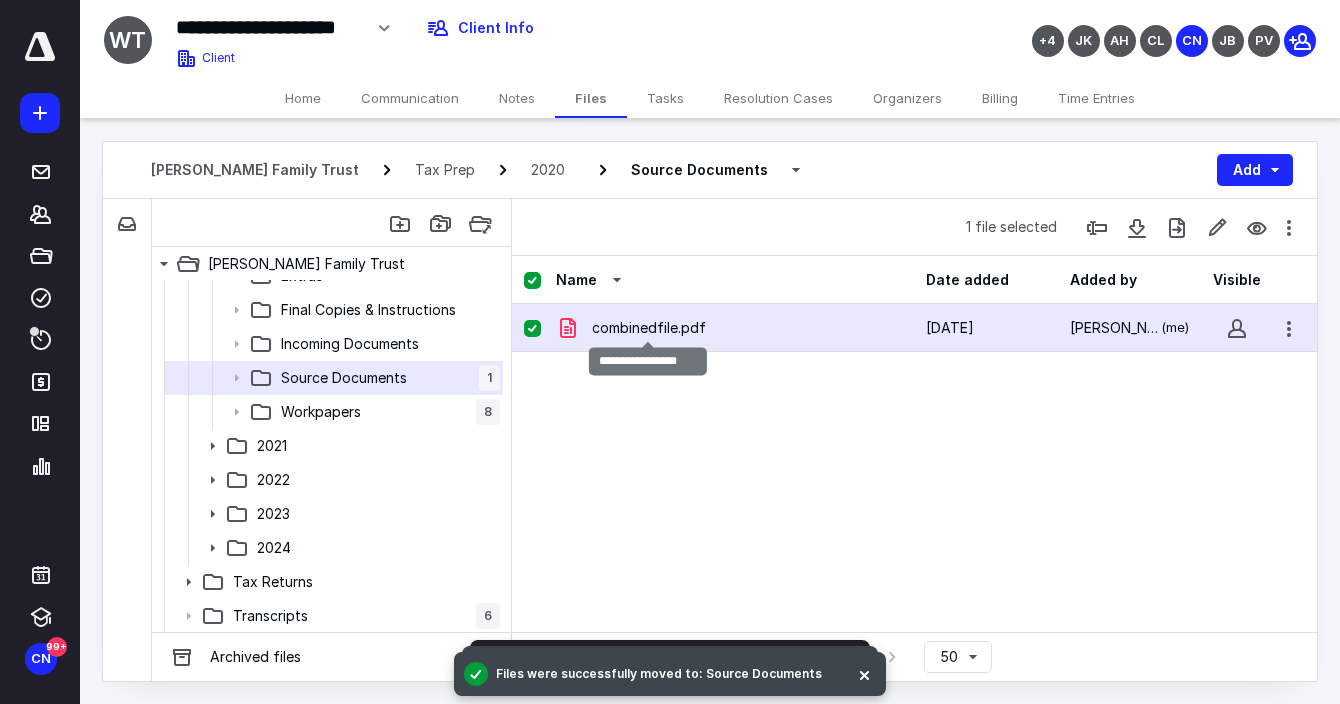 click on "combinedfile.pdf" at bounding box center (649, 328) 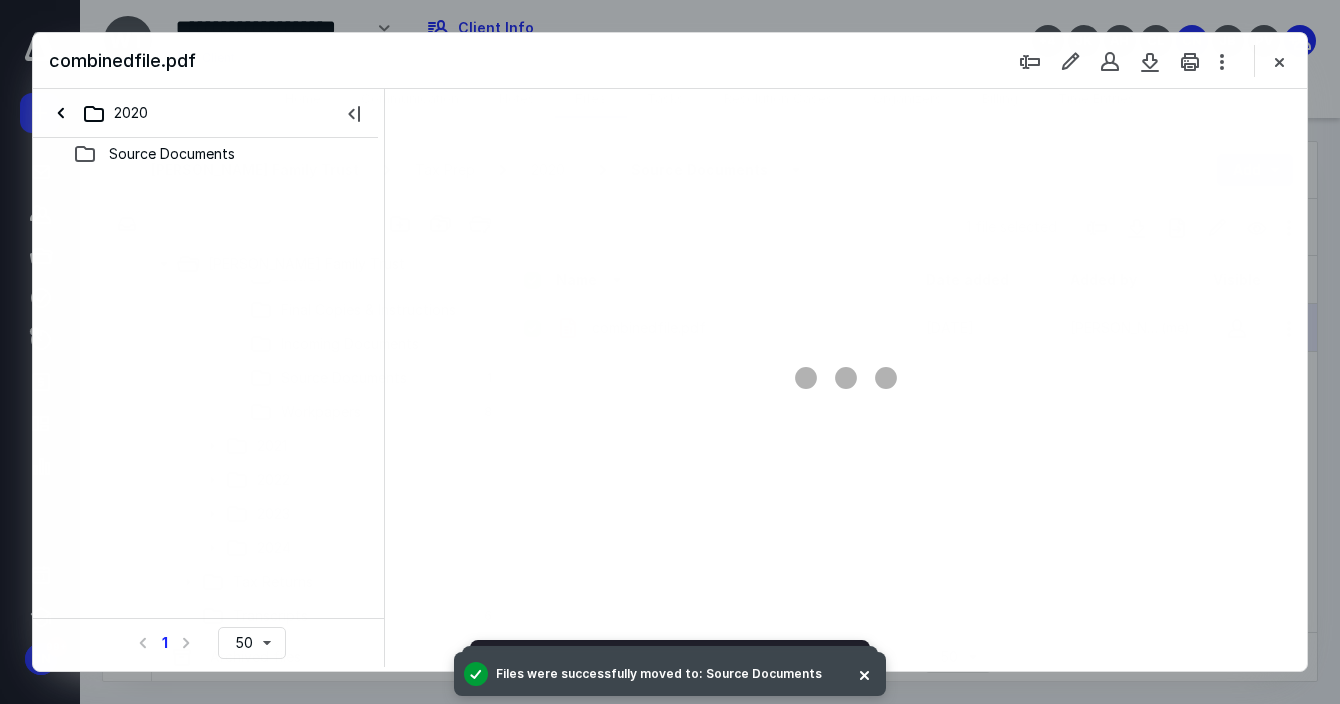scroll, scrollTop: 0, scrollLeft: 0, axis: both 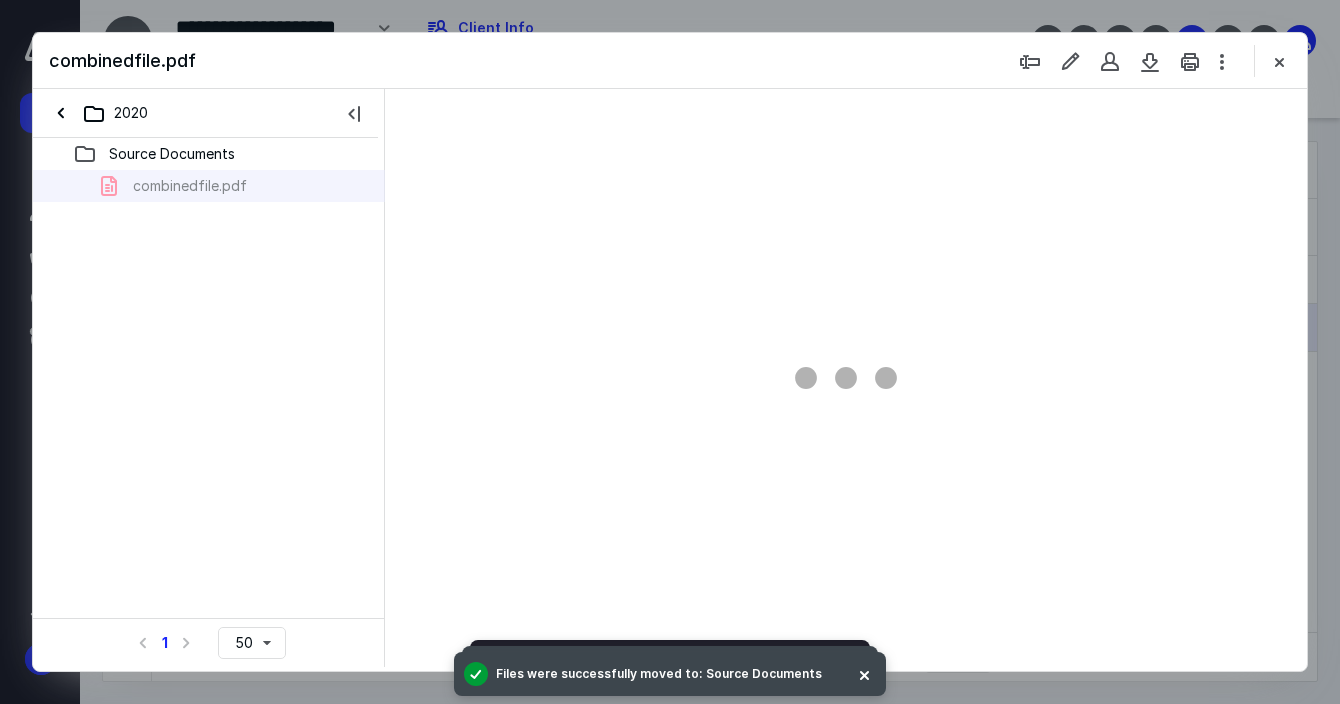 type on "147" 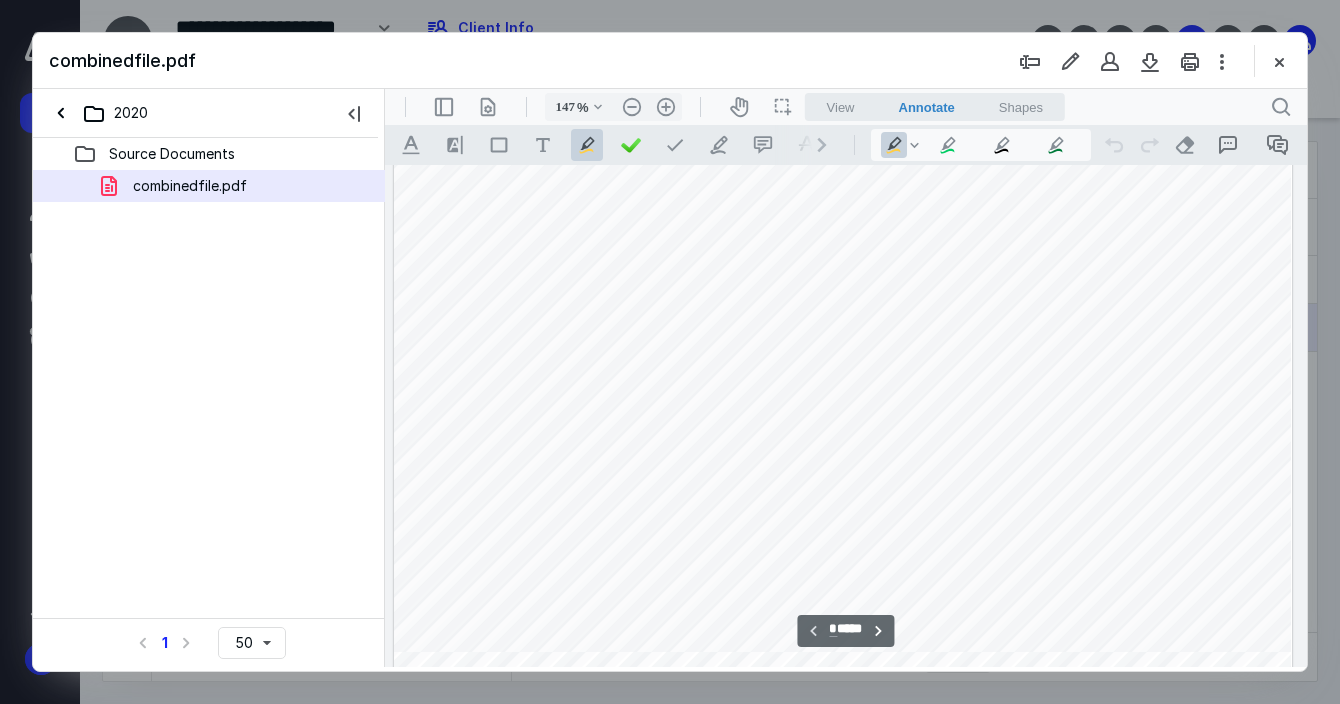 scroll, scrollTop: 82, scrollLeft: 842, axis: both 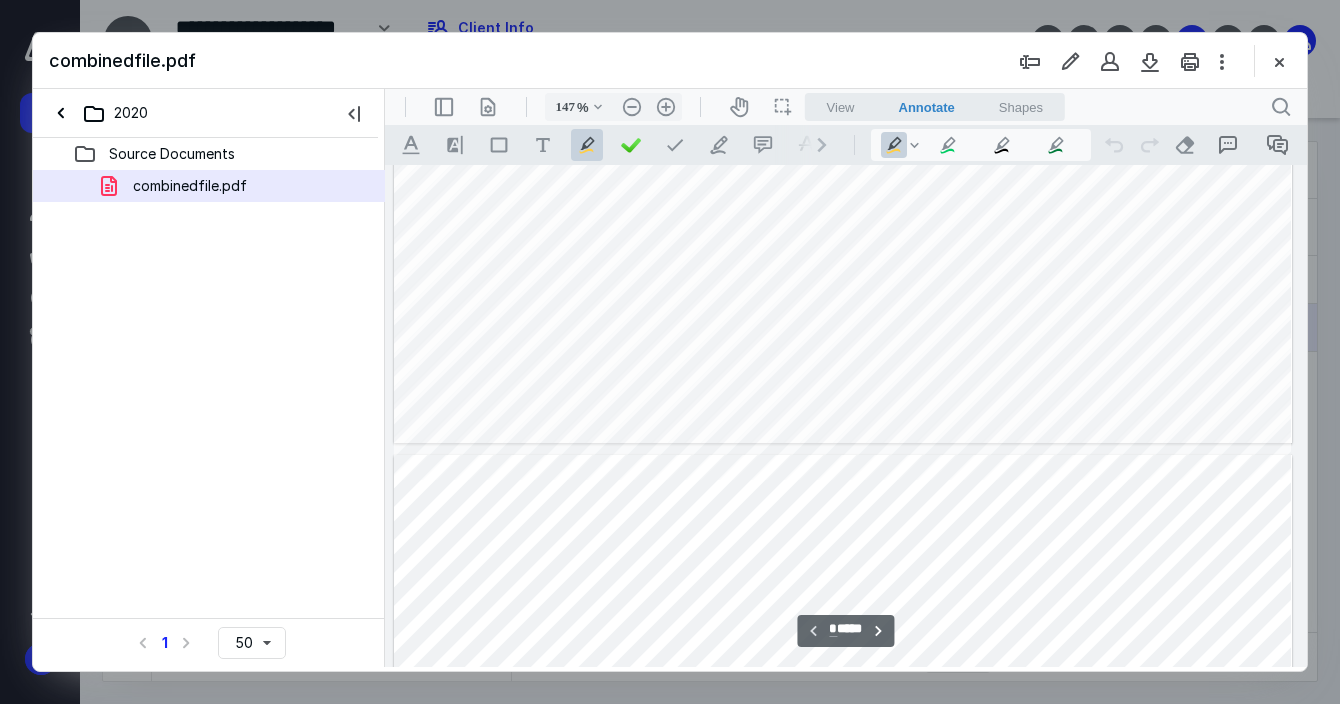 type on "*" 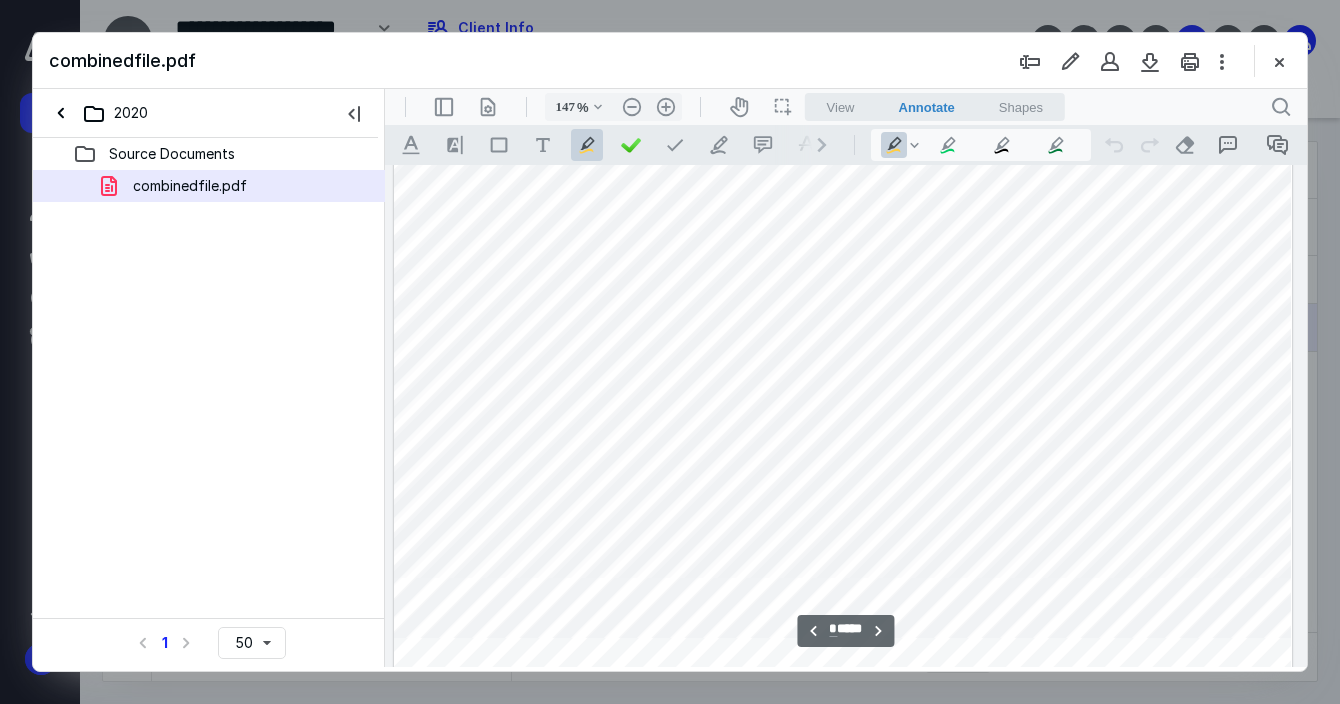 scroll, scrollTop: 1526, scrollLeft: 842, axis: both 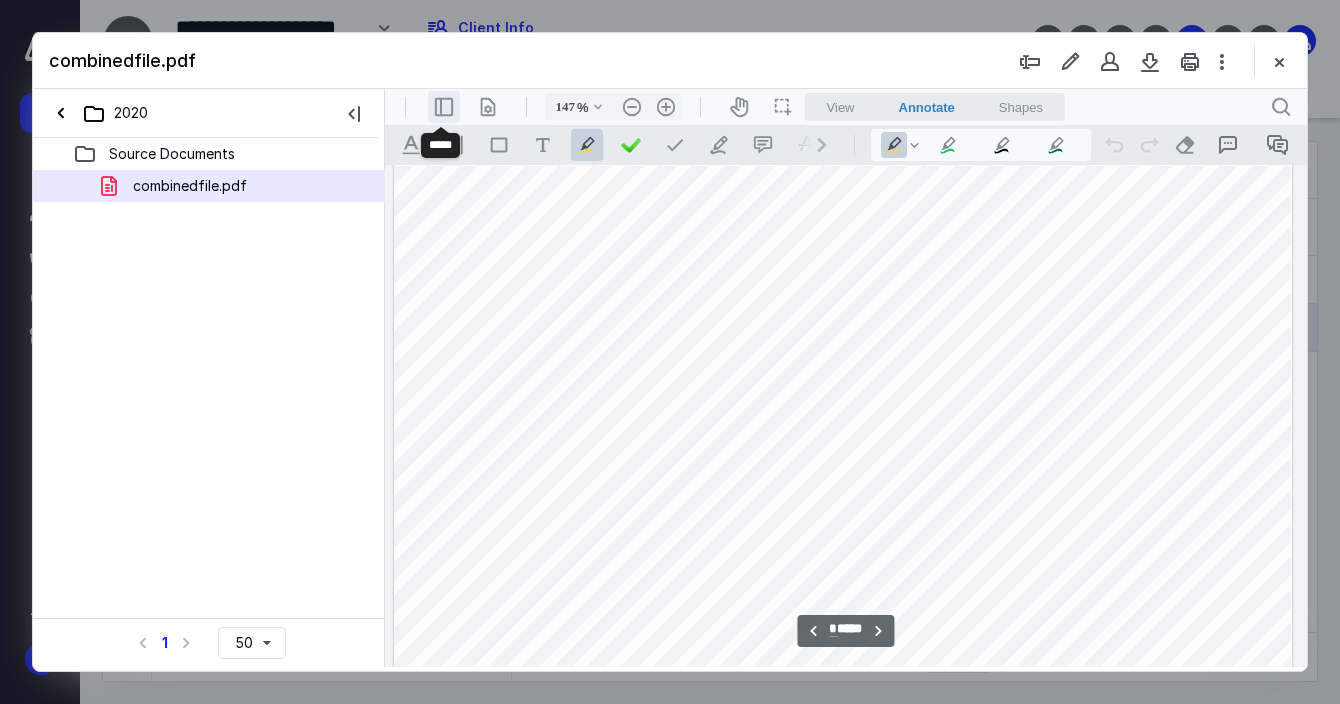click on ".cls-1{fill:#abb0c4;} icon - header - sidebar - line" at bounding box center (444, 107) 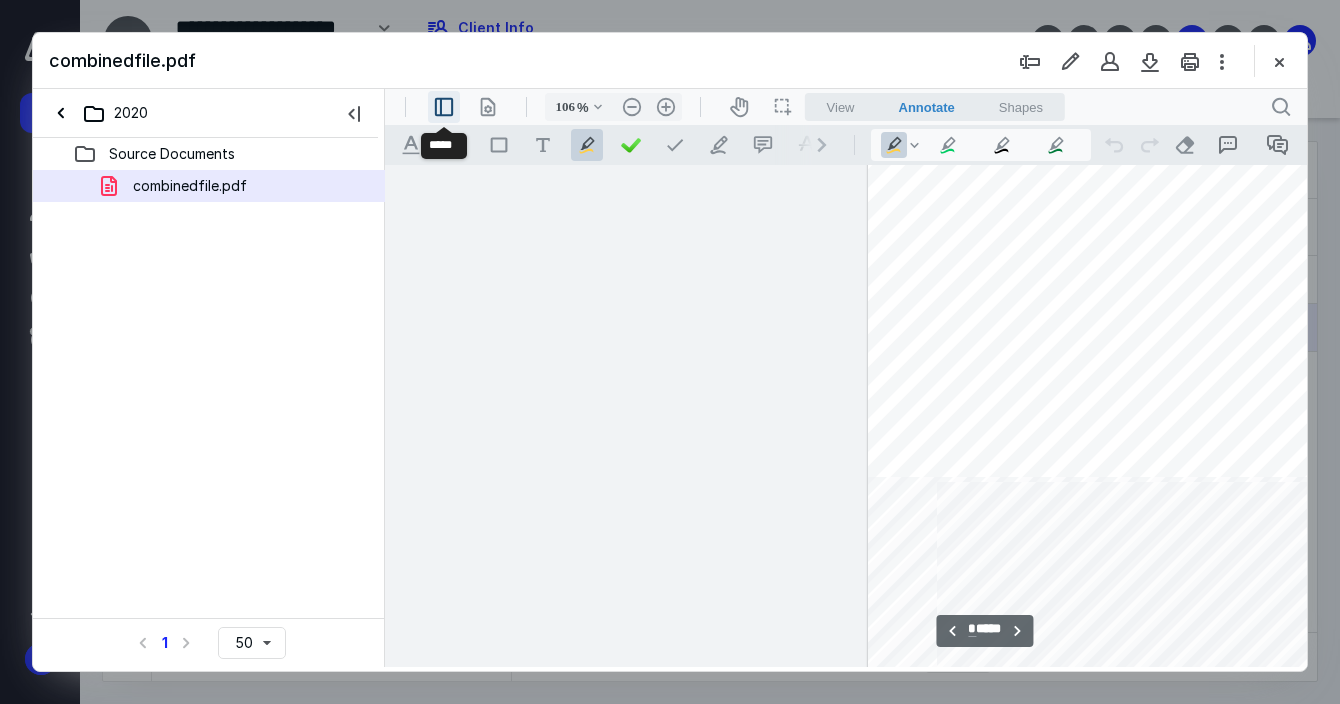type on "102" 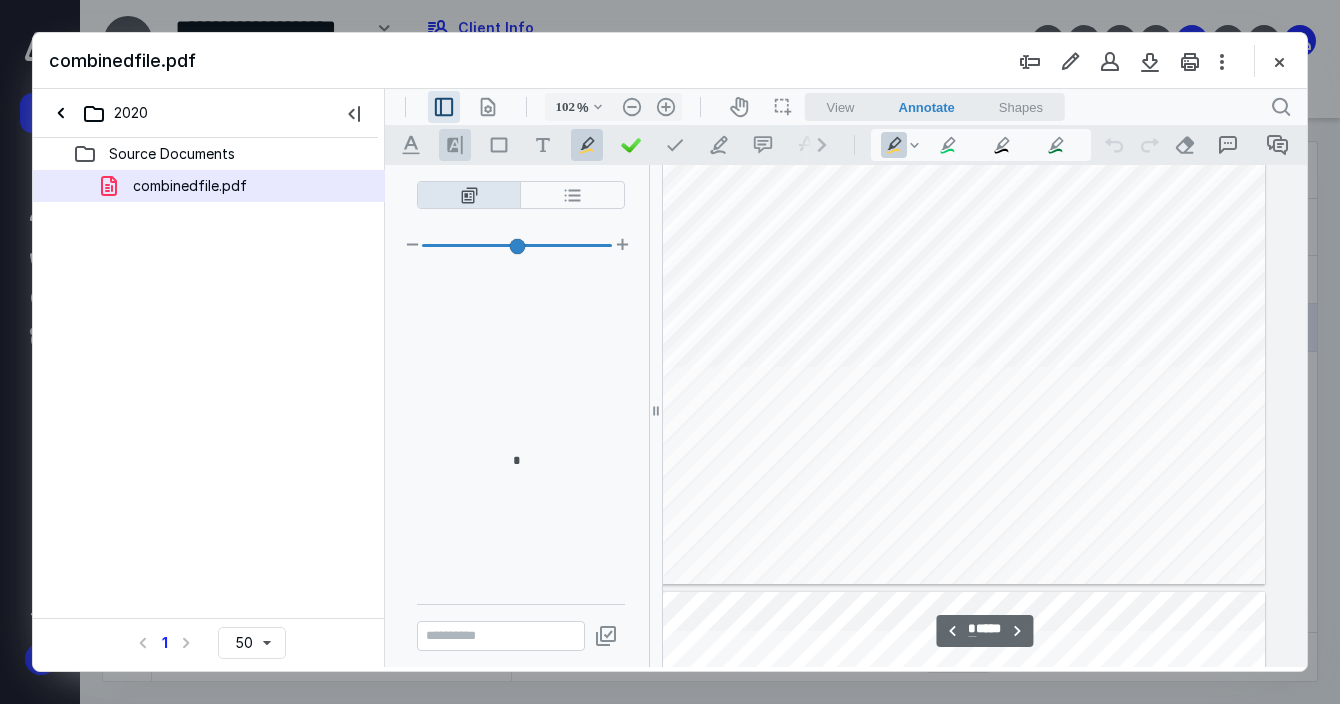 scroll, scrollTop: 1157, scrollLeft: 576, axis: both 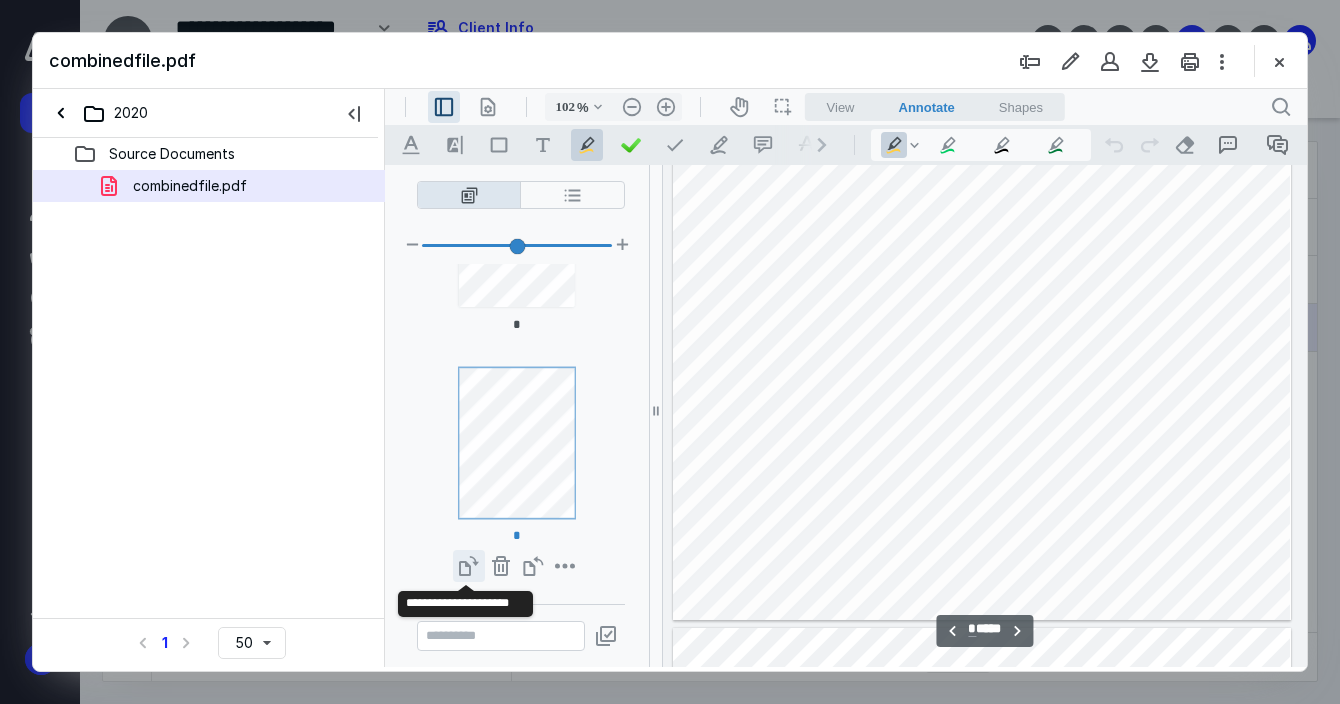 click on "**********" at bounding box center [469, 566] 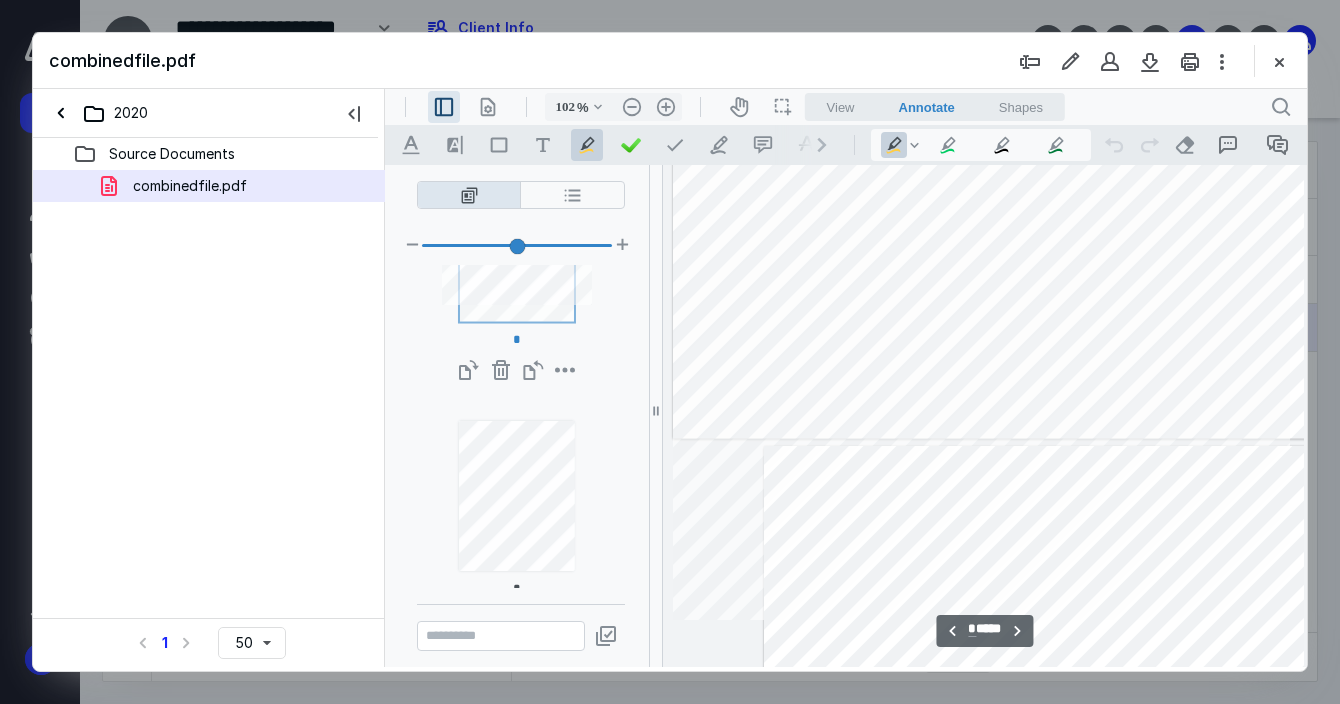 scroll, scrollTop: 357, scrollLeft: 0, axis: vertical 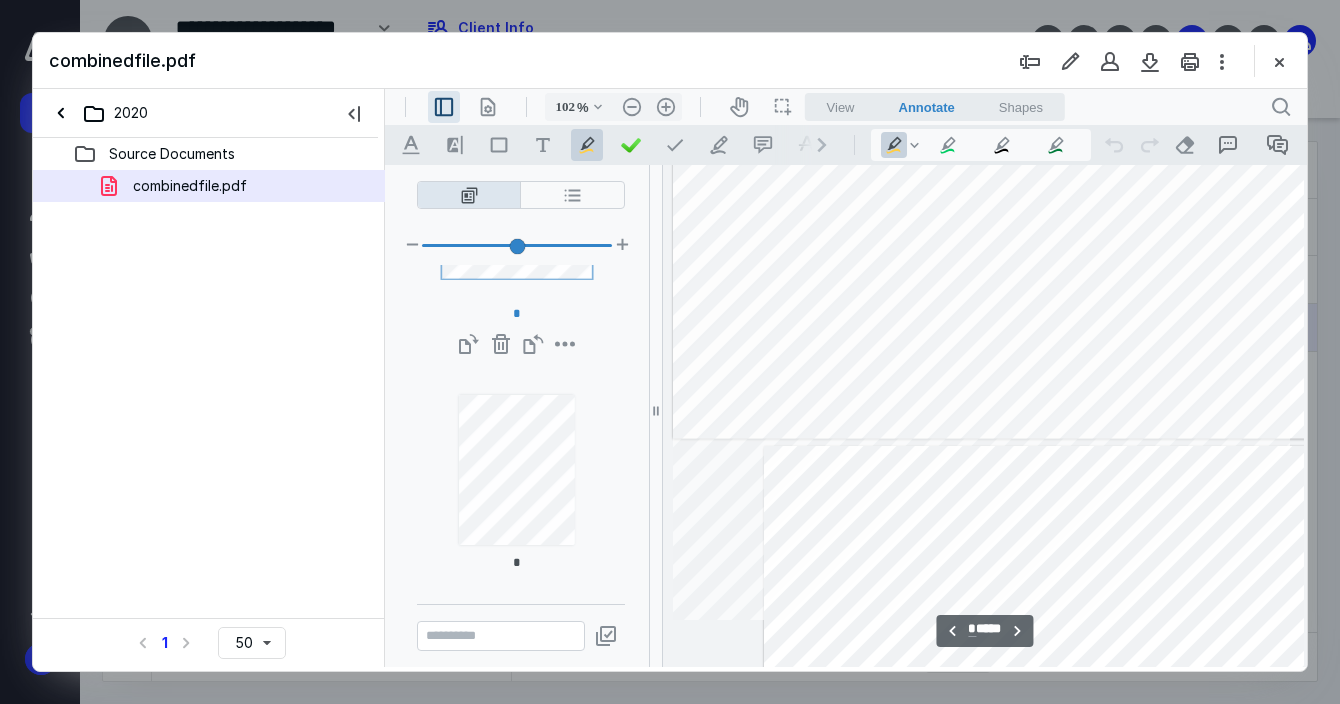 type on "*" 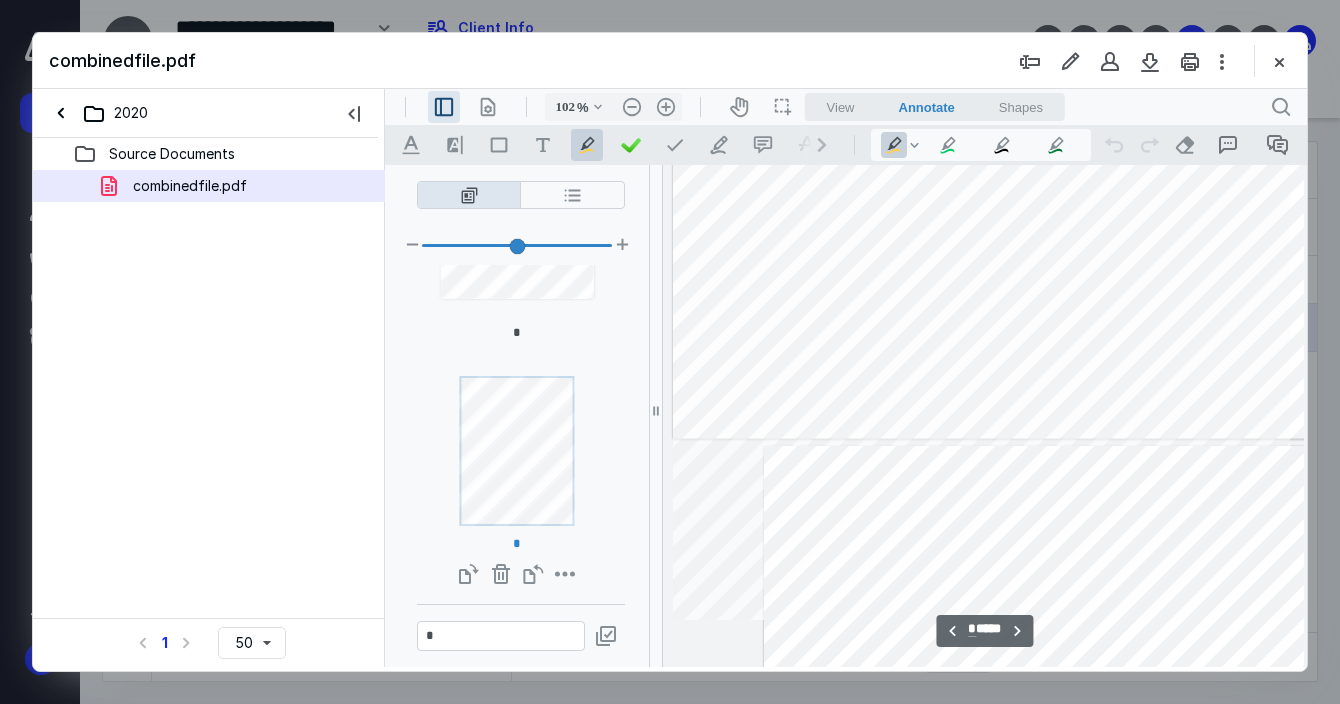 scroll, scrollTop: 365, scrollLeft: 0, axis: vertical 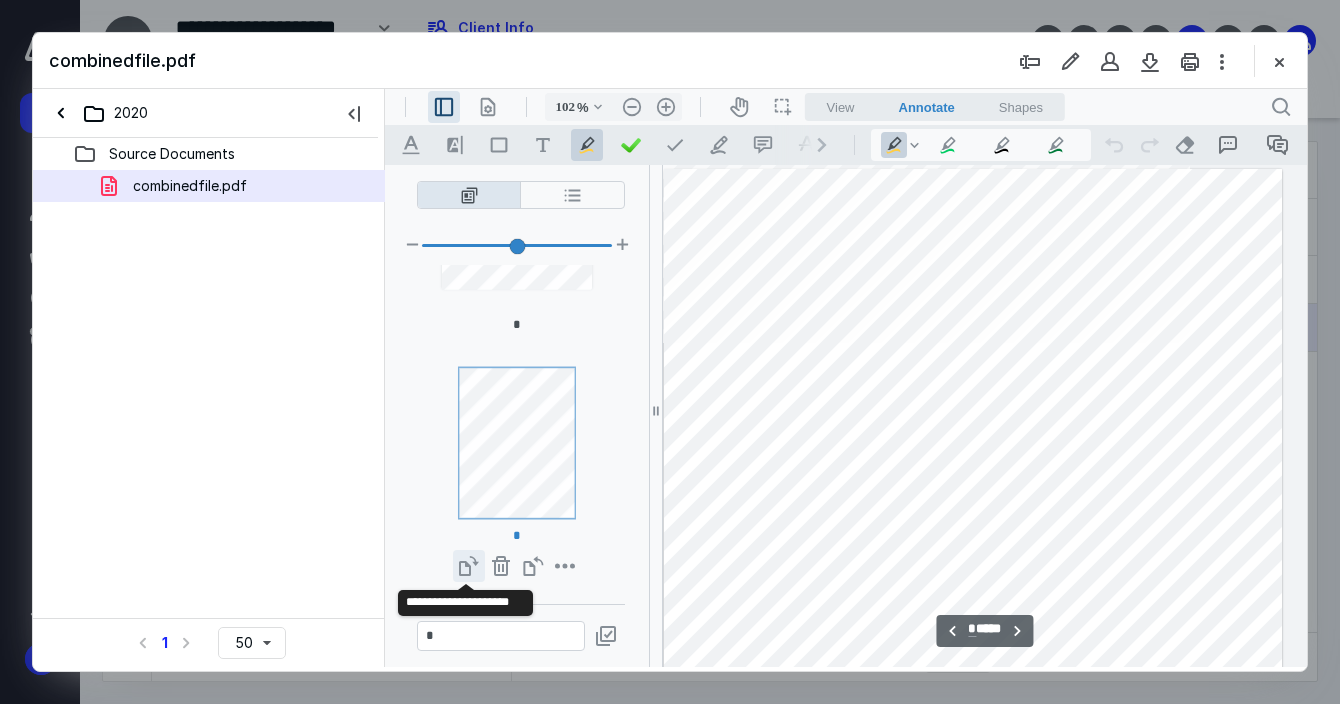 click on "**********" at bounding box center [469, 566] 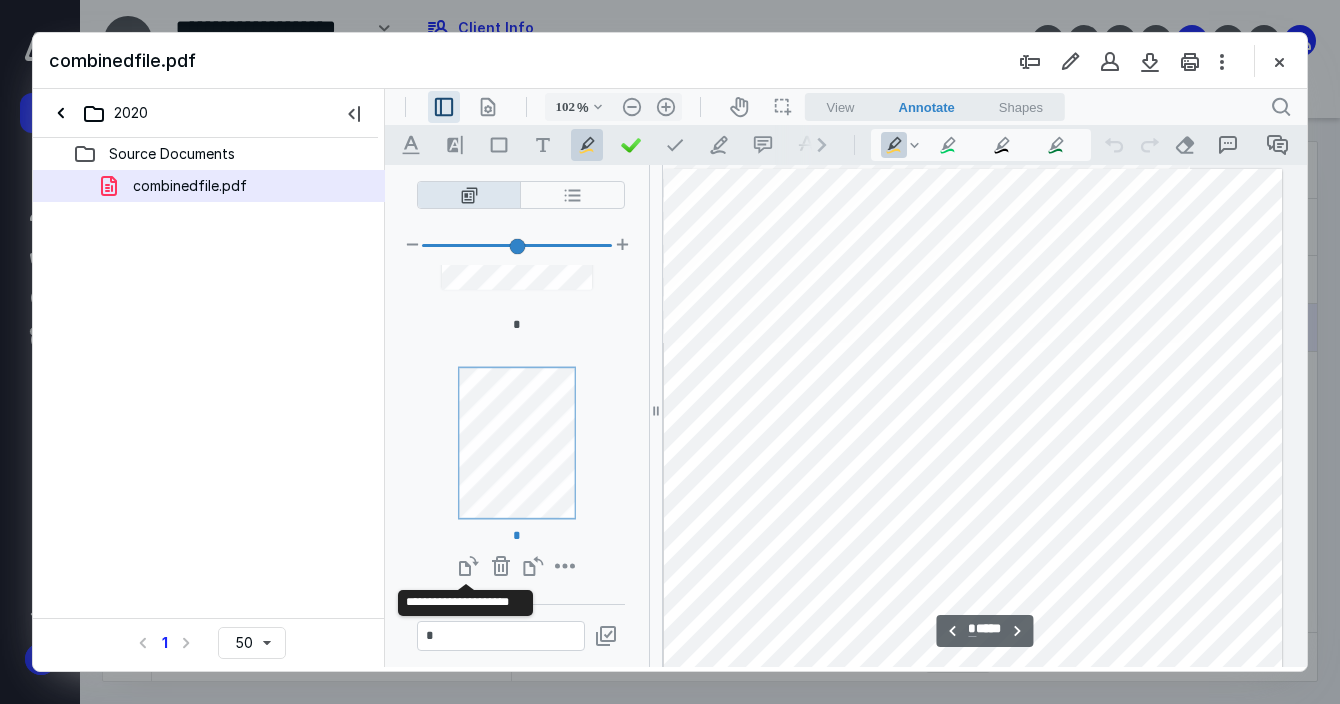 scroll, scrollTop: 1434, scrollLeft: 494, axis: both 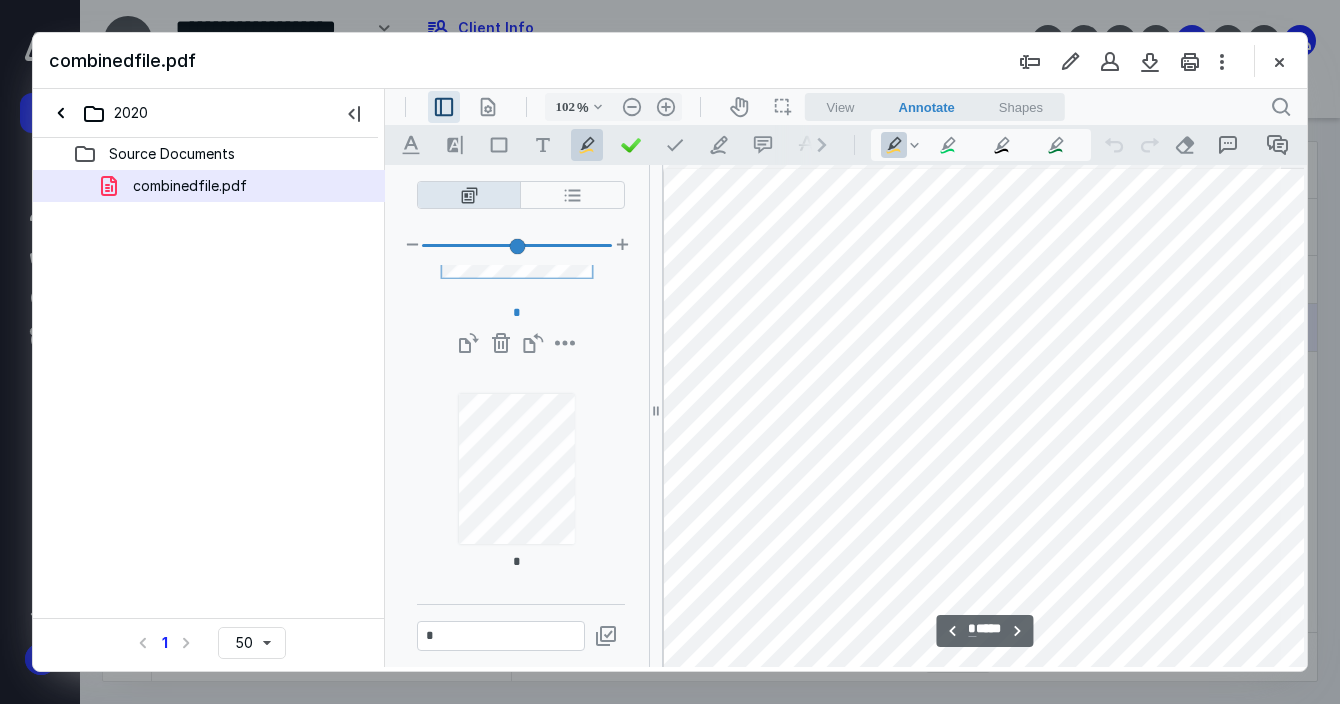 type on "*" 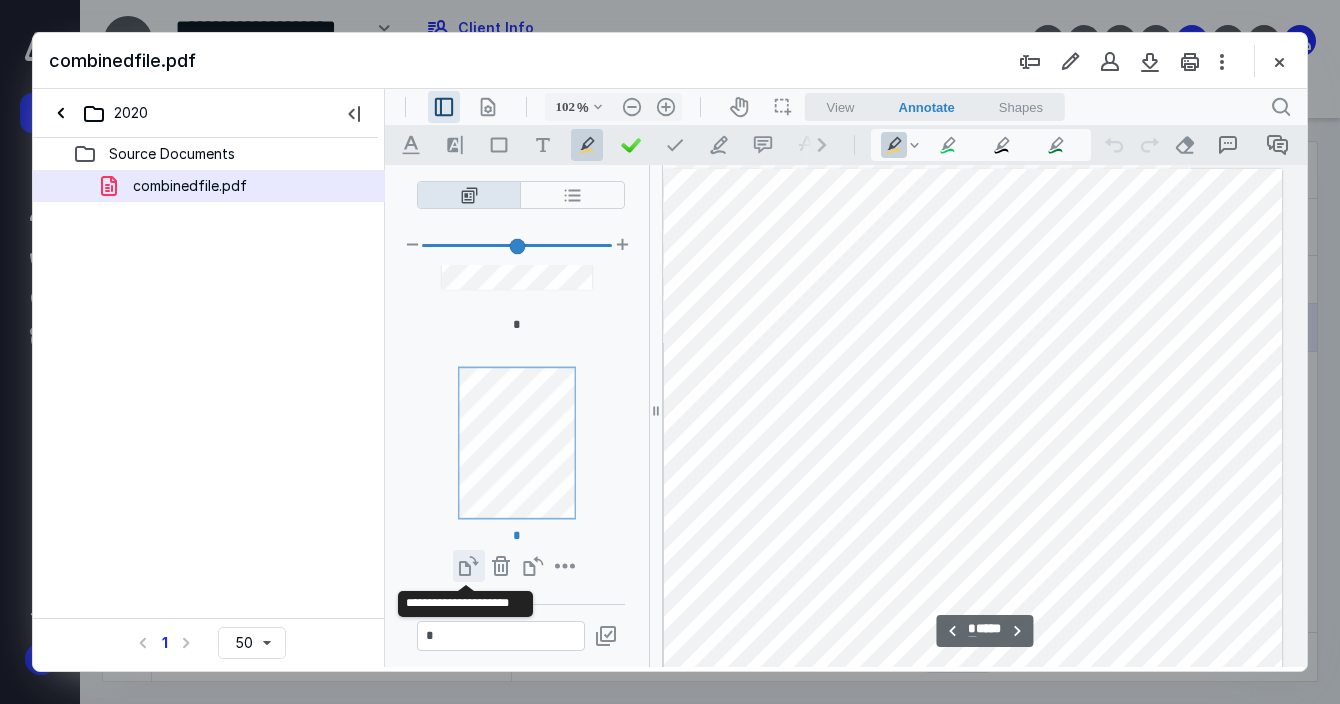 click on "**********" at bounding box center [469, 566] 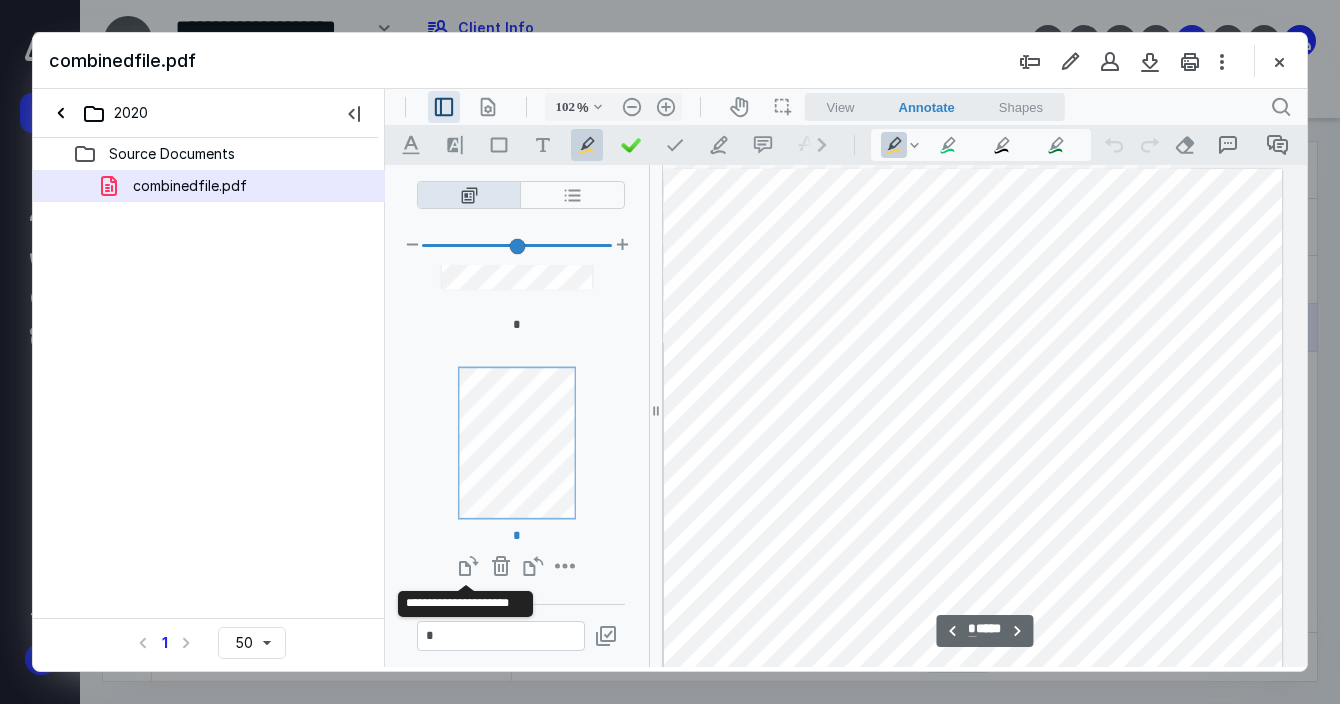 scroll, scrollTop: 2060, scrollLeft: 494, axis: both 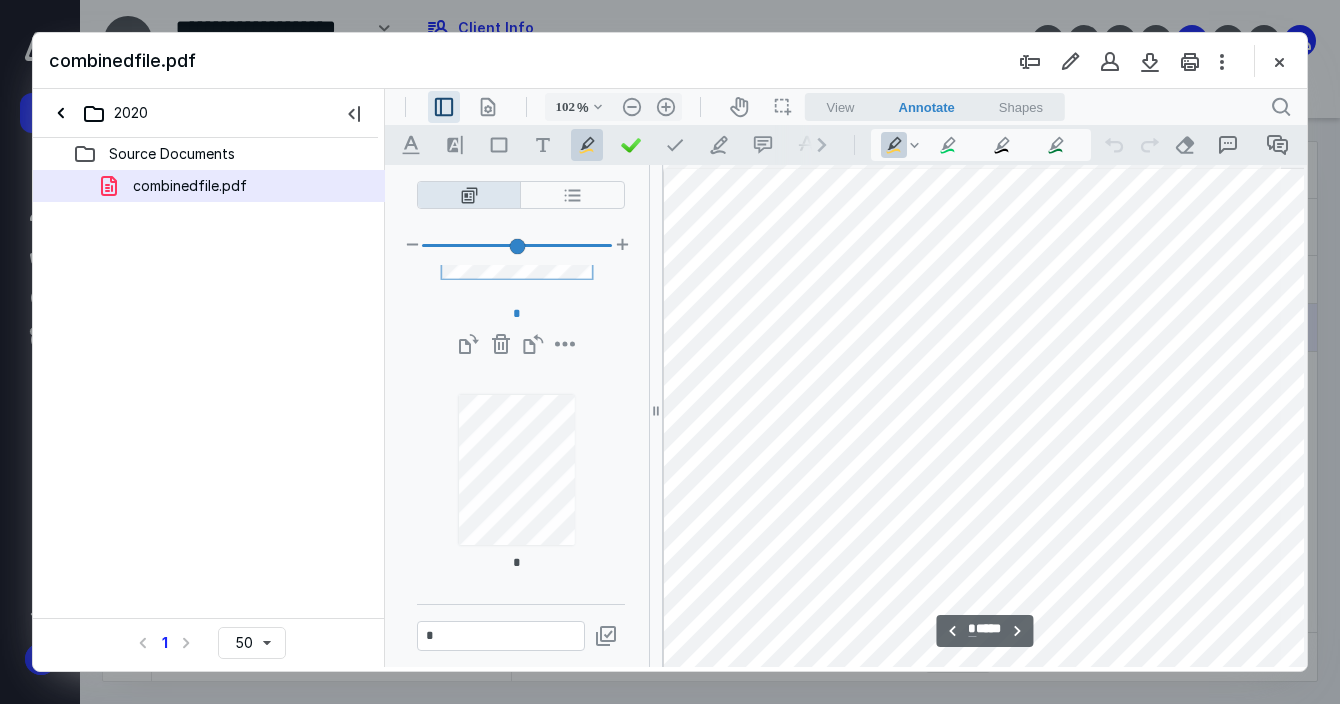 type on "*" 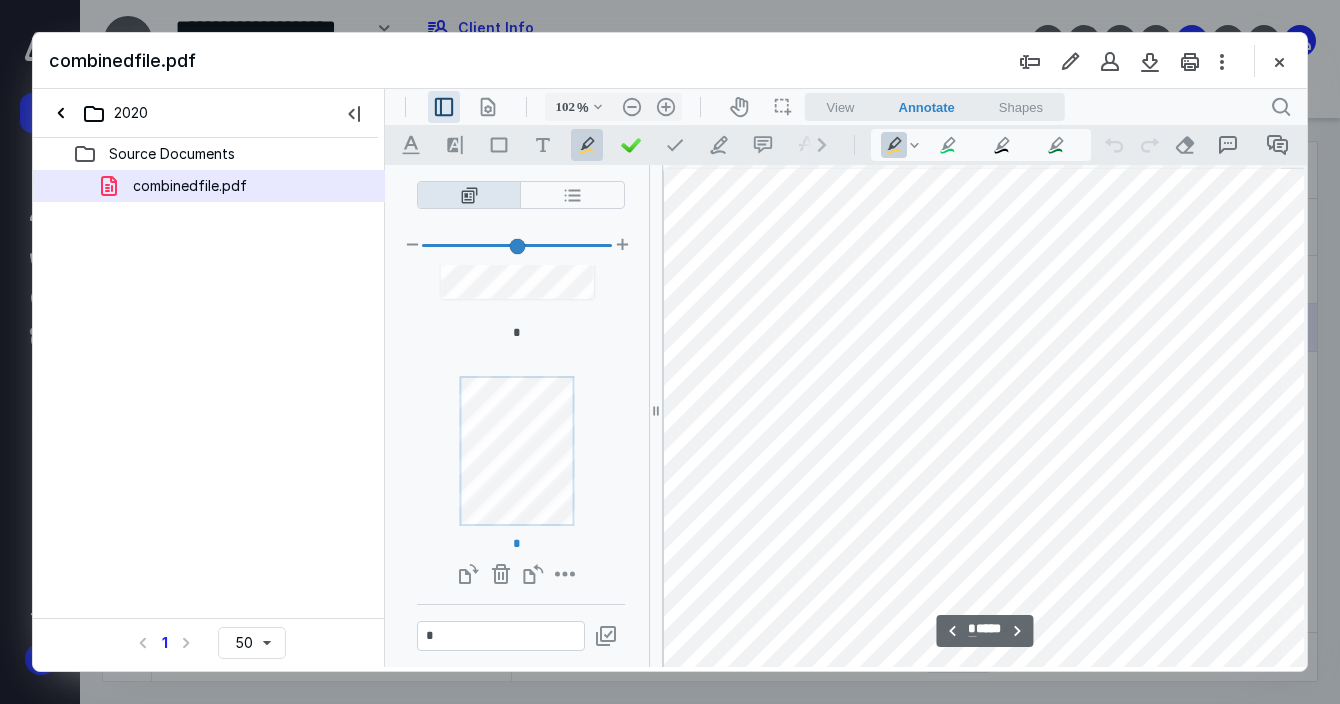 scroll, scrollTop: 825, scrollLeft: 0, axis: vertical 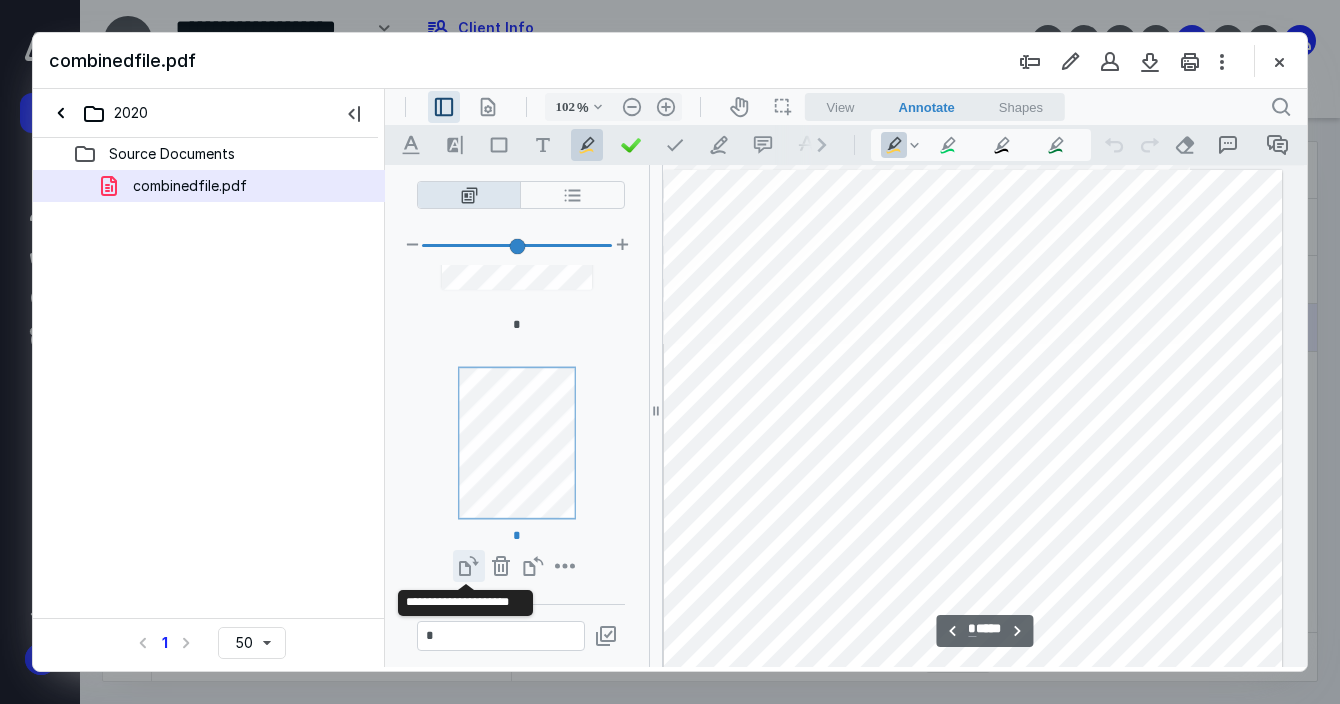 click on "**********" at bounding box center [469, 566] 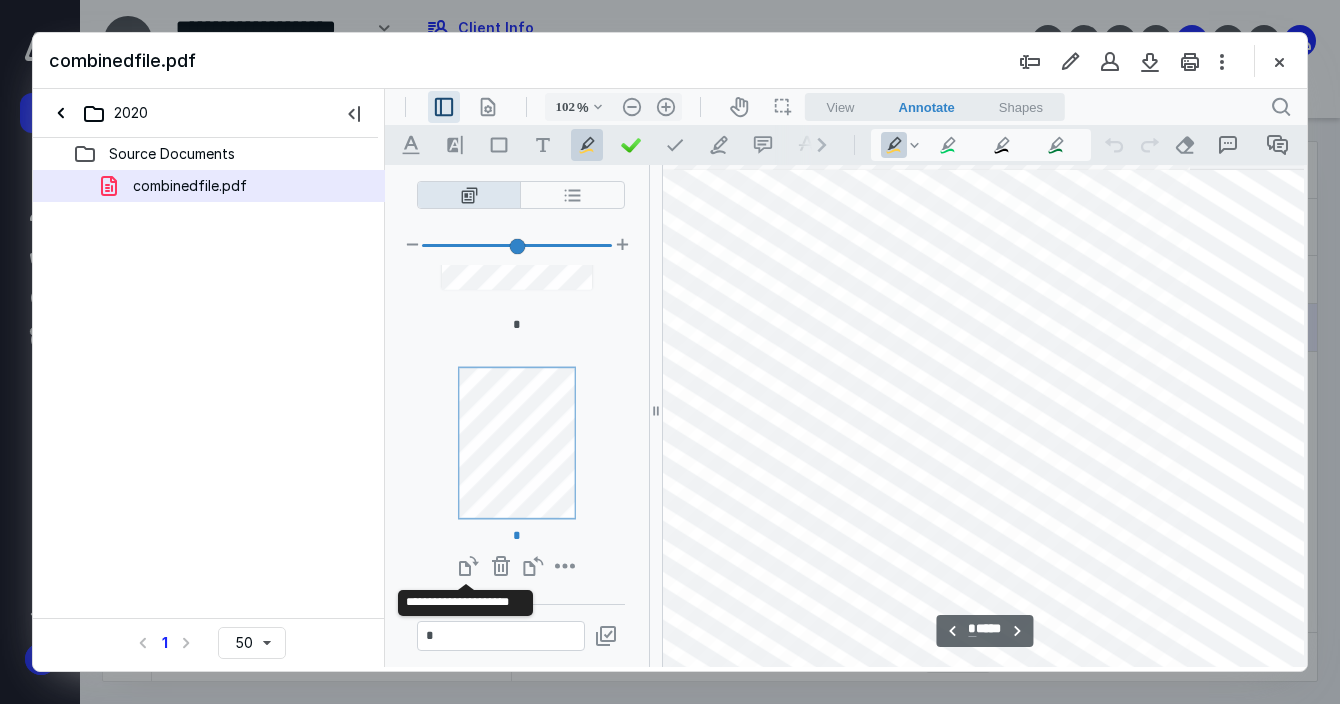scroll, scrollTop: 2685, scrollLeft: 494, axis: both 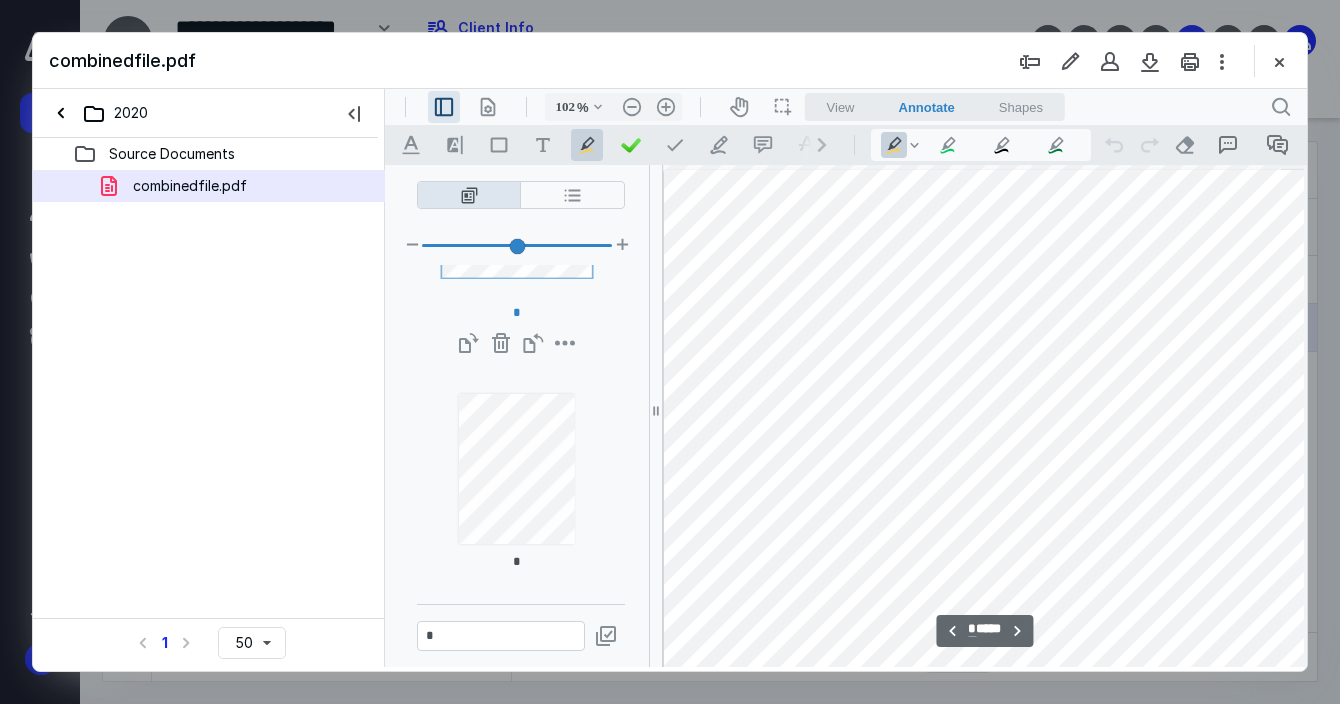 type on "*" 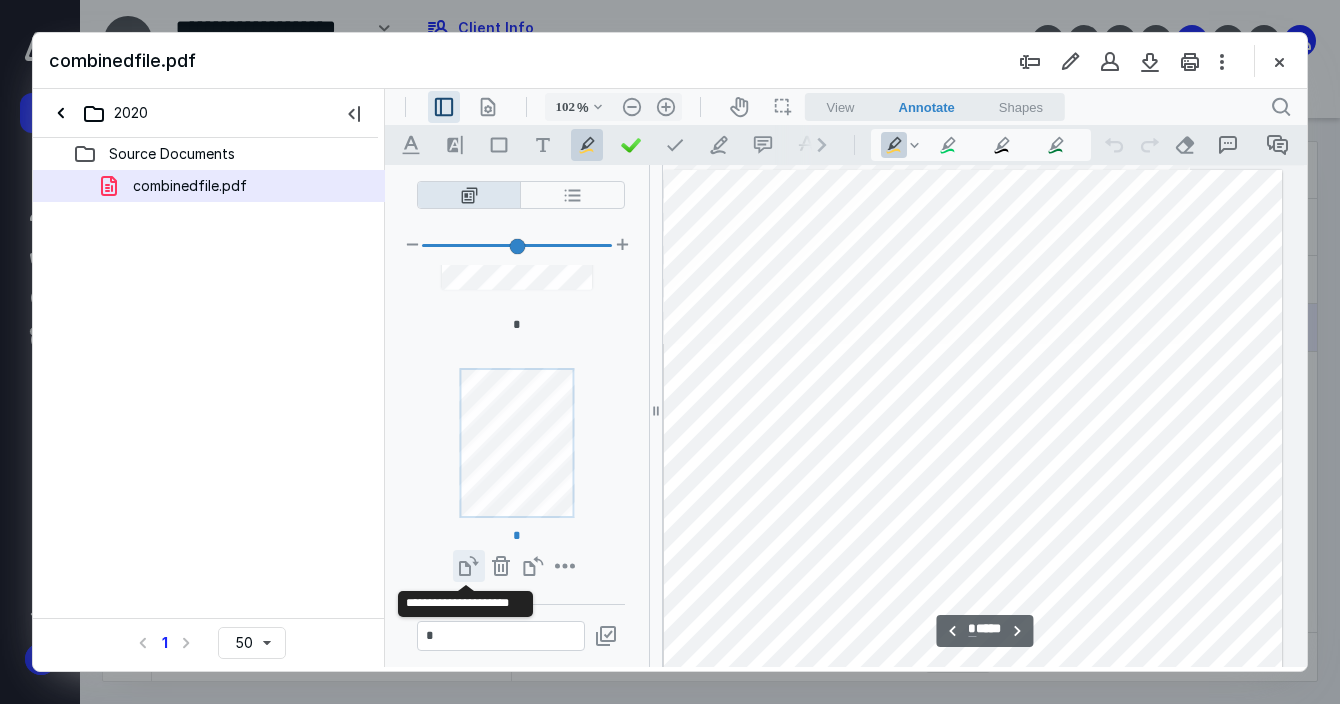 click on "**********" at bounding box center (469, 566) 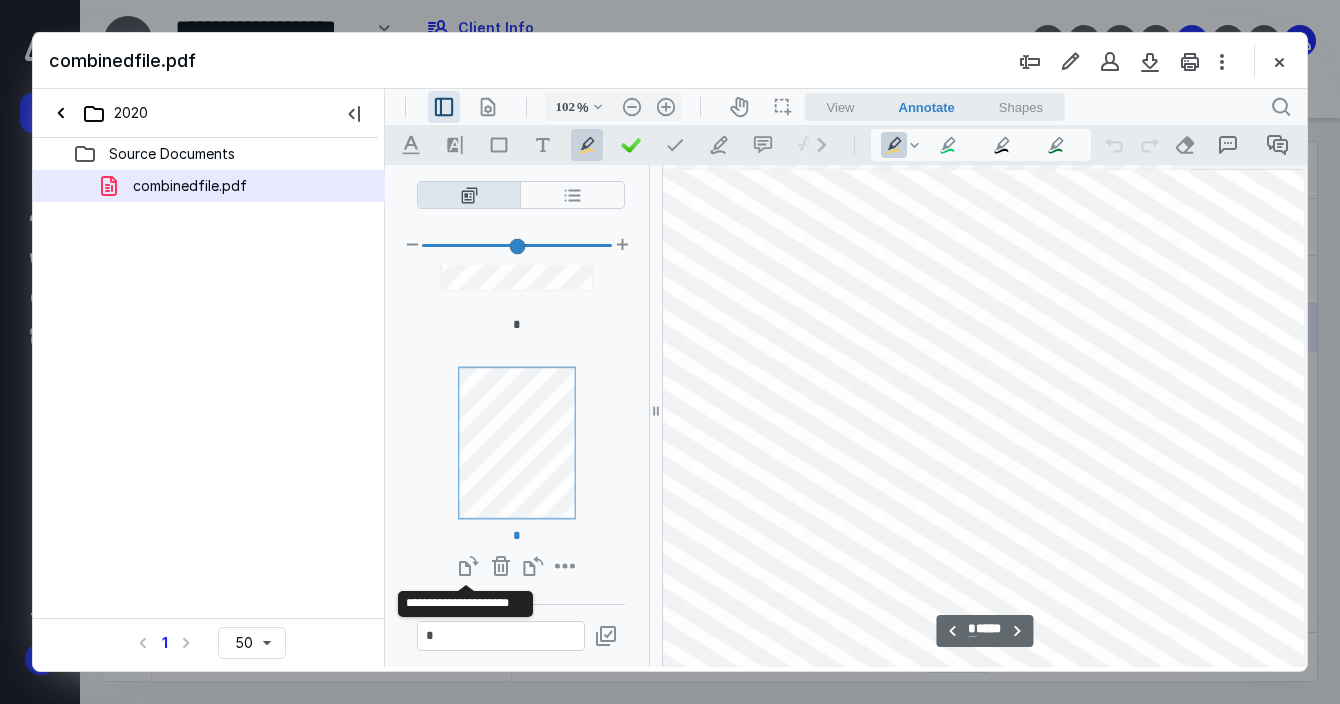 scroll, scrollTop: 3311, scrollLeft: 494, axis: both 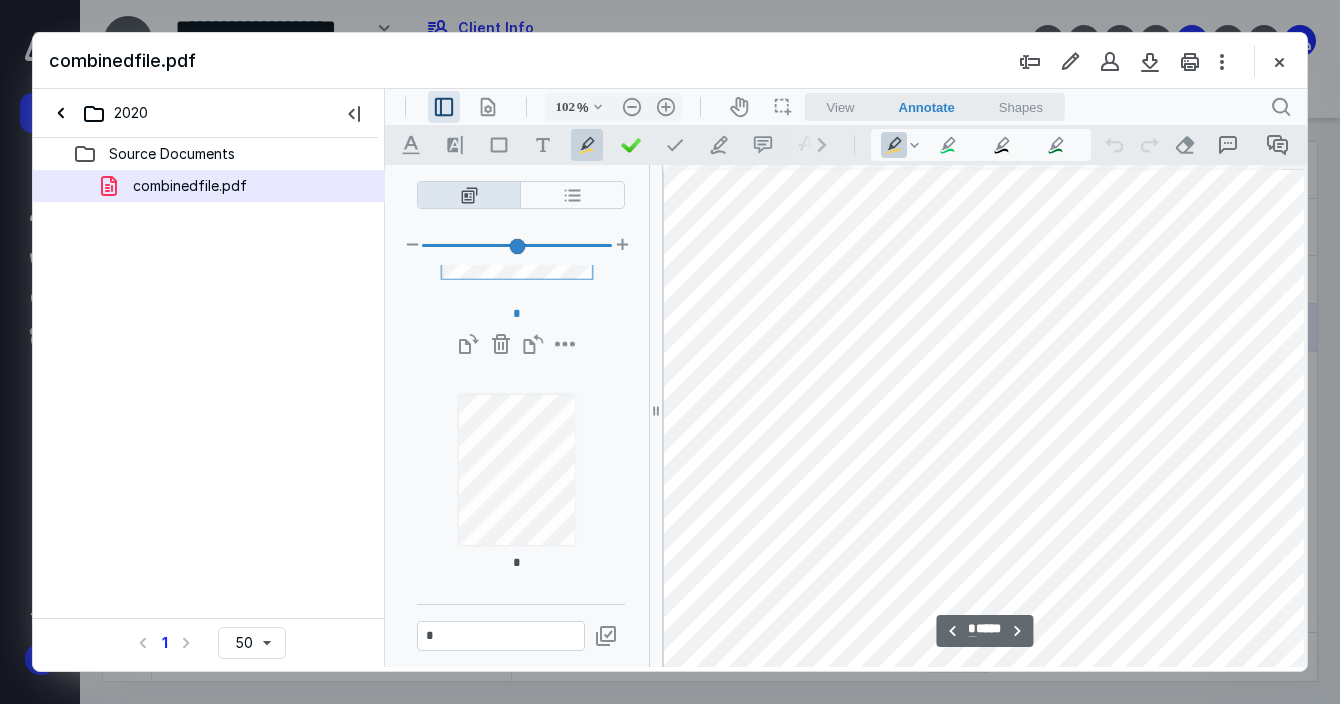 type on "*" 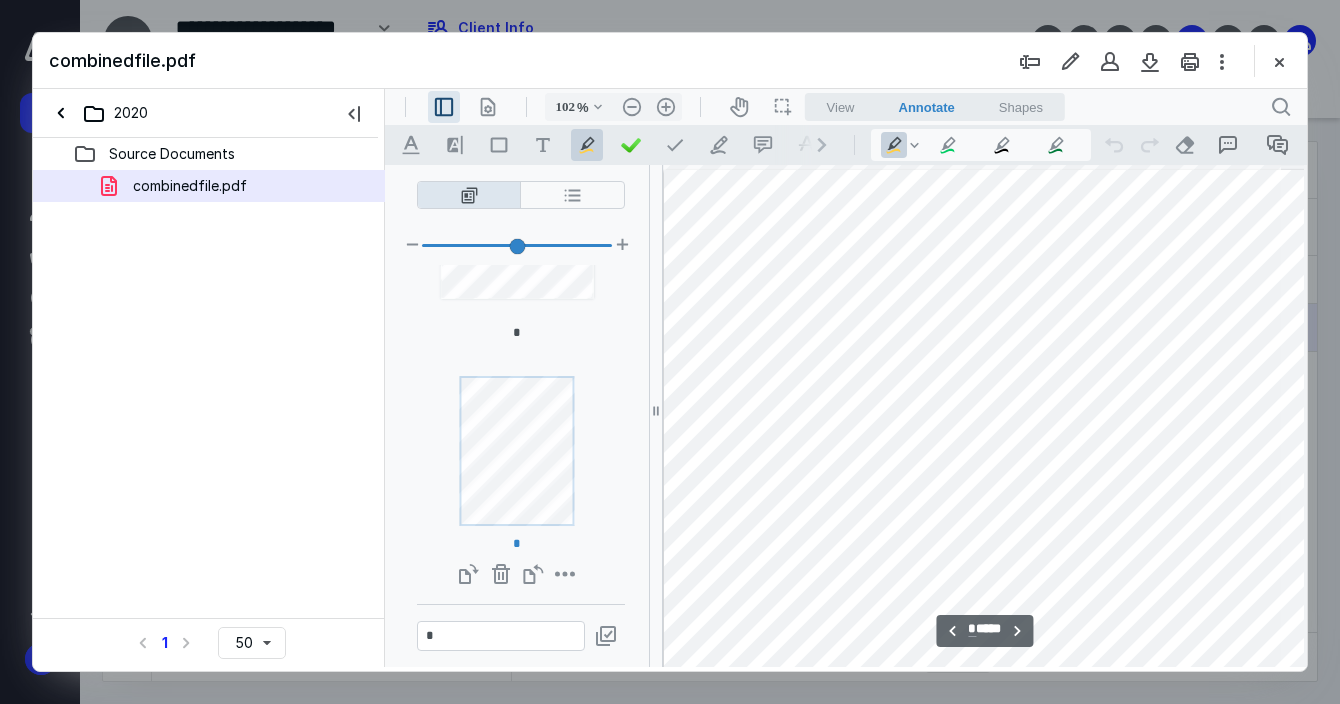 scroll, scrollTop: 1285, scrollLeft: 0, axis: vertical 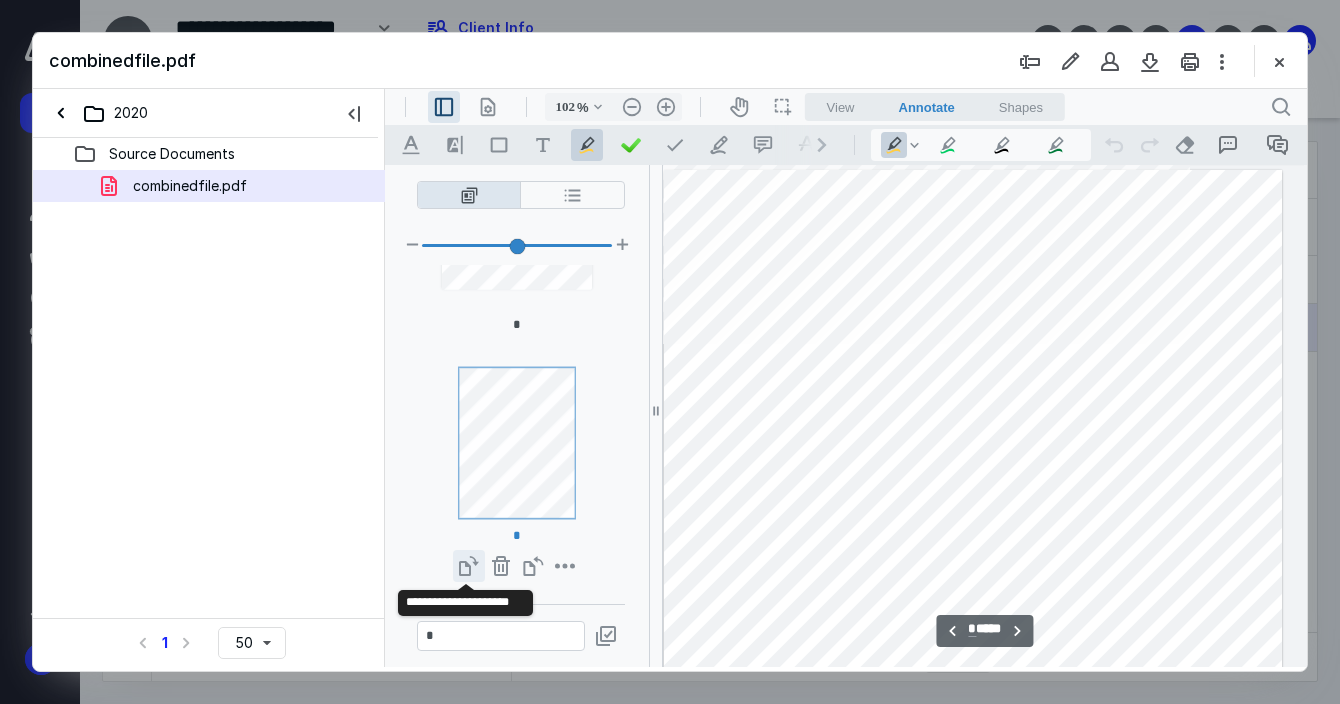 click on "**********" at bounding box center (469, 566) 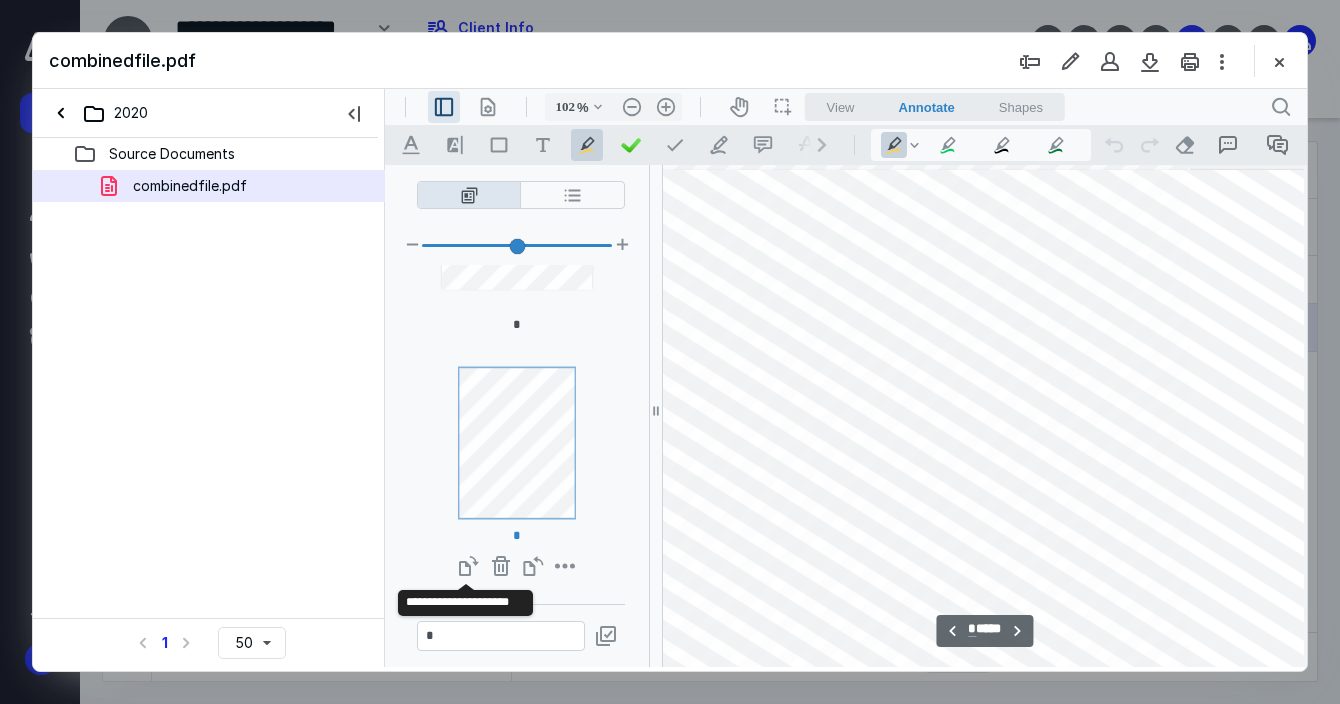 scroll, scrollTop: 3937, scrollLeft: 494, axis: both 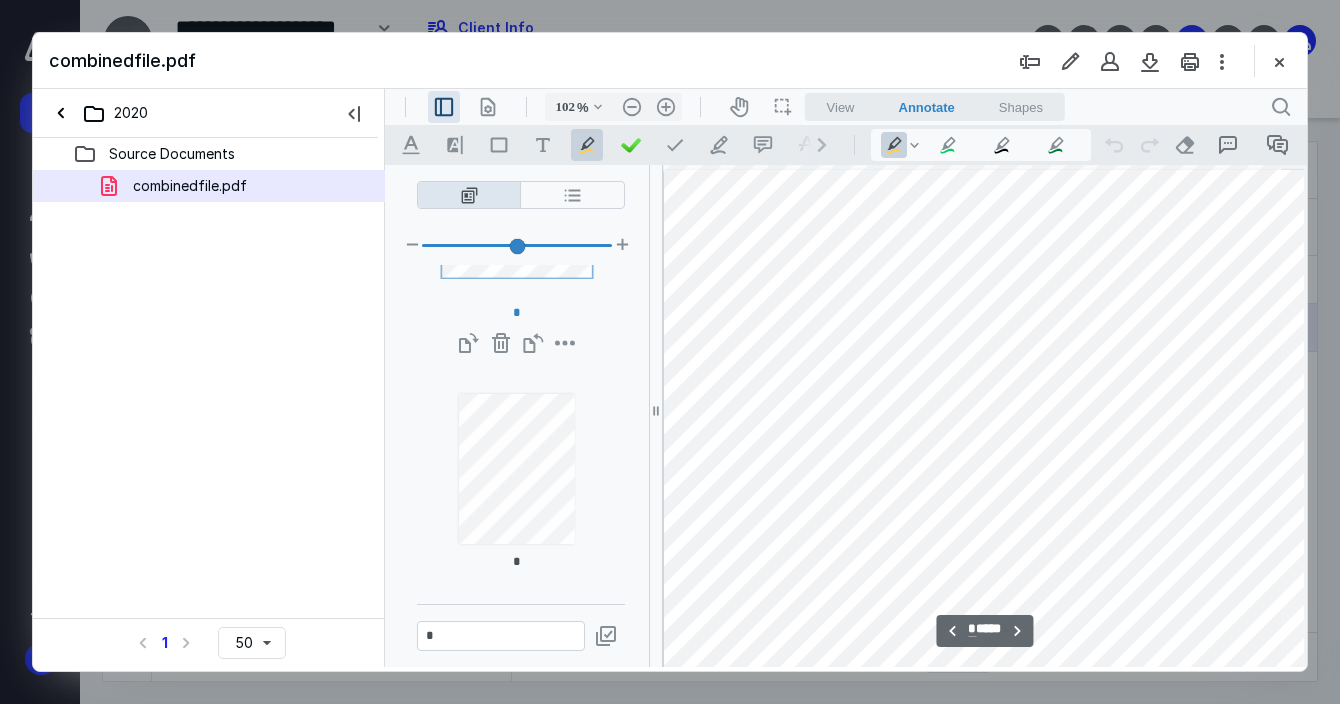 type on "*" 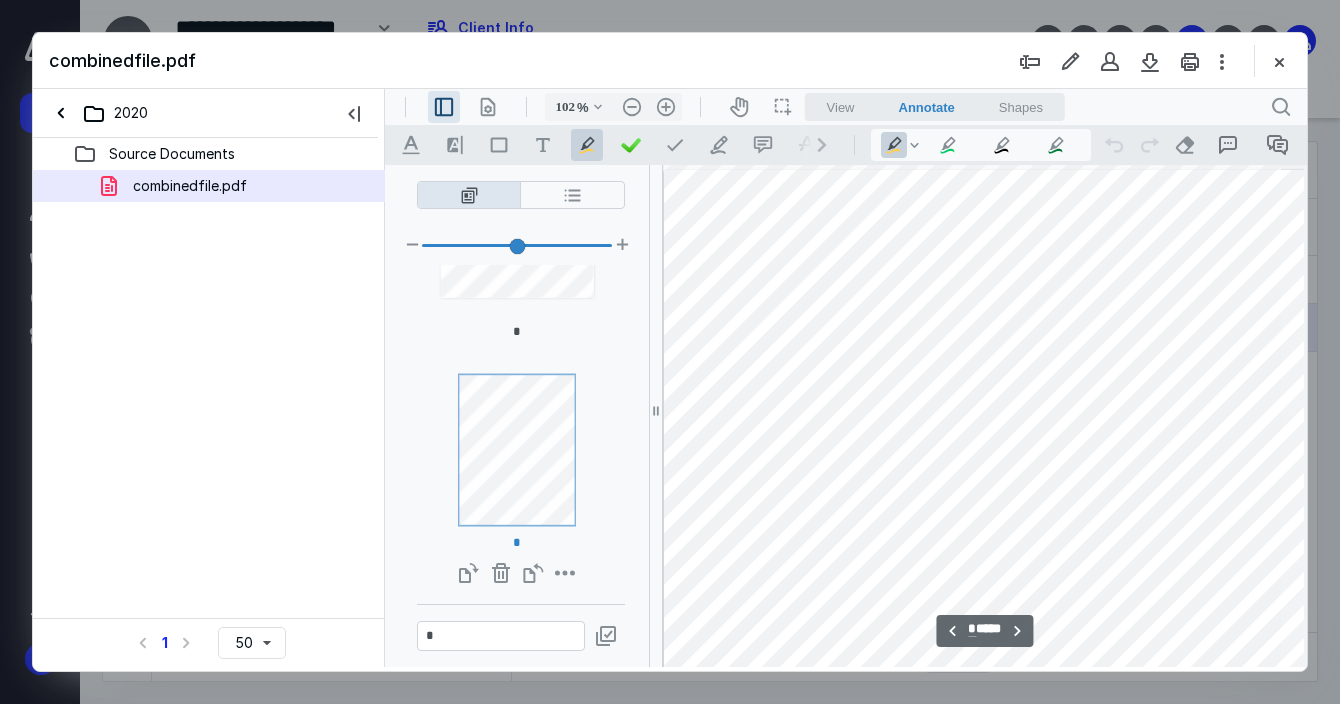 scroll, scrollTop: 1515, scrollLeft: 0, axis: vertical 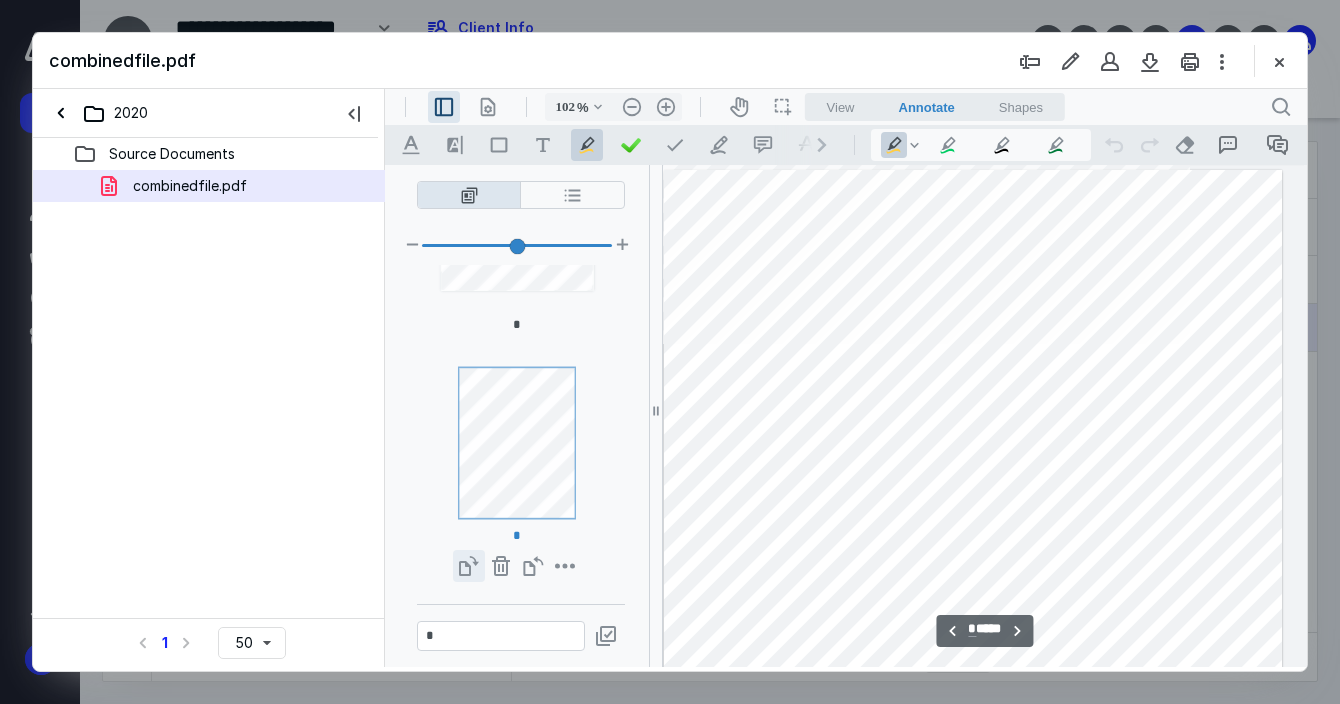 click on "**********" at bounding box center (469, 566) 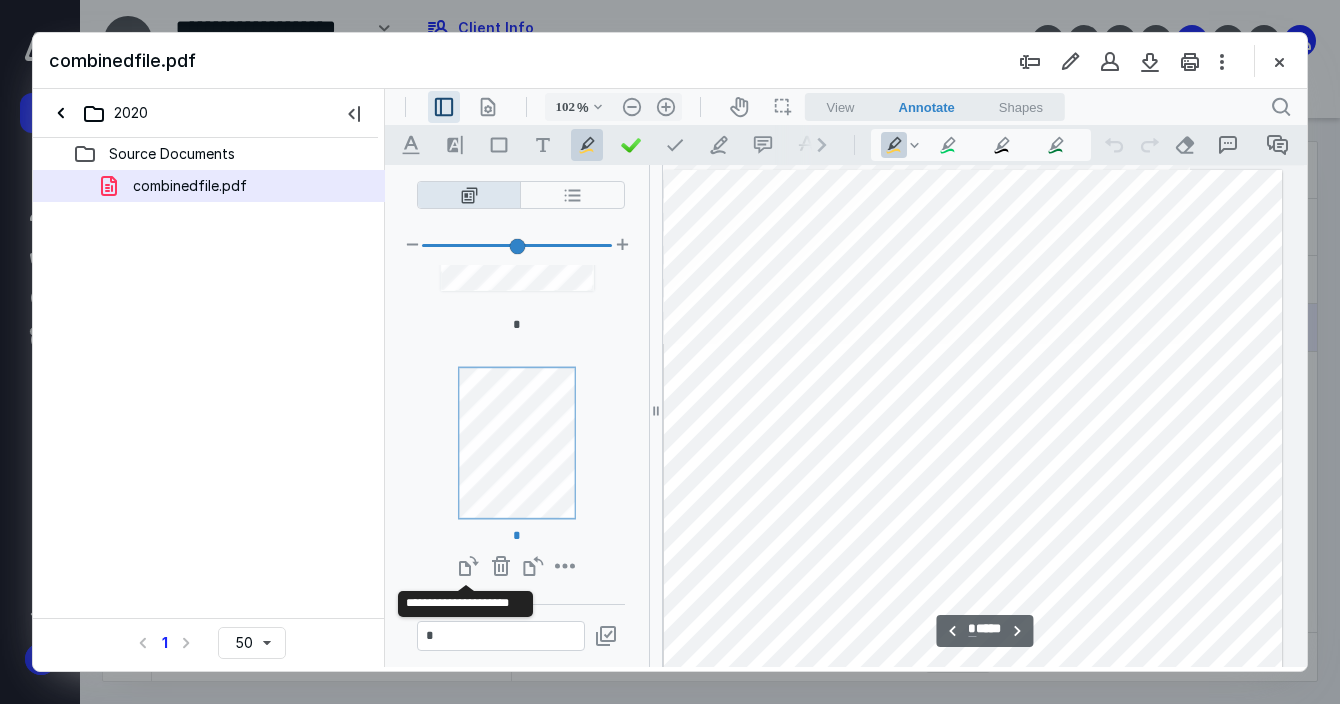 scroll, scrollTop: 4563, scrollLeft: 494, axis: both 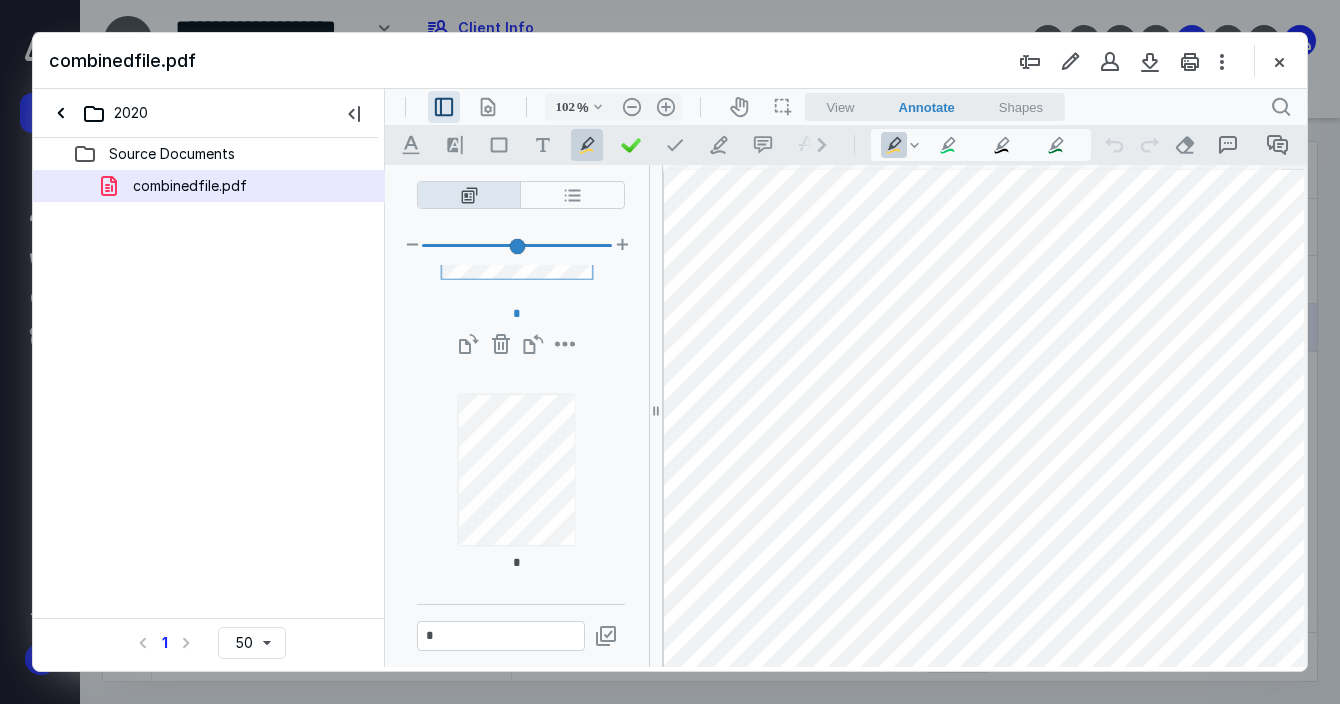type on "*" 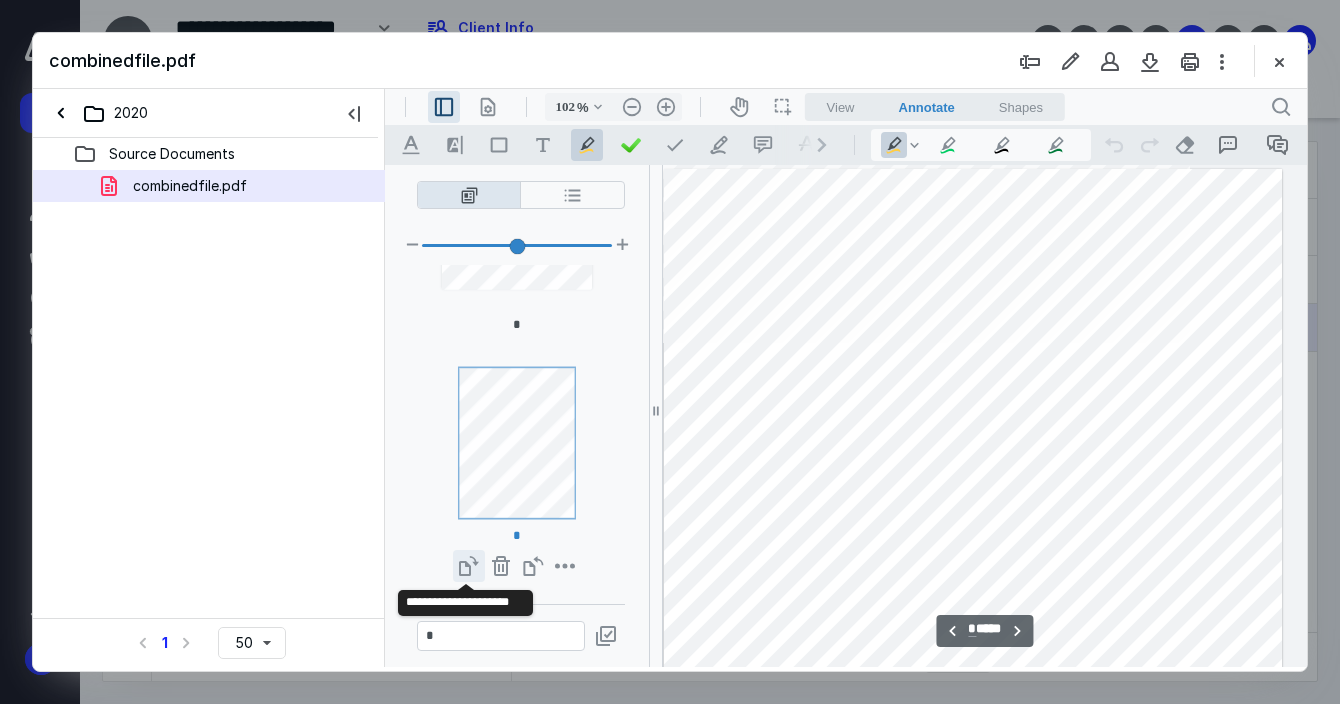 click on "**********" at bounding box center [469, 566] 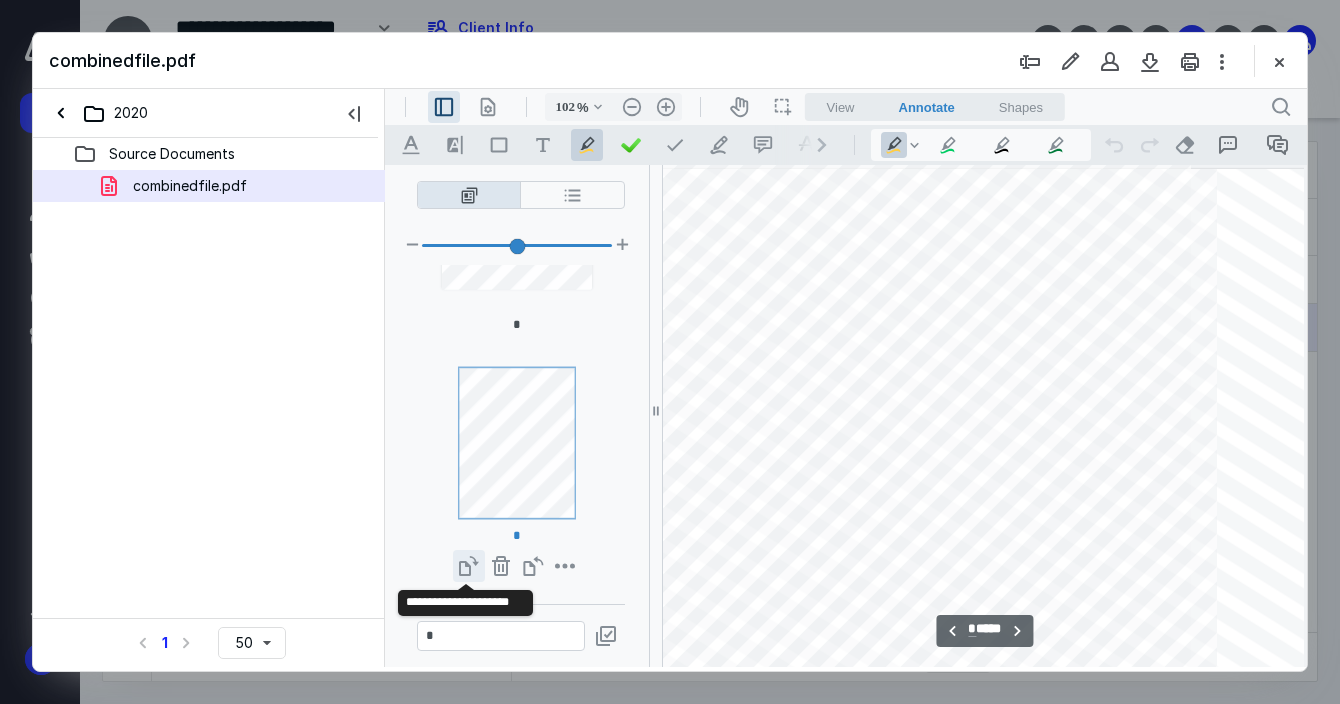 scroll, scrollTop: 5190, scrollLeft: 494, axis: both 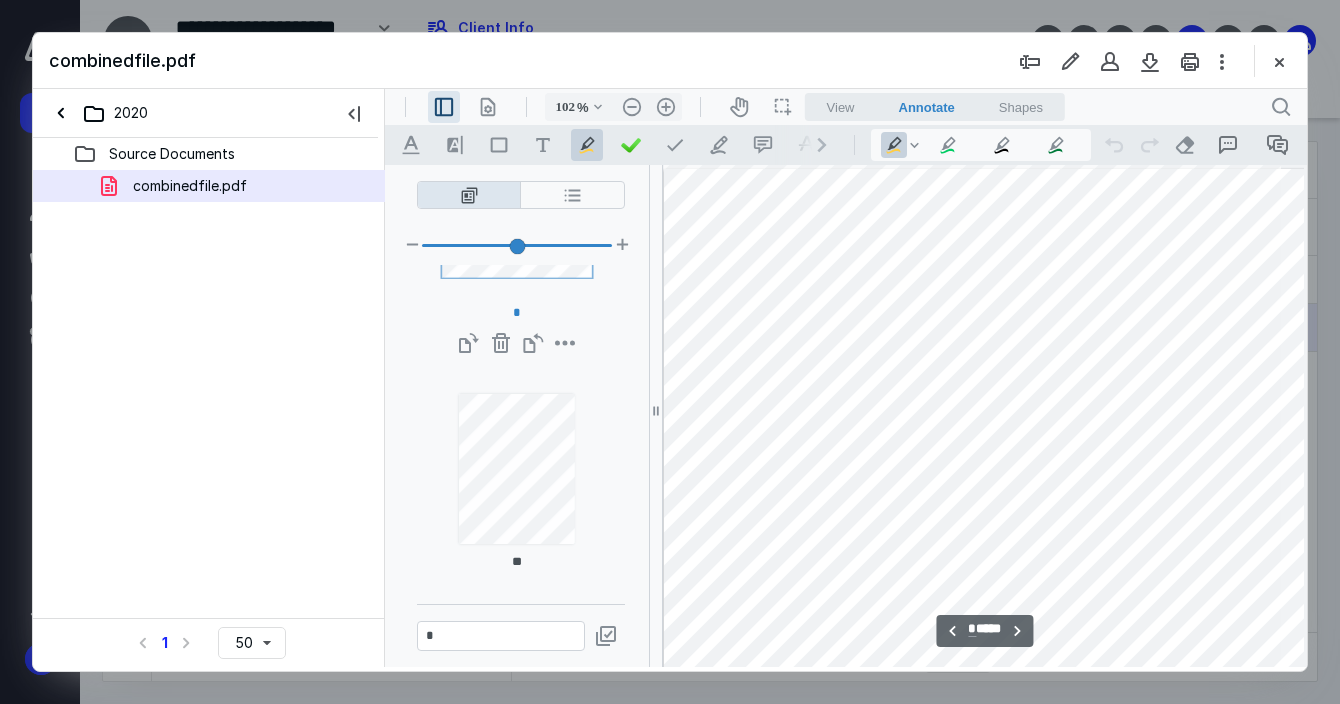 type on "**" 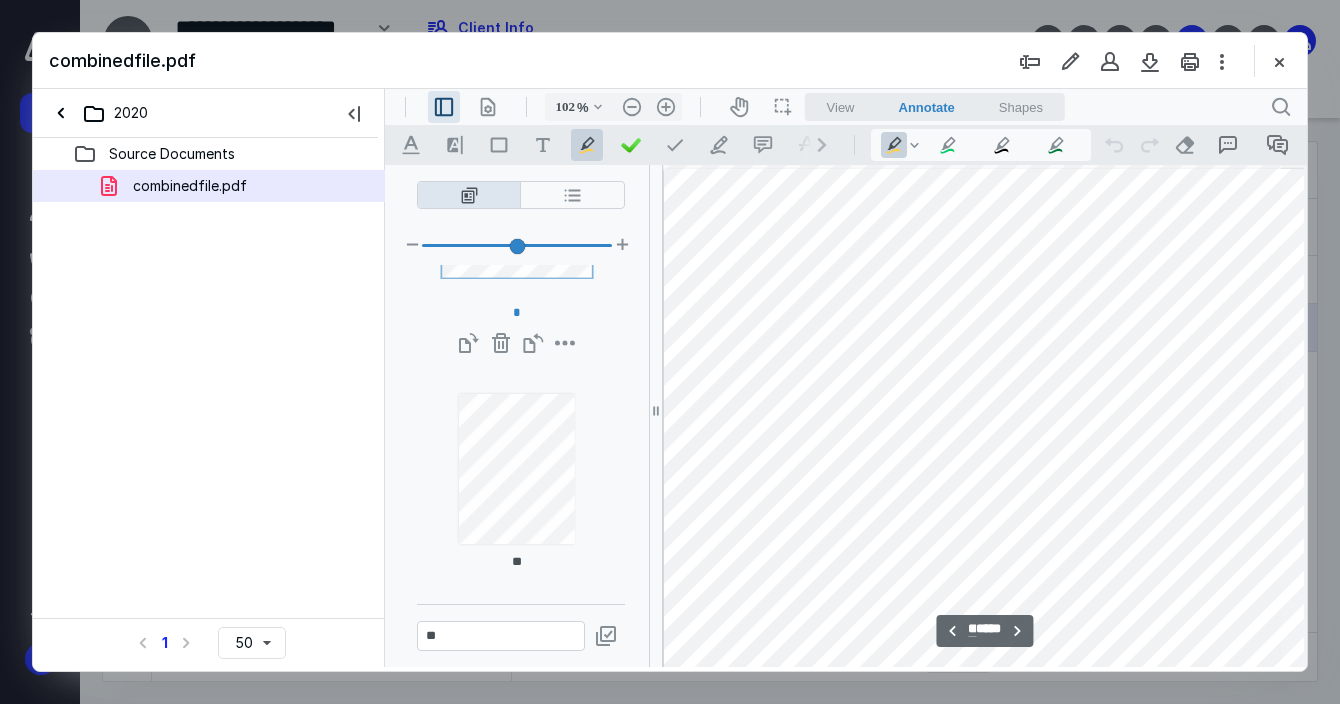 scroll 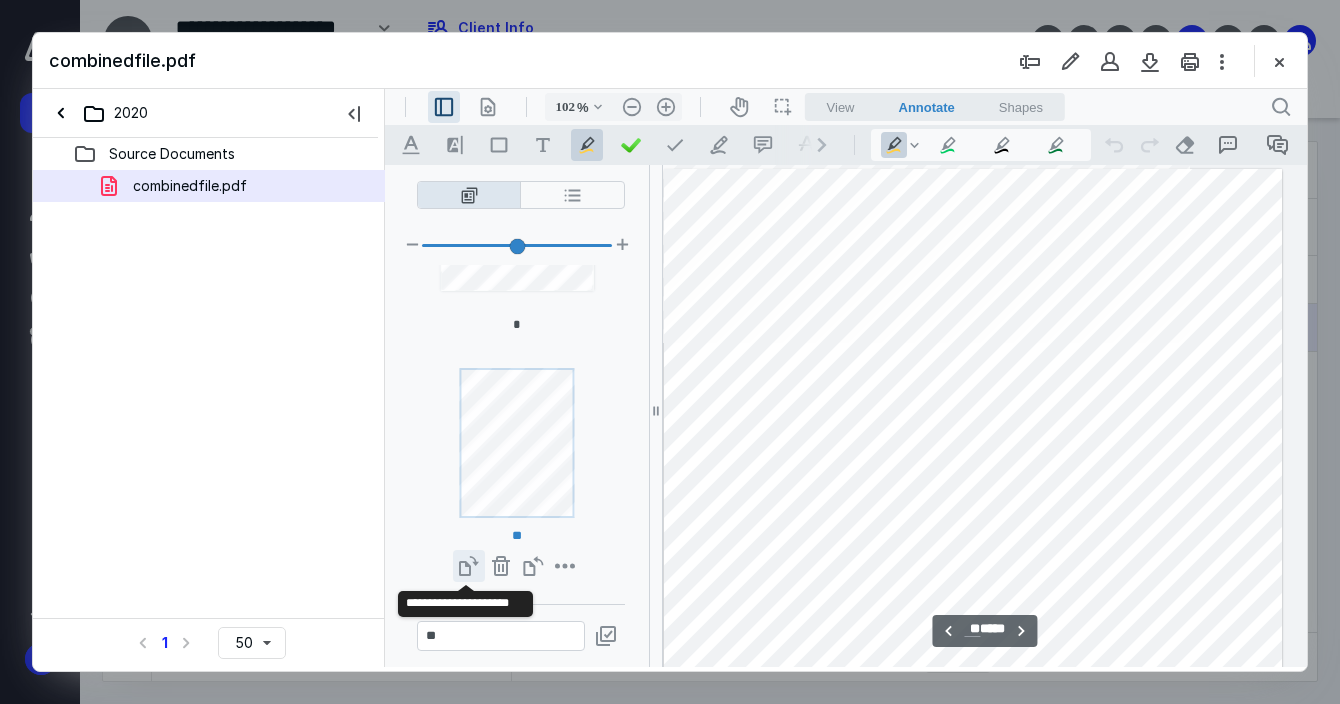 click on "**********" at bounding box center (469, 566) 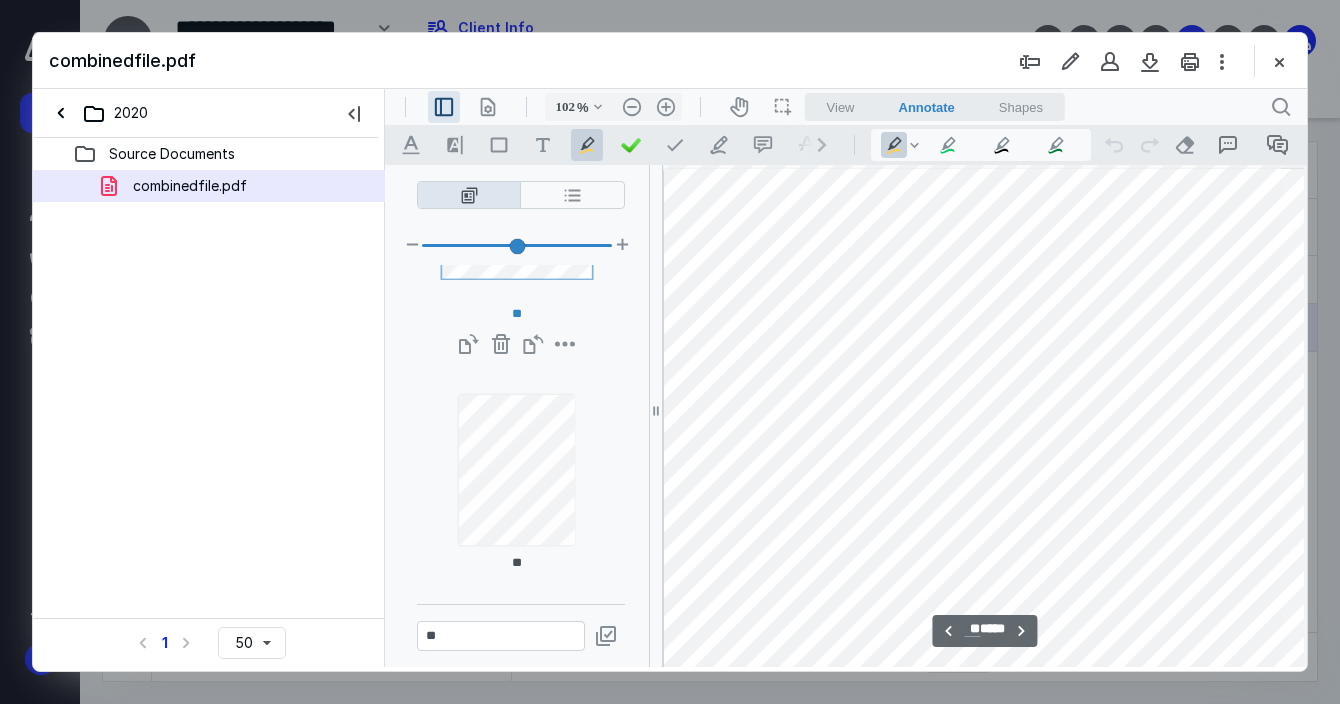 type on "**" 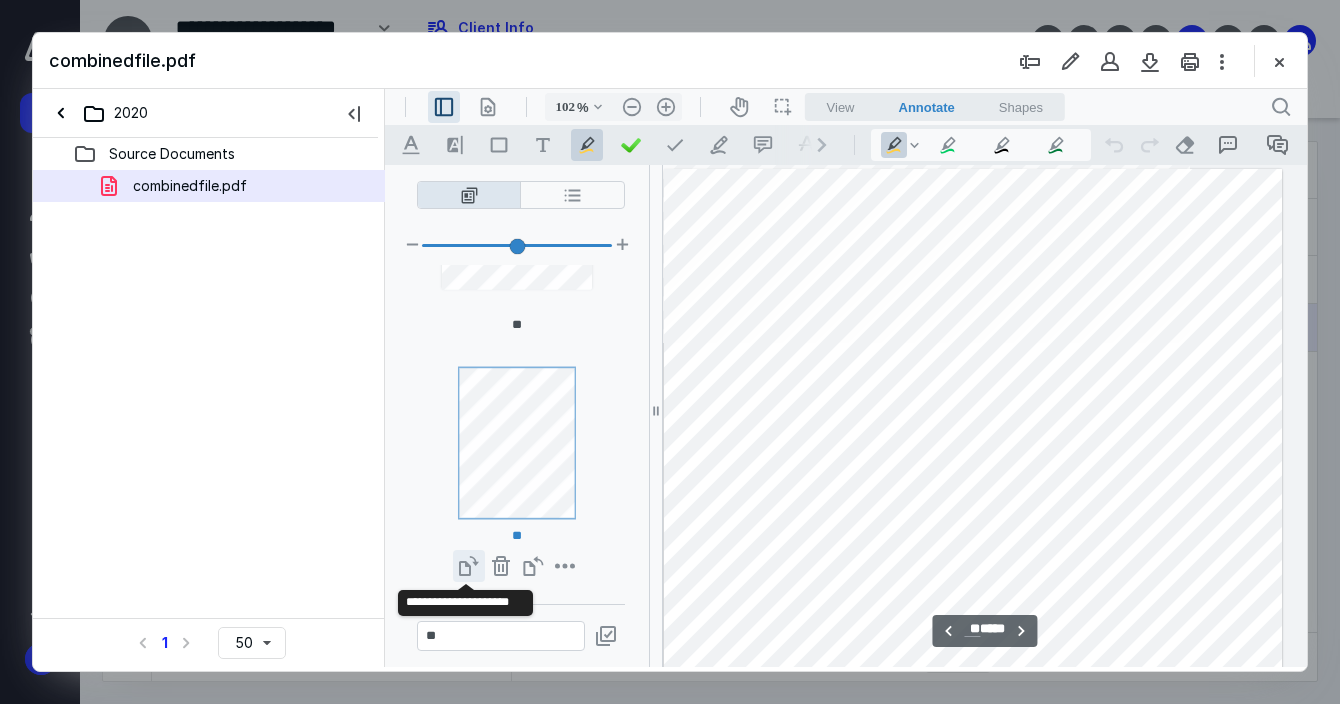 click on "**********" at bounding box center (469, 566) 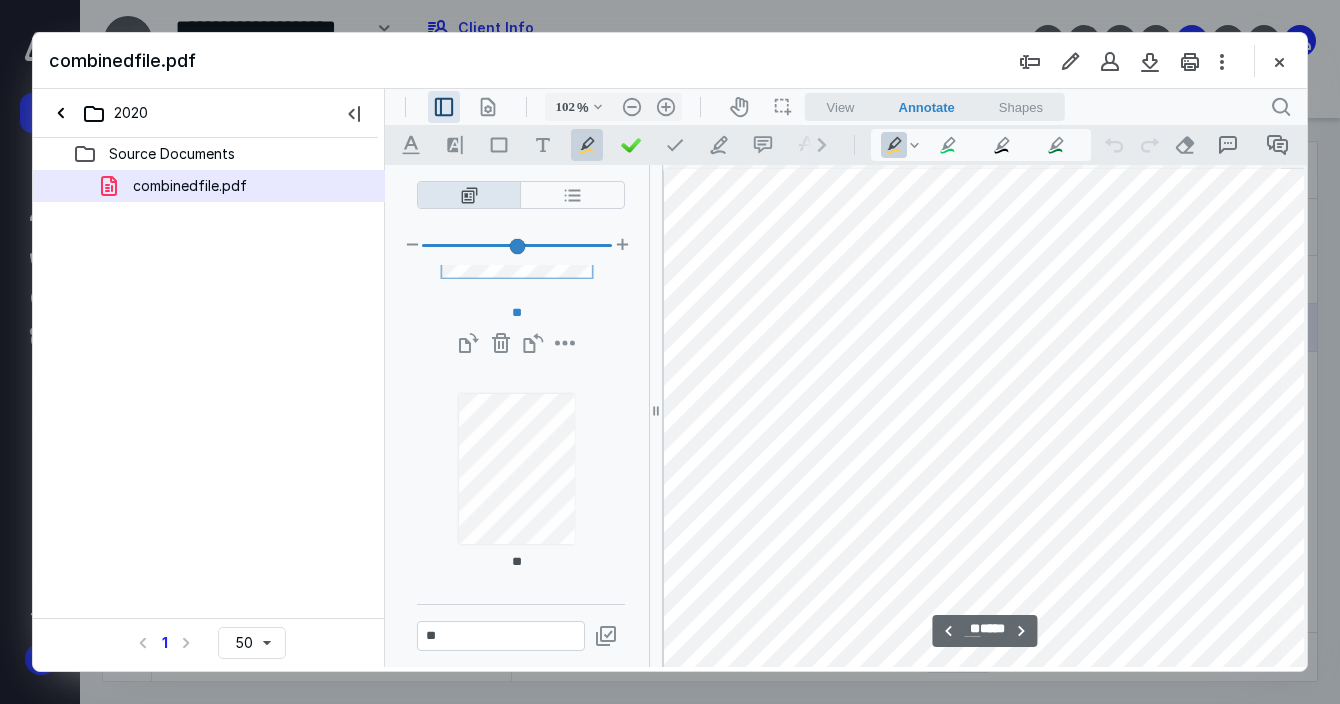 type on "**" 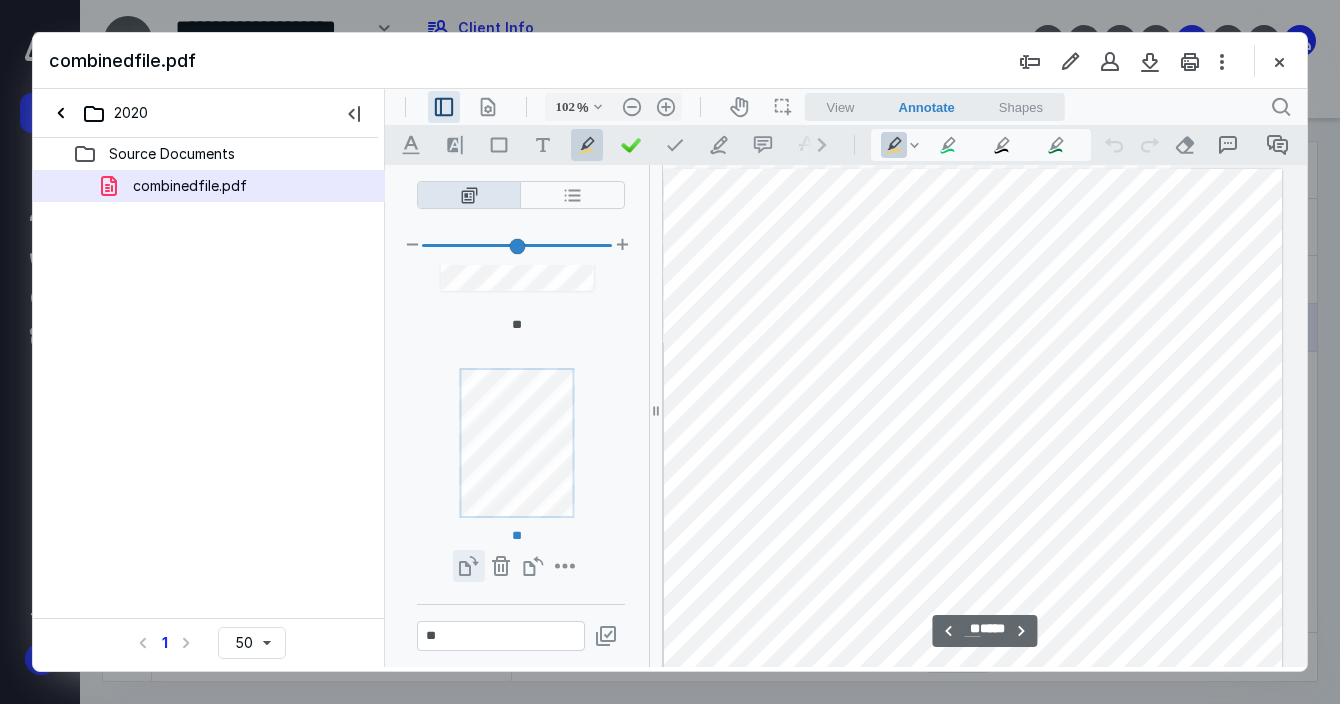 click on "**********" at bounding box center [469, 566] 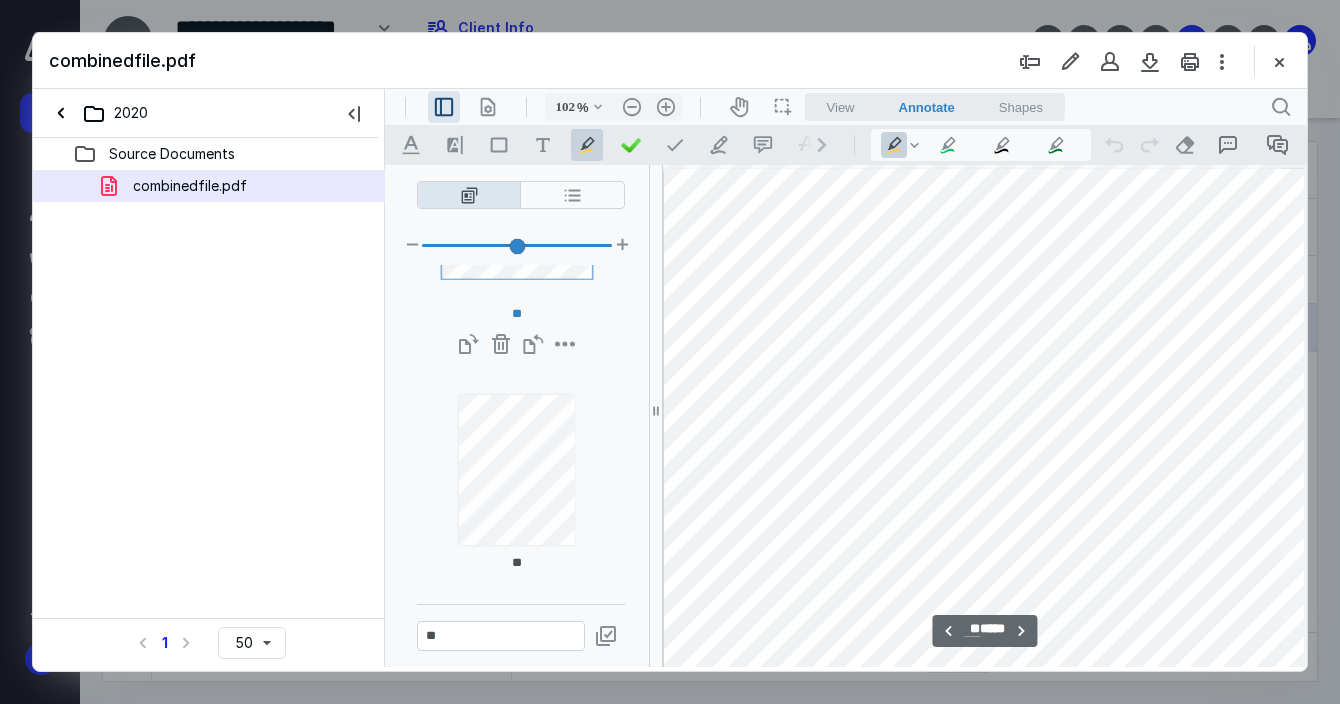 type on "**" 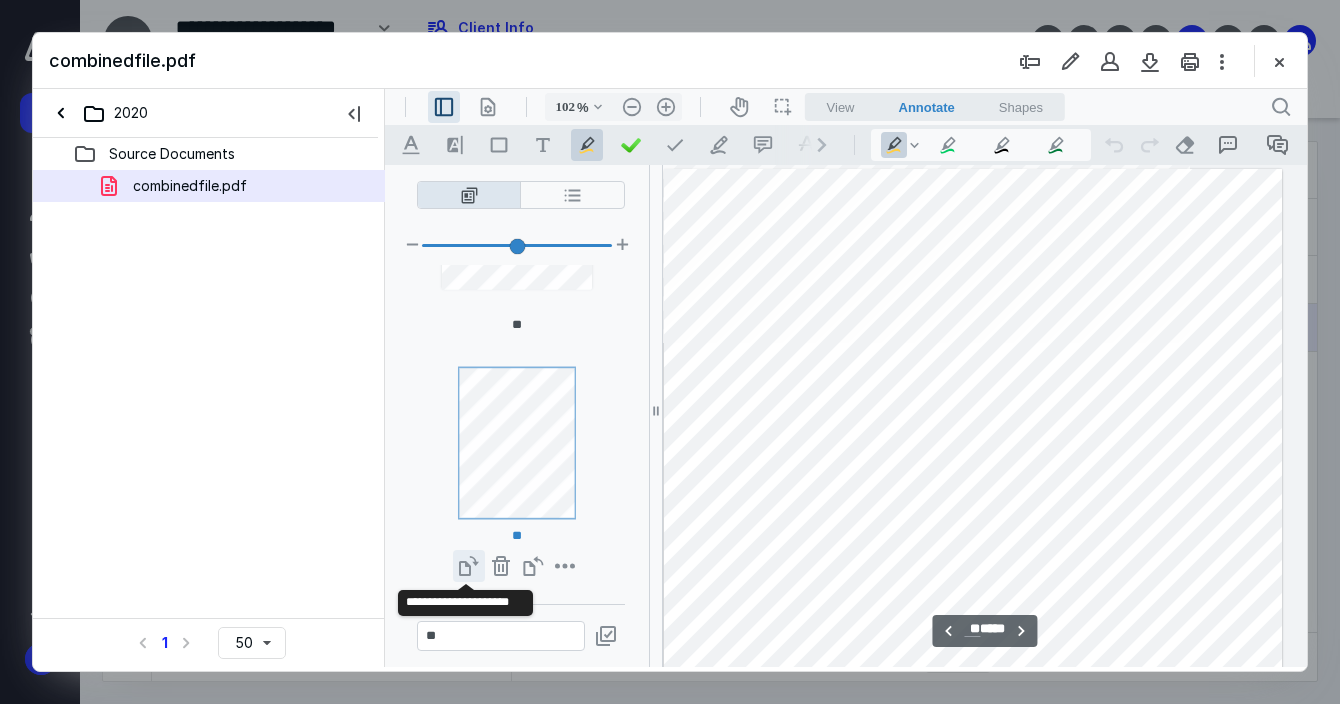 click on "**********" at bounding box center [469, 566] 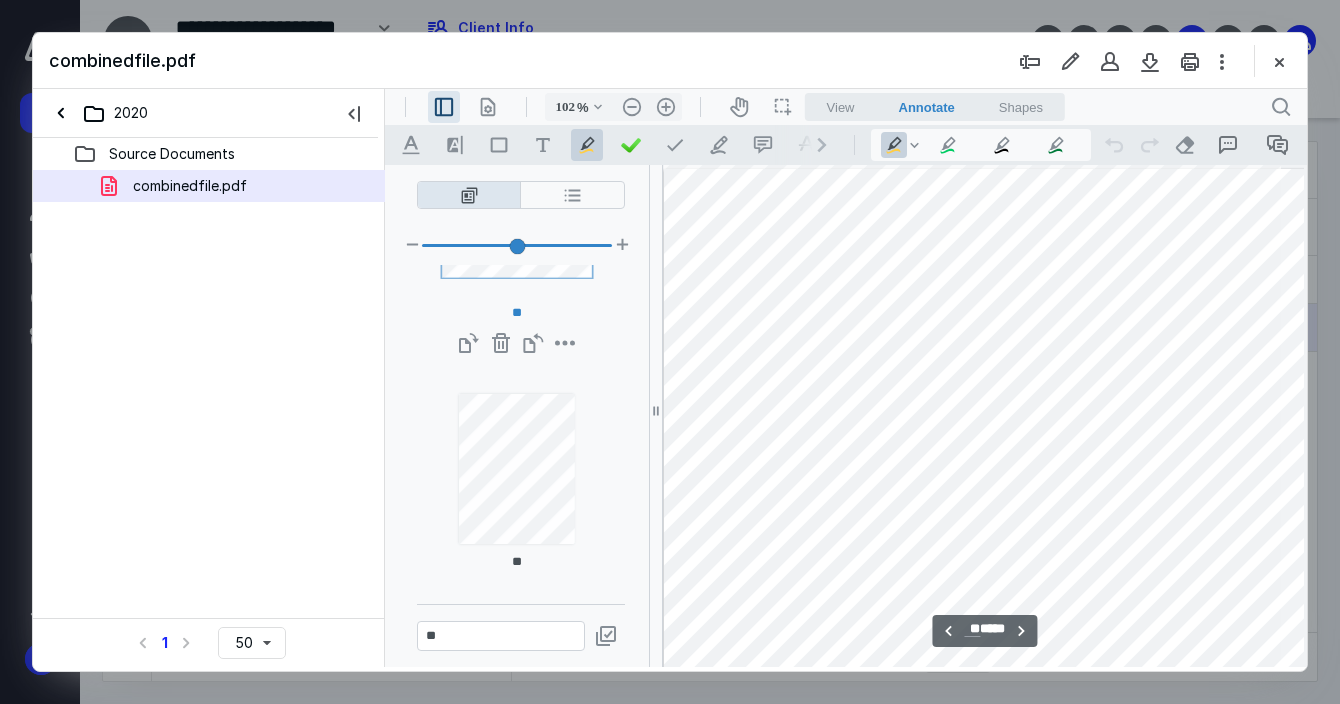type on "**" 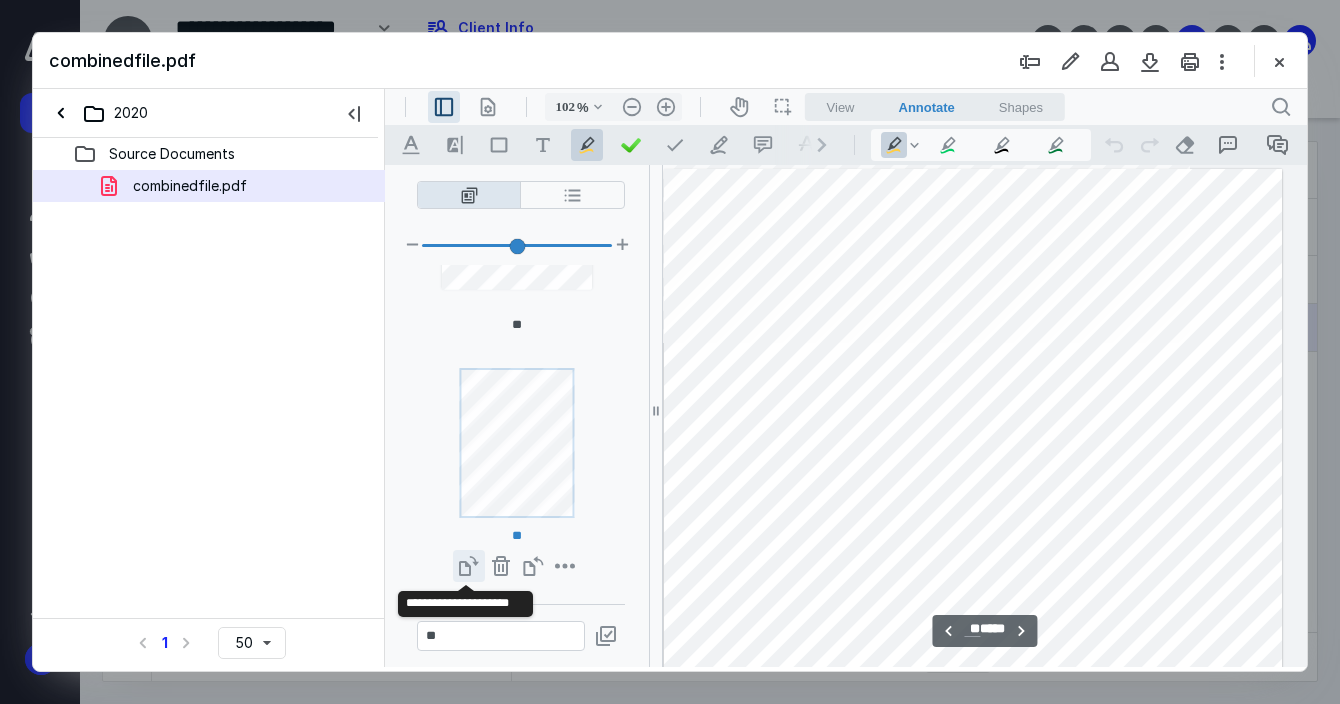 click on "**********" at bounding box center [469, 566] 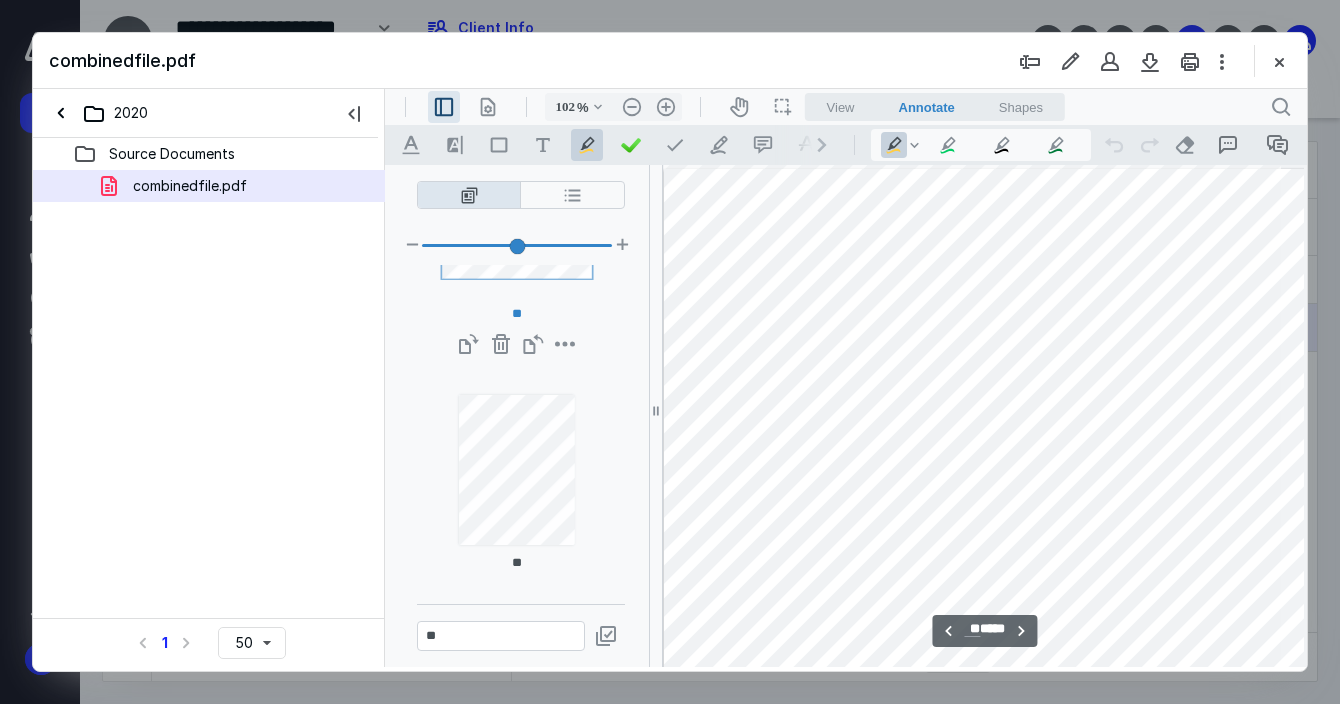 type on "**" 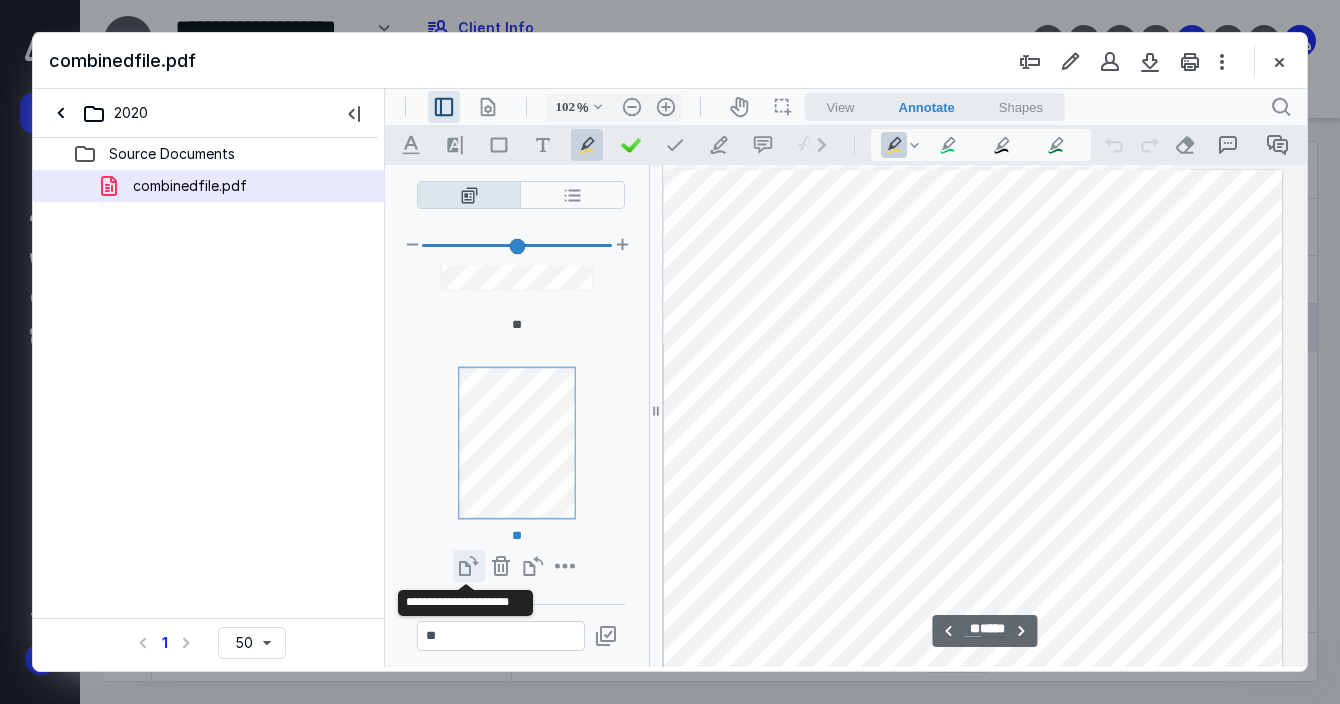 click on "**********" at bounding box center [469, 566] 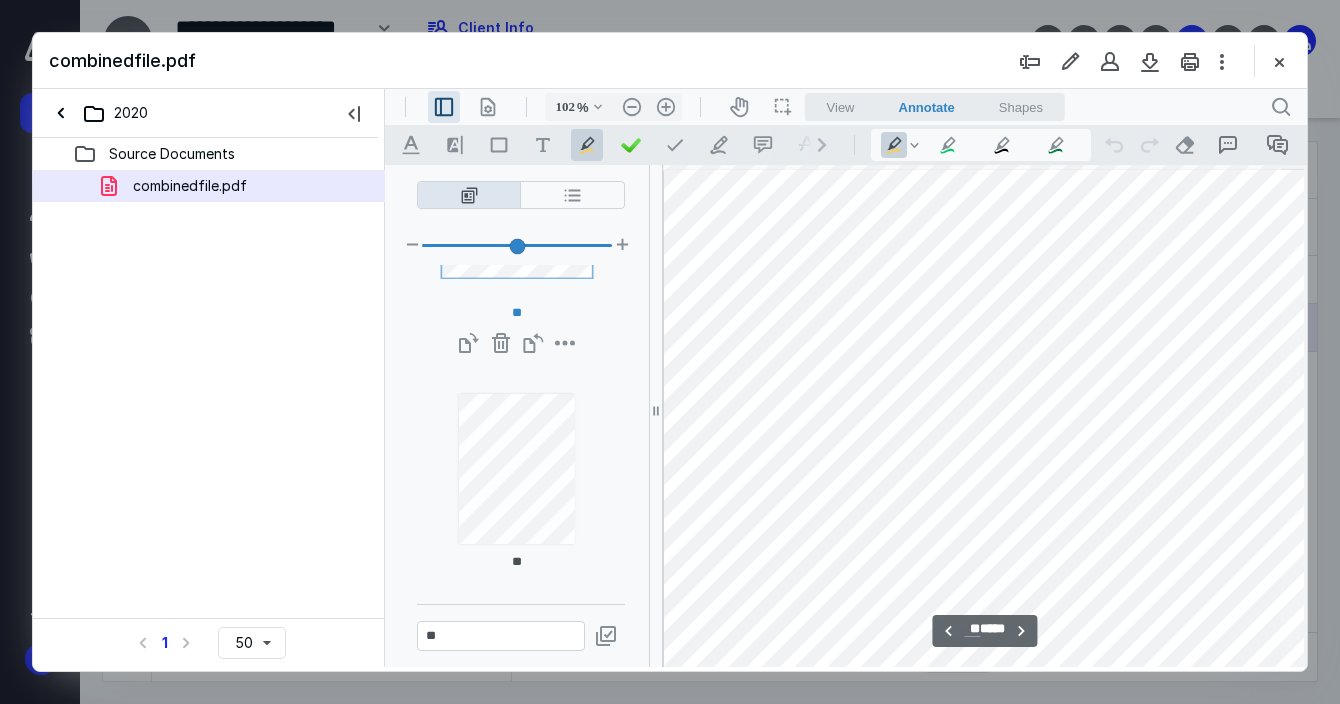 type on "**" 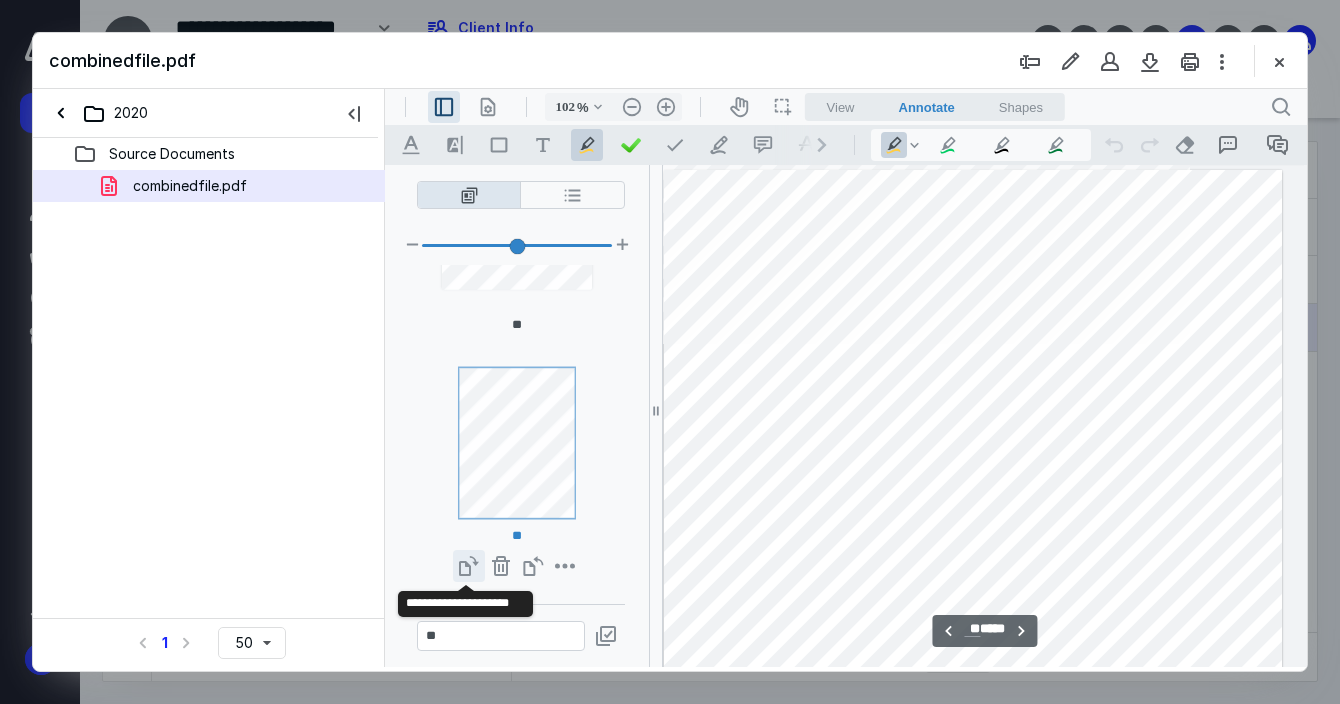 click on "**********" at bounding box center [469, 566] 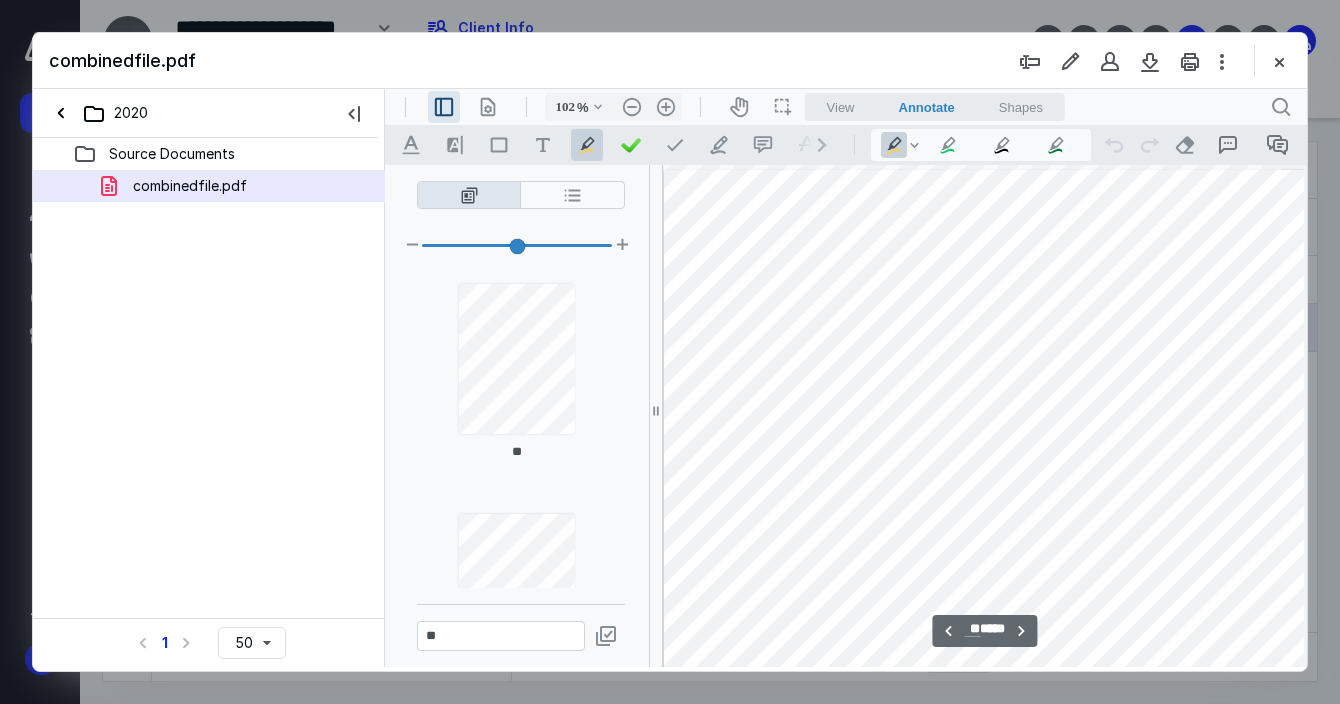 type on "**" 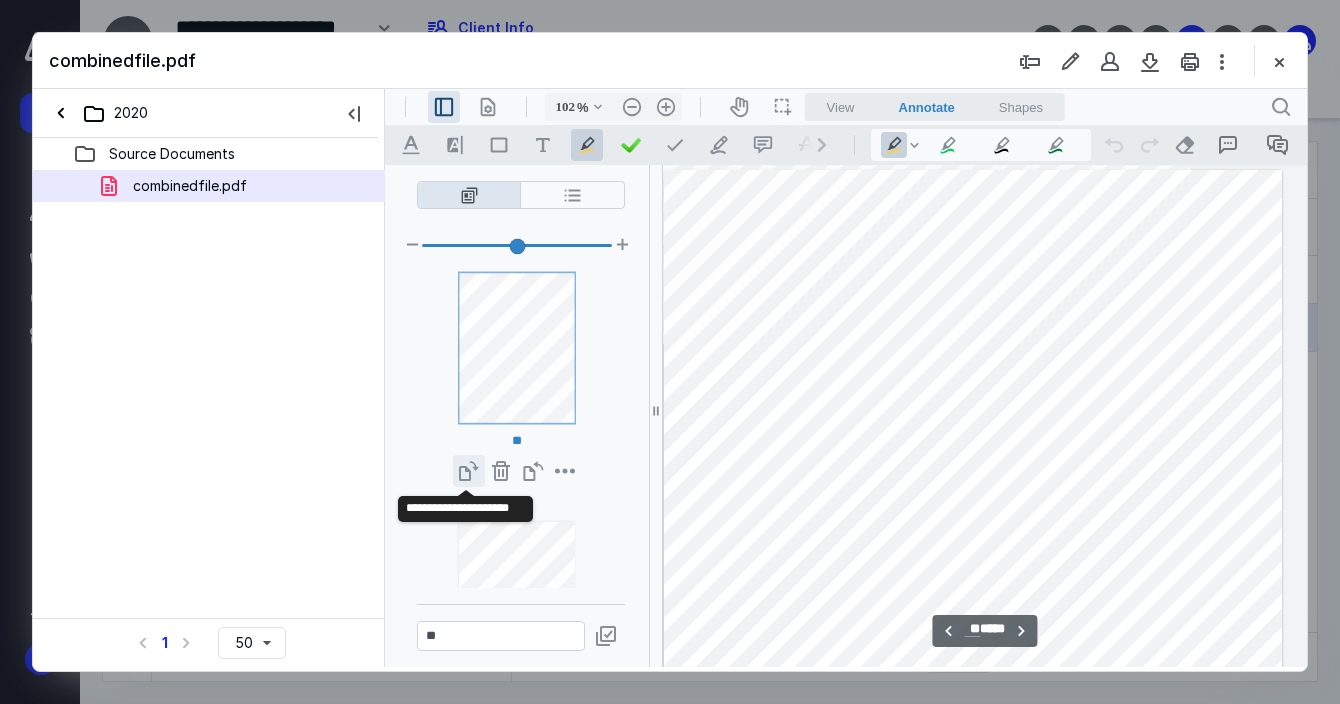 click on "**********" at bounding box center (469, 471) 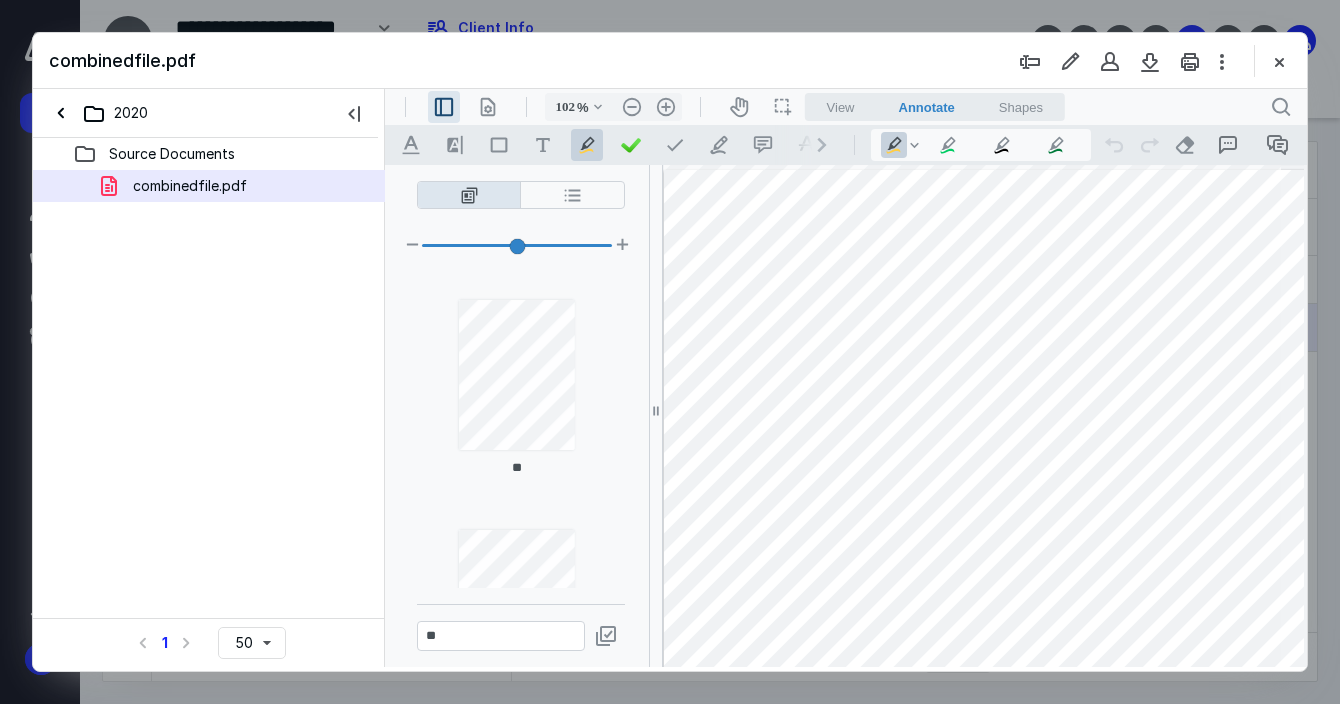 type on "**" 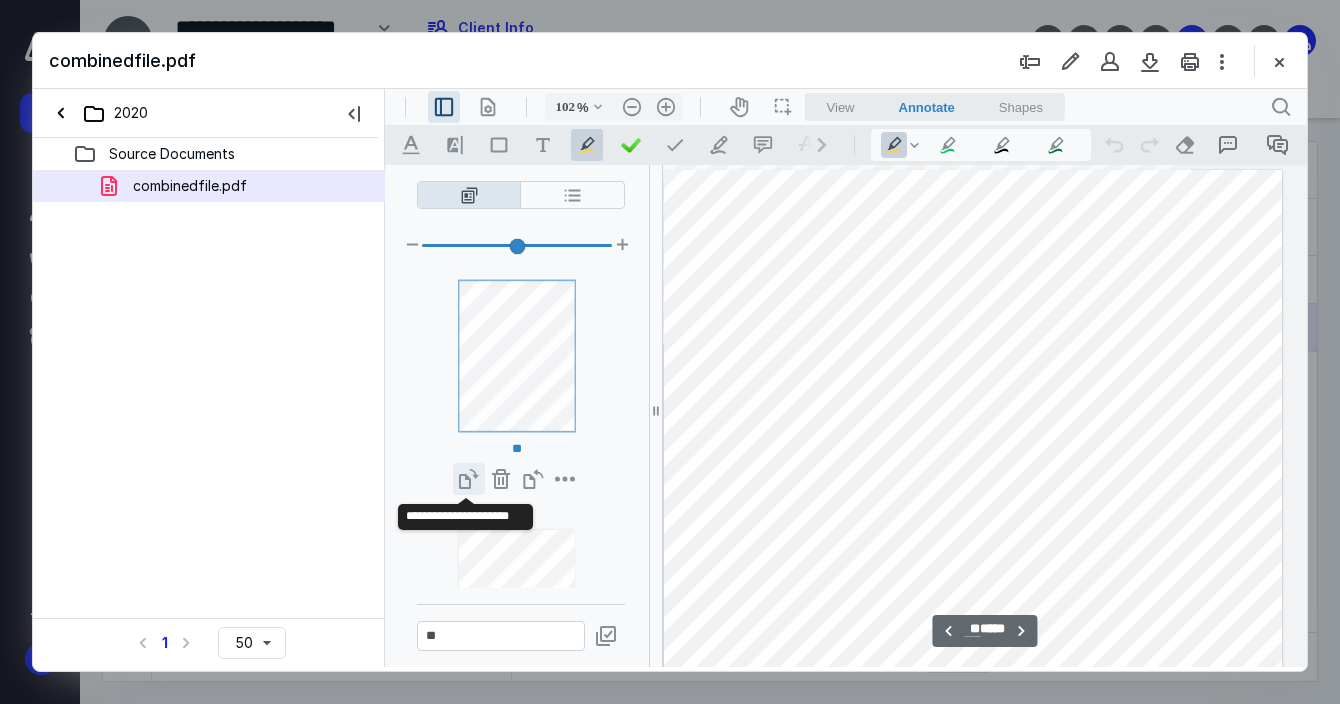 click on "**********" at bounding box center (469, 479) 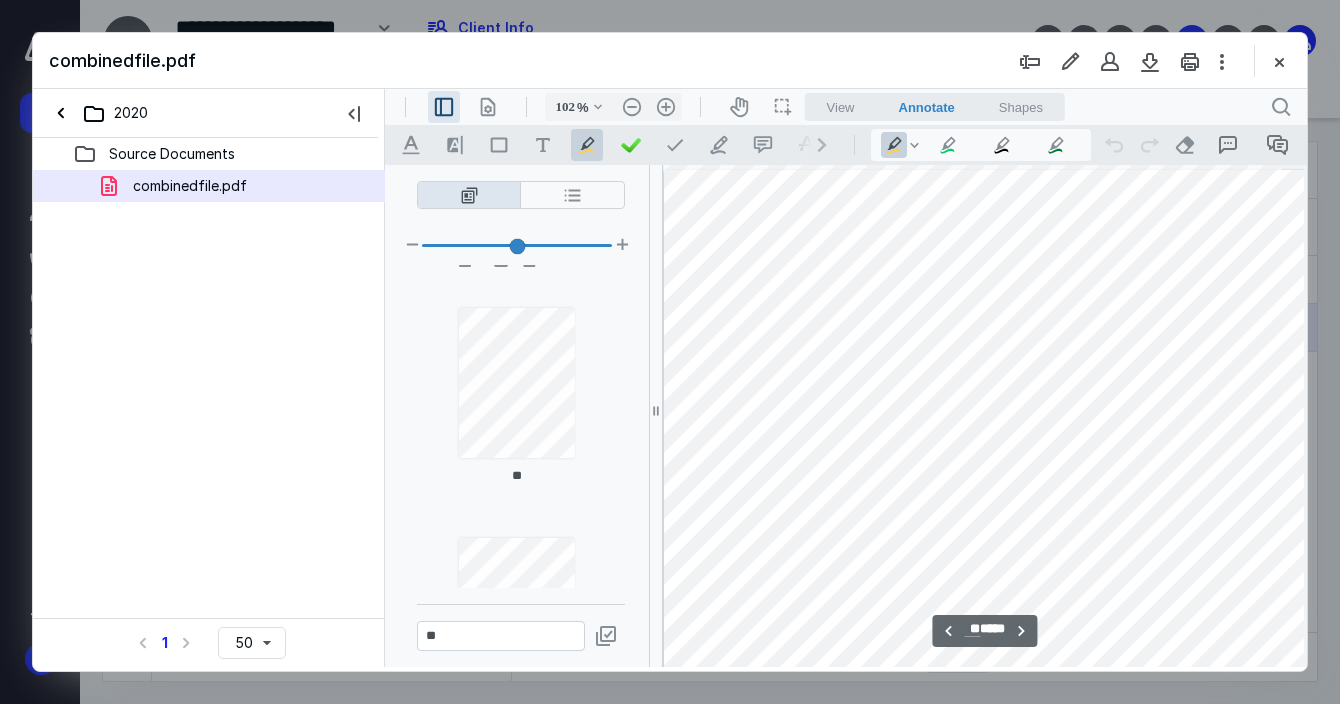 type on "**" 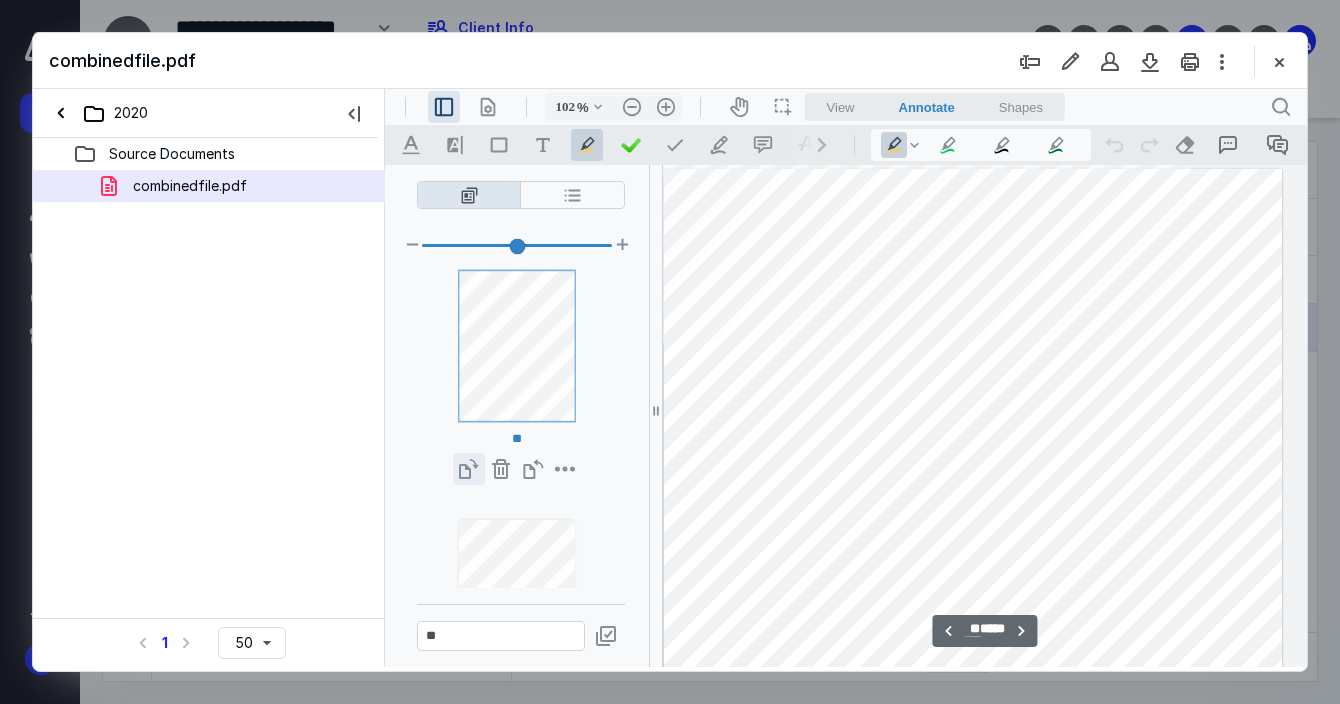 click on "**********" at bounding box center [469, 469] 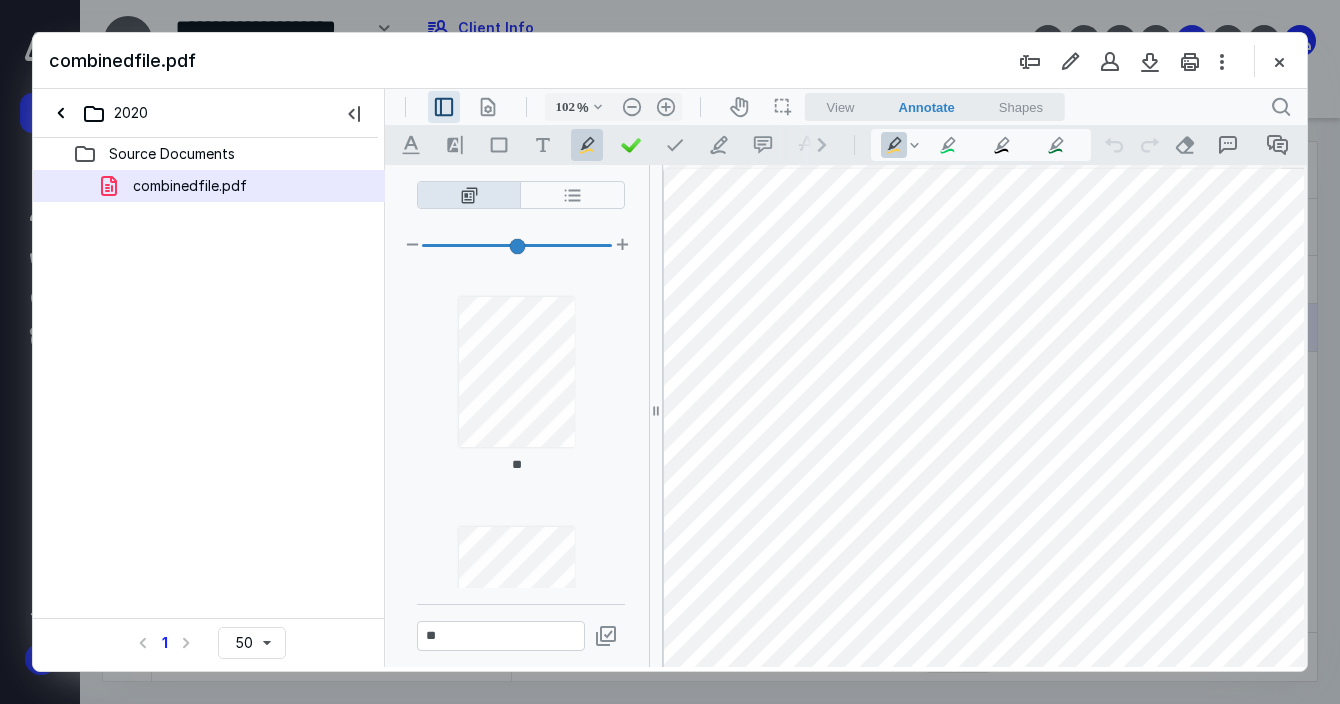 type on "**" 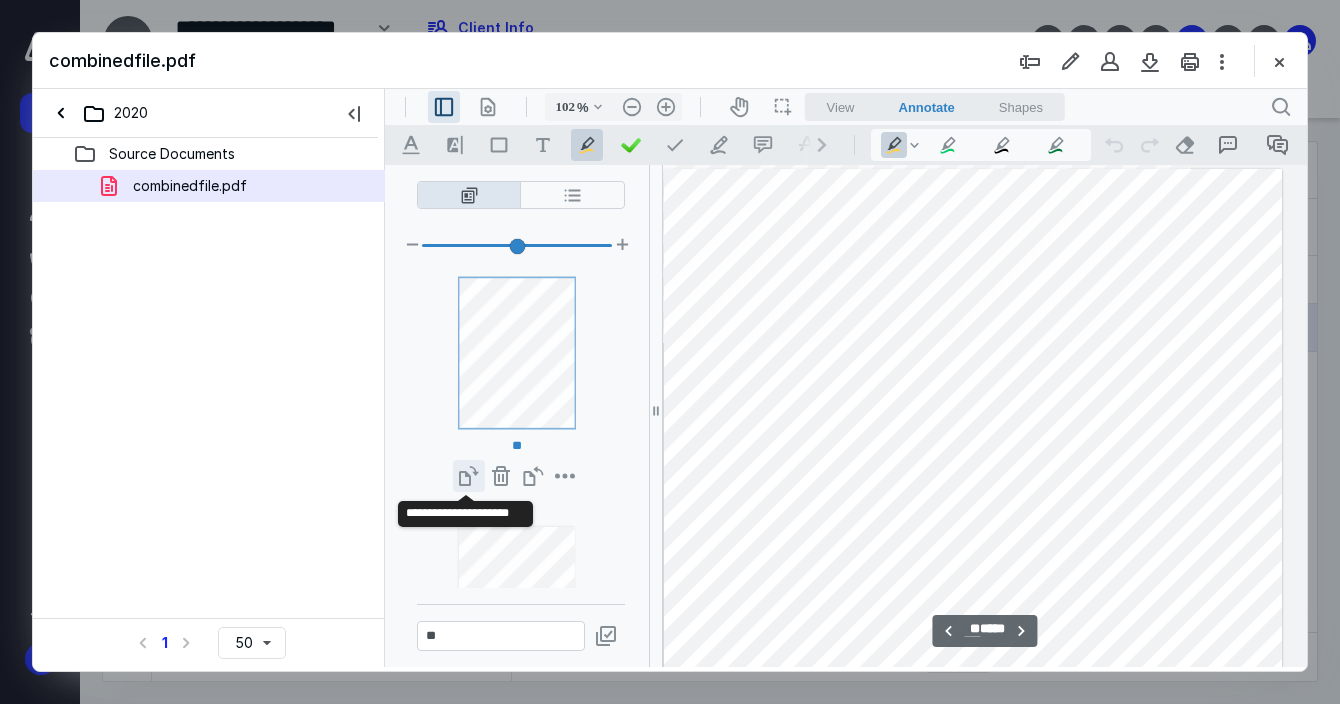 click on "**********" at bounding box center (469, 476) 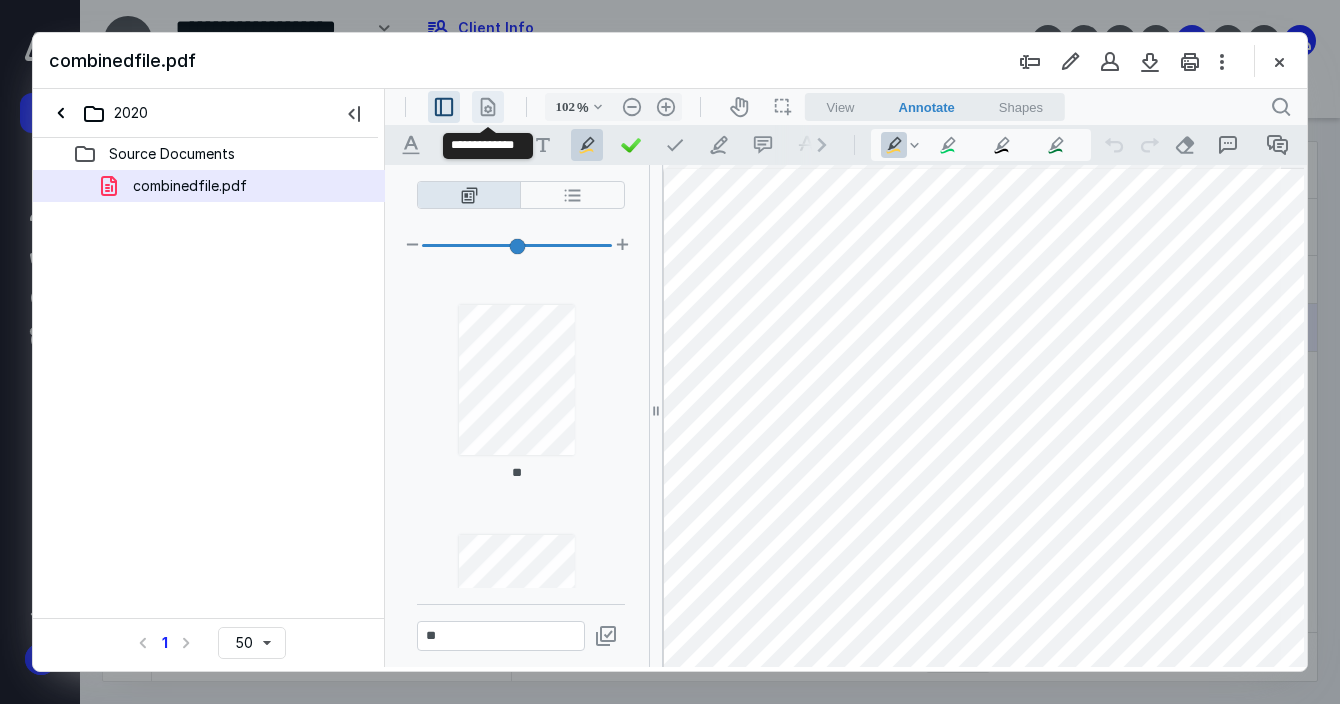 click on ".cls-1{fill:#abb0c4;} icon - header - page manipulation - line" at bounding box center [488, 107] 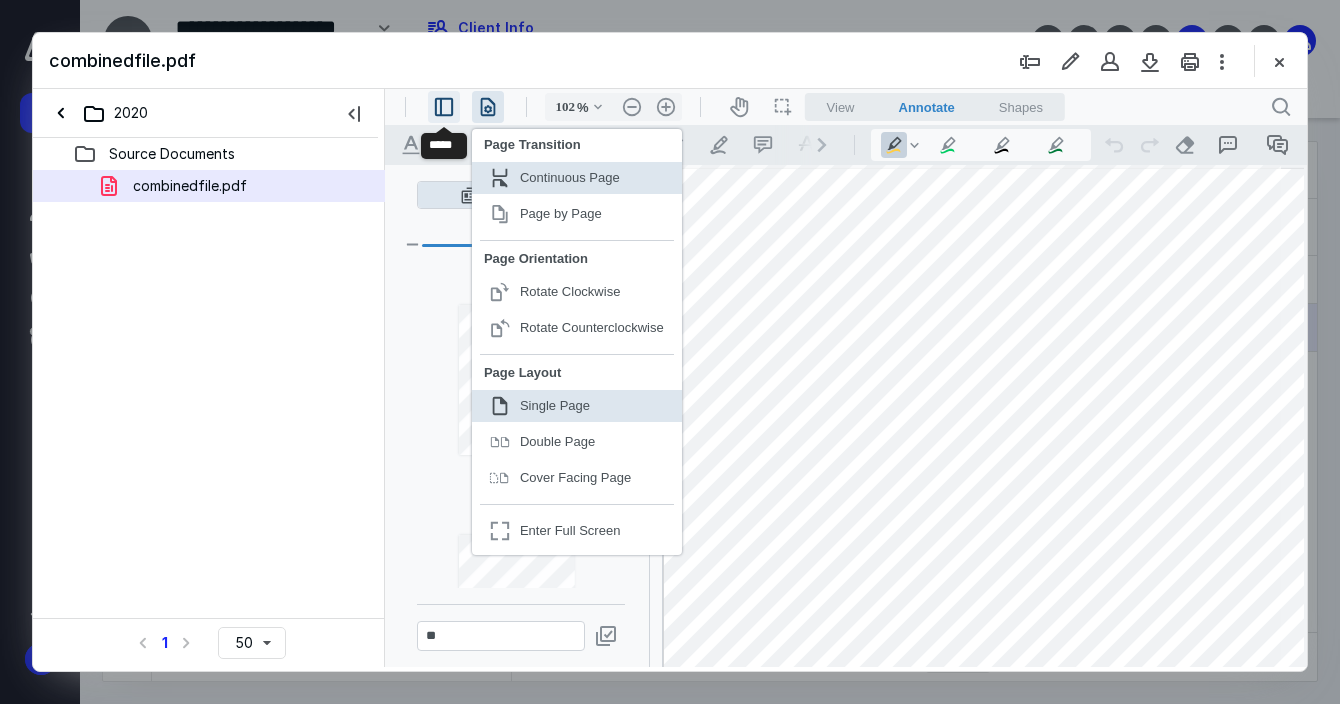 click on ".cls-1{fill:#abb0c4;} icon - header - sidebar - line" at bounding box center [444, 107] 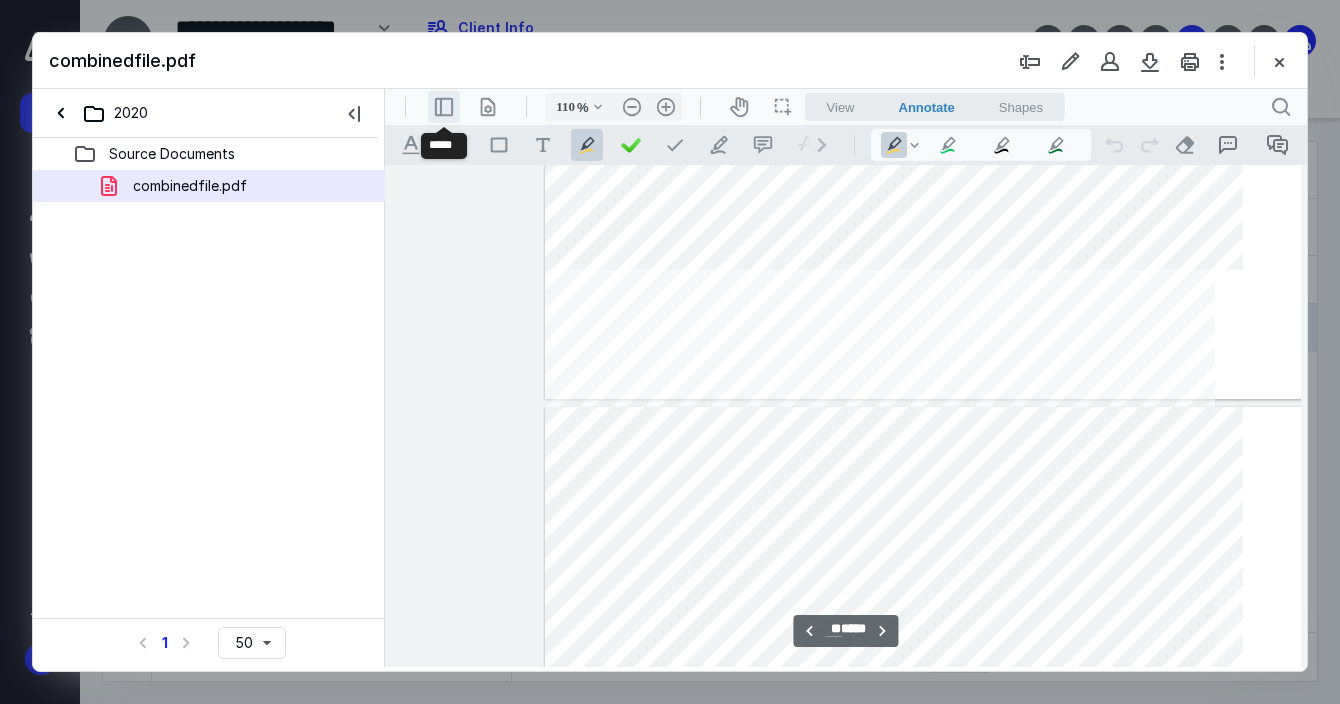 type on "114" 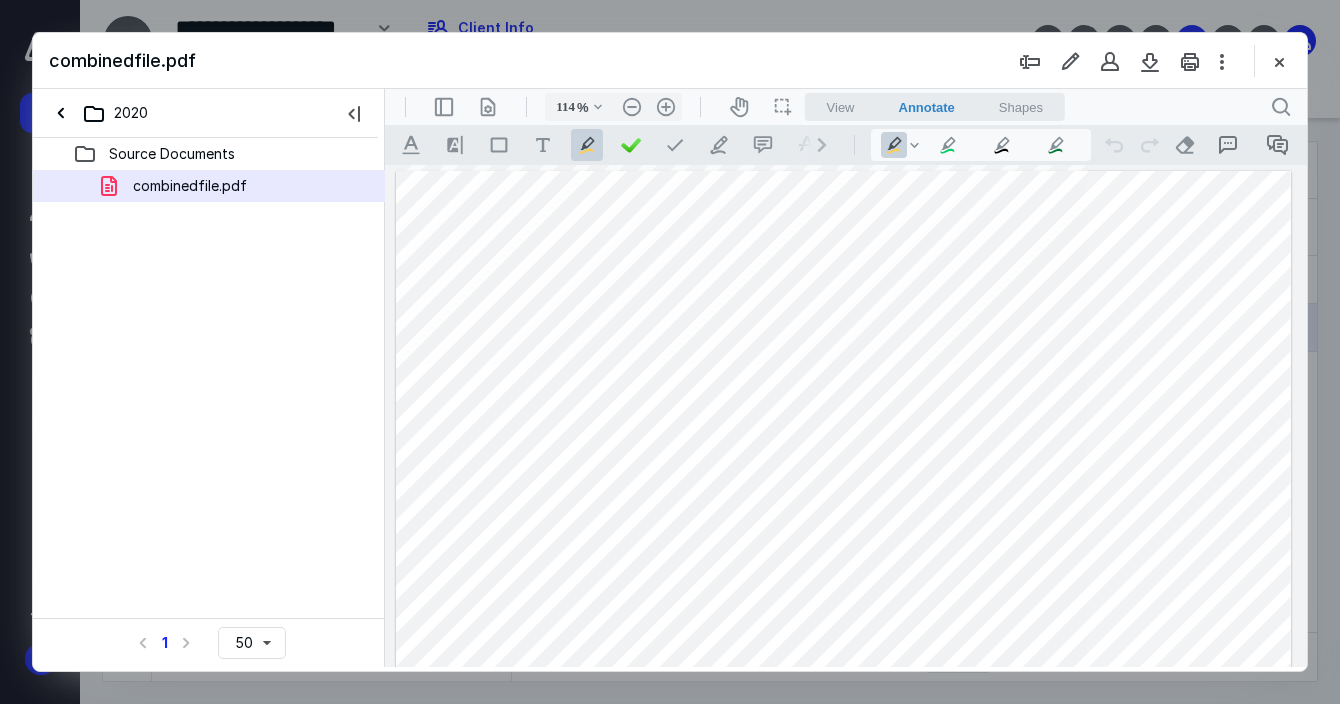 drag, startPoint x: 1303, startPoint y: 391, endPoint x: 1323, endPoint y: 272, distance: 120.66897 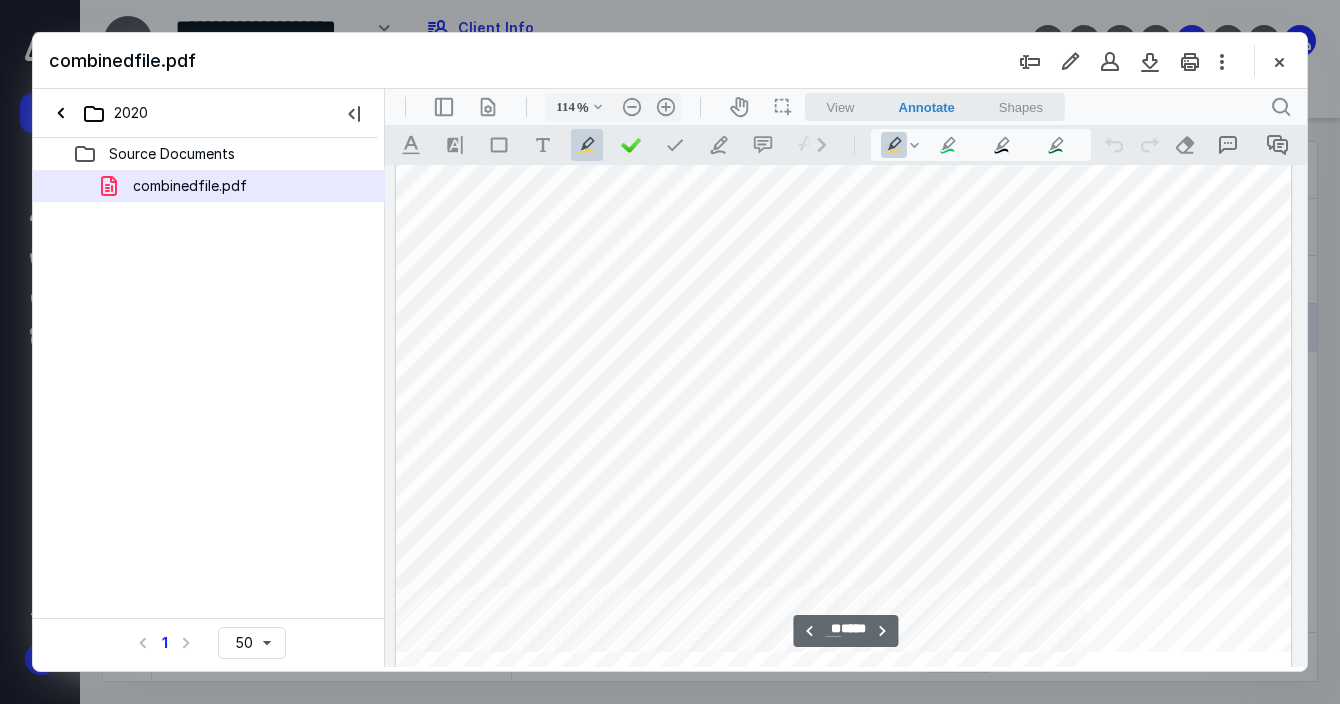 scroll, scrollTop: 8054, scrollLeft: 543, axis: both 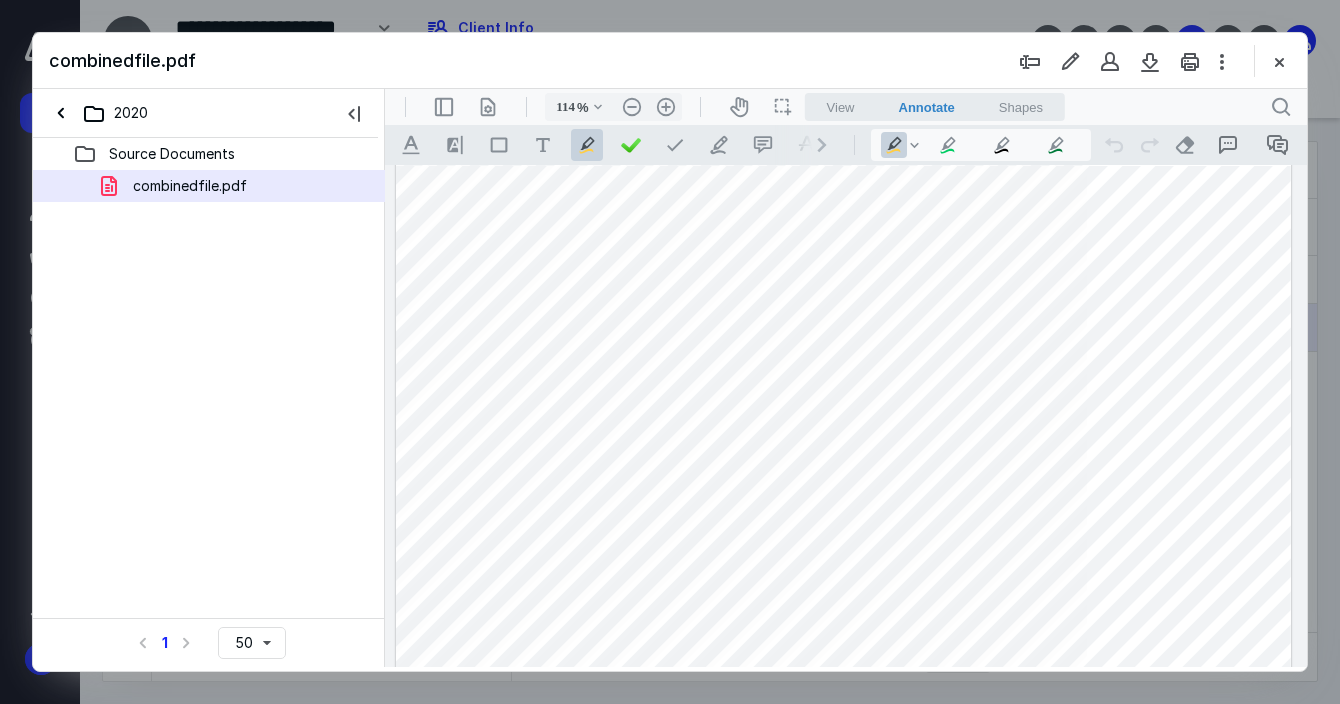 drag, startPoint x: 727, startPoint y: 505, endPoint x: 784, endPoint y: 505, distance: 57 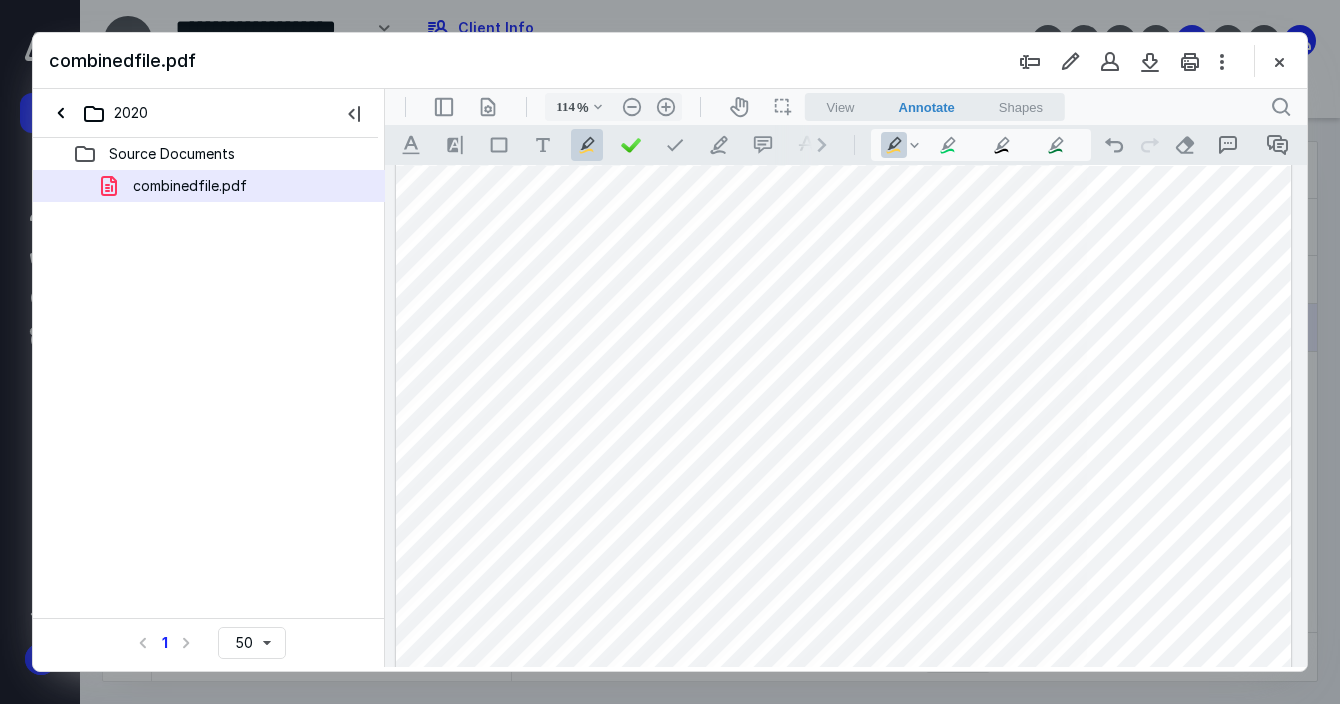 drag, startPoint x: 816, startPoint y: 506, endPoint x: 875, endPoint y: 504, distance: 59.03389 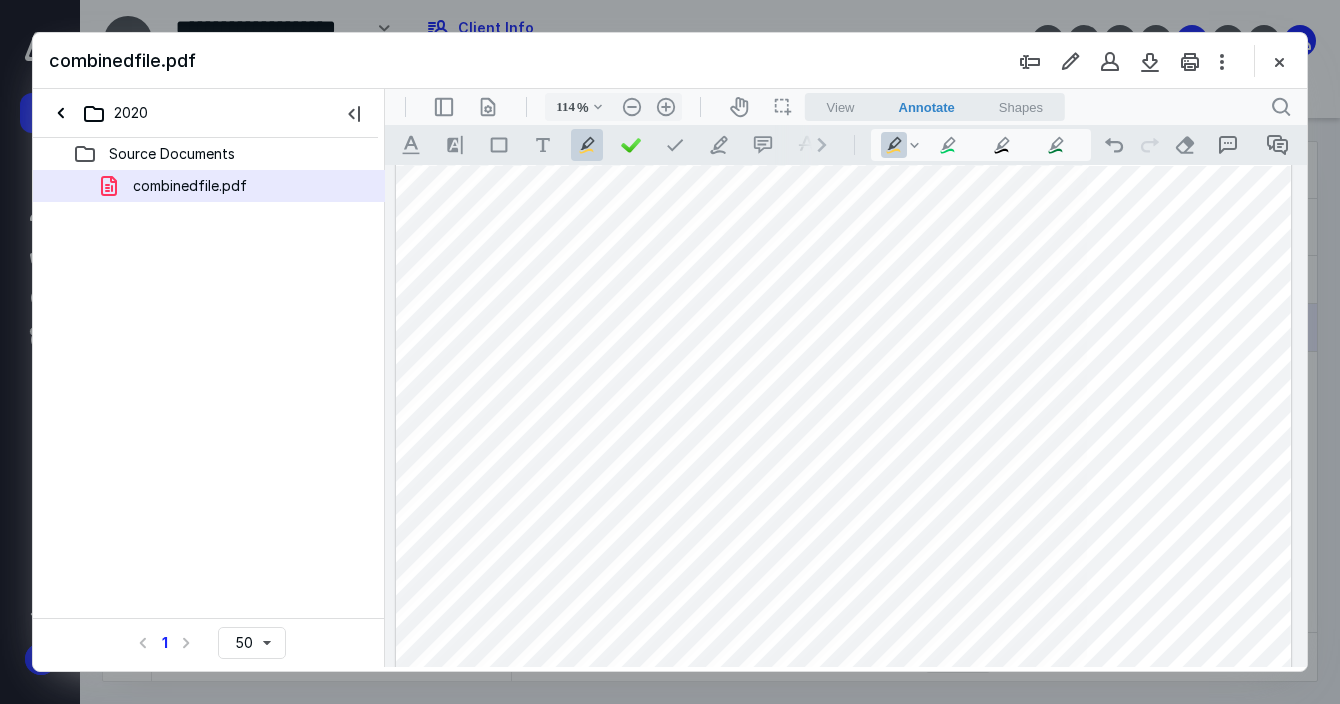 drag, startPoint x: 1081, startPoint y: 506, endPoint x: 1135, endPoint y: 504, distance: 54.037025 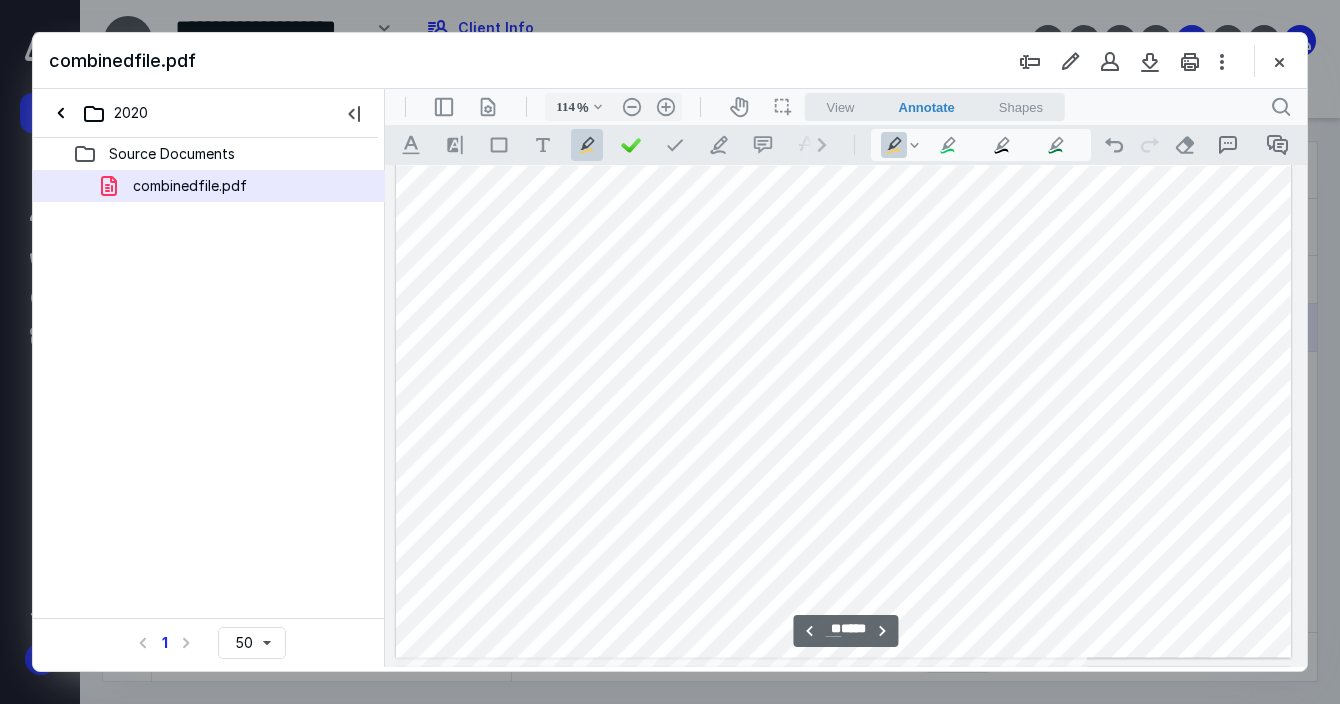scroll, scrollTop: 8721, scrollLeft: 543, axis: both 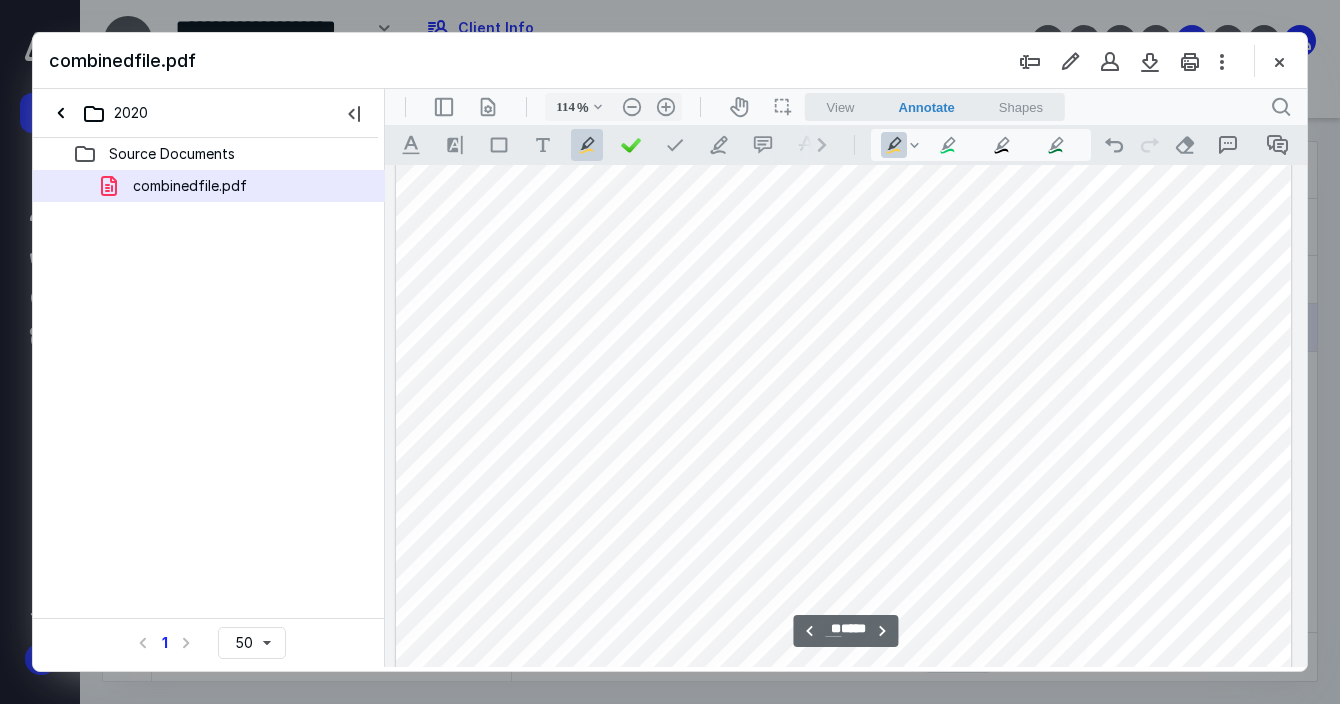 drag, startPoint x: 724, startPoint y: 378, endPoint x: 788, endPoint y: 379, distance: 64.00781 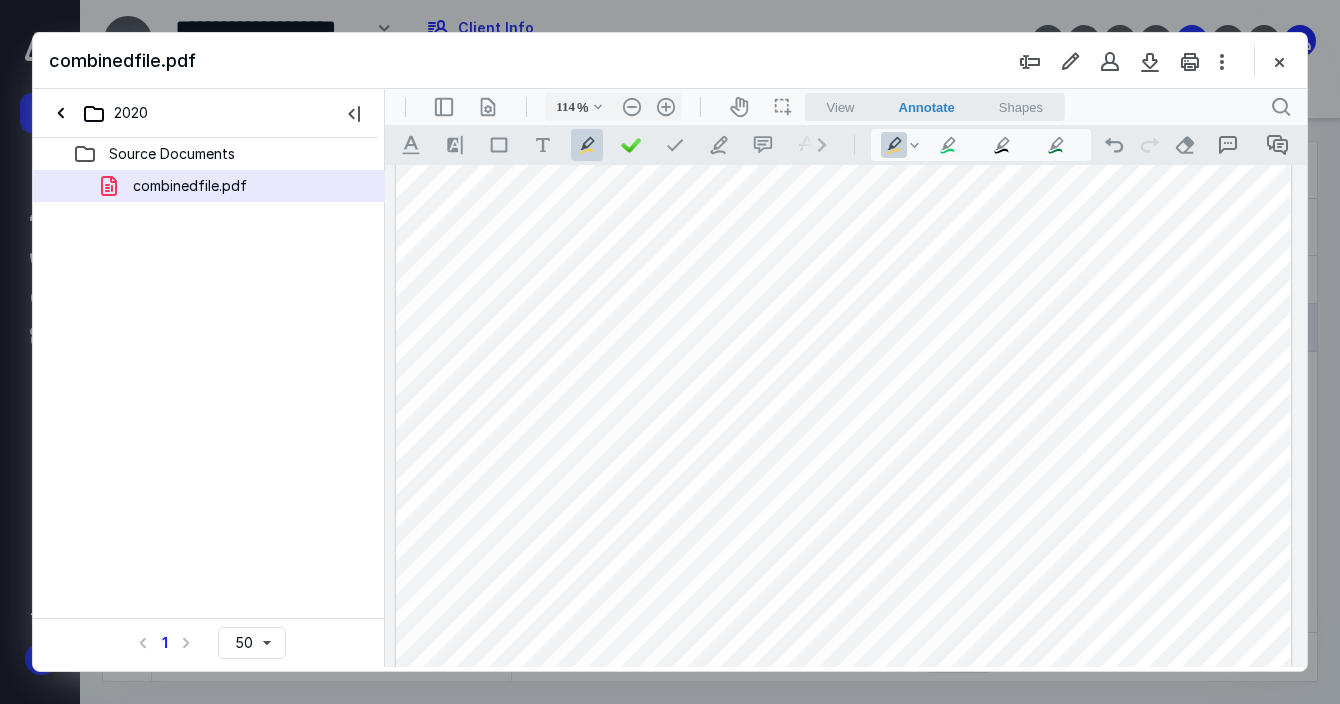 drag, startPoint x: 821, startPoint y: 388, endPoint x: 864, endPoint y: 385, distance: 43.104523 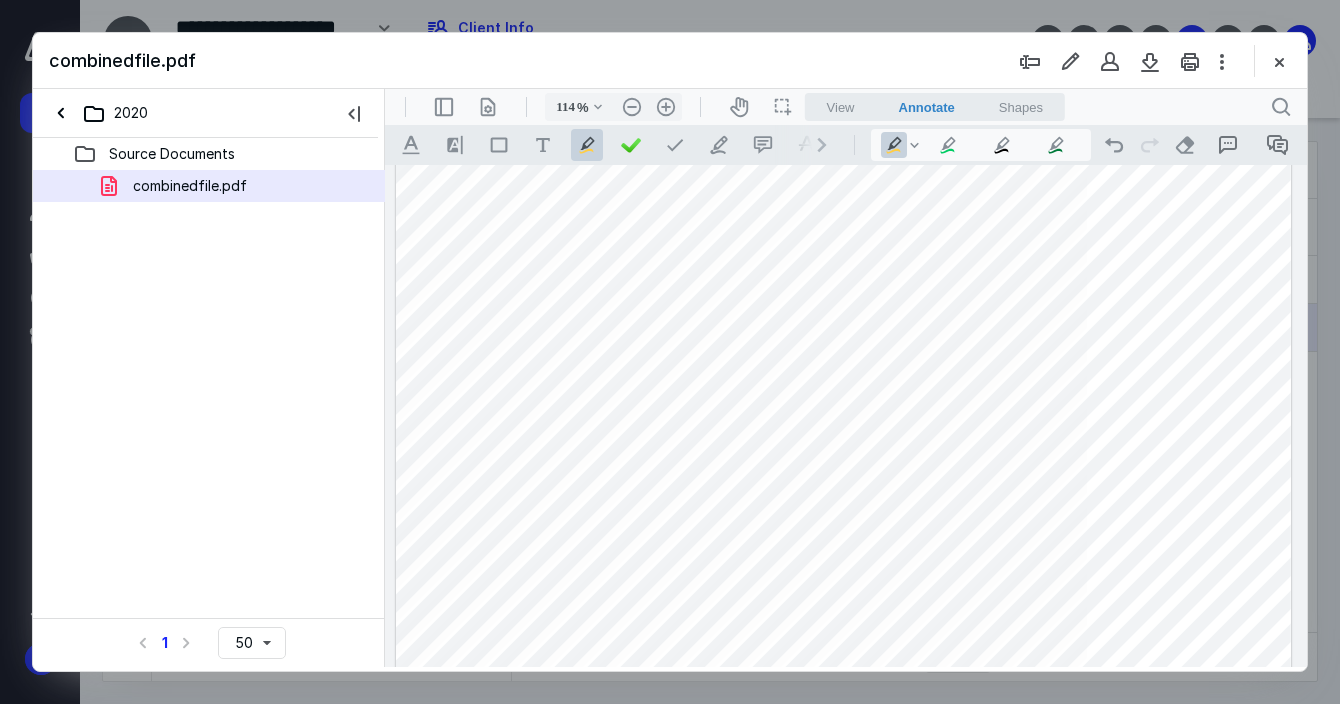 drag, startPoint x: 1081, startPoint y: 379, endPoint x: 1157, endPoint y: 385, distance: 76.23647 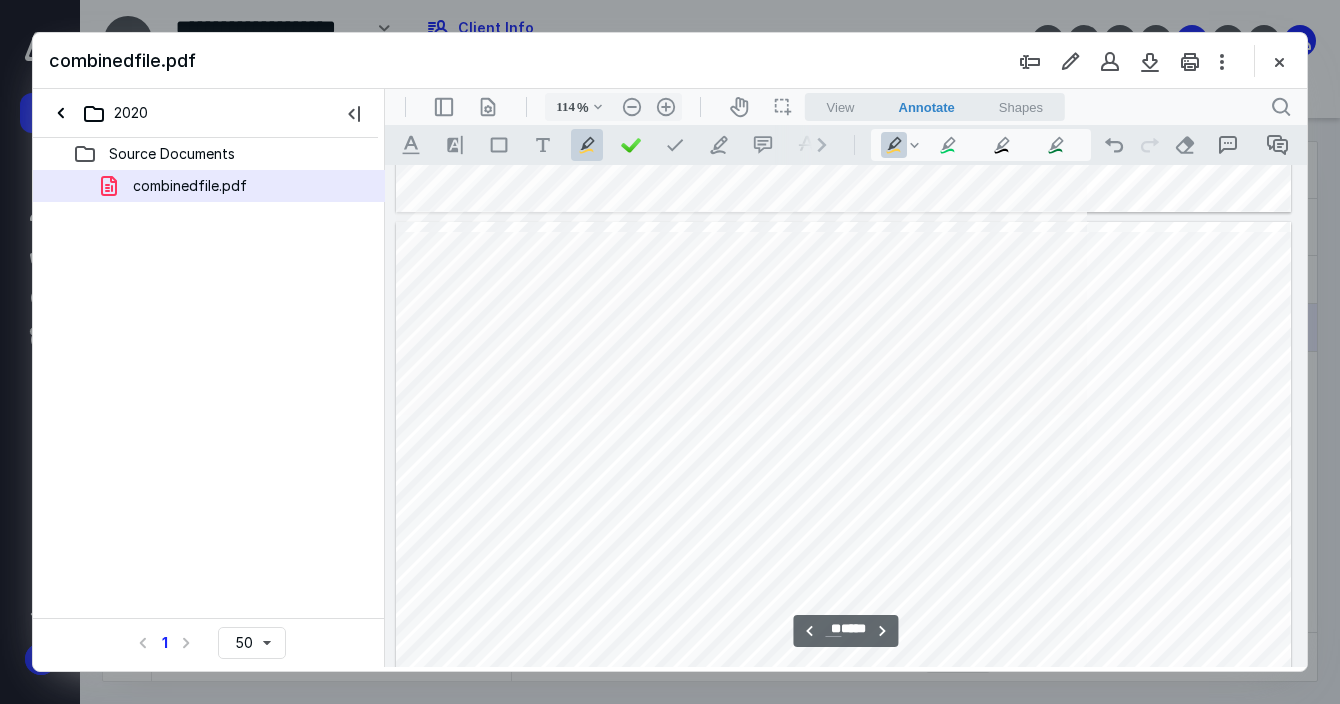 scroll, scrollTop: 9388, scrollLeft: 543, axis: both 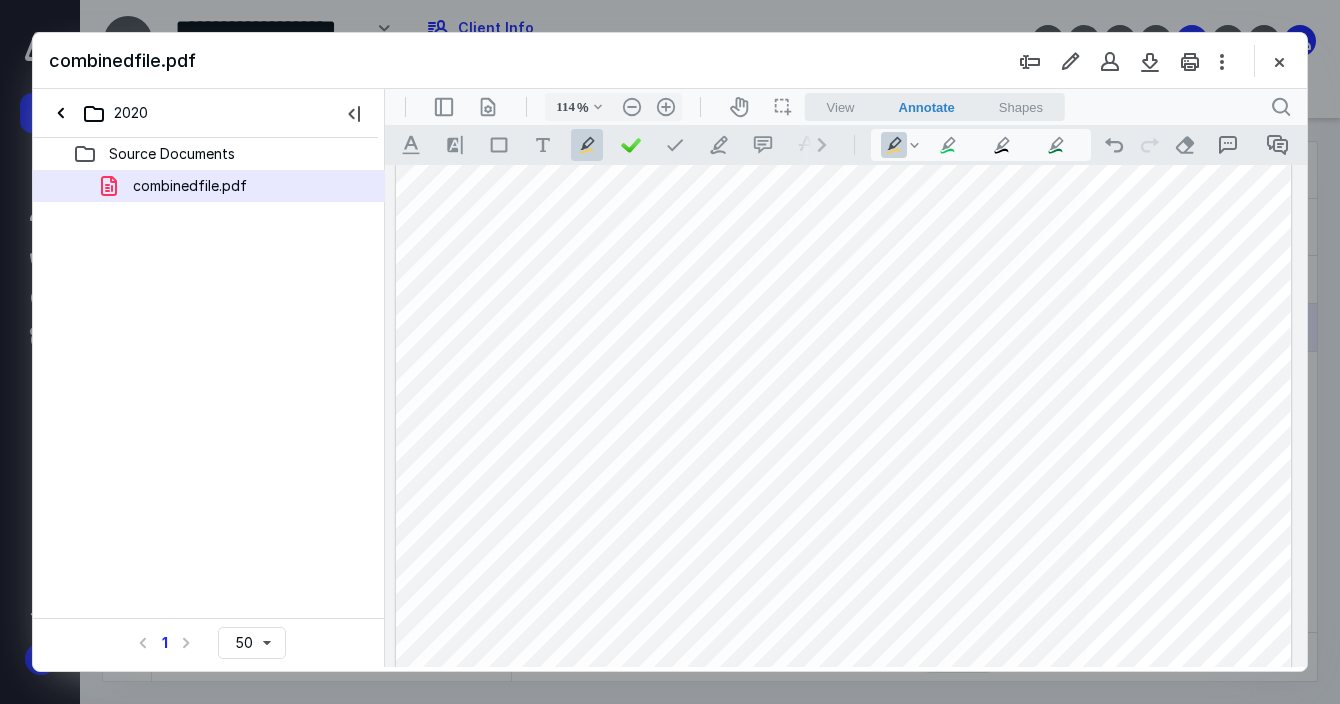 drag, startPoint x: 735, startPoint y: 338, endPoint x: 797, endPoint y: 336, distance: 62.03225 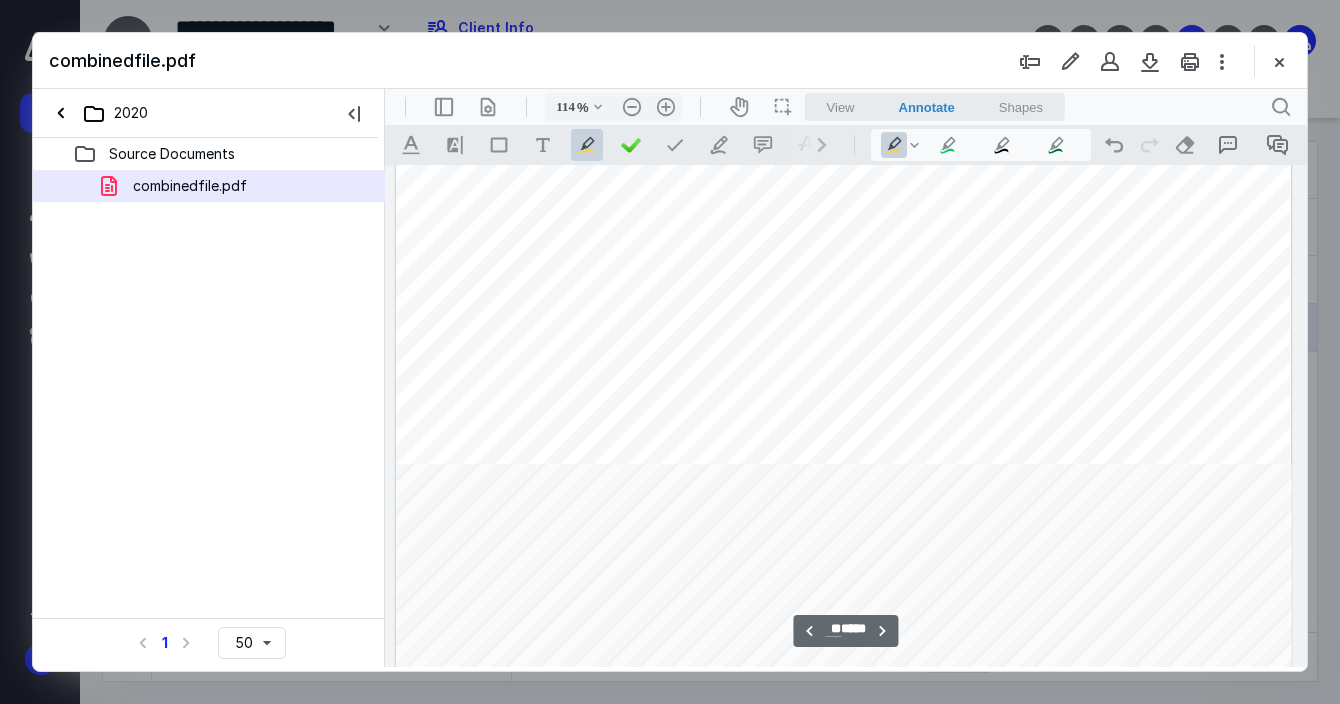 scroll, scrollTop: 6832, scrollLeft: 543, axis: both 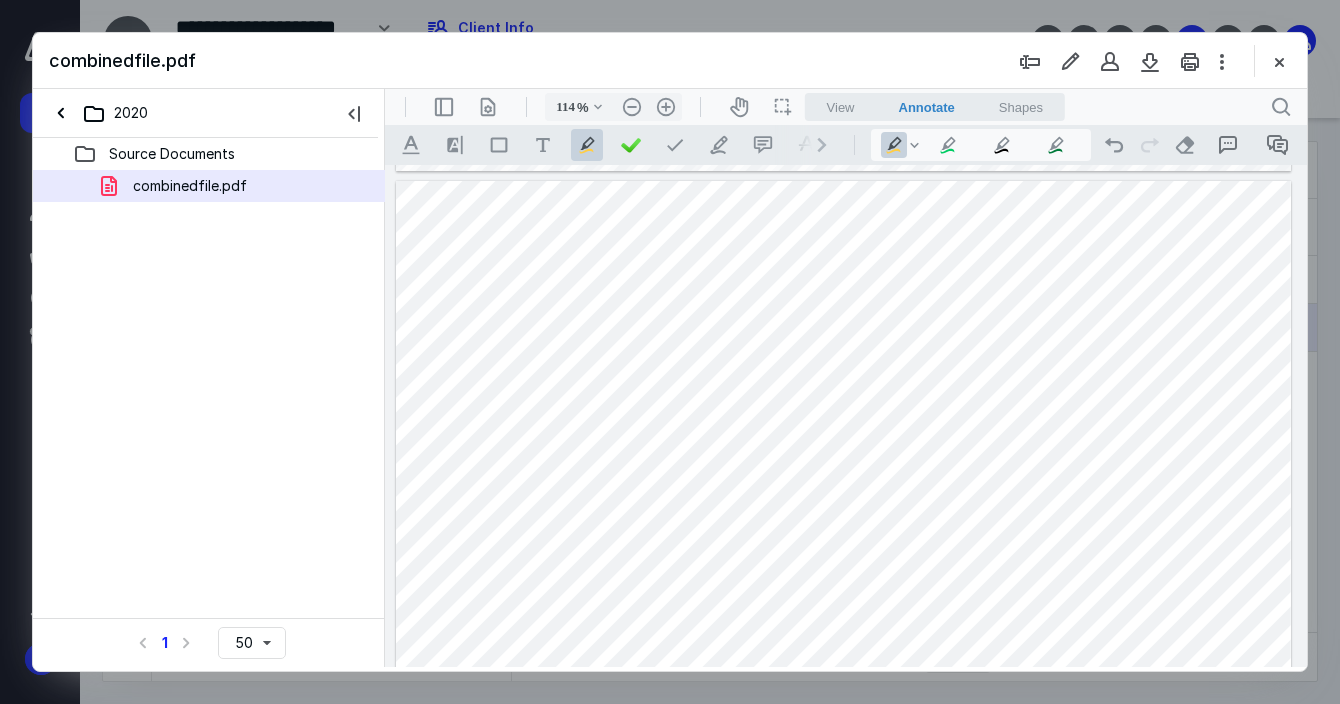 drag, startPoint x: 736, startPoint y: 423, endPoint x: 789, endPoint y: 423, distance: 53 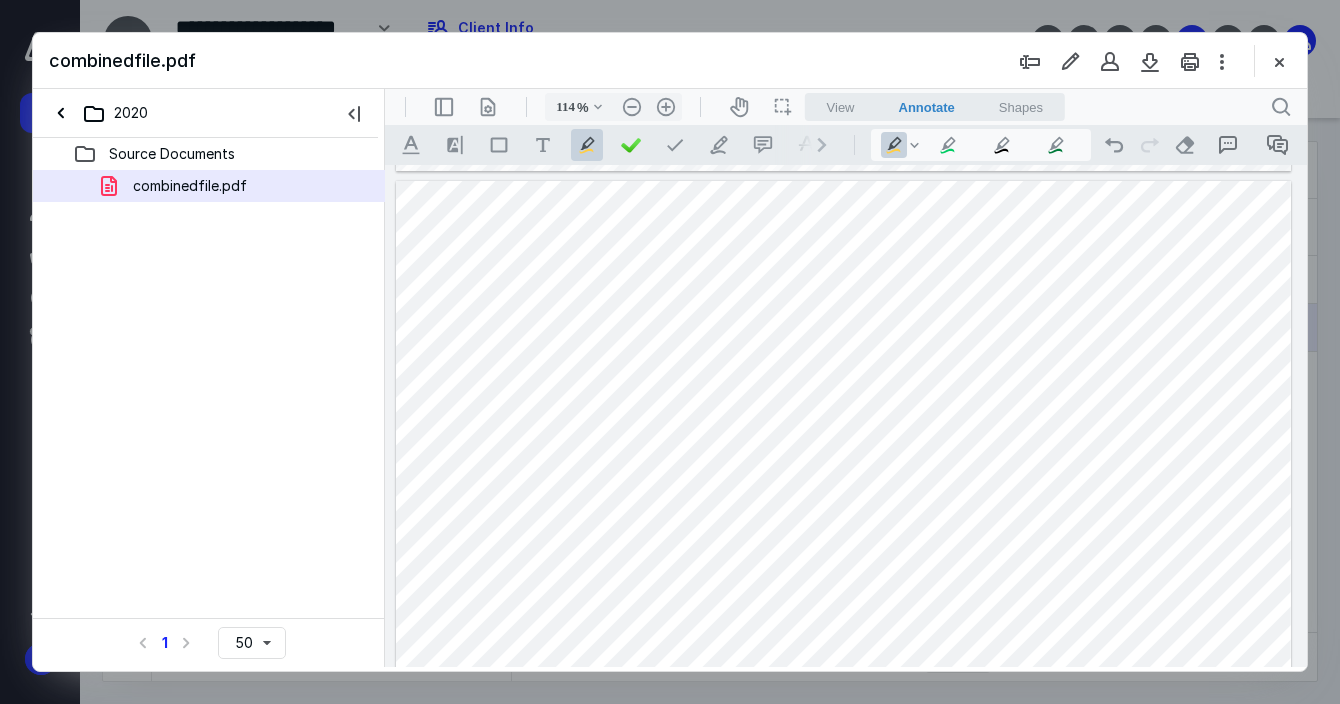 drag, startPoint x: 741, startPoint y: 431, endPoint x: 795, endPoint y: 435, distance: 54.147945 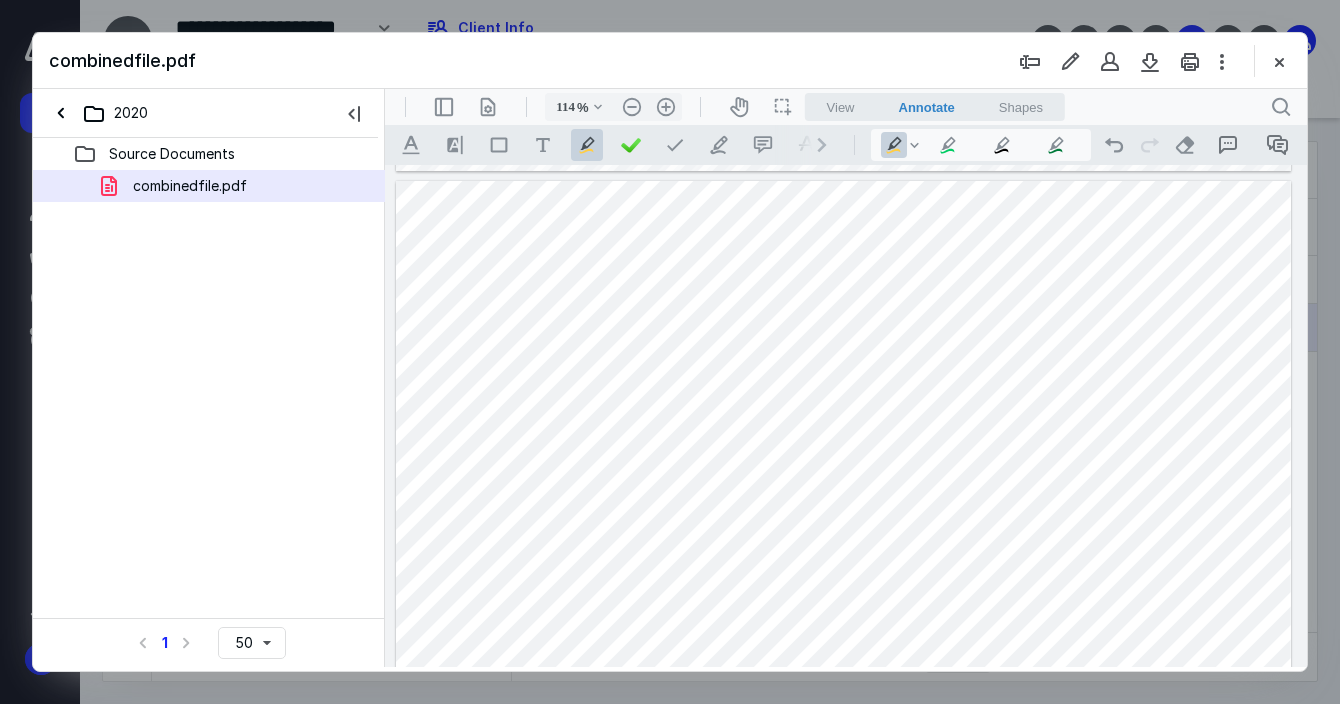 drag, startPoint x: 752, startPoint y: 489, endPoint x: 788, endPoint y: 488, distance: 36.013885 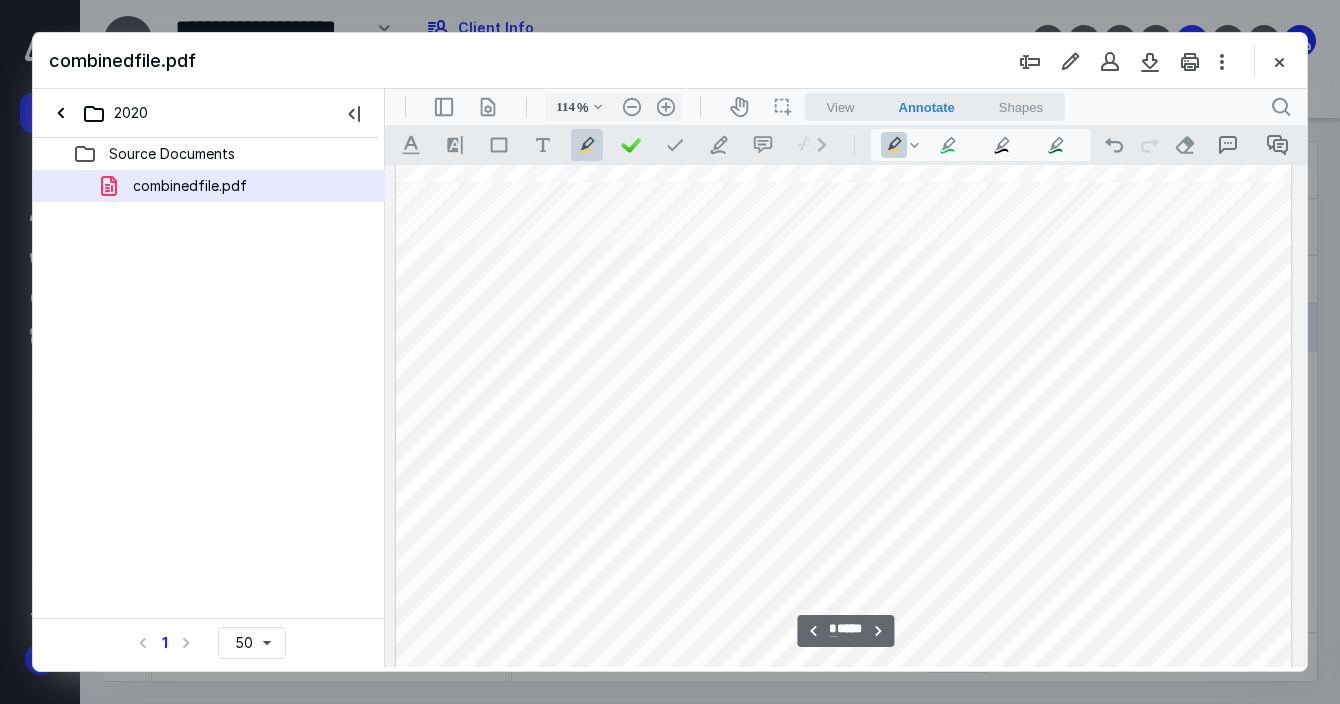scroll, scrollTop: 3111, scrollLeft: 543, axis: both 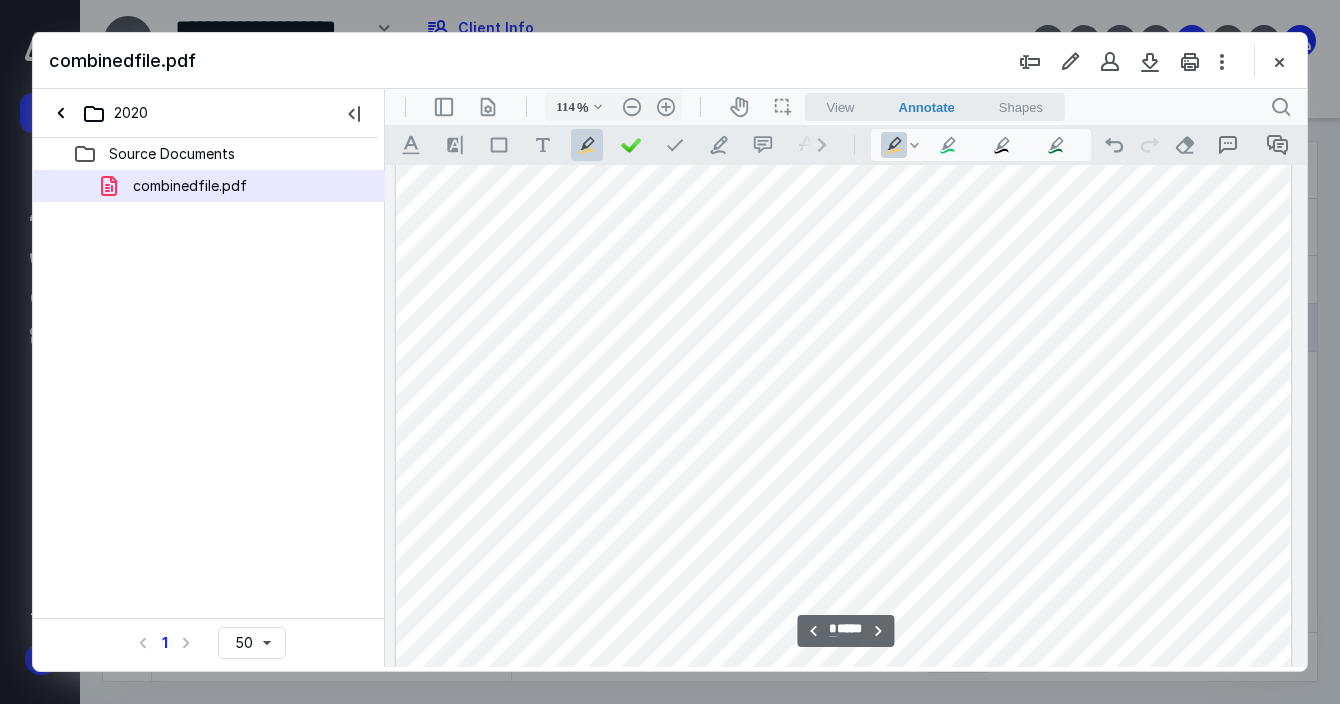 drag, startPoint x: 753, startPoint y: 346, endPoint x: 798, endPoint y: 348, distance: 45.044422 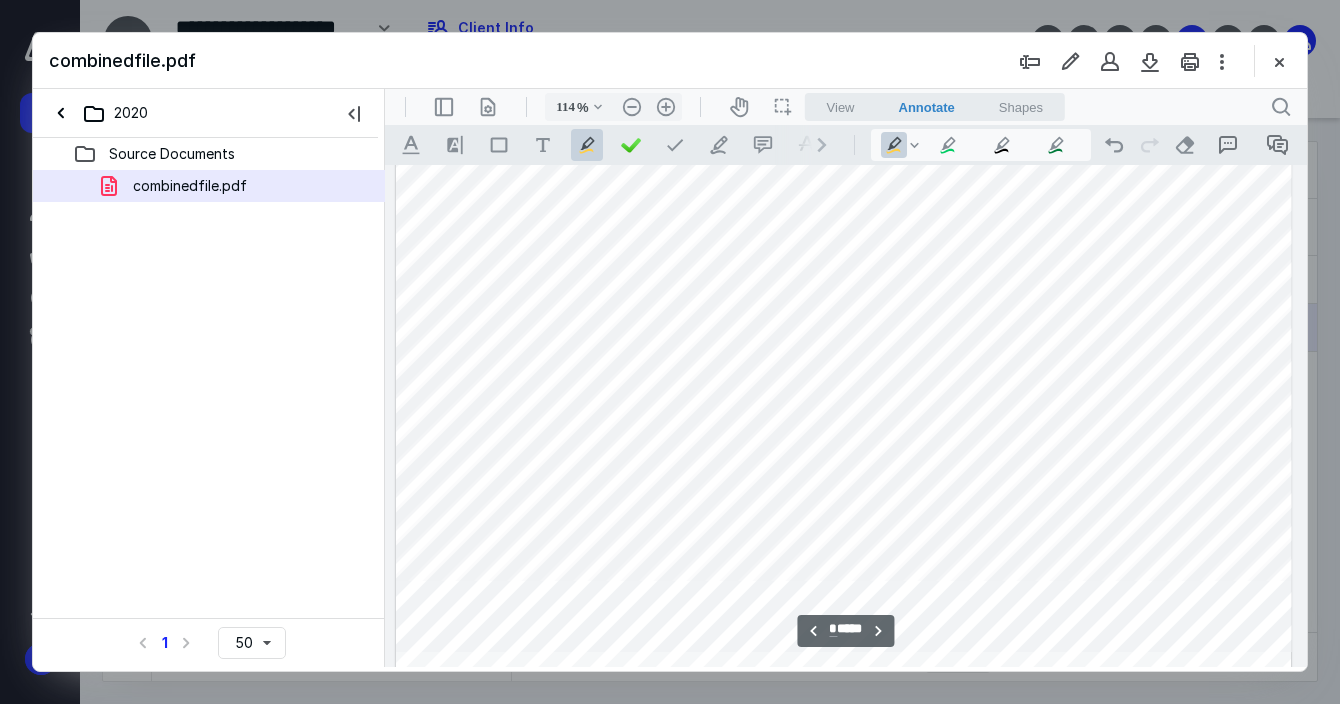 scroll, scrollTop: 3222, scrollLeft: 543, axis: both 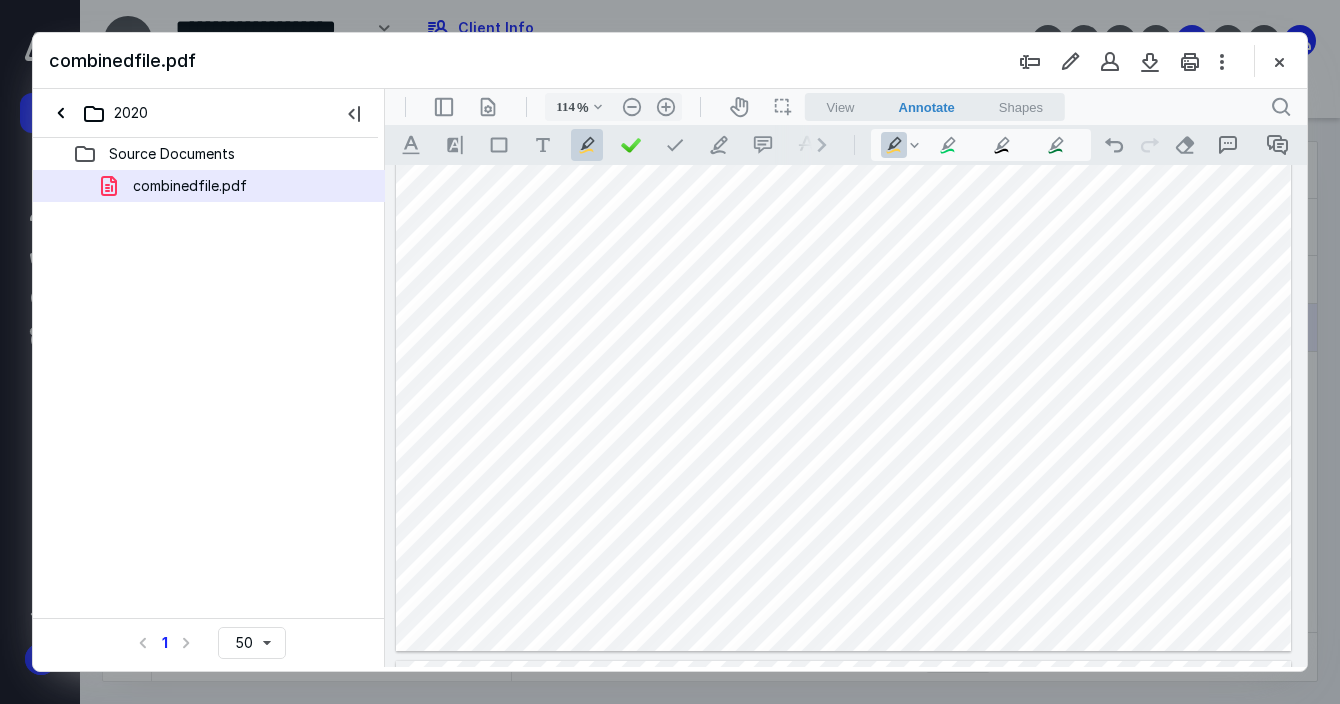 drag, startPoint x: 762, startPoint y: 307, endPoint x: 786, endPoint y: 306, distance: 24.020824 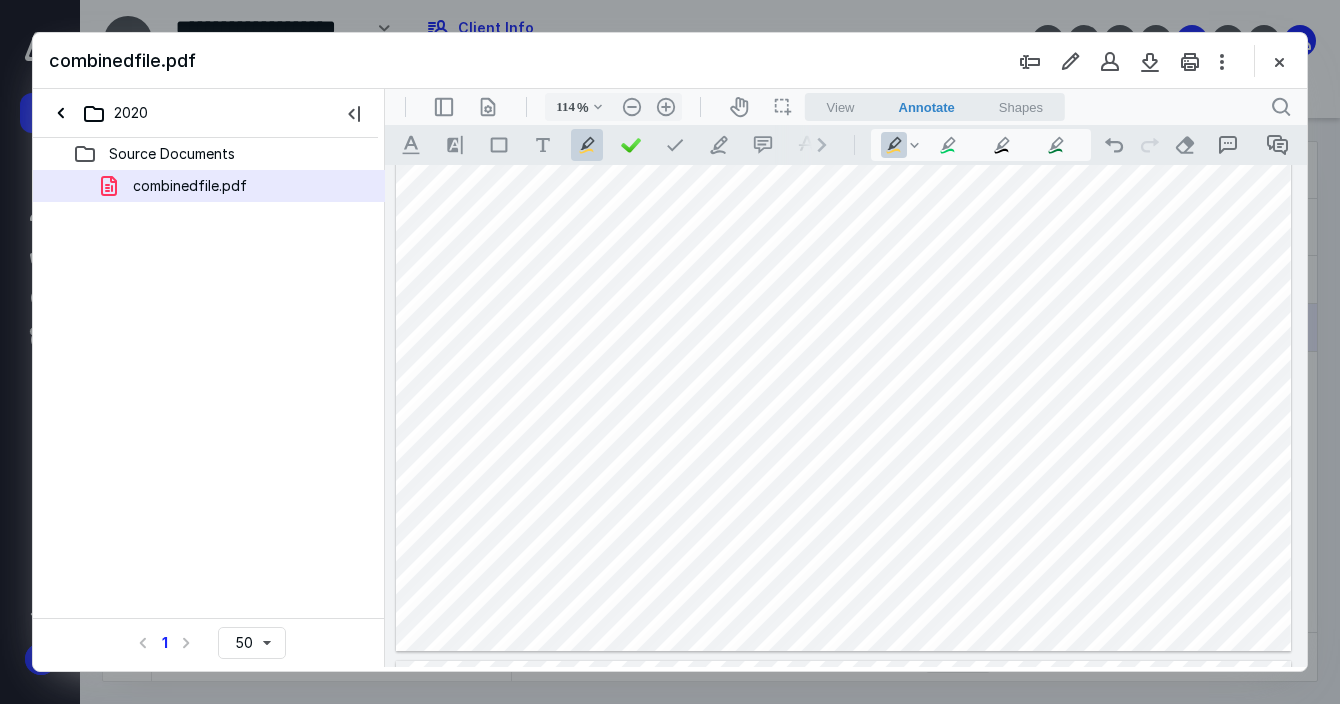 drag, startPoint x: 751, startPoint y: 304, endPoint x: 795, endPoint y: 303, distance: 44.011364 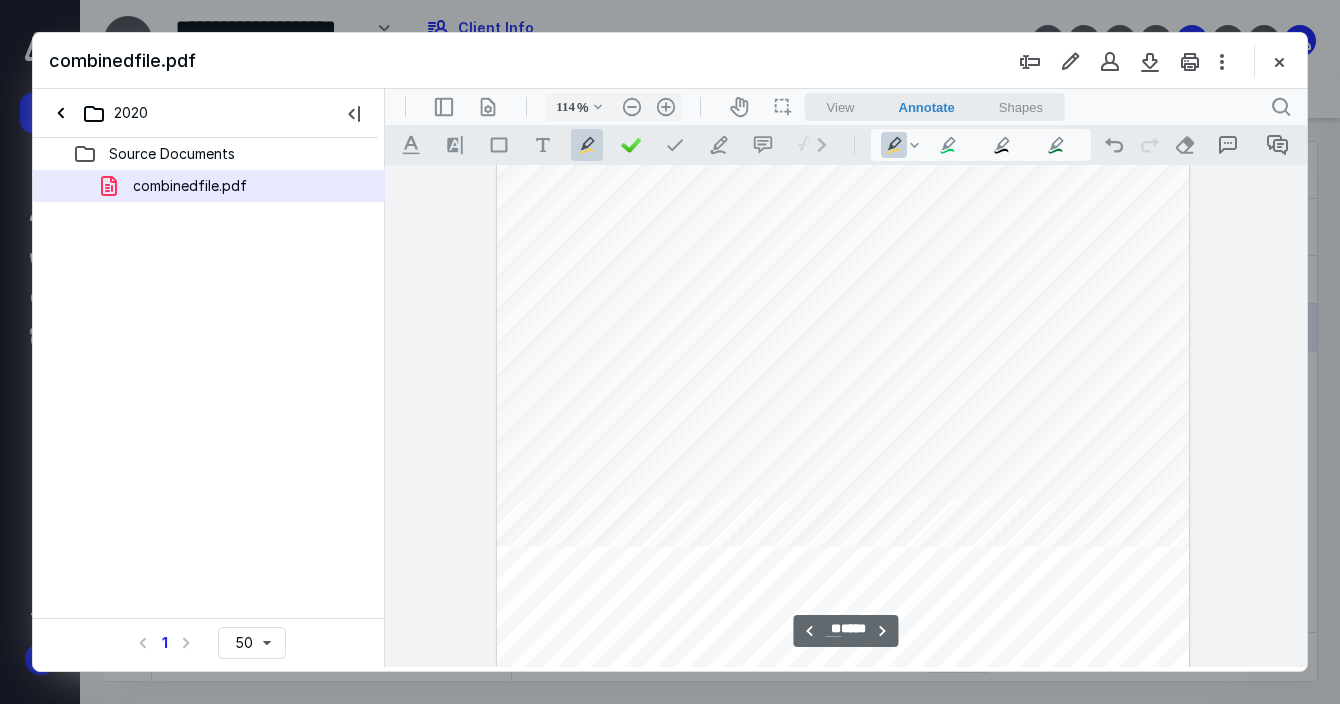 scroll, scrollTop: 17333, scrollLeft: 543, axis: both 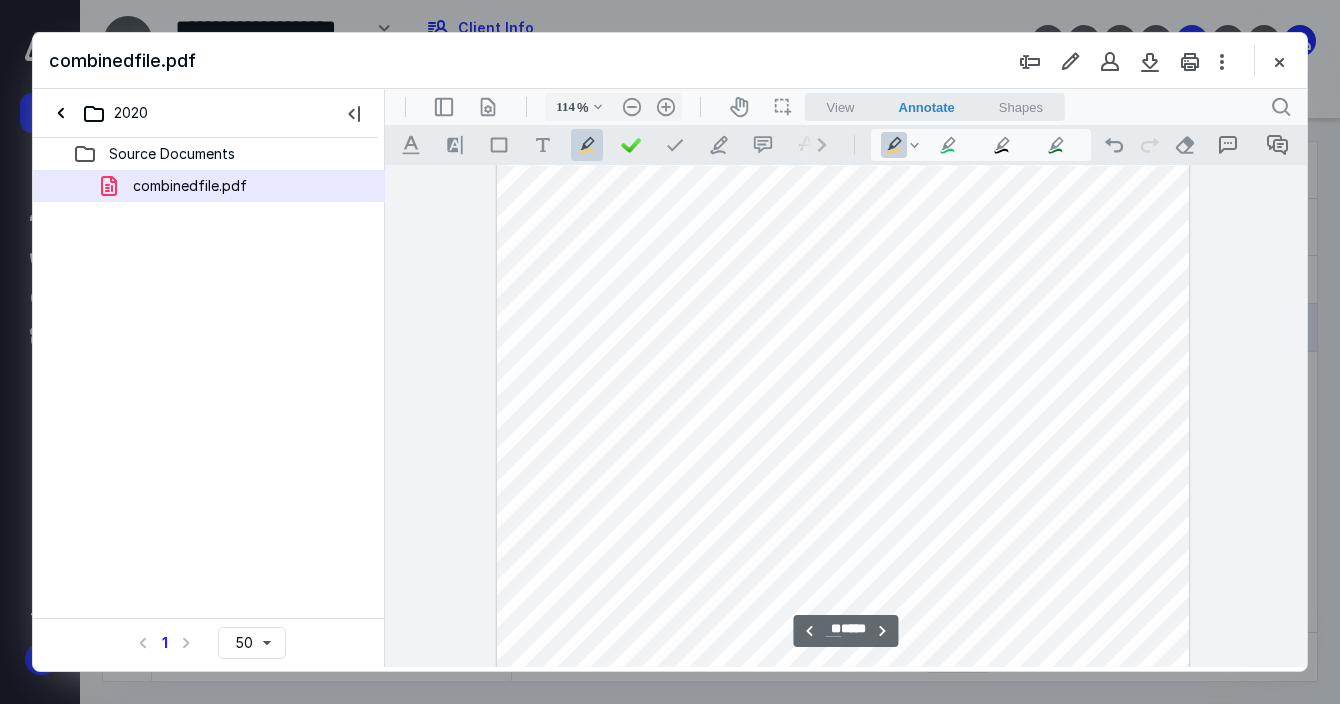 drag, startPoint x: 769, startPoint y: 323, endPoint x: 829, endPoint y: 330, distance: 60.40695 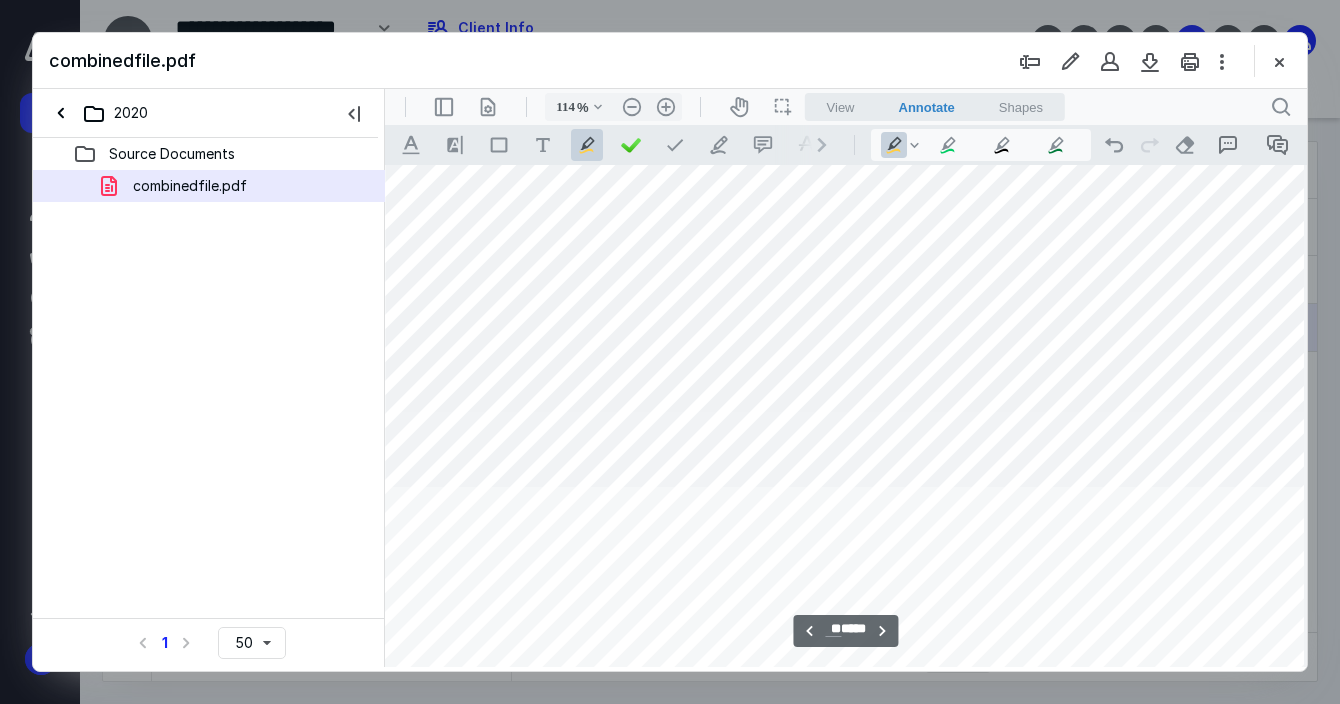scroll, scrollTop: 19888, scrollLeft: 543, axis: both 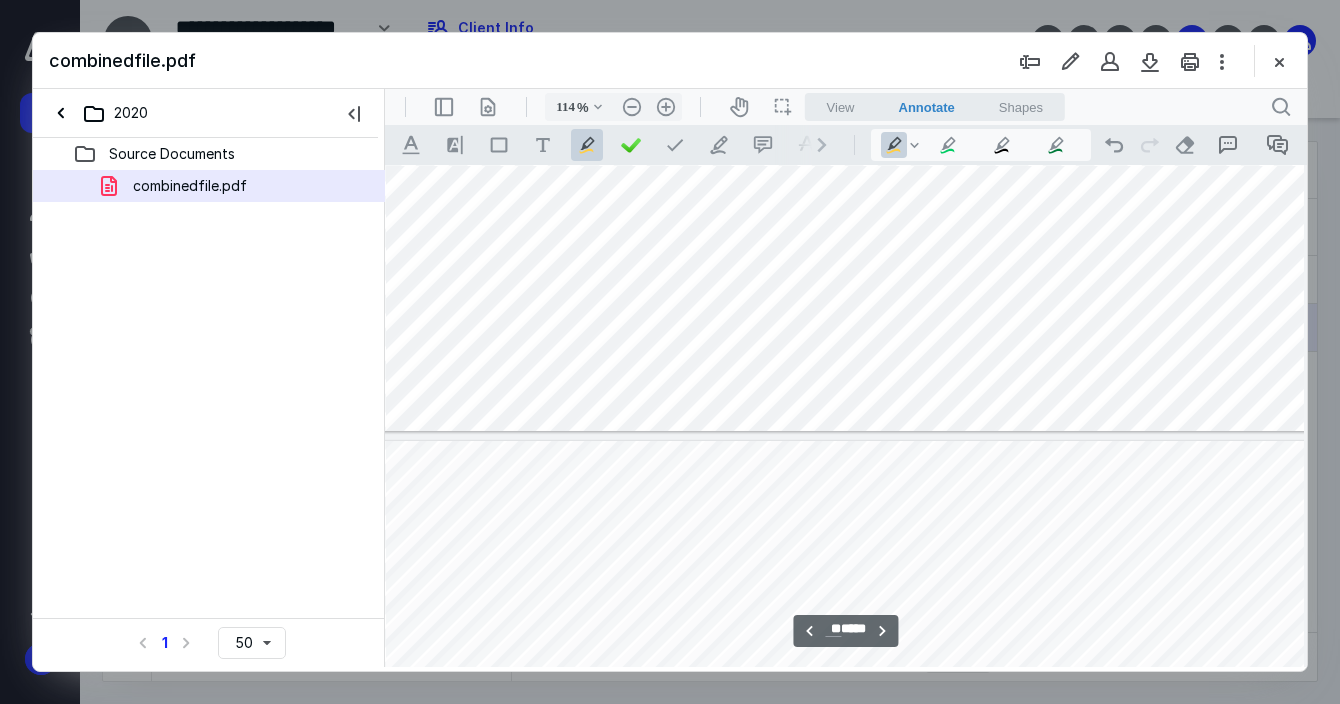 type on "**" 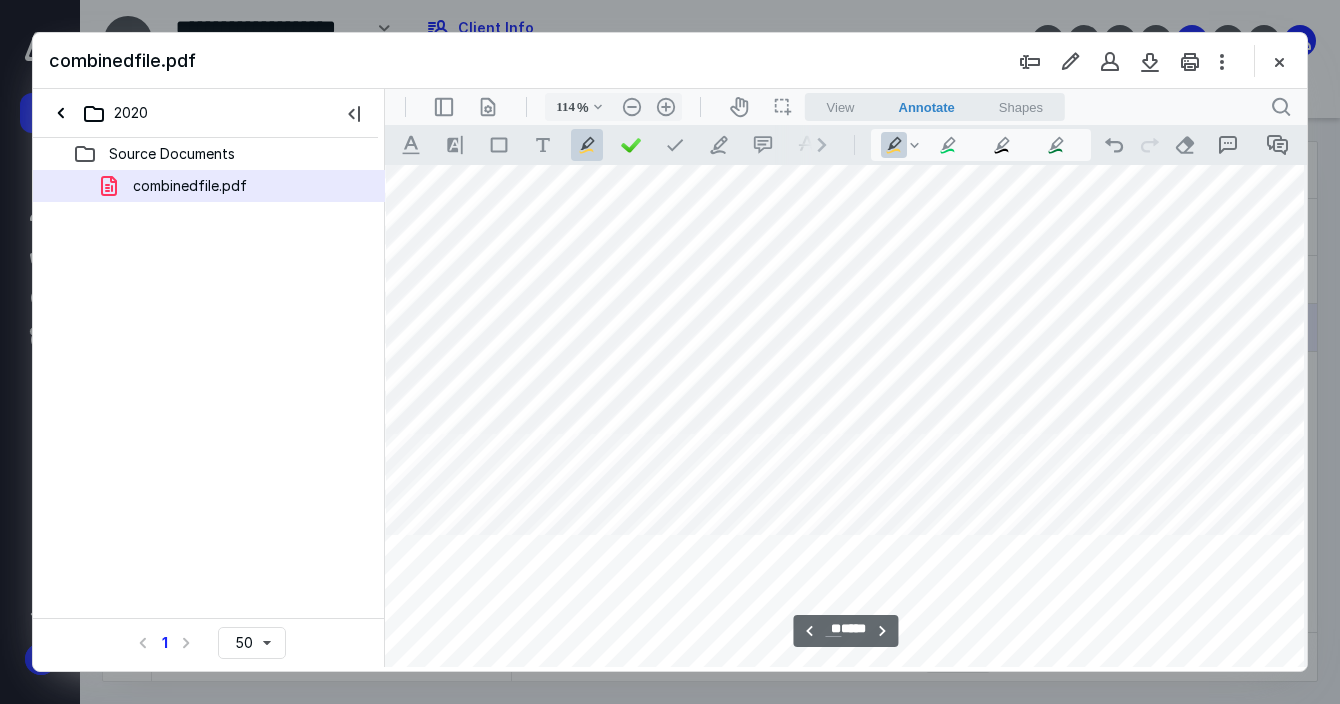 scroll, scrollTop: 25000, scrollLeft: 543, axis: both 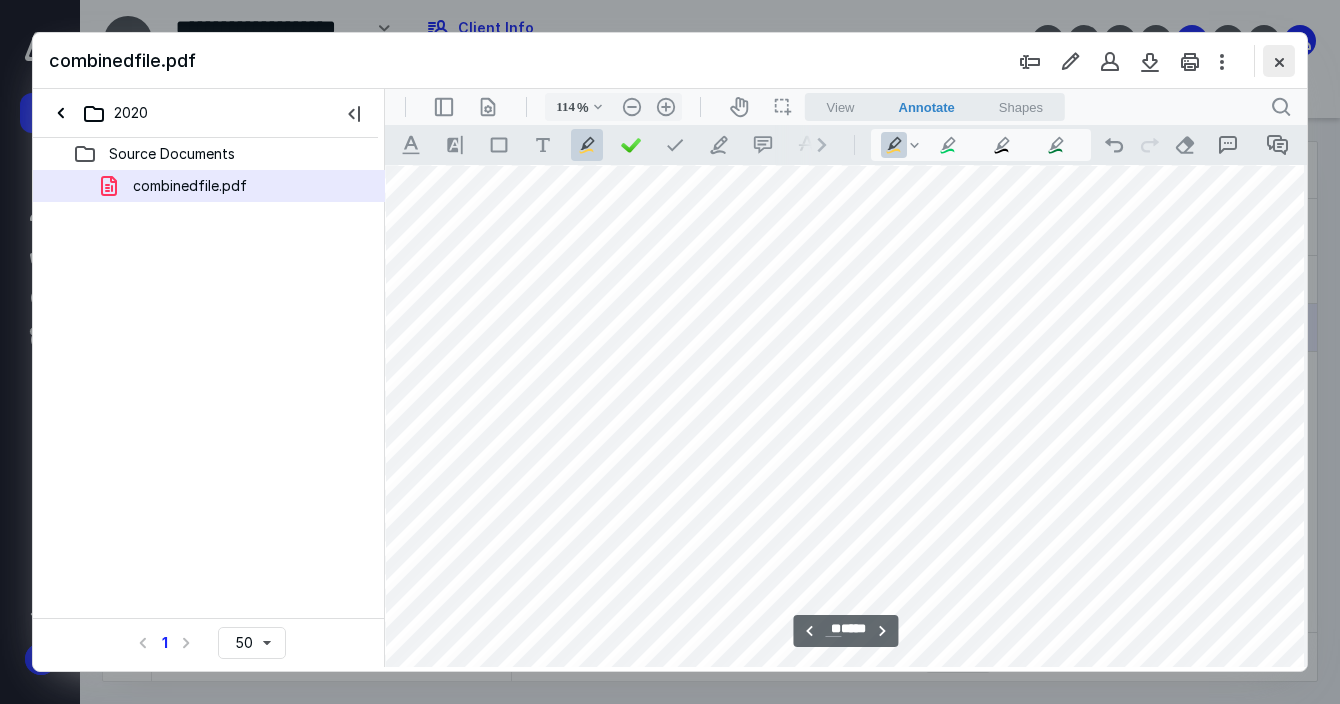 click at bounding box center (1279, 61) 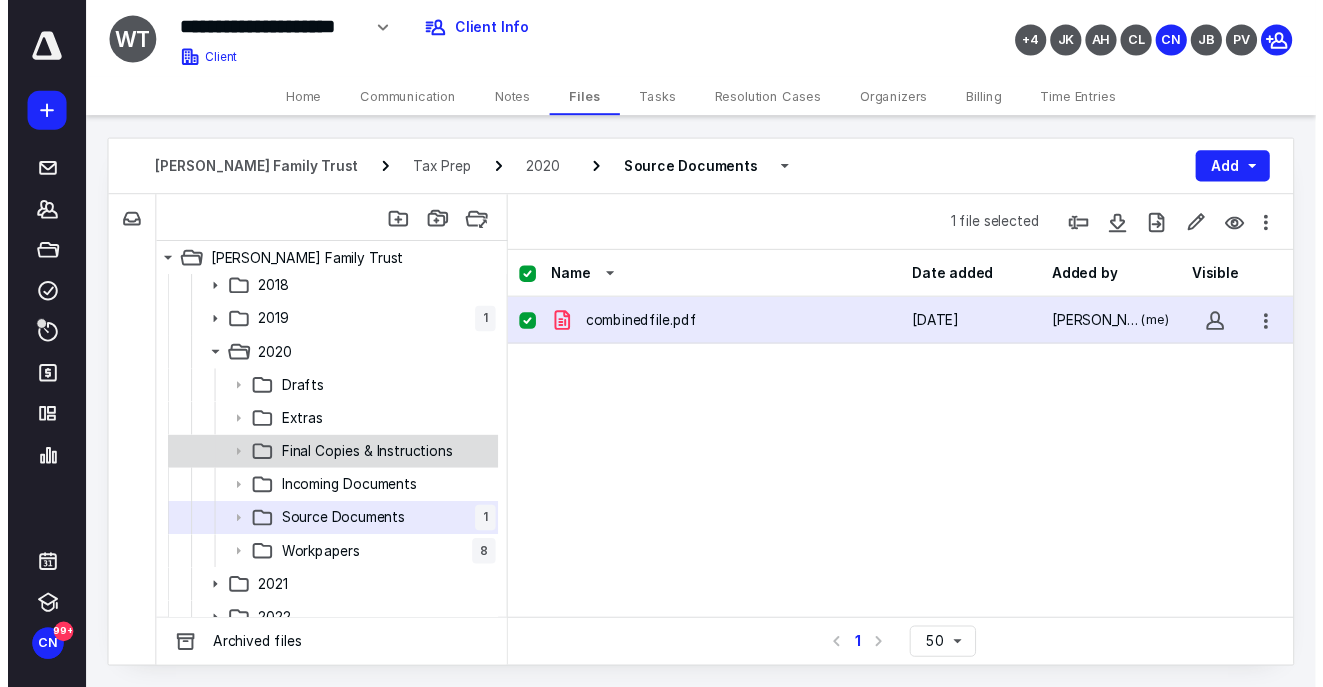 scroll, scrollTop: 71, scrollLeft: 0, axis: vertical 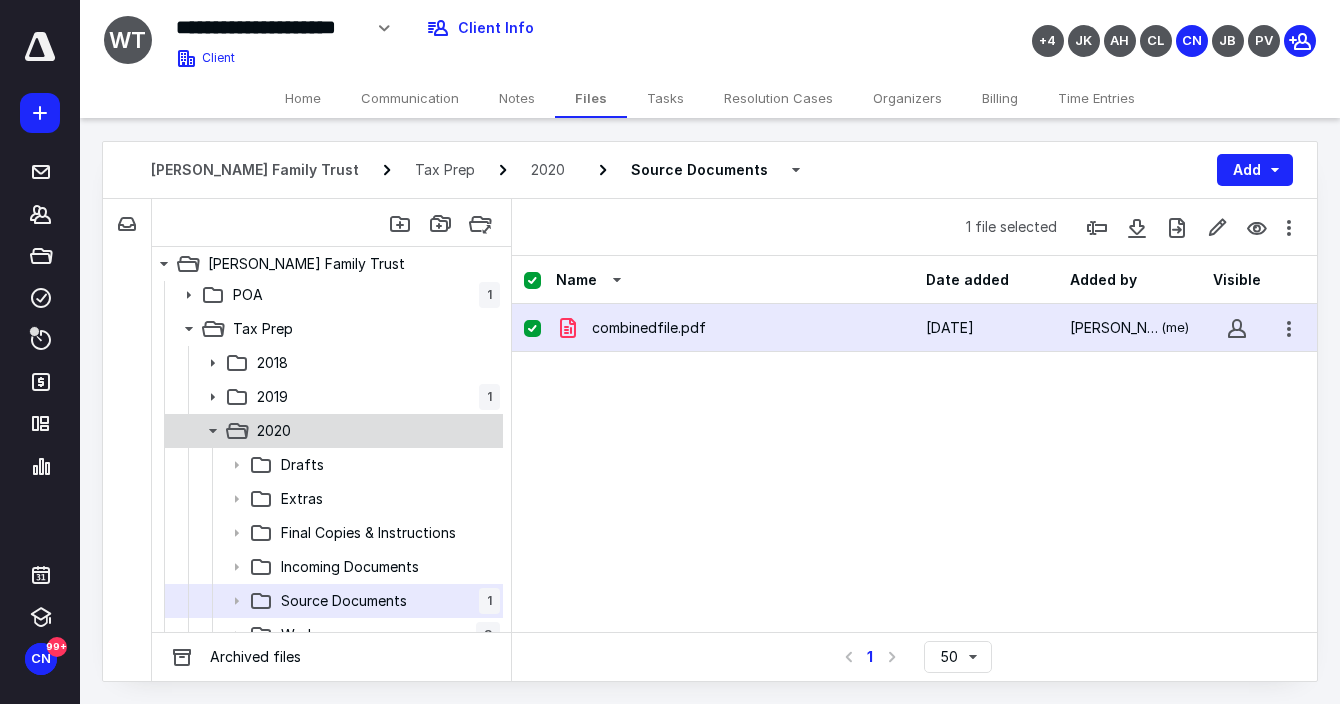 click on "2020" at bounding box center [374, 431] 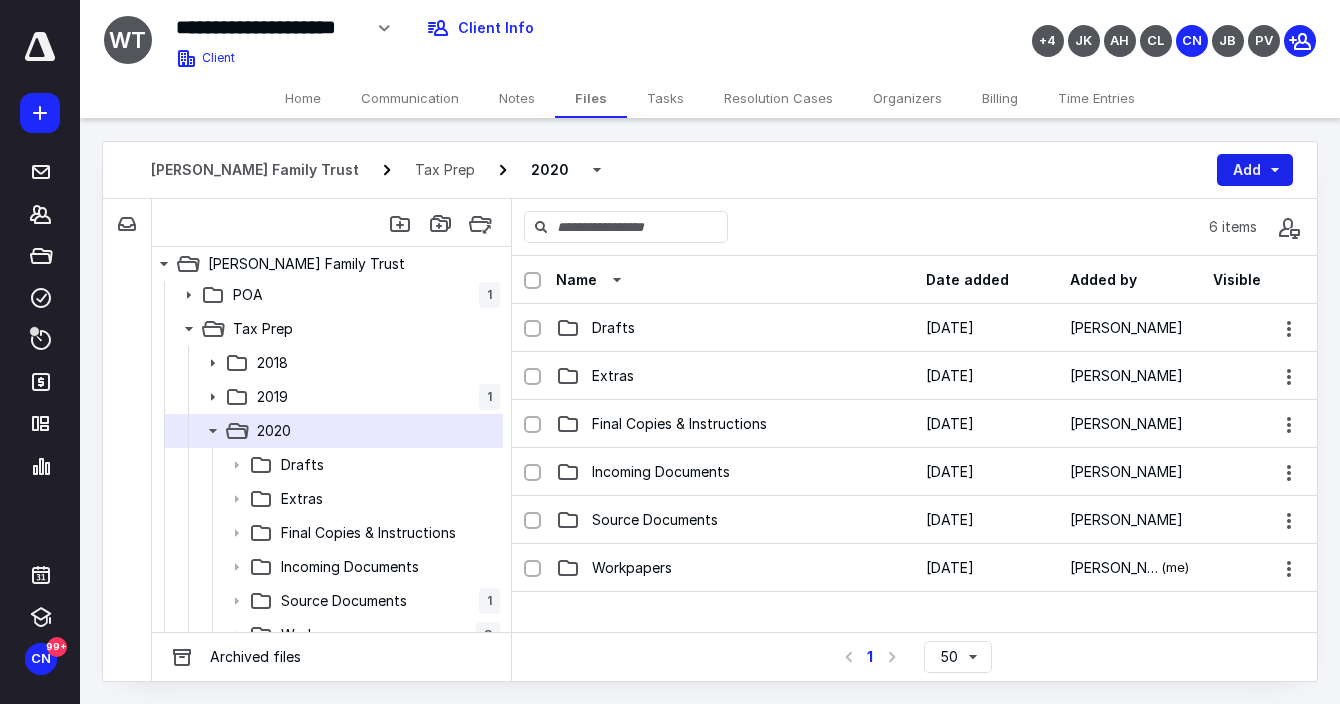 click on "Add" at bounding box center [1255, 170] 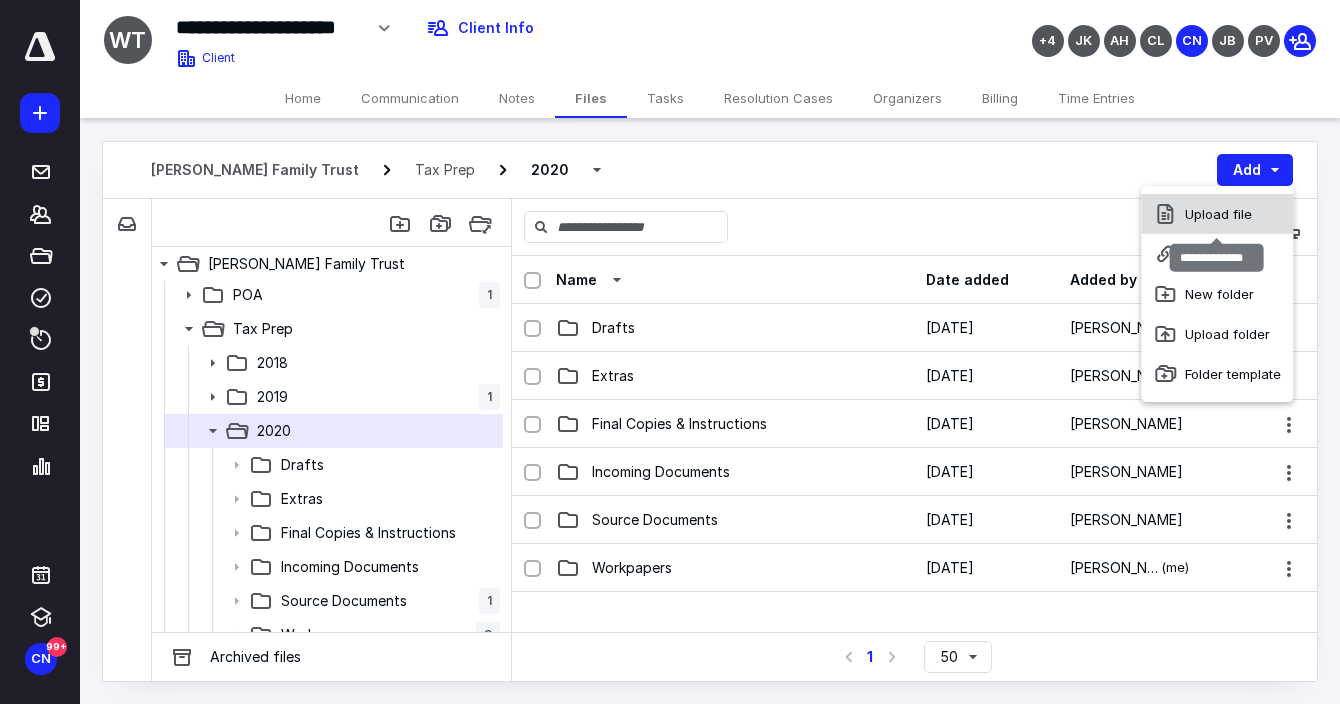 click on "Upload file" at bounding box center (1217, 214) 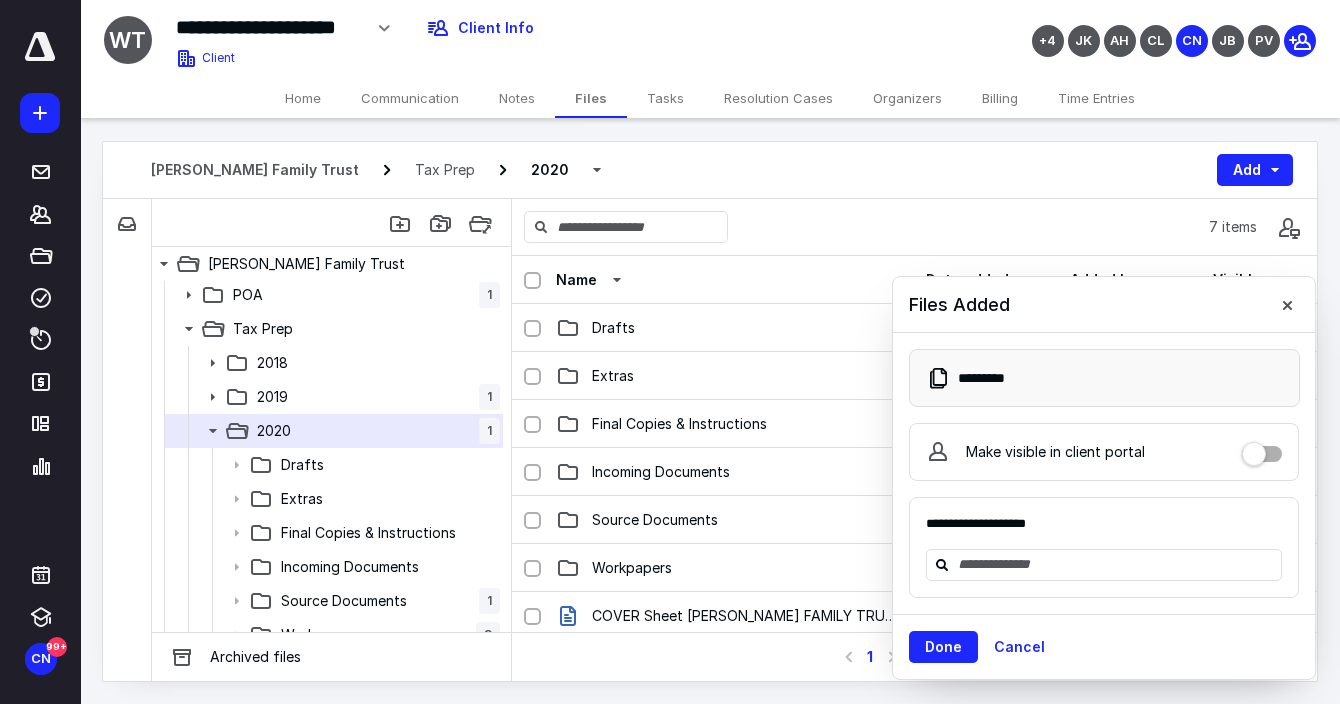 click on "Tasks" at bounding box center (665, 98) 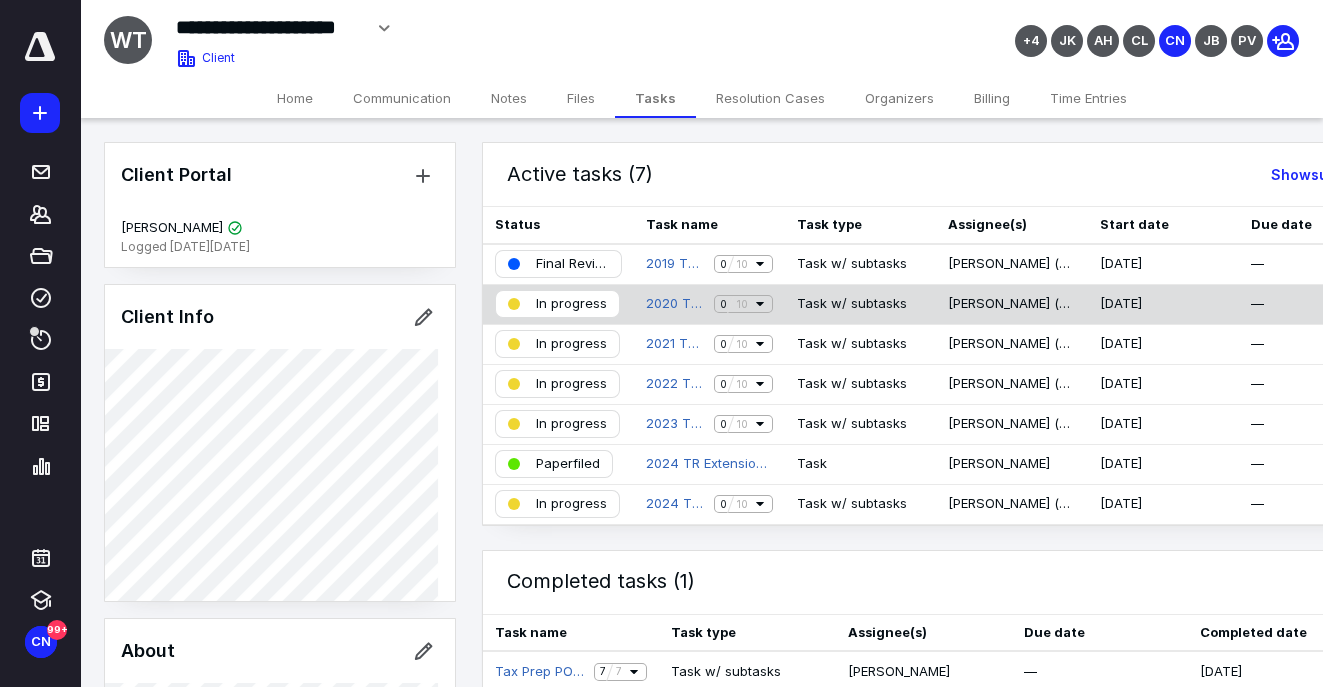 click on "In progress" at bounding box center [571, 304] 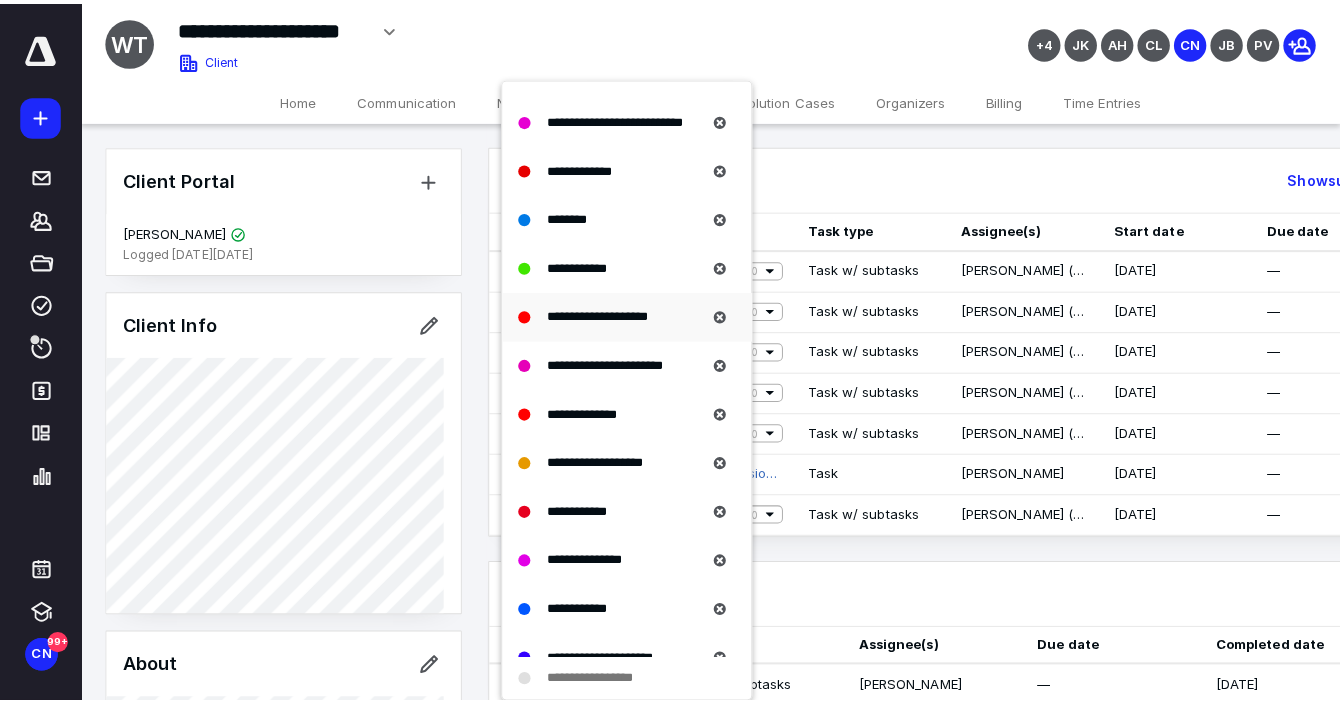 scroll, scrollTop: 888, scrollLeft: 0, axis: vertical 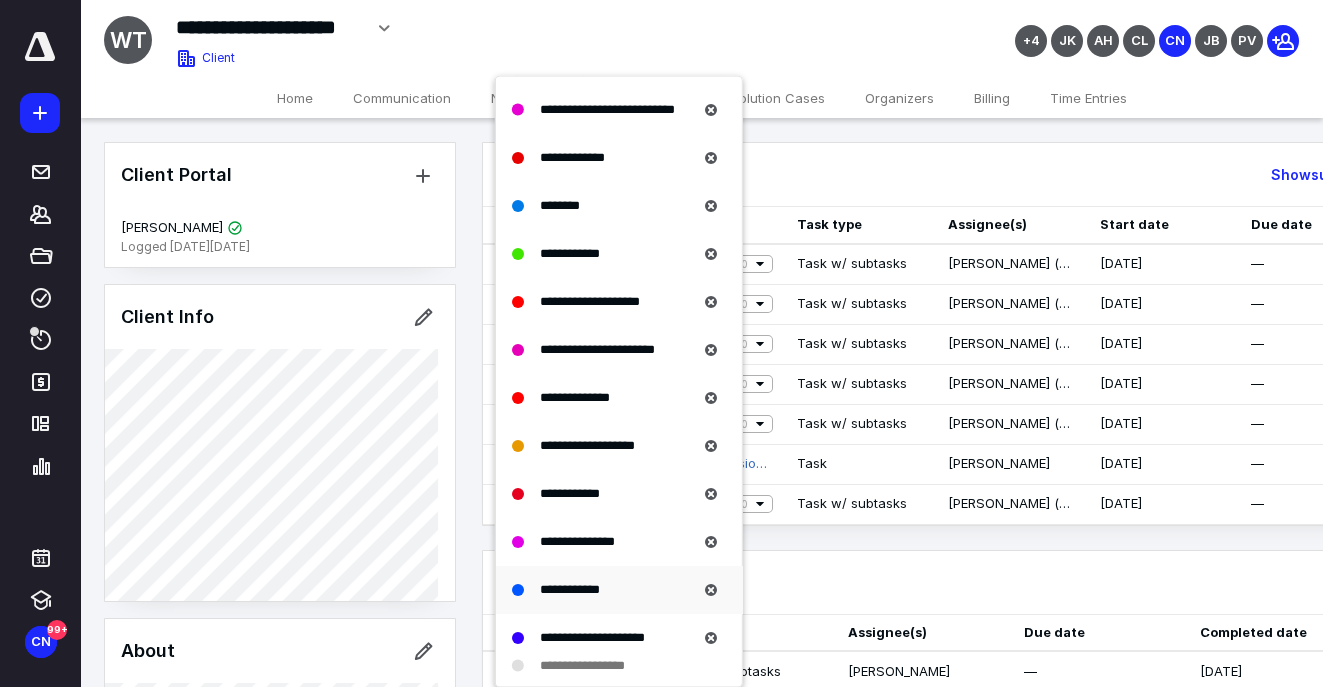 click on "**********" at bounding box center (570, 588) 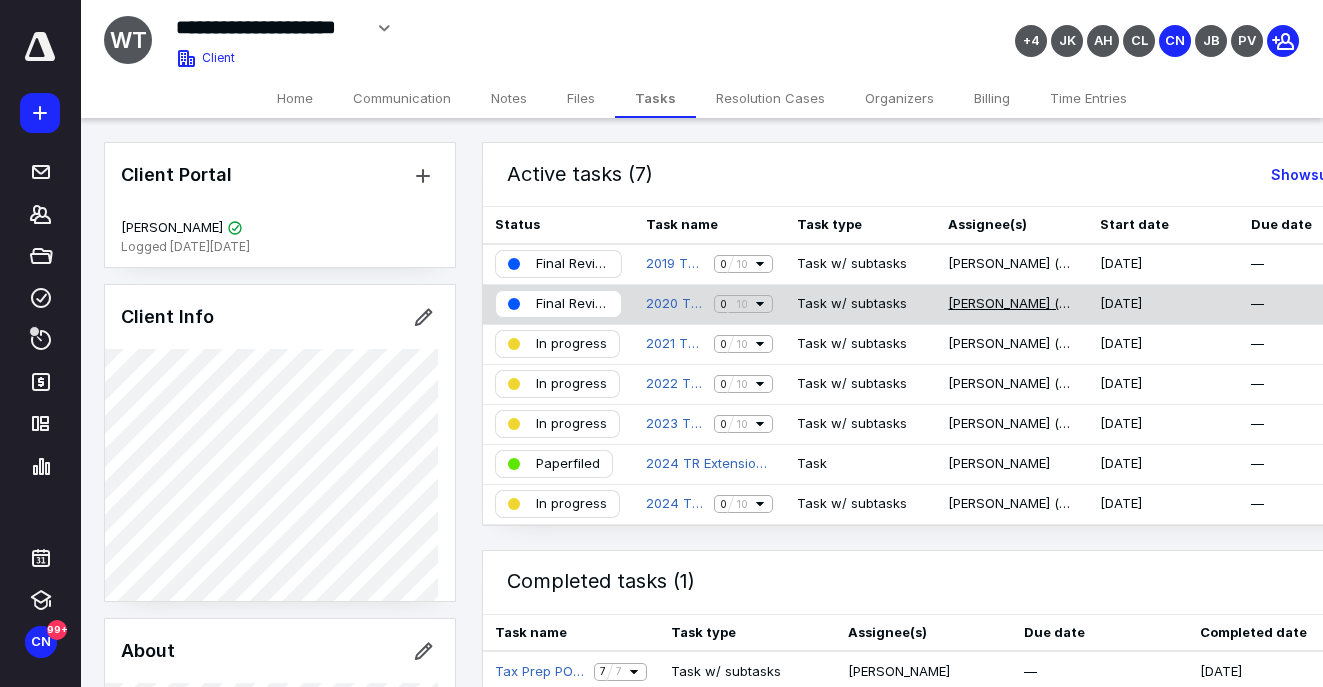 click on "Chioma Nwogu (me)" at bounding box center [1011, 304] 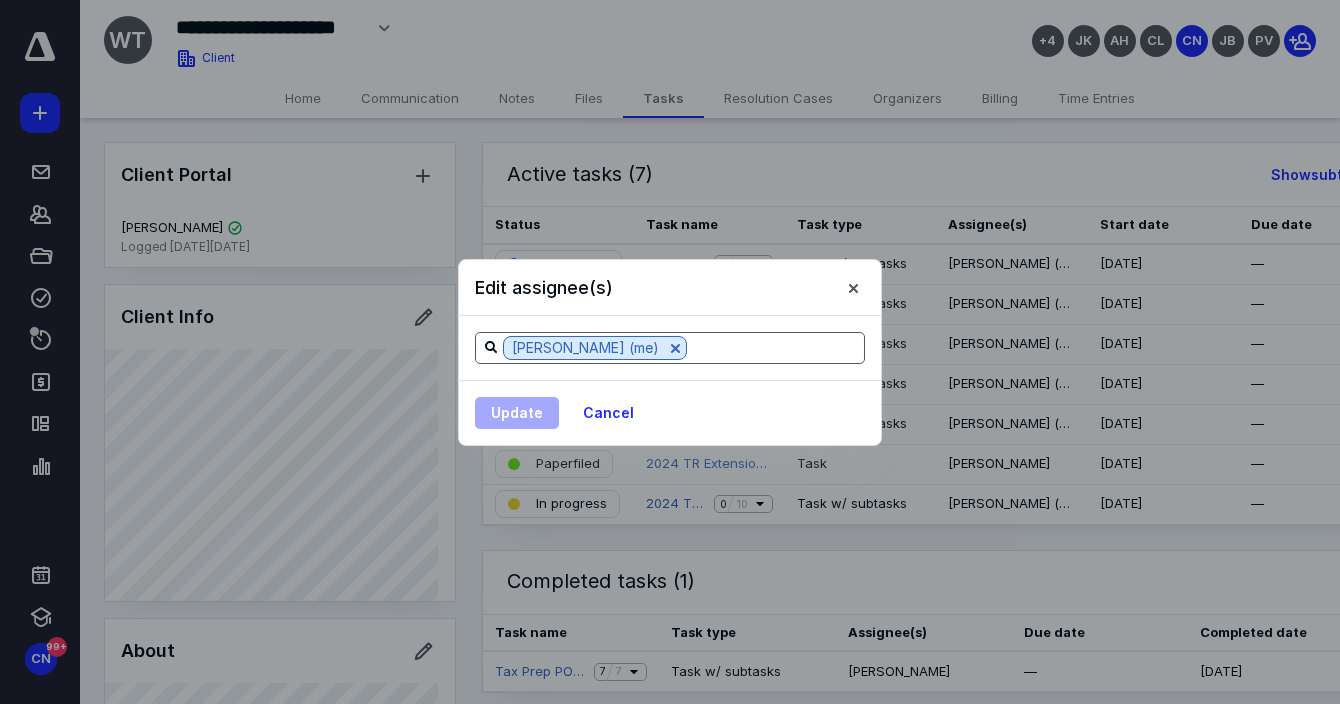 click on "Chioma Nwogu (me)" at bounding box center (670, 348) 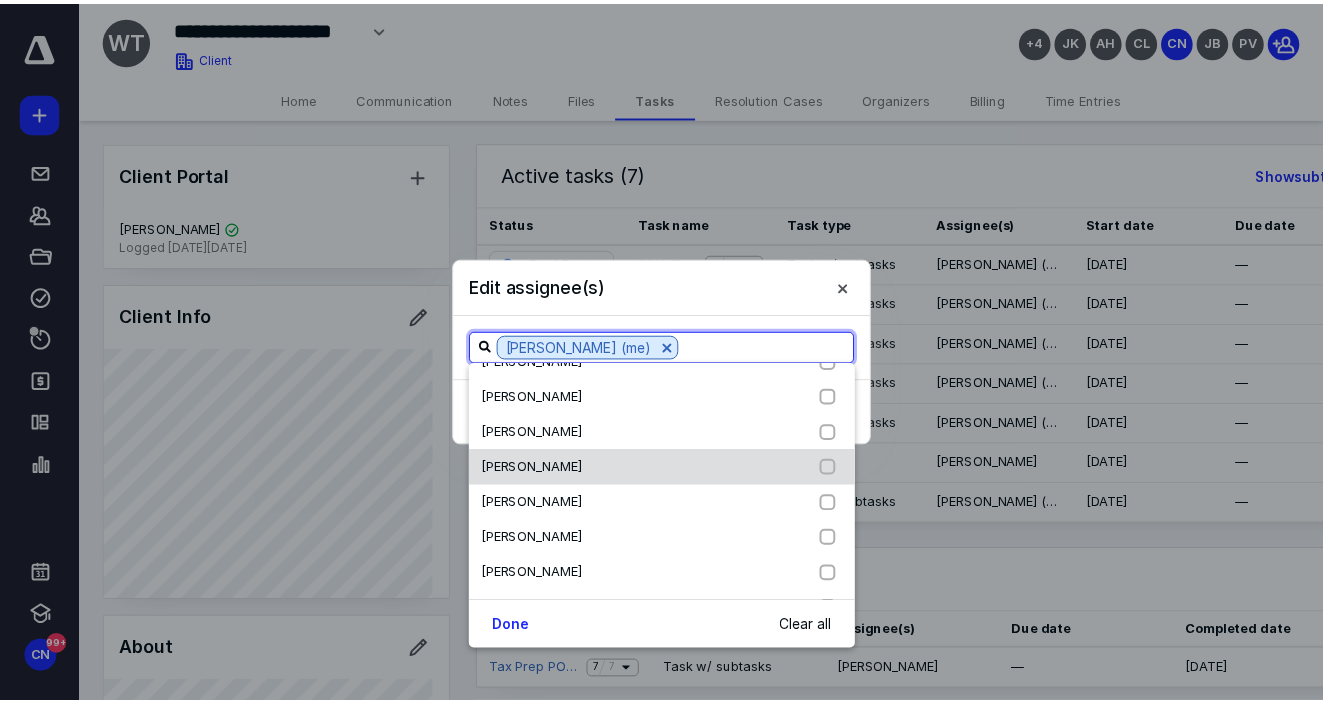 scroll, scrollTop: 666, scrollLeft: 0, axis: vertical 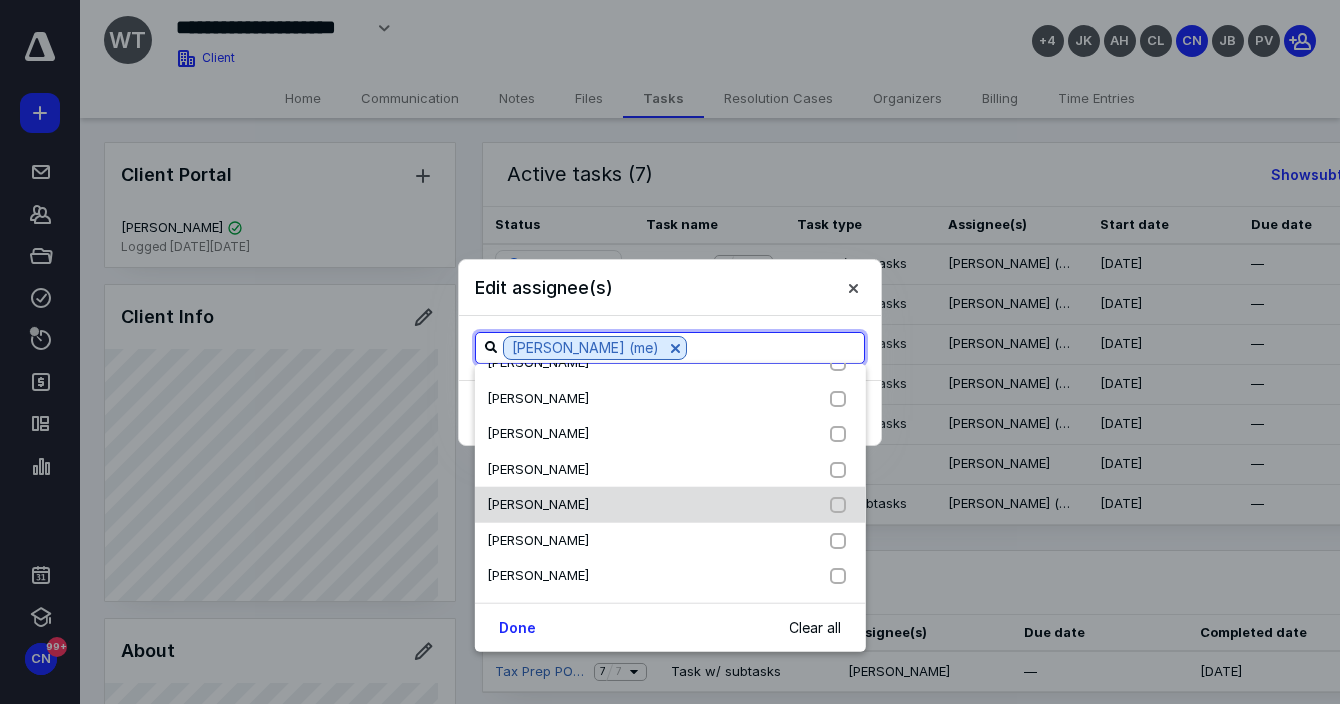 click on "Mark McMaster" at bounding box center (670, 504) 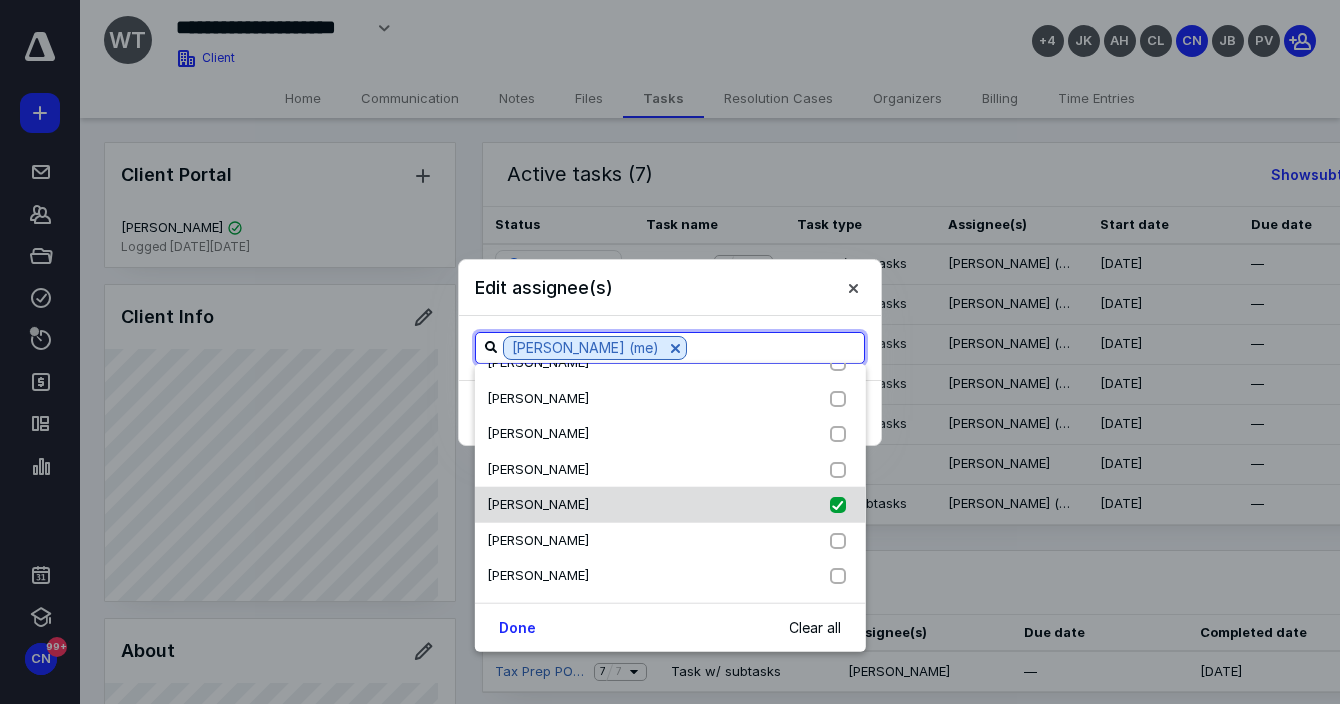 checkbox on "true" 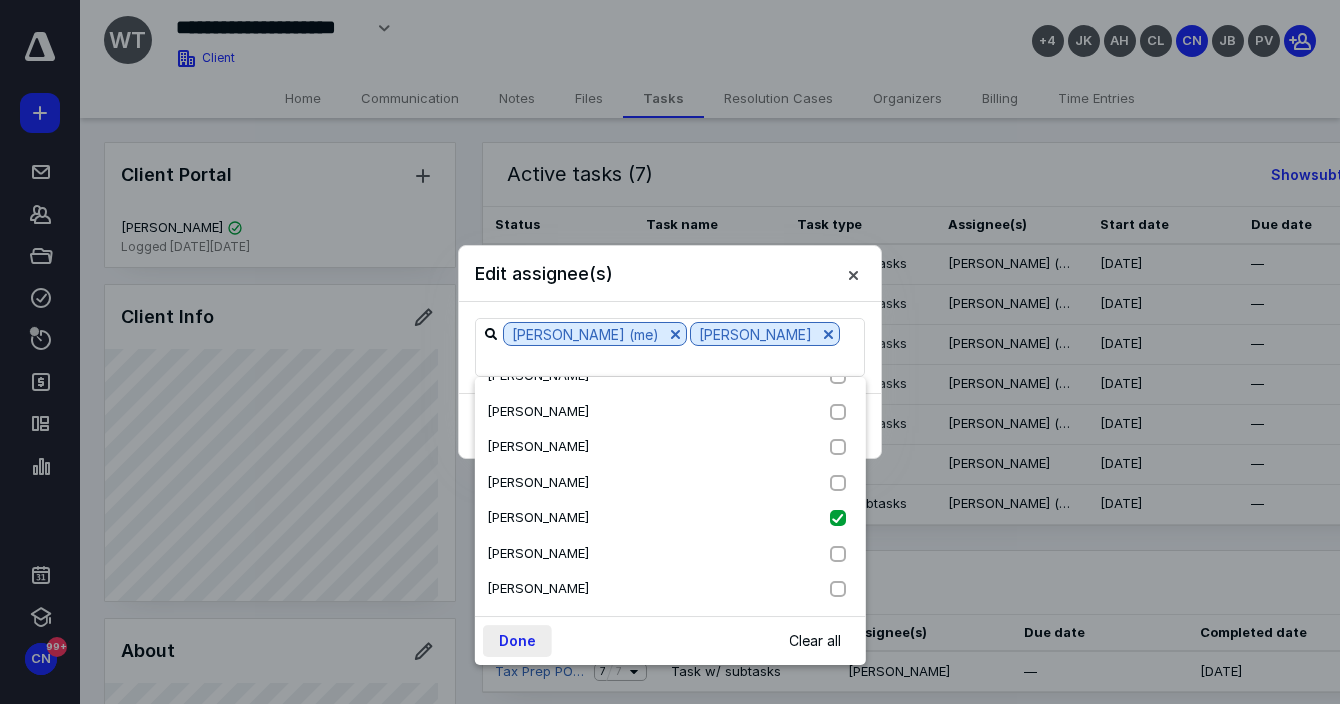 click on "Done" at bounding box center (517, 641) 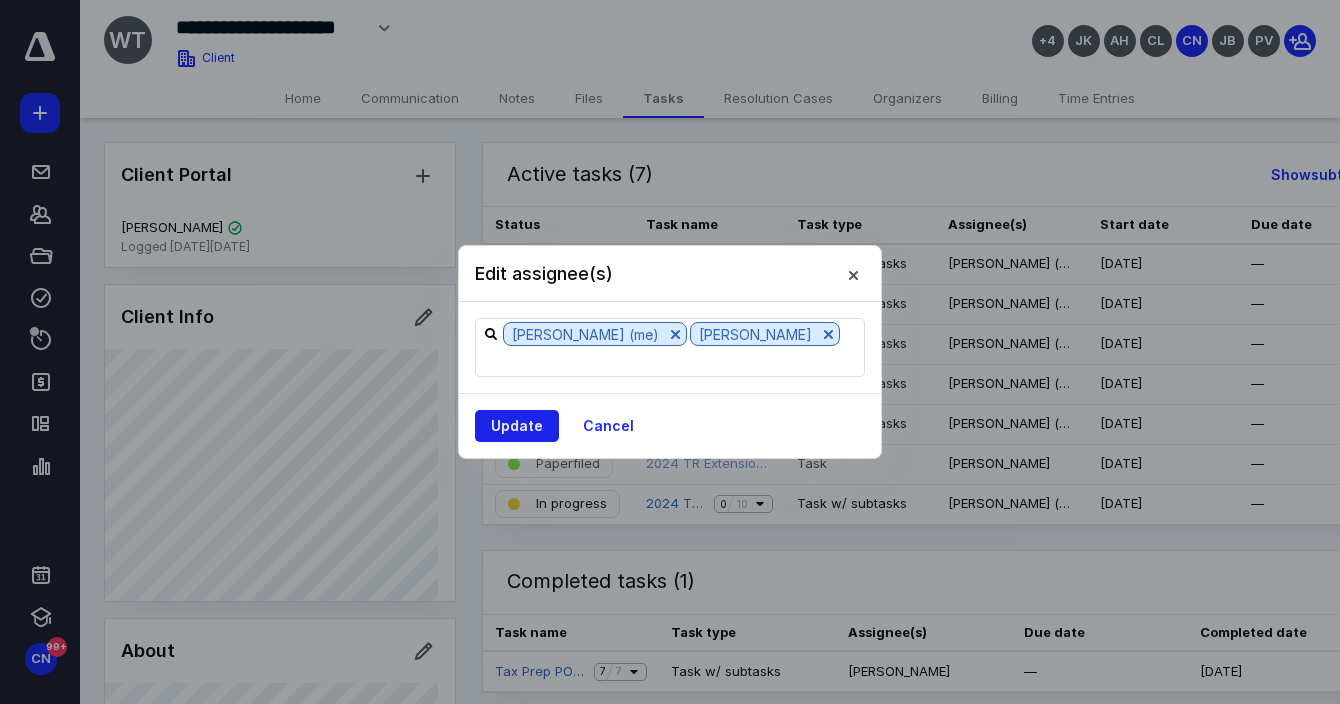 click on "Update" at bounding box center (517, 426) 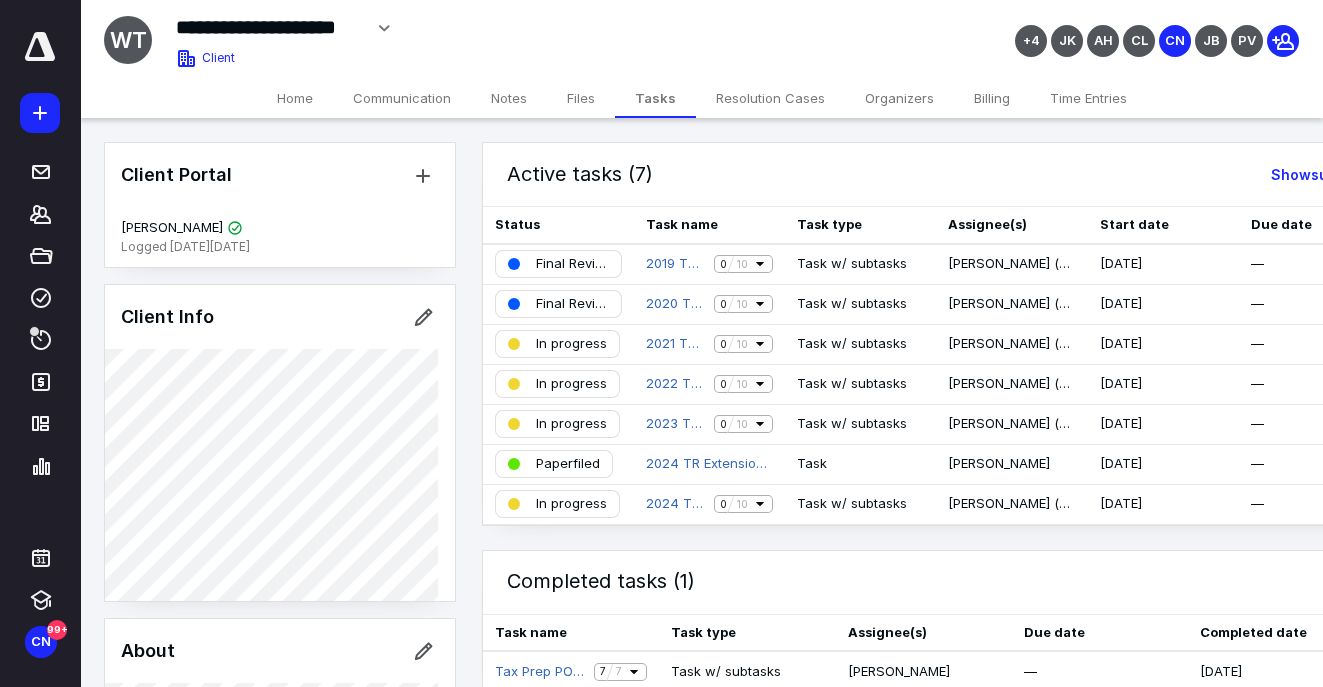 click on "Time Entries" at bounding box center (1088, 98) 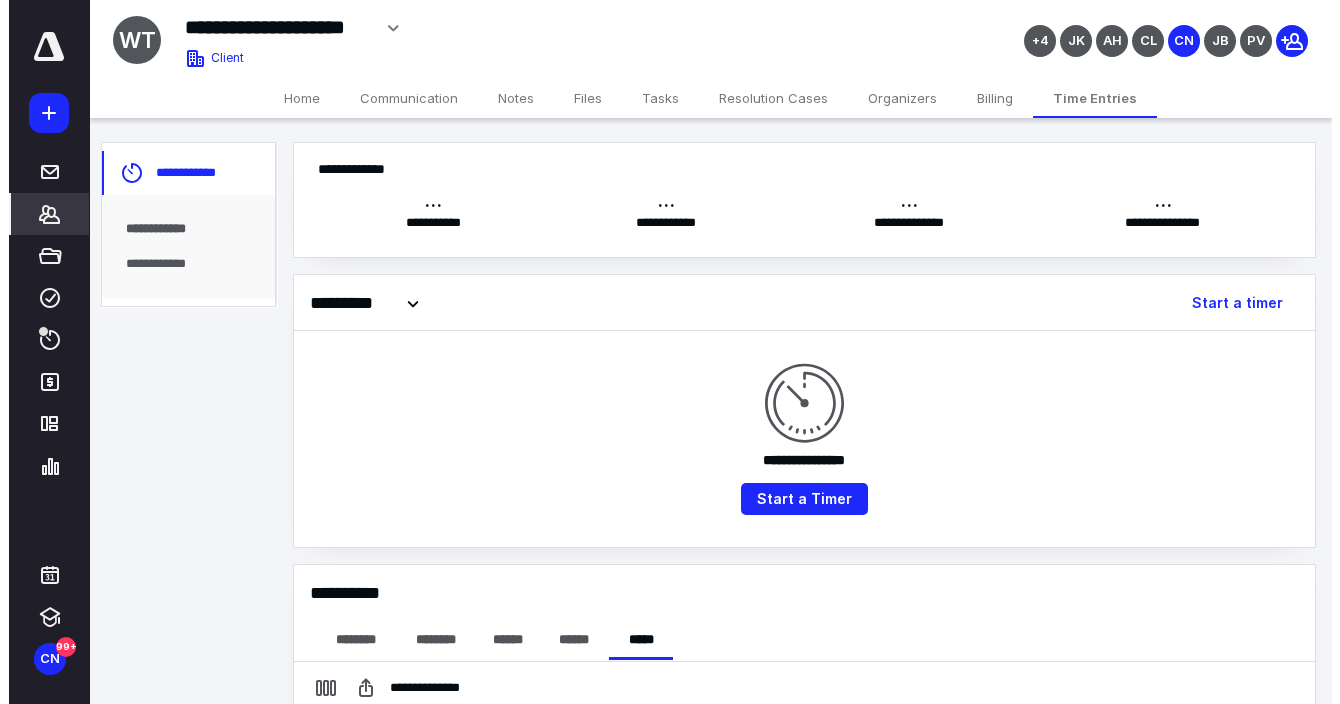scroll, scrollTop: 0, scrollLeft: 0, axis: both 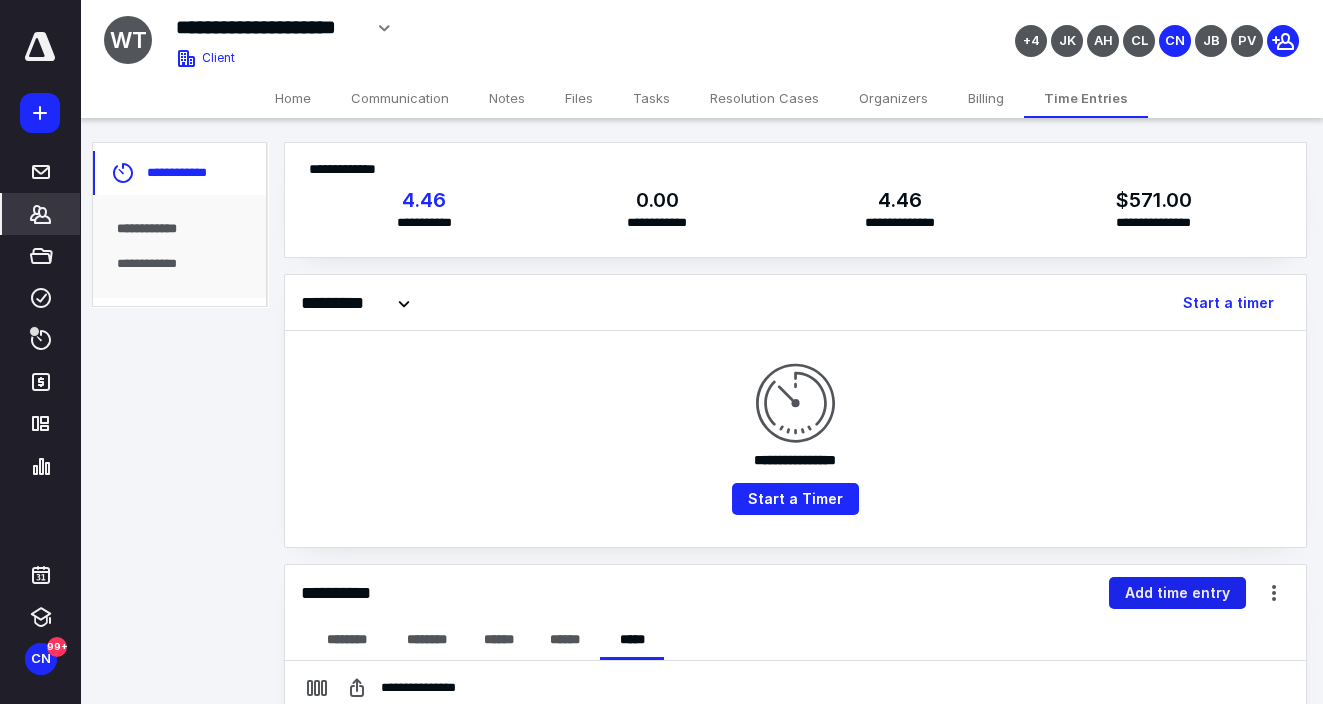 click on "Add time entry" at bounding box center [1177, 593] 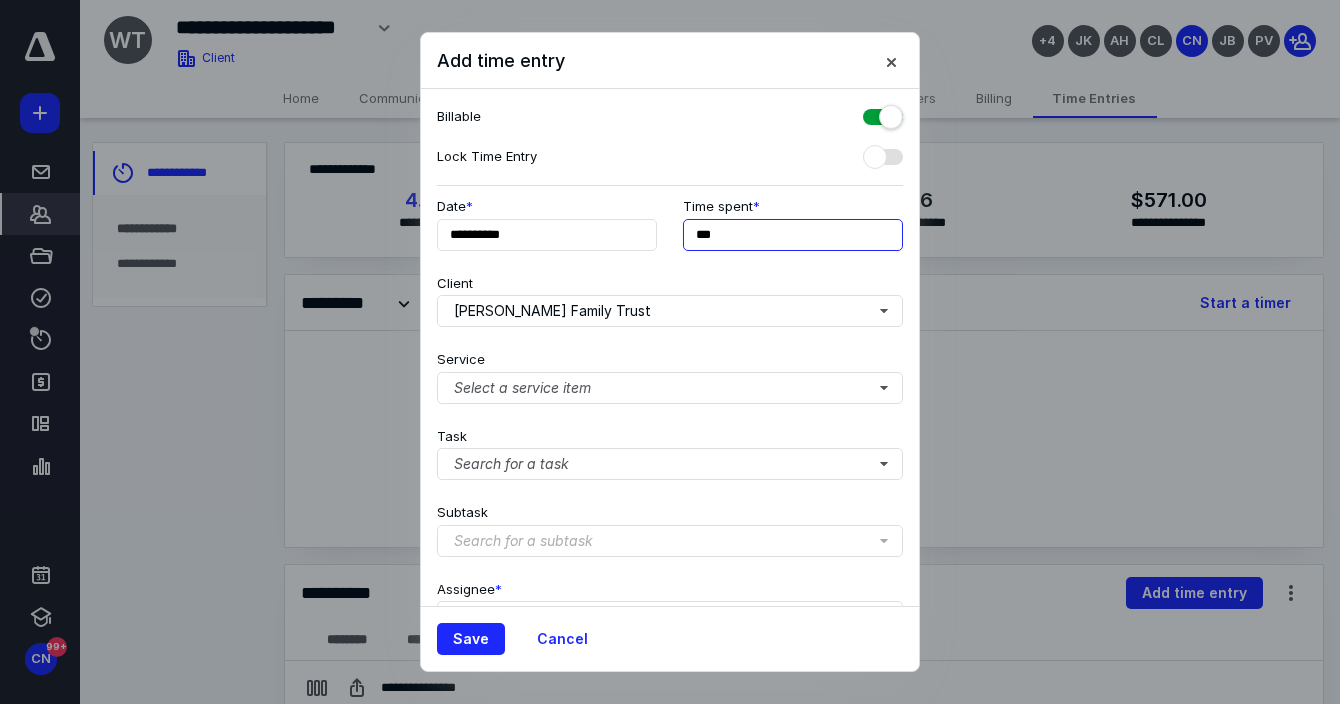 click on "***" at bounding box center [793, 235] 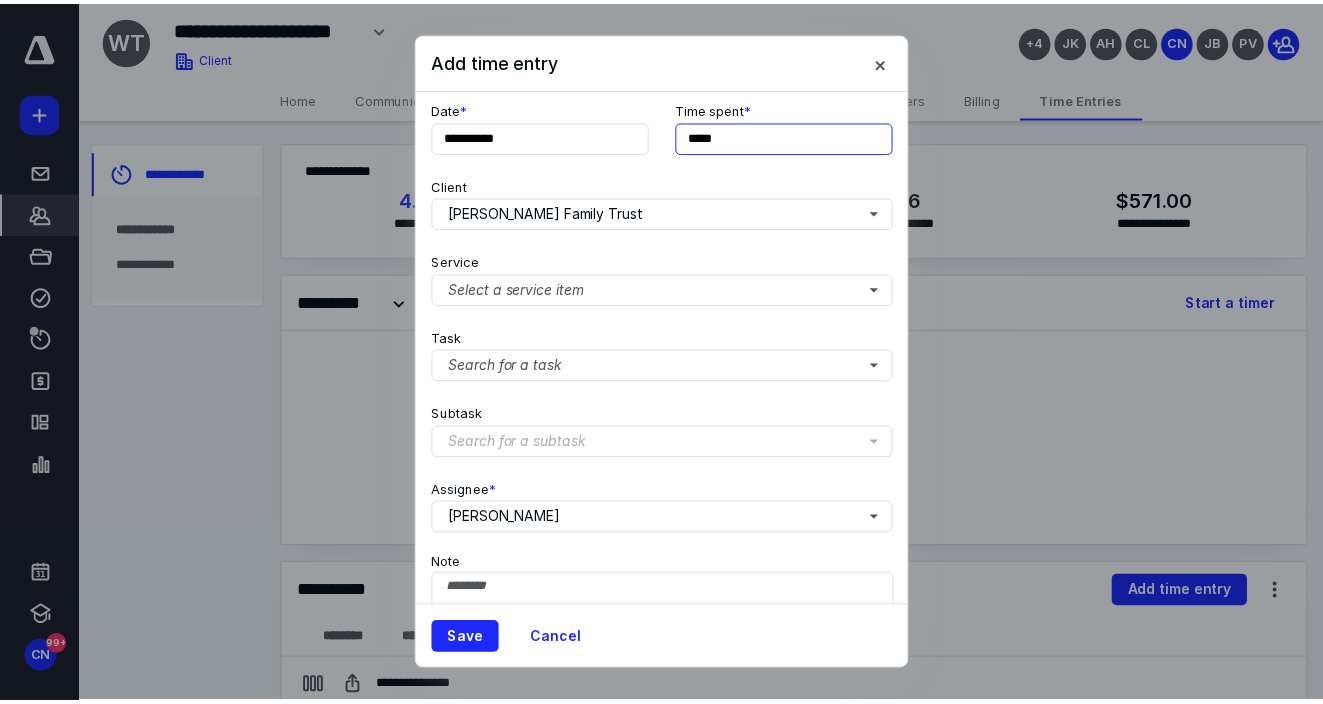 scroll, scrollTop: 198, scrollLeft: 0, axis: vertical 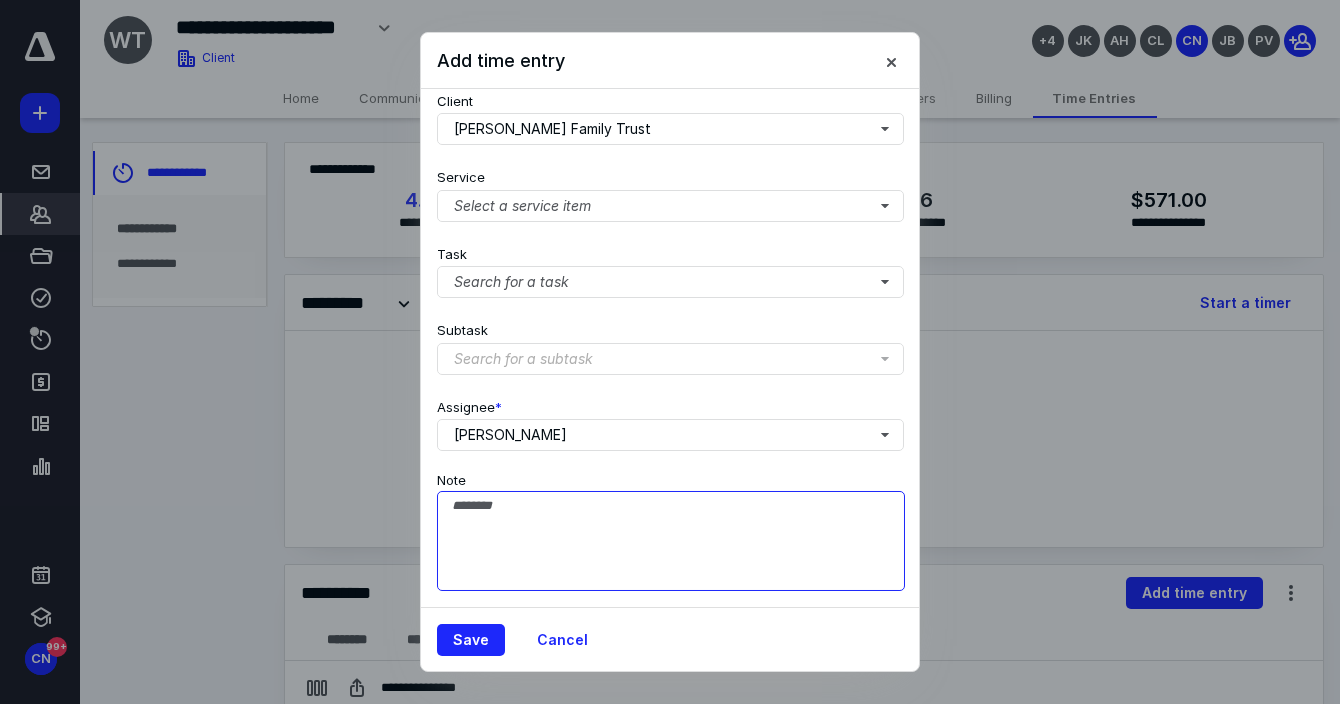 type on "******" 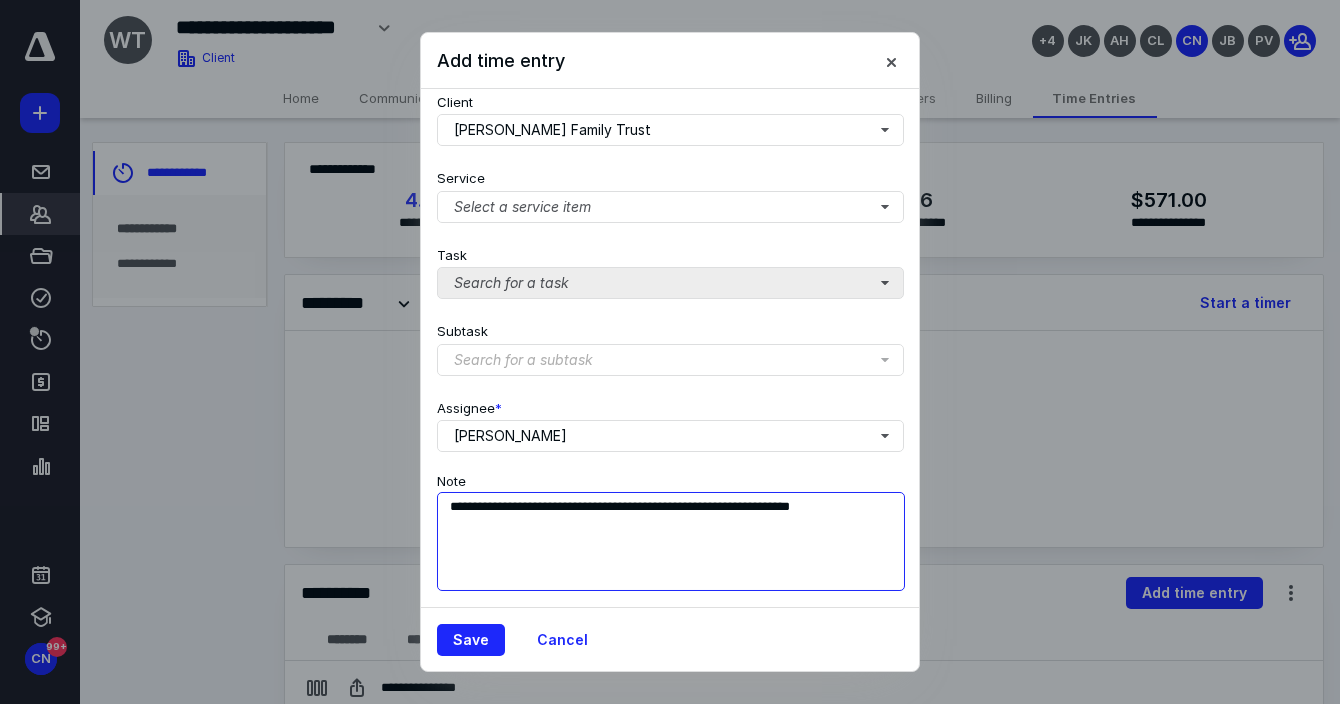 type on "**********" 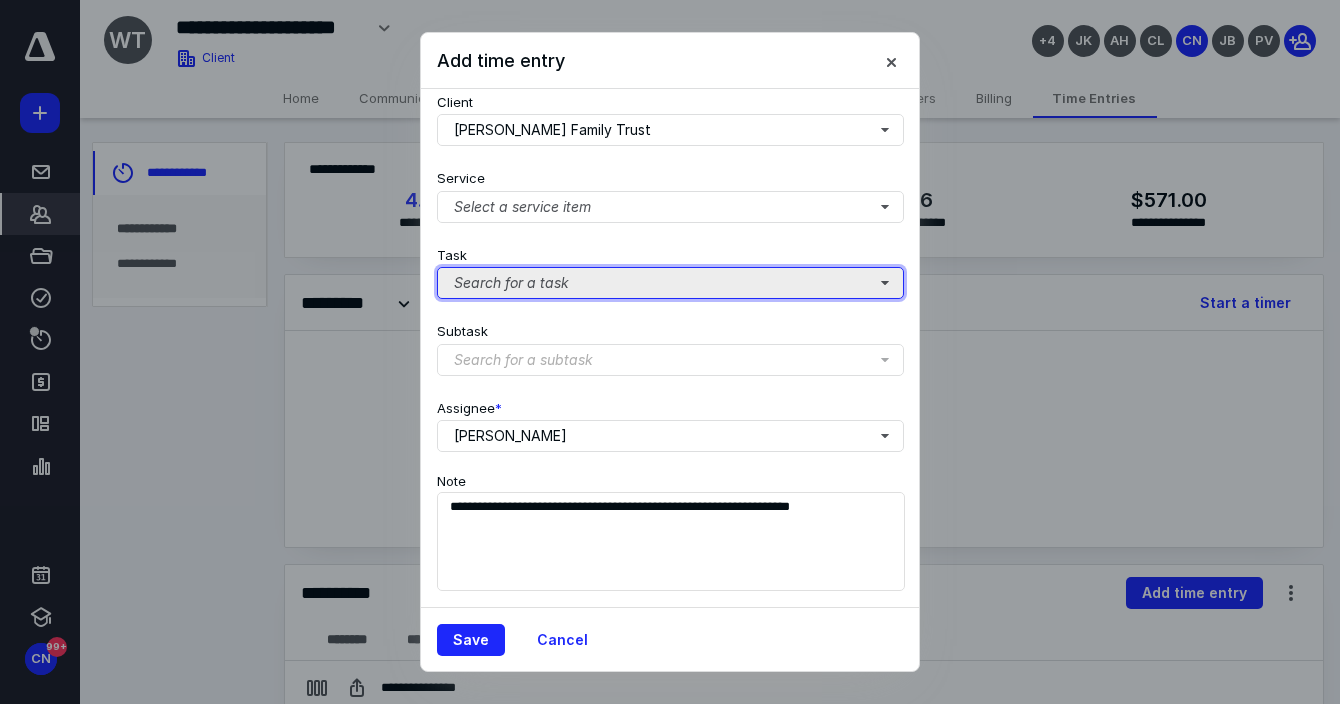 click on "Search for a task" at bounding box center [670, 283] 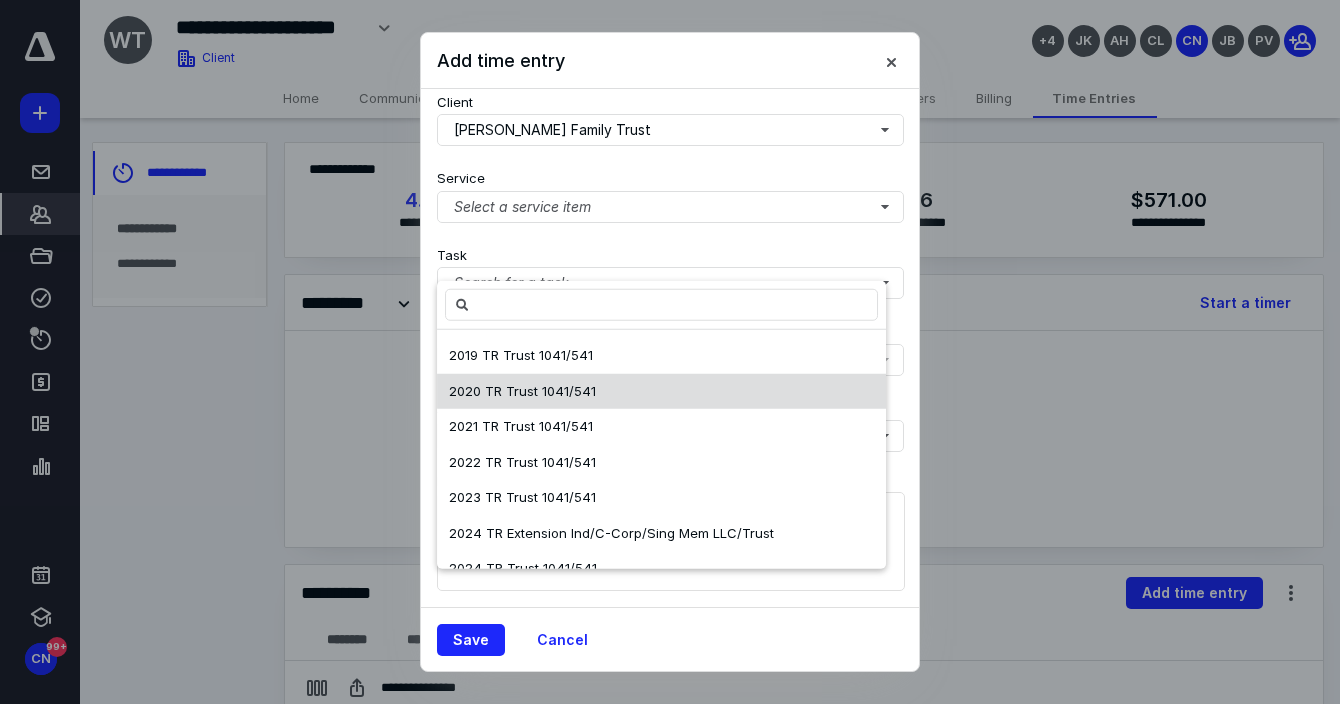 click on "2020 TR Trust 1041/541" at bounding box center (522, 390) 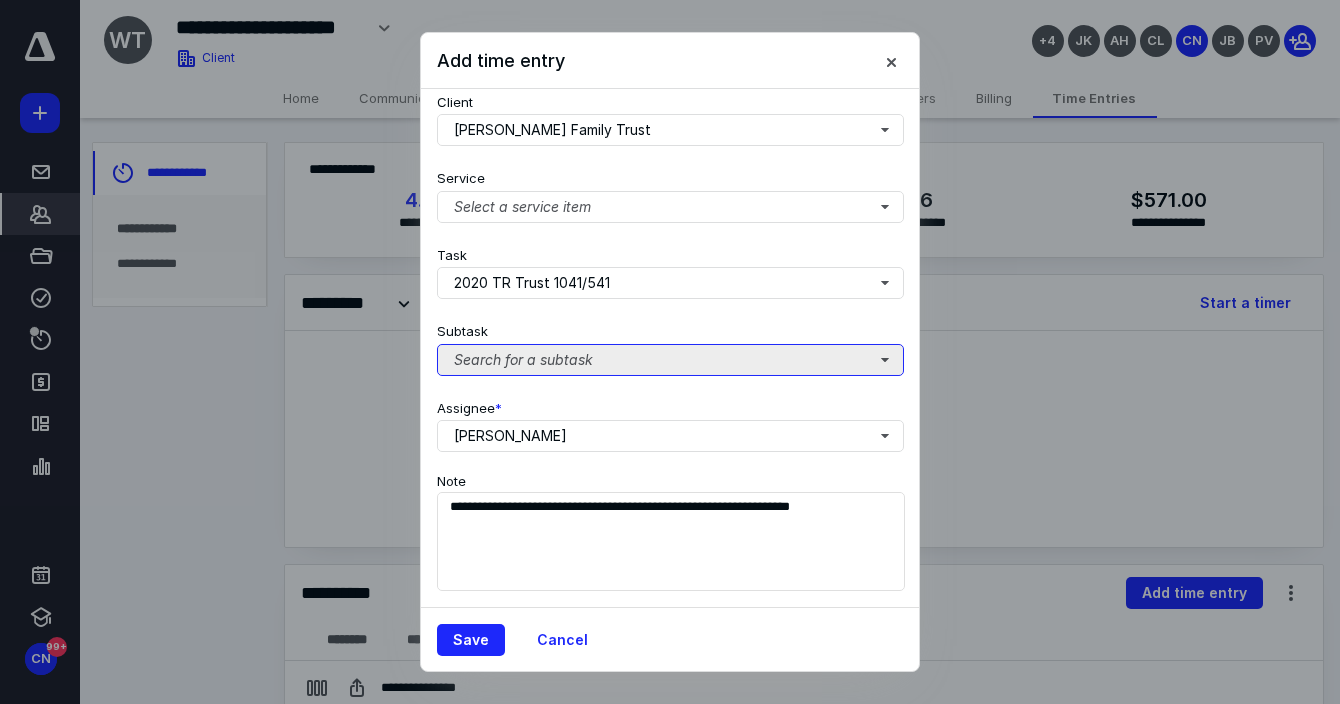 click on "Search for a subtask" at bounding box center (670, 360) 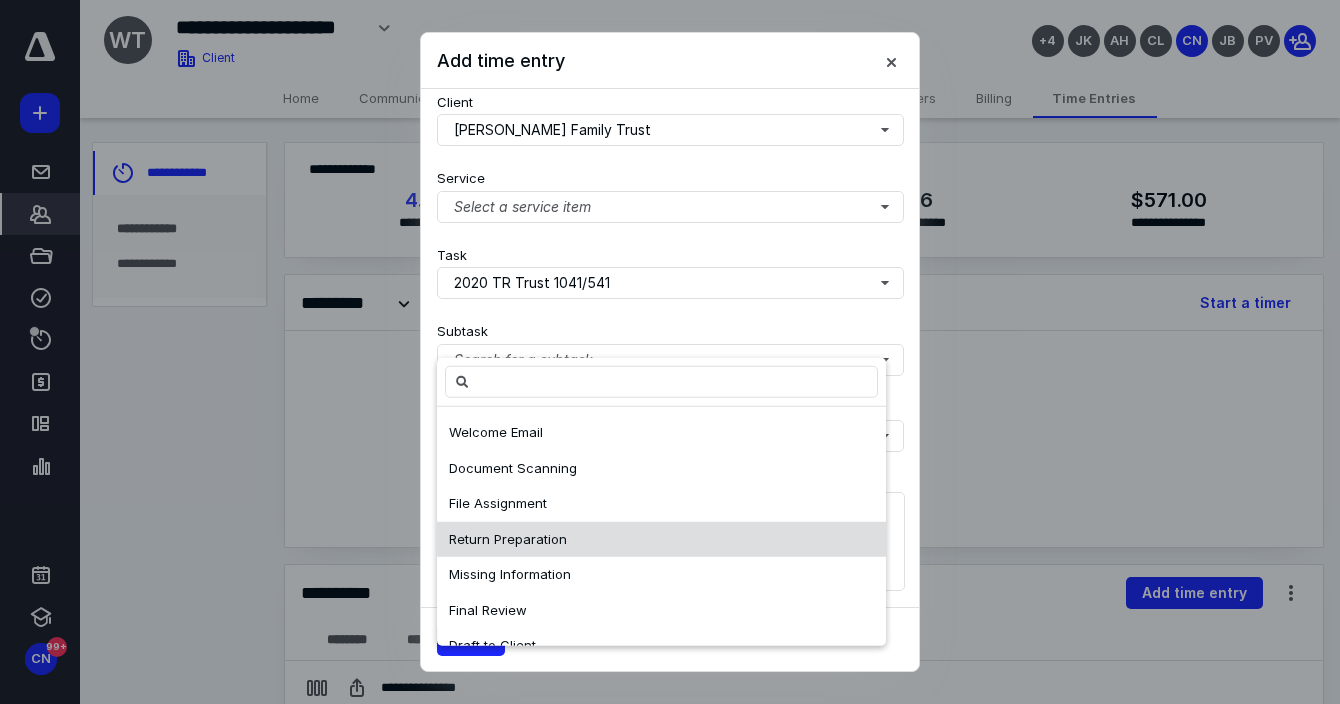 click on "Return Preparation" at bounding box center (508, 538) 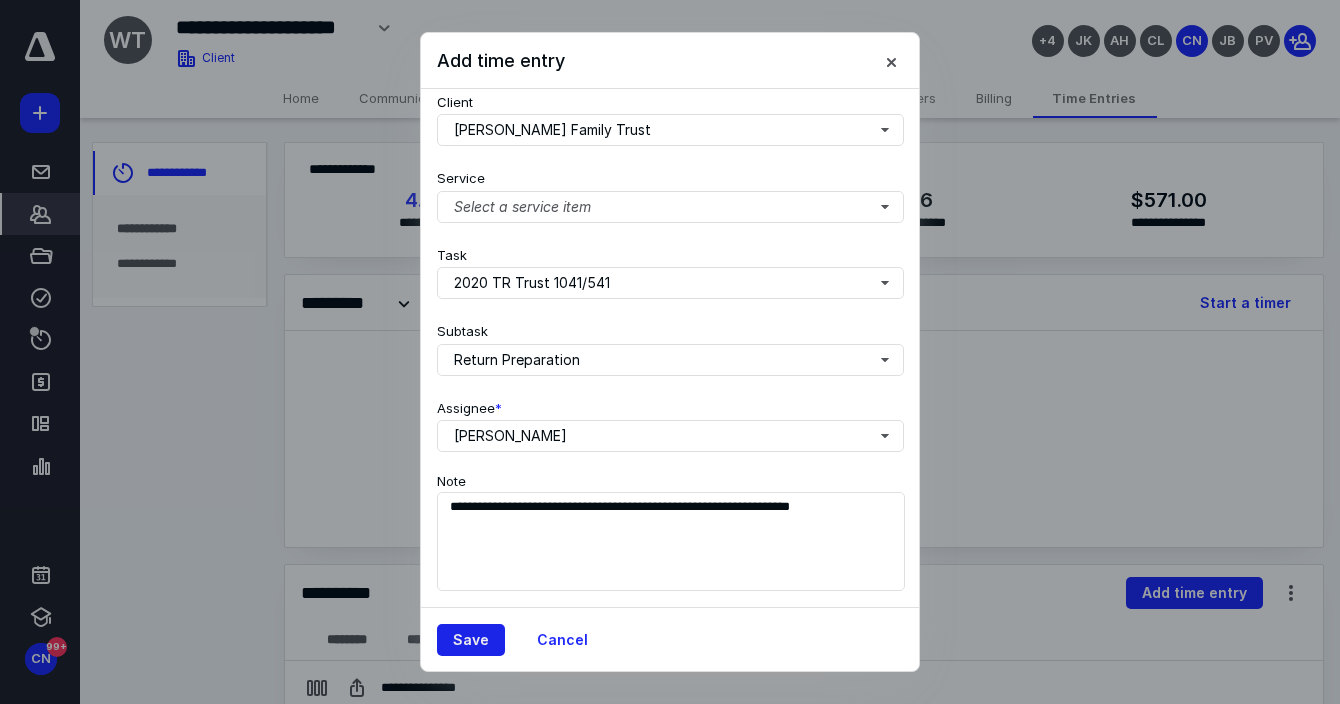 click on "Save" at bounding box center (471, 640) 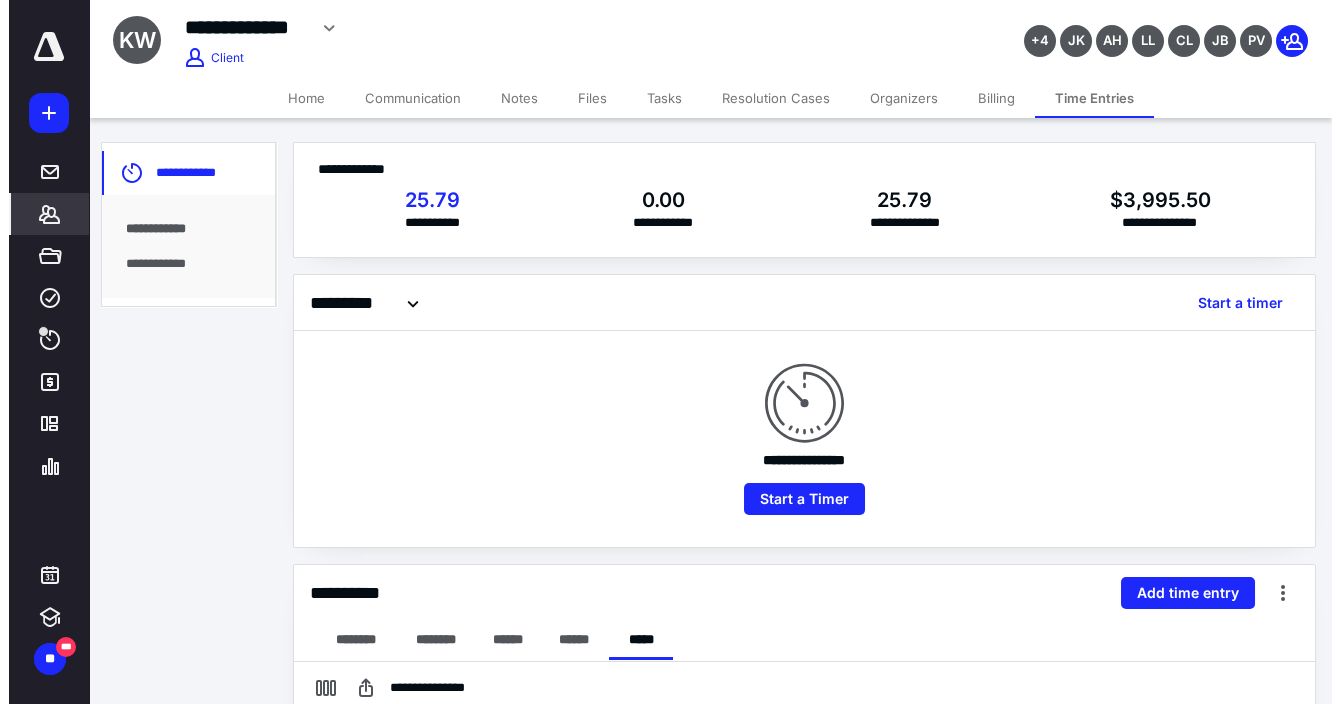 scroll, scrollTop: 0, scrollLeft: 0, axis: both 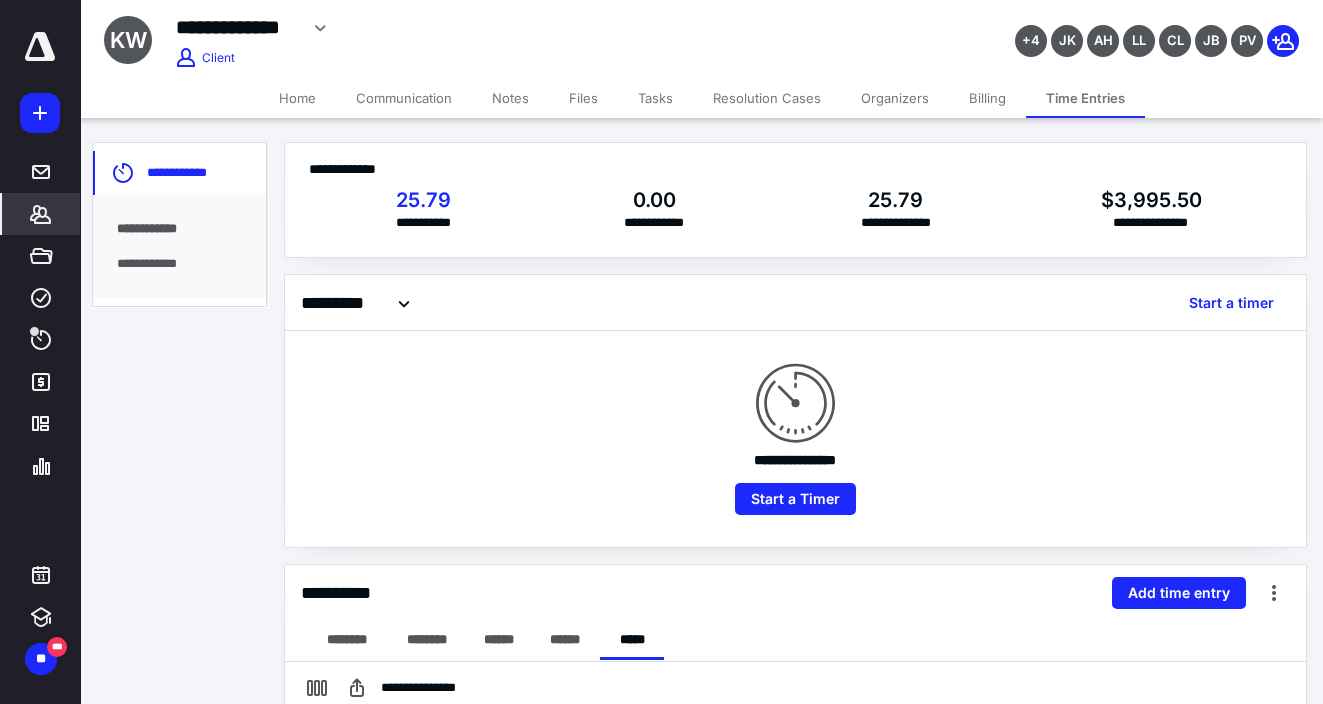 click on "Files" at bounding box center (583, 98) 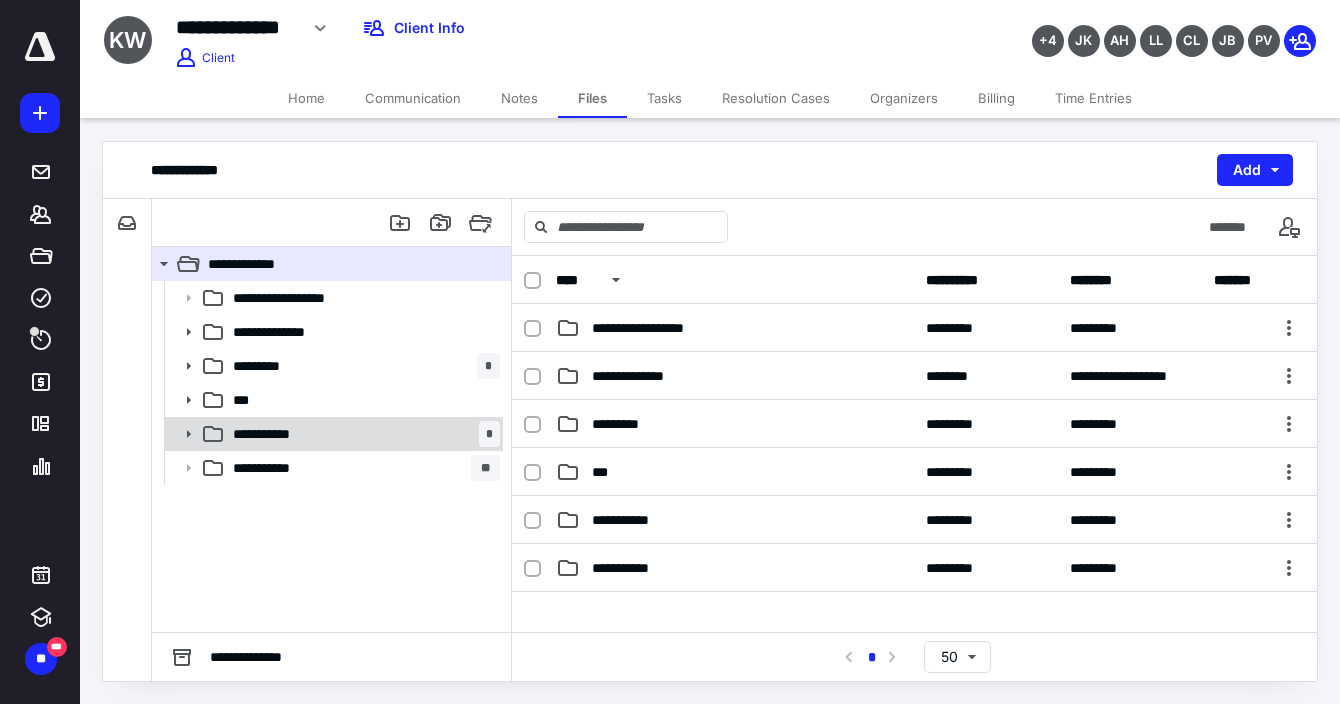 click on "**********" at bounding box center [272, 434] 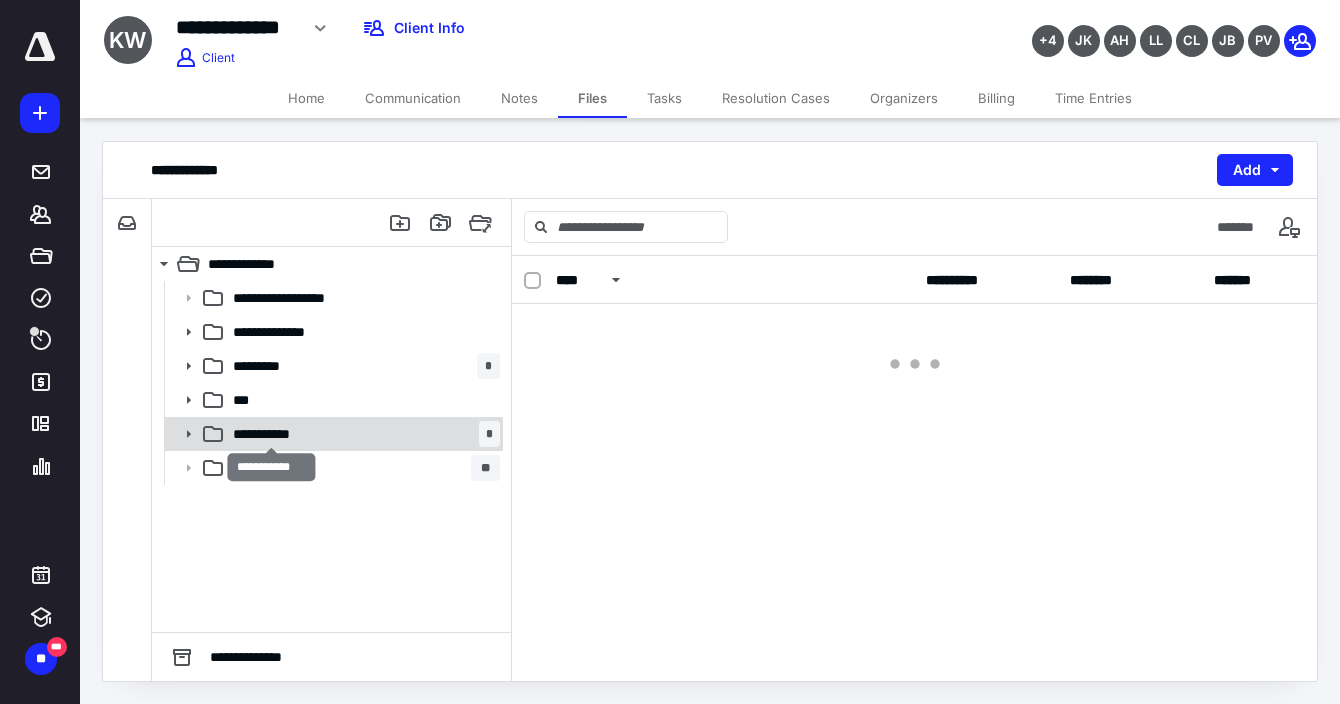 click on "**********" at bounding box center [272, 434] 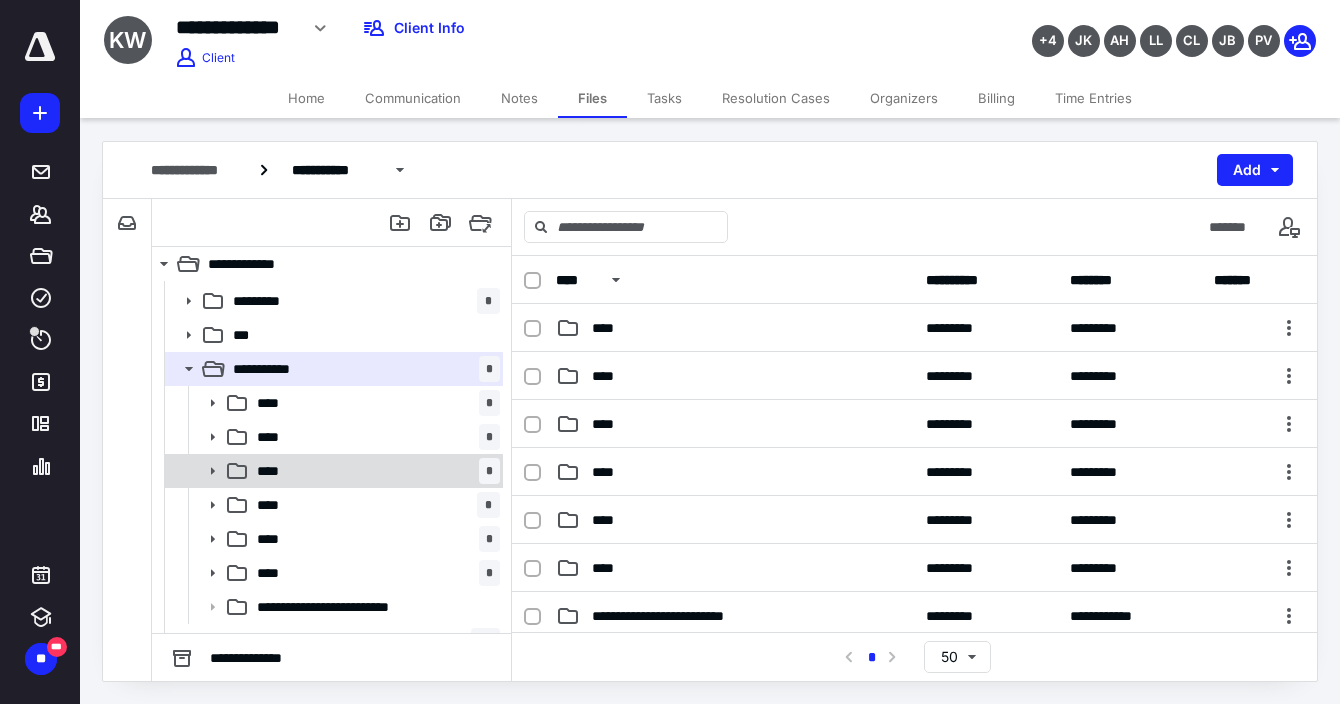 scroll, scrollTop: 90, scrollLeft: 0, axis: vertical 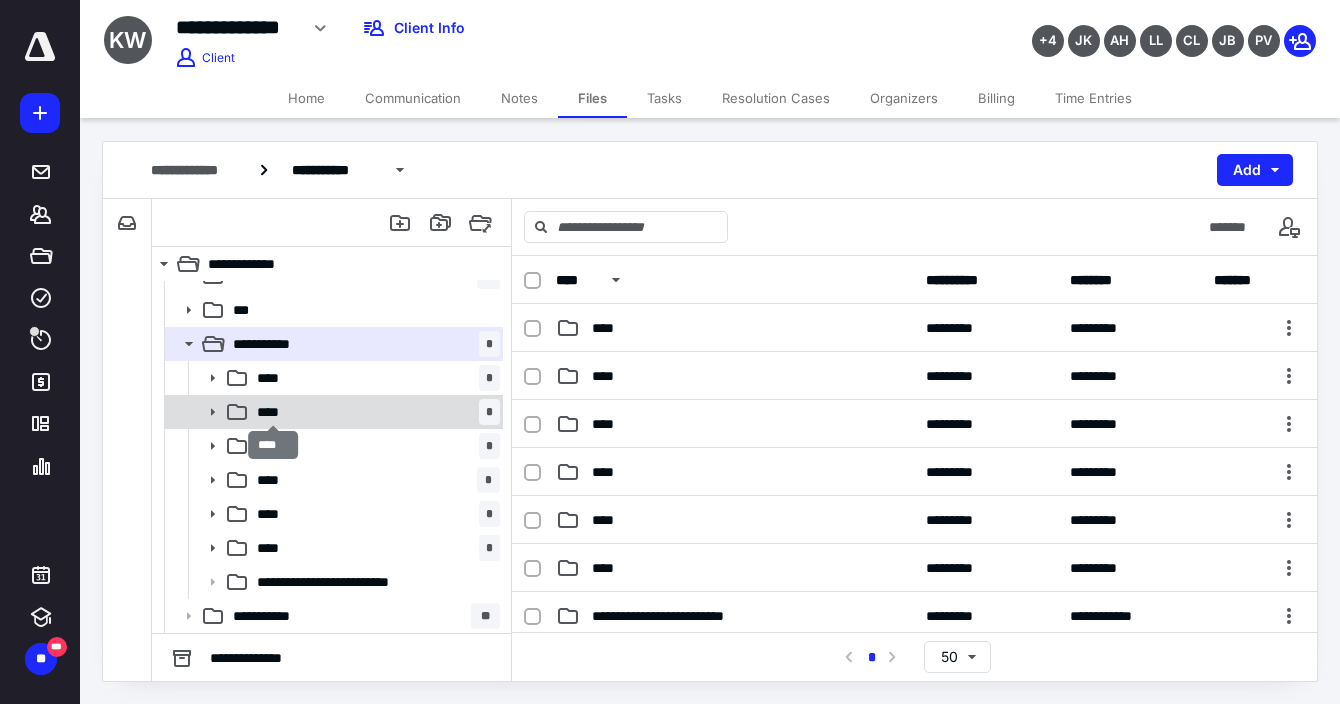 click on "****" at bounding box center [274, 412] 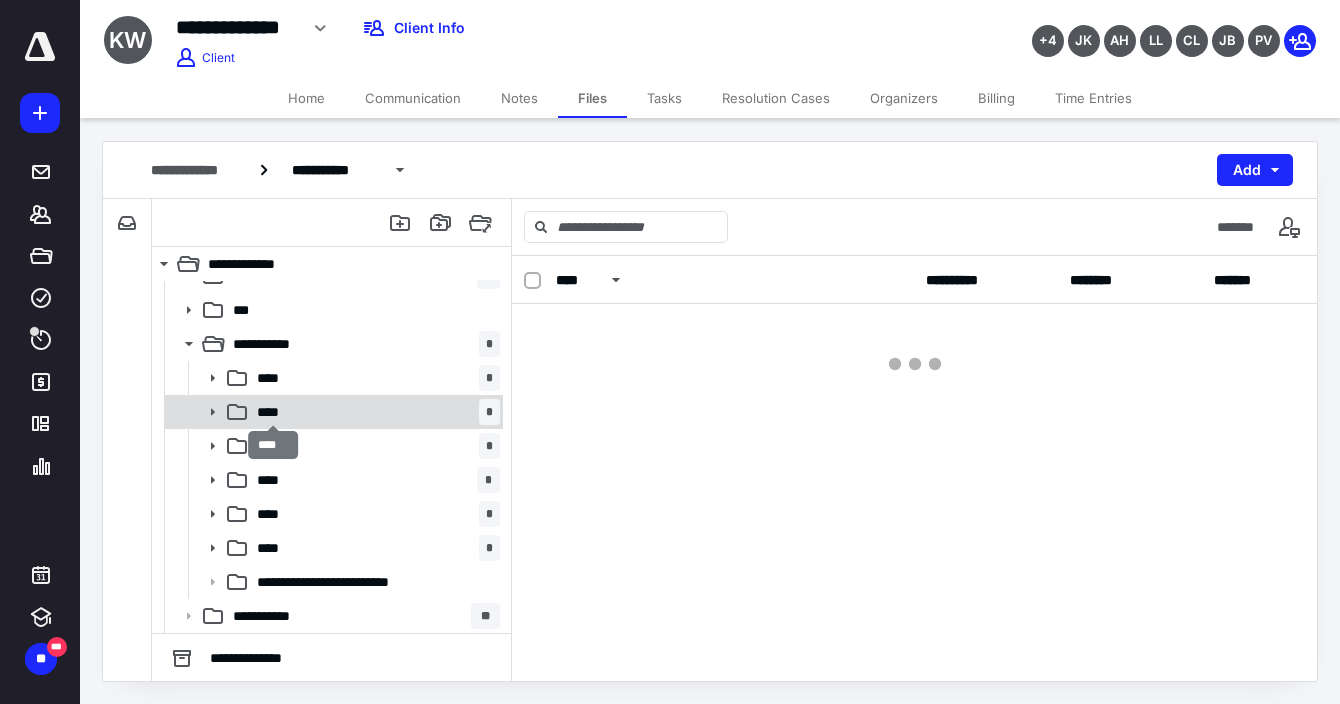click on "****" at bounding box center [274, 412] 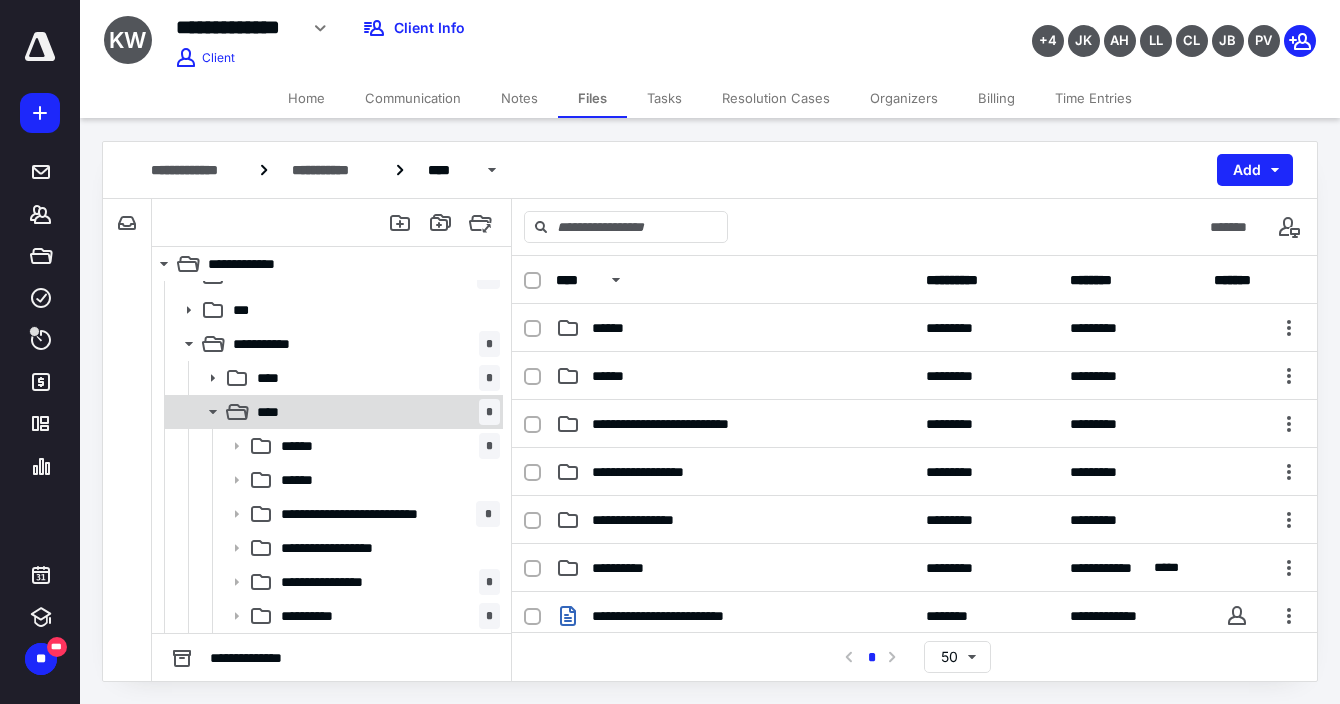 scroll, scrollTop: 201, scrollLeft: 0, axis: vertical 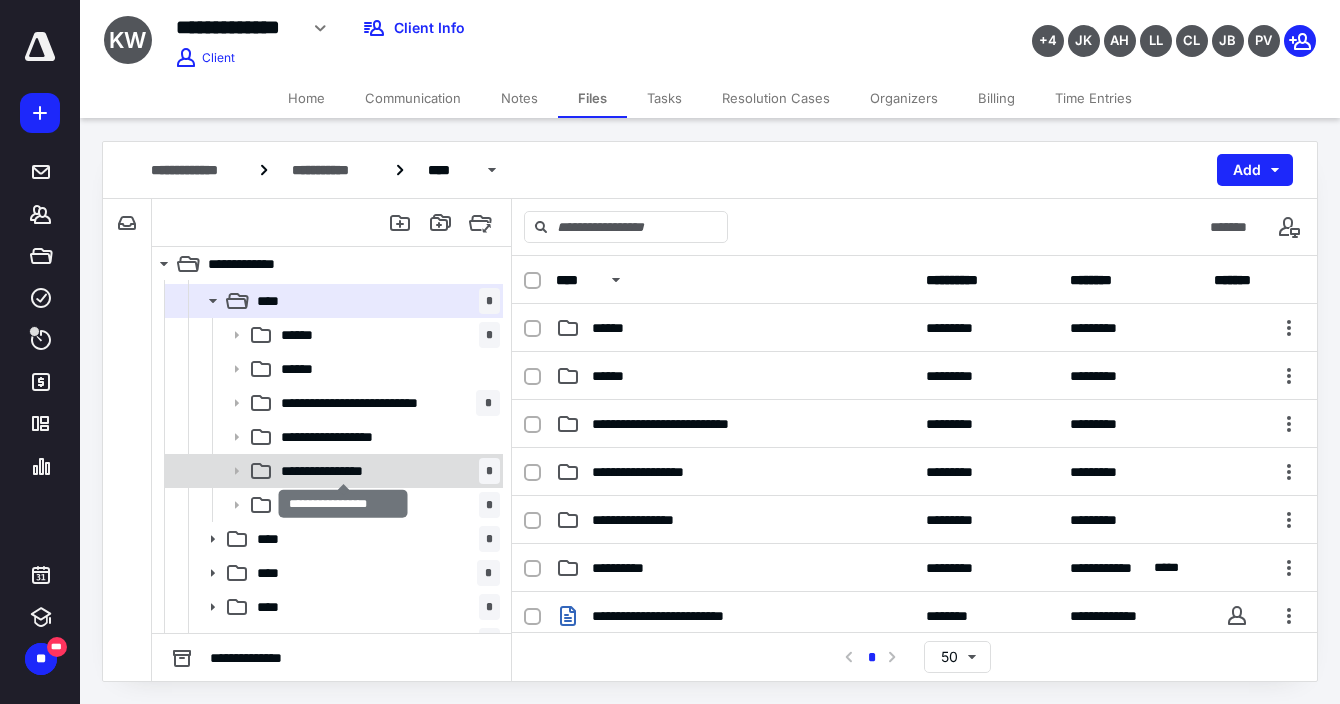 click on "**********" at bounding box center (344, 471) 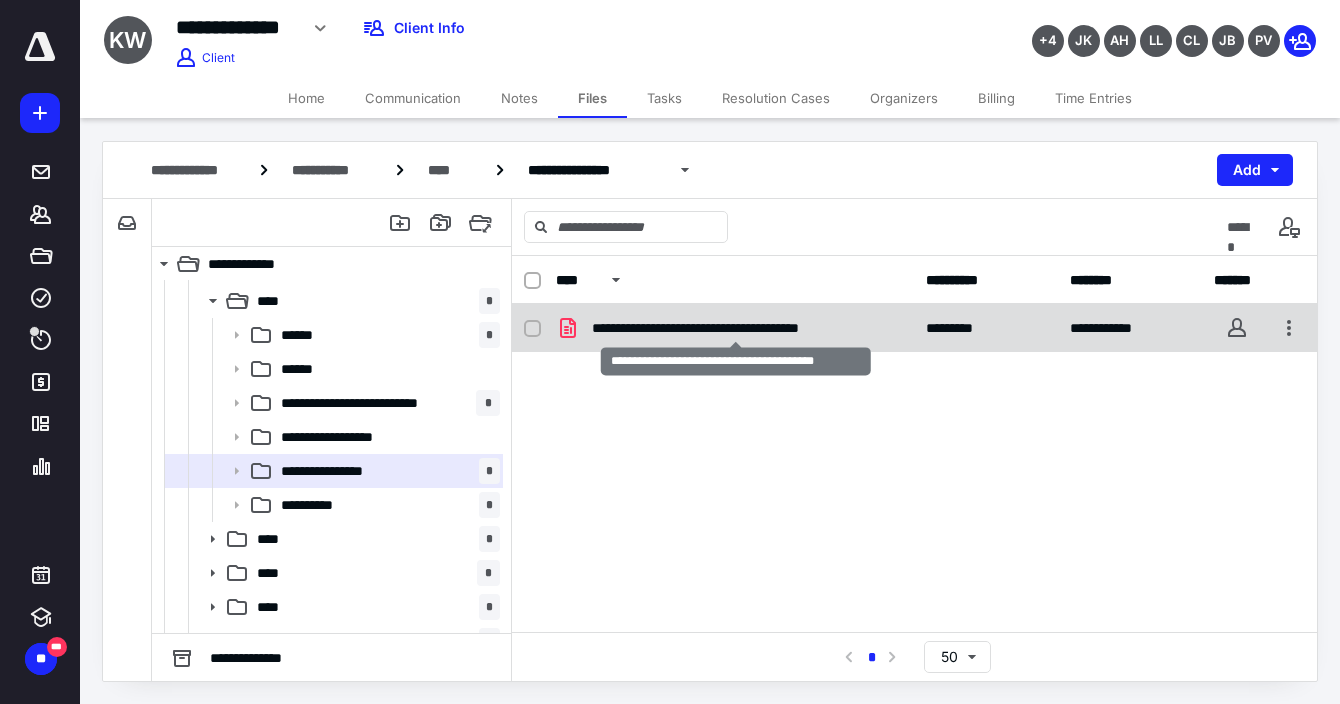 click on "**********" at bounding box center [736, 328] 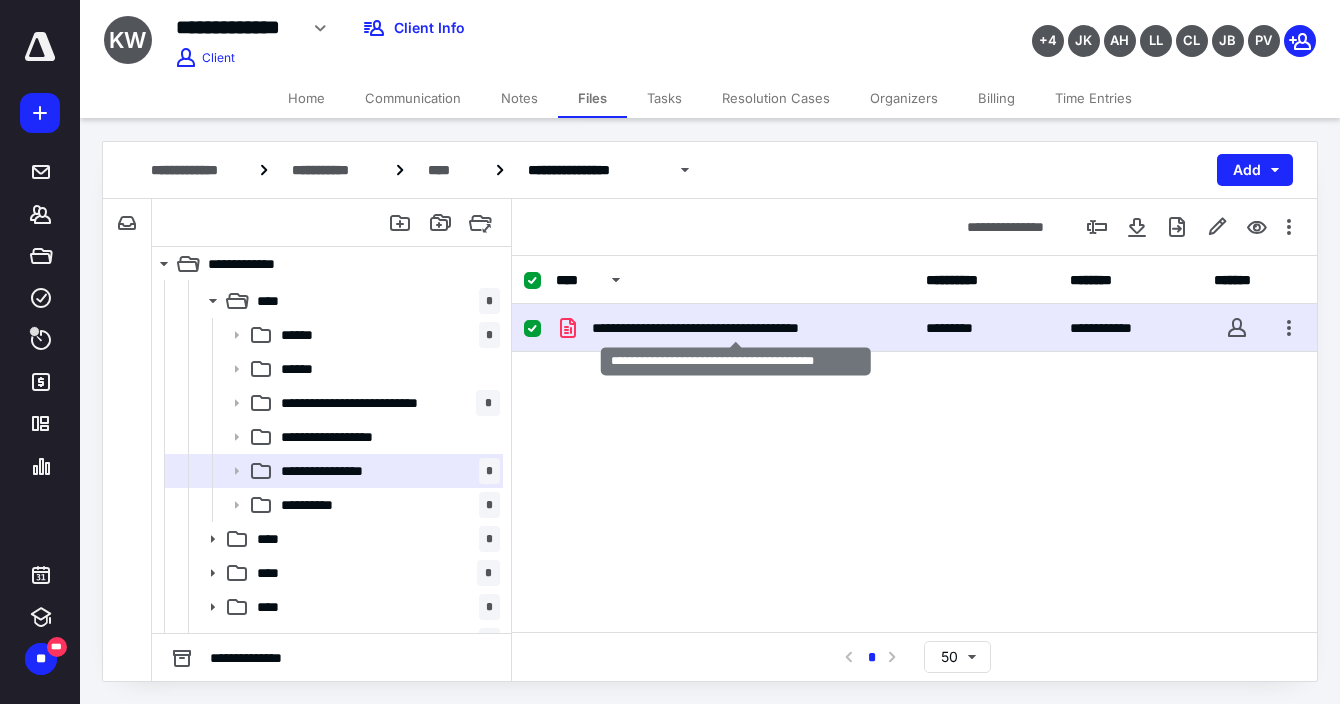 click on "**********" at bounding box center [736, 328] 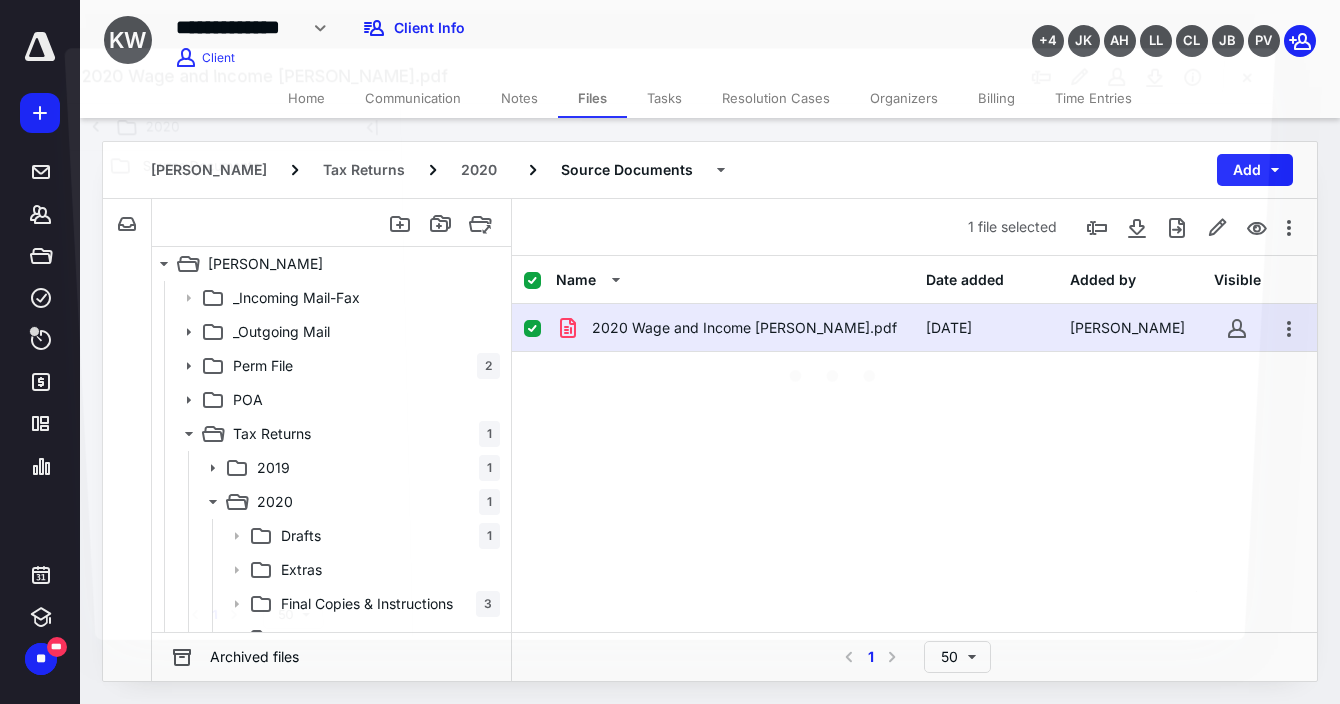 scroll, scrollTop: 201, scrollLeft: 0, axis: vertical 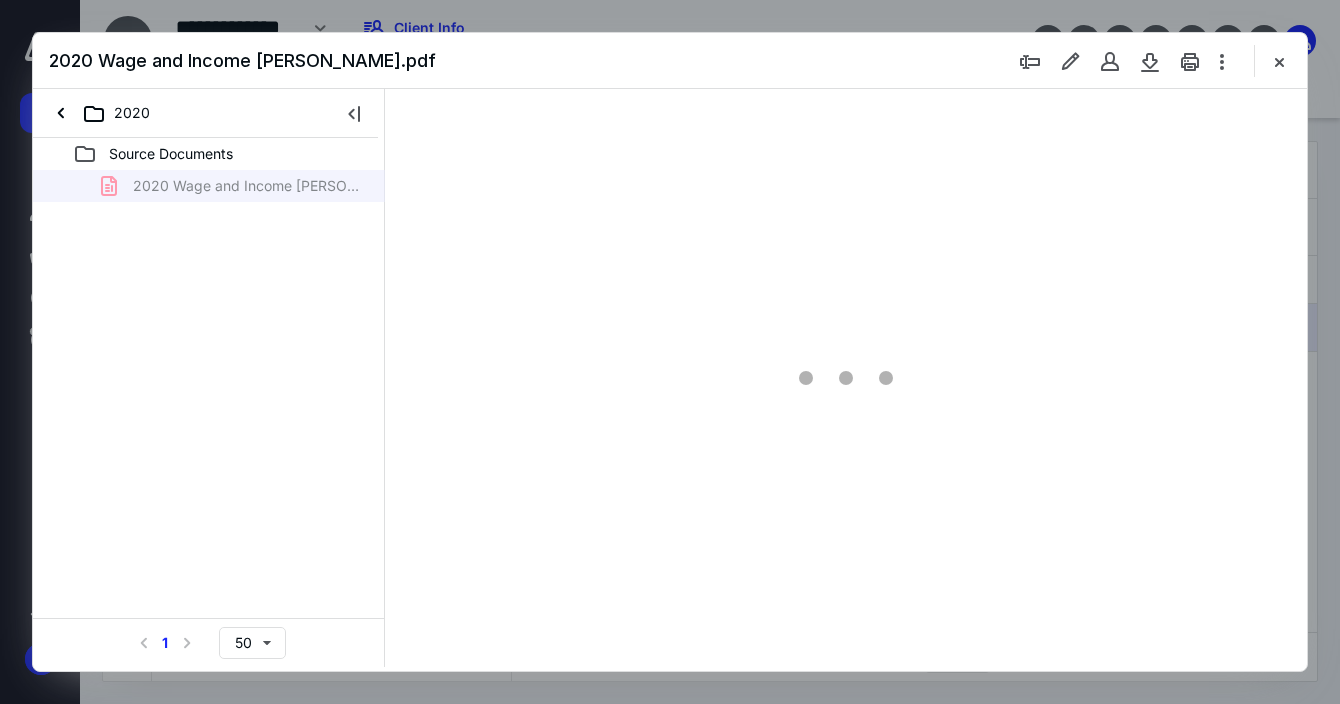 type on "147" 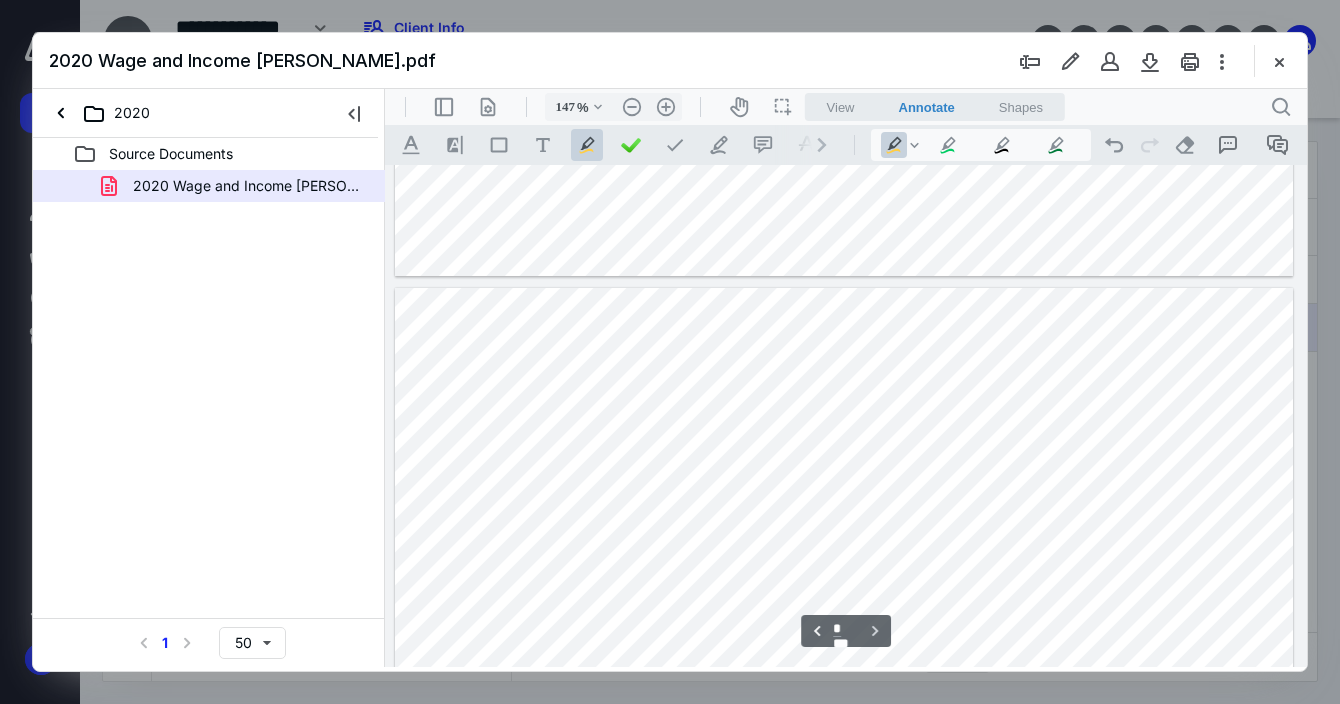 scroll, scrollTop: 5748, scrollLeft: 0, axis: vertical 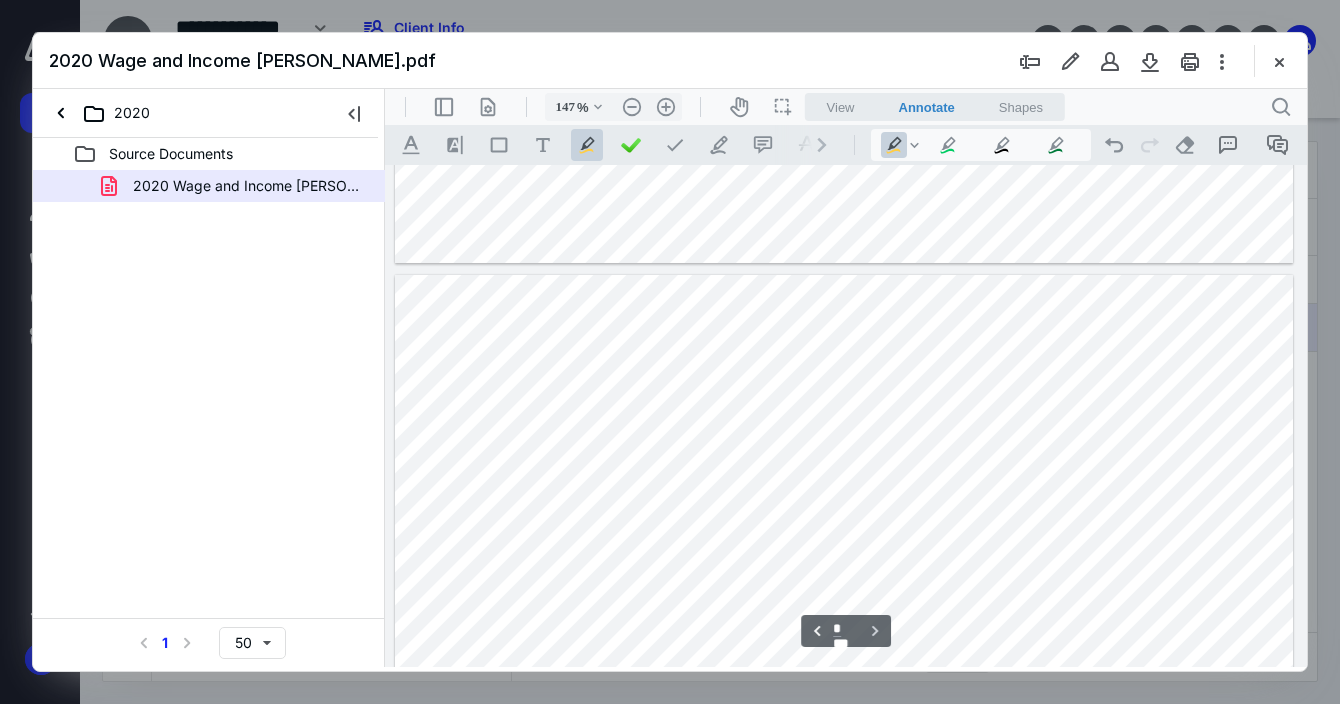 type on "*" 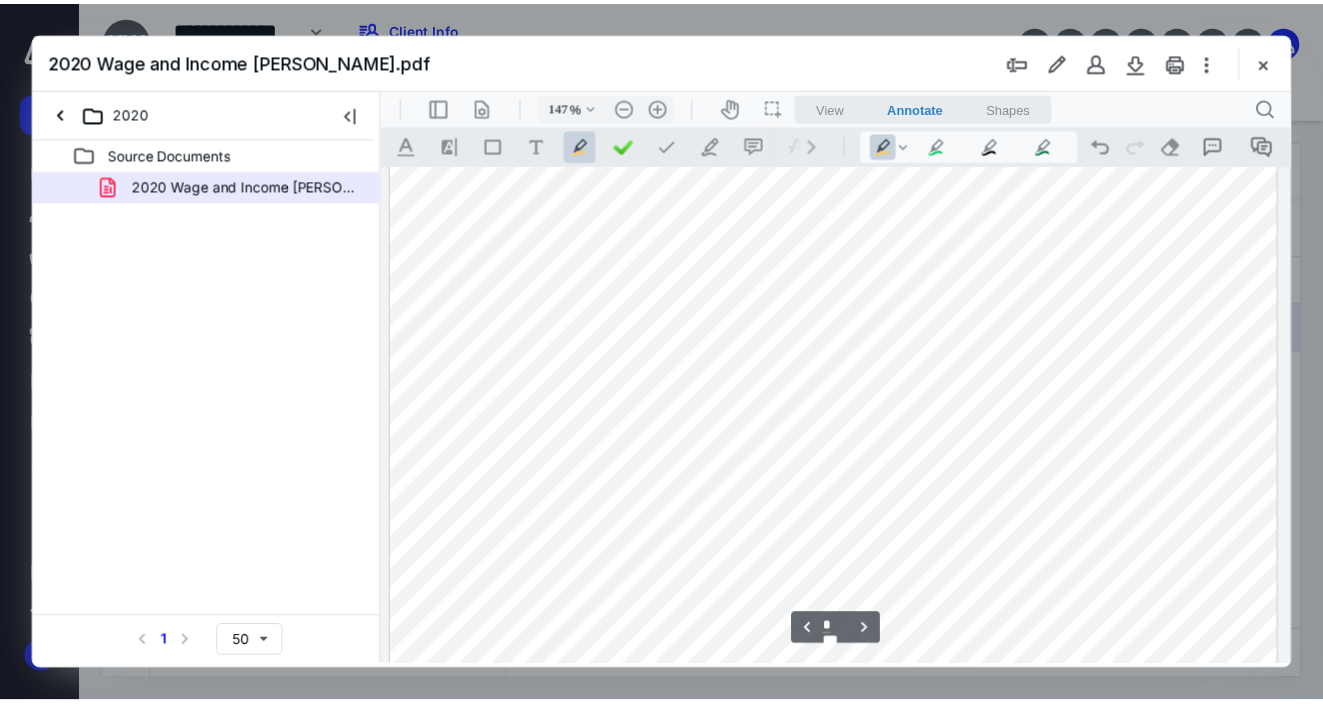 scroll, scrollTop: 5193, scrollLeft: 0, axis: vertical 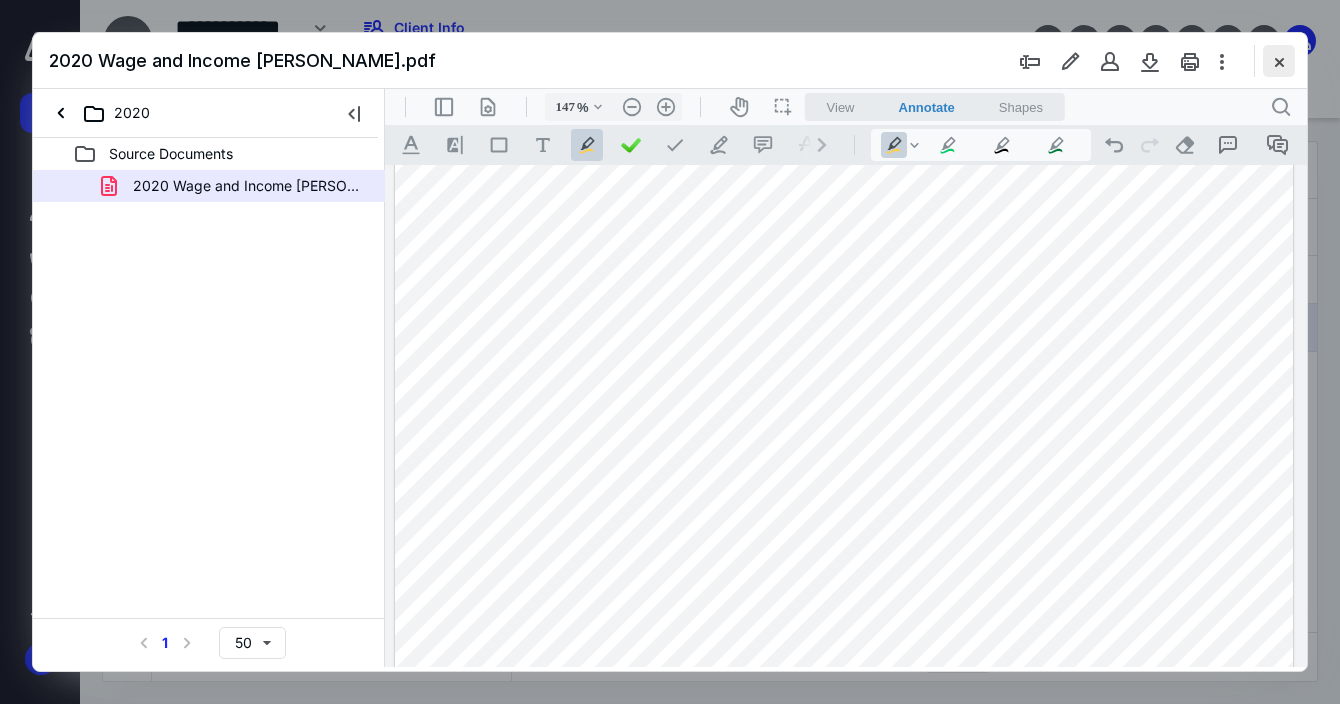 click at bounding box center (1279, 61) 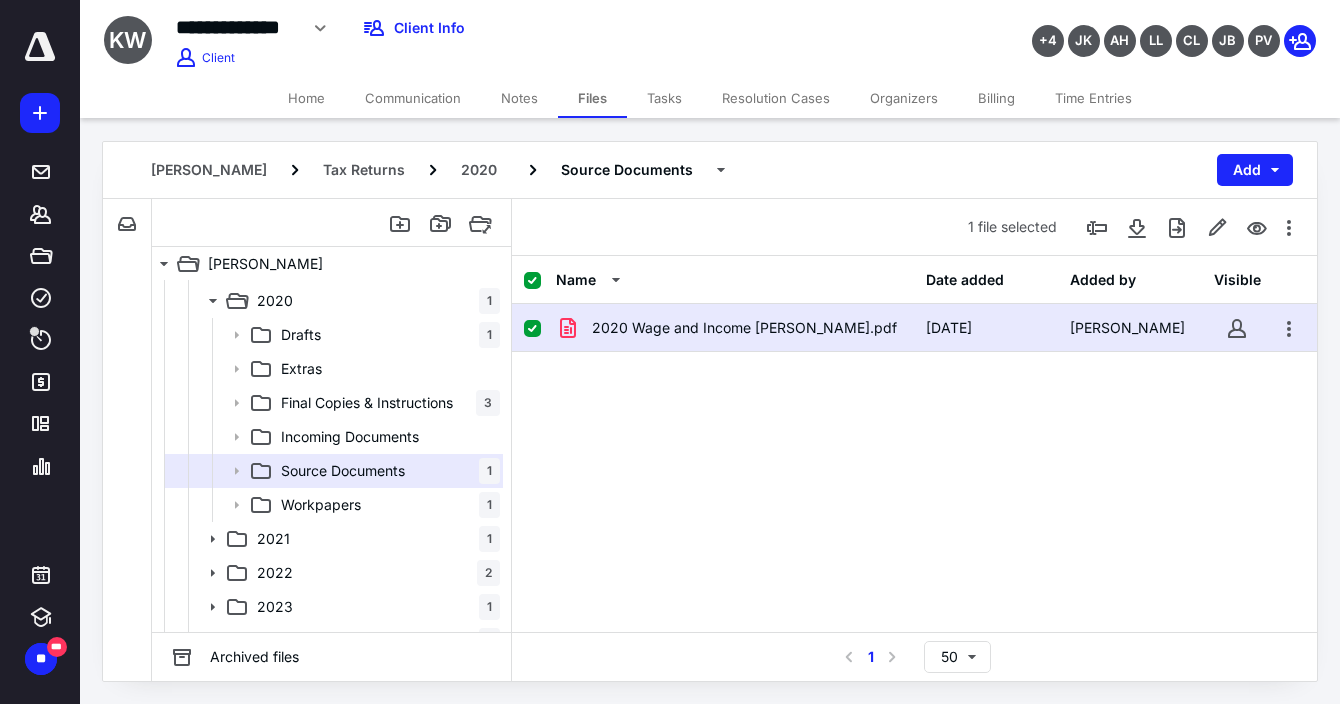 click on "Home" at bounding box center (306, 98) 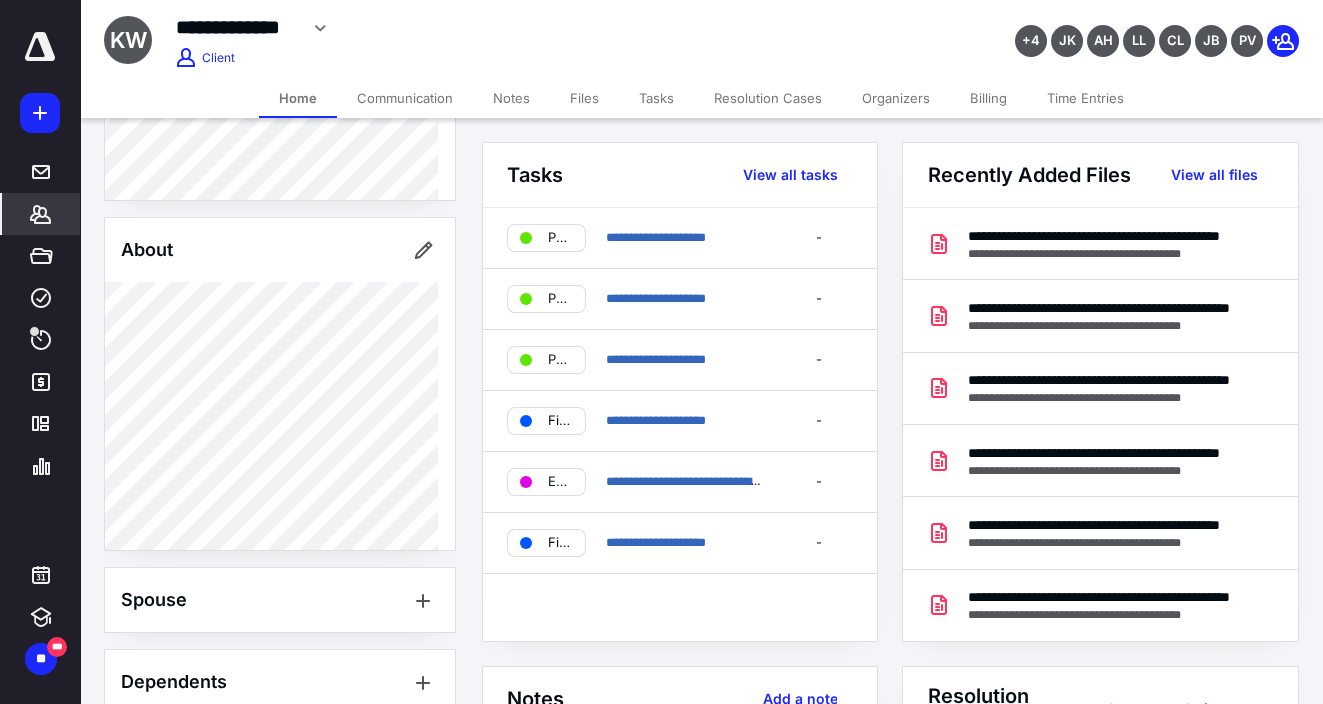 scroll, scrollTop: 888, scrollLeft: 0, axis: vertical 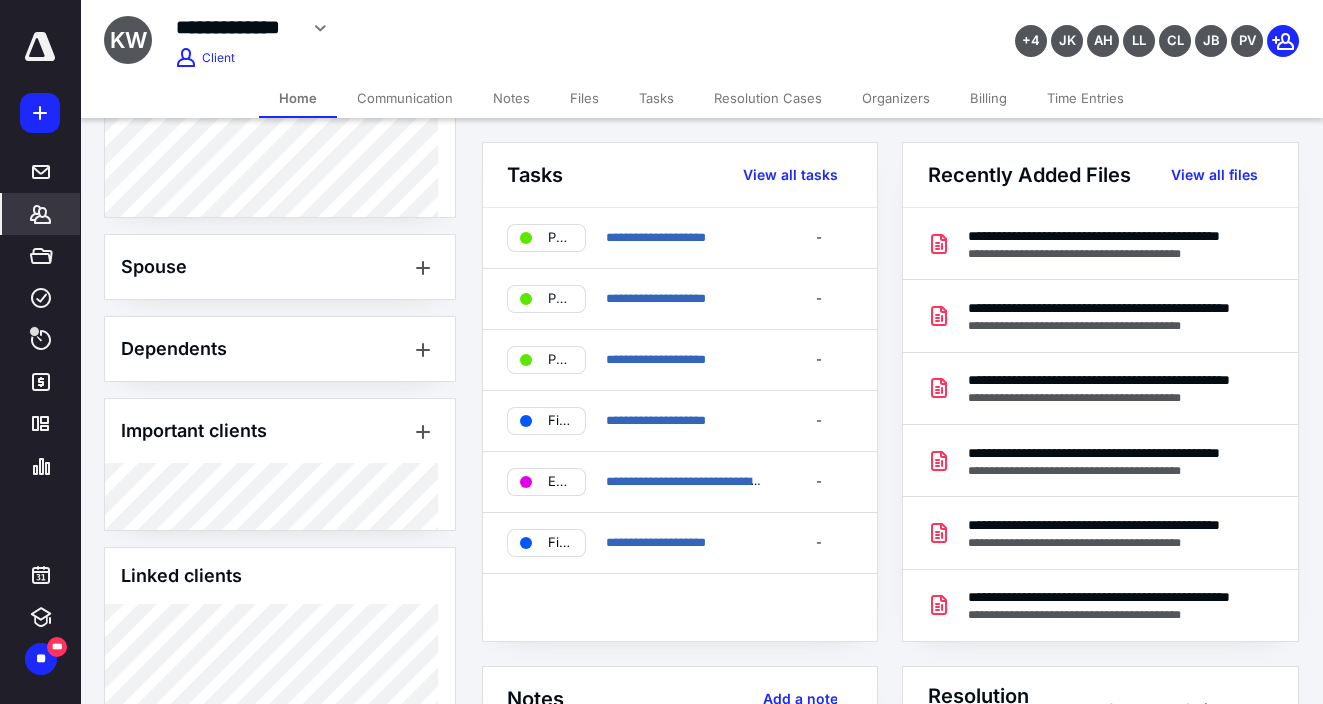 click on "Notes" at bounding box center (511, 98) 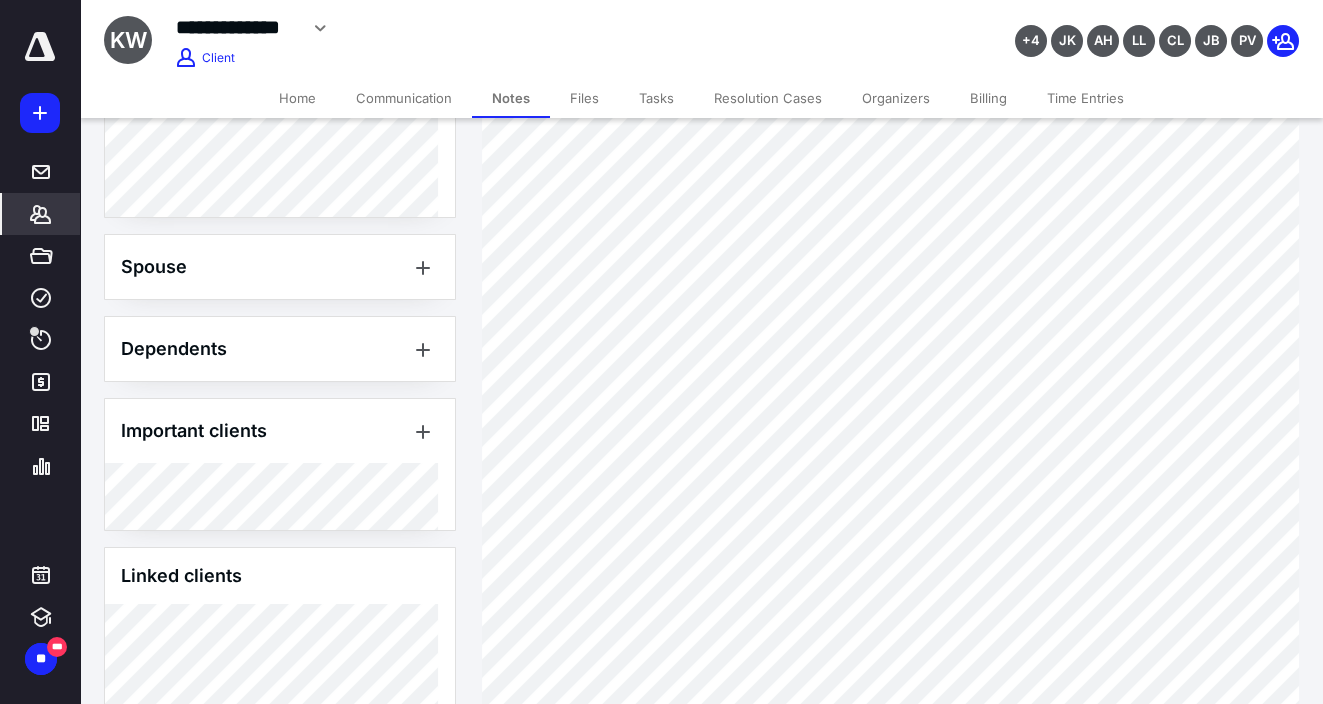 scroll, scrollTop: 73, scrollLeft: 0, axis: vertical 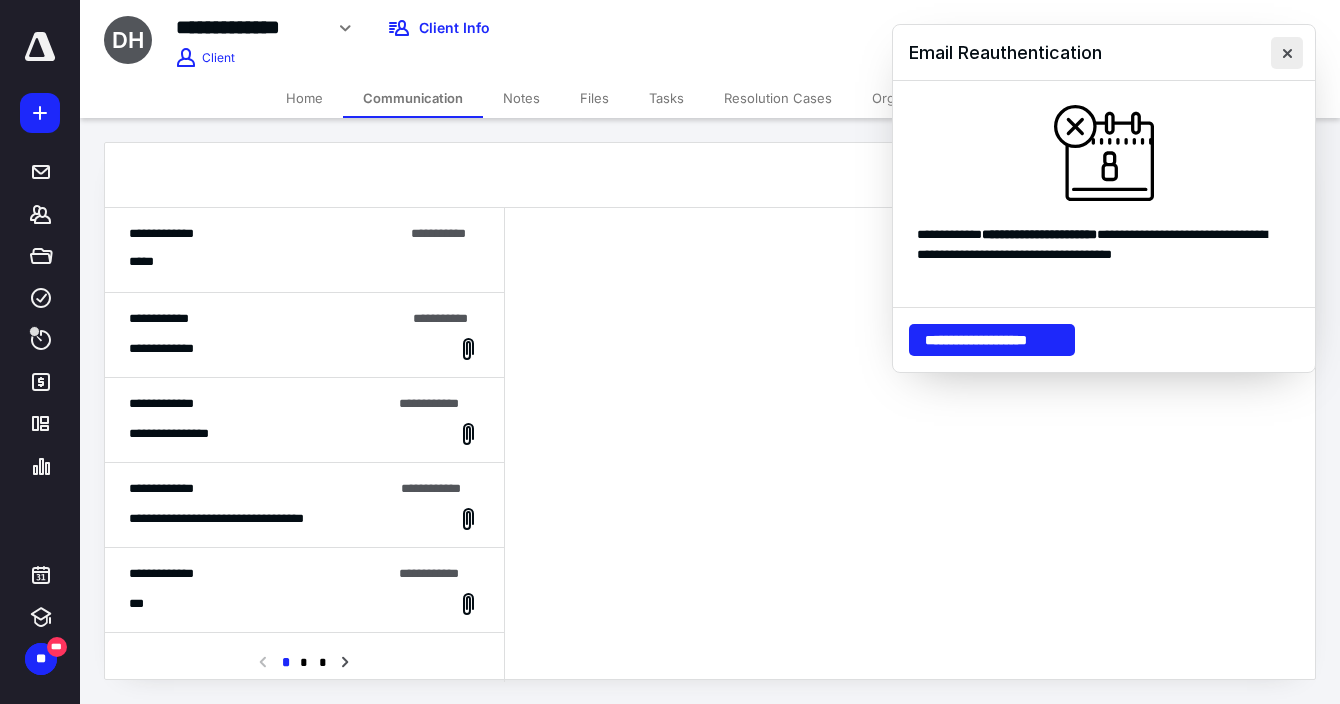 click at bounding box center (1287, 53) 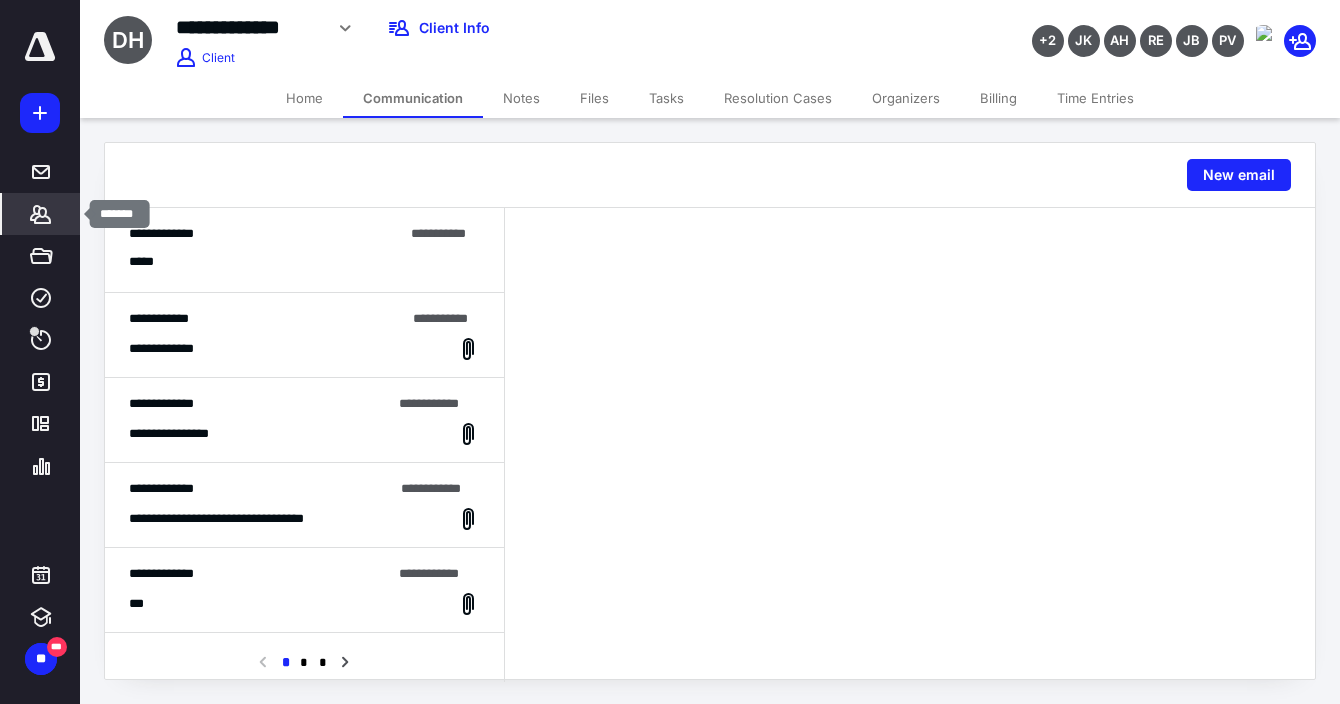 click on "*******" at bounding box center (41, 214) 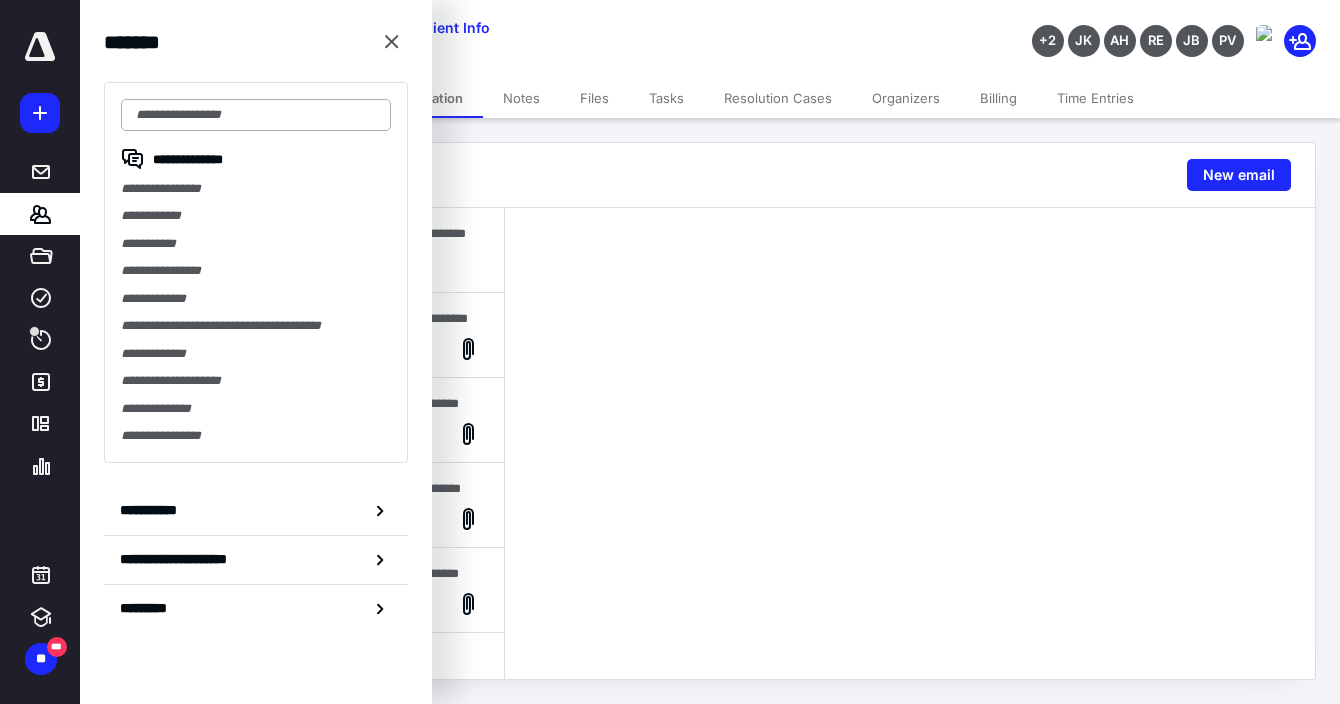 click at bounding box center [256, 115] 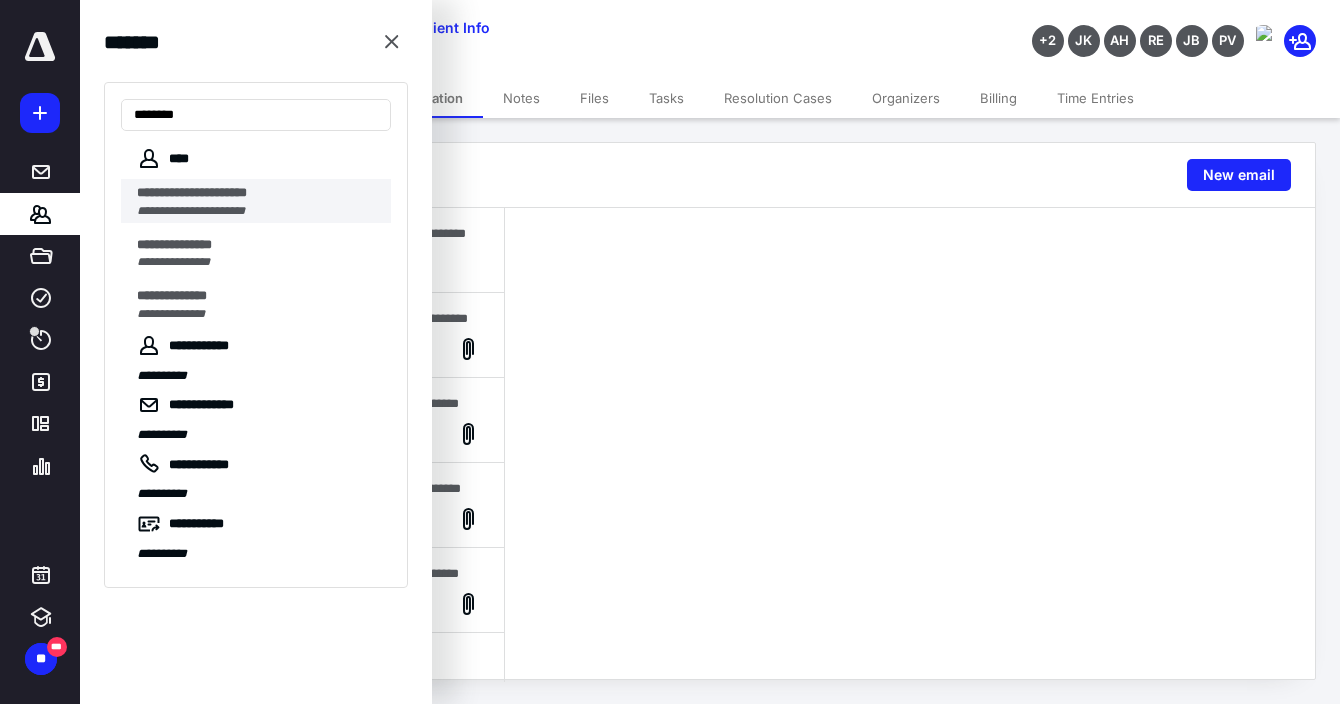 type on "********" 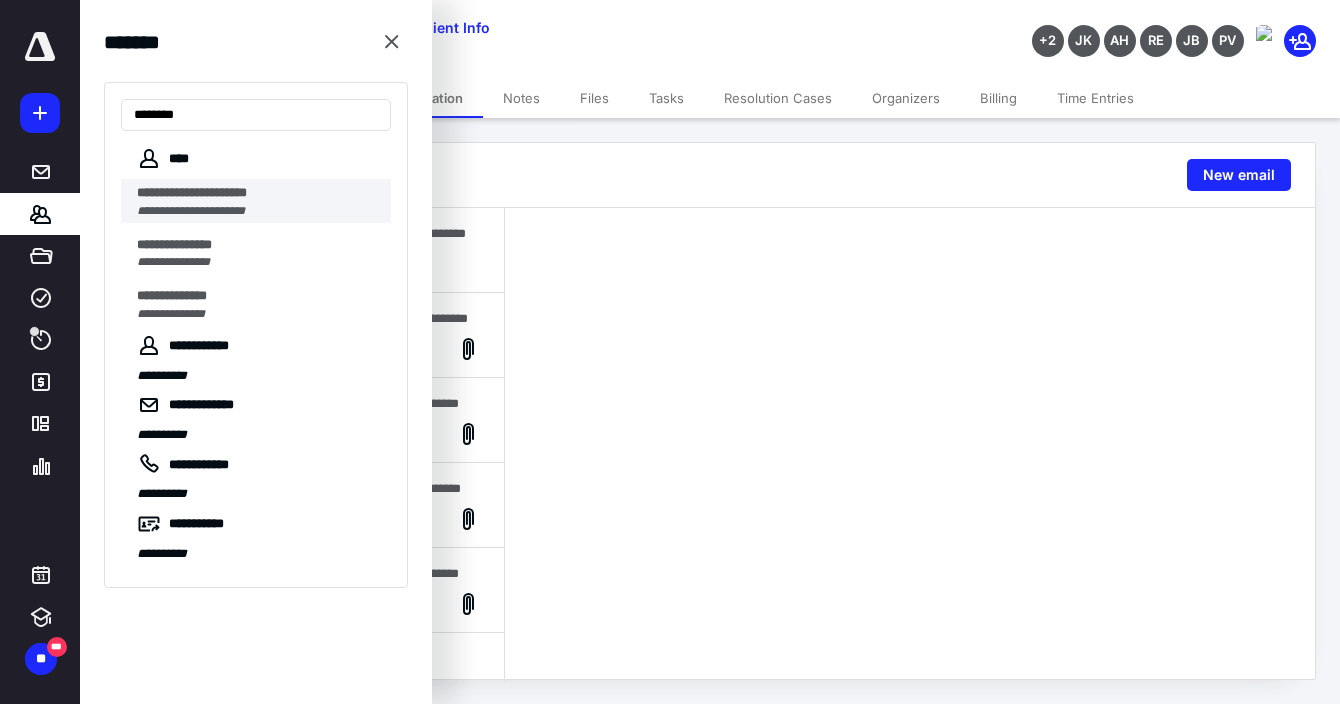 click on "**********" at bounding box center (192, 192) 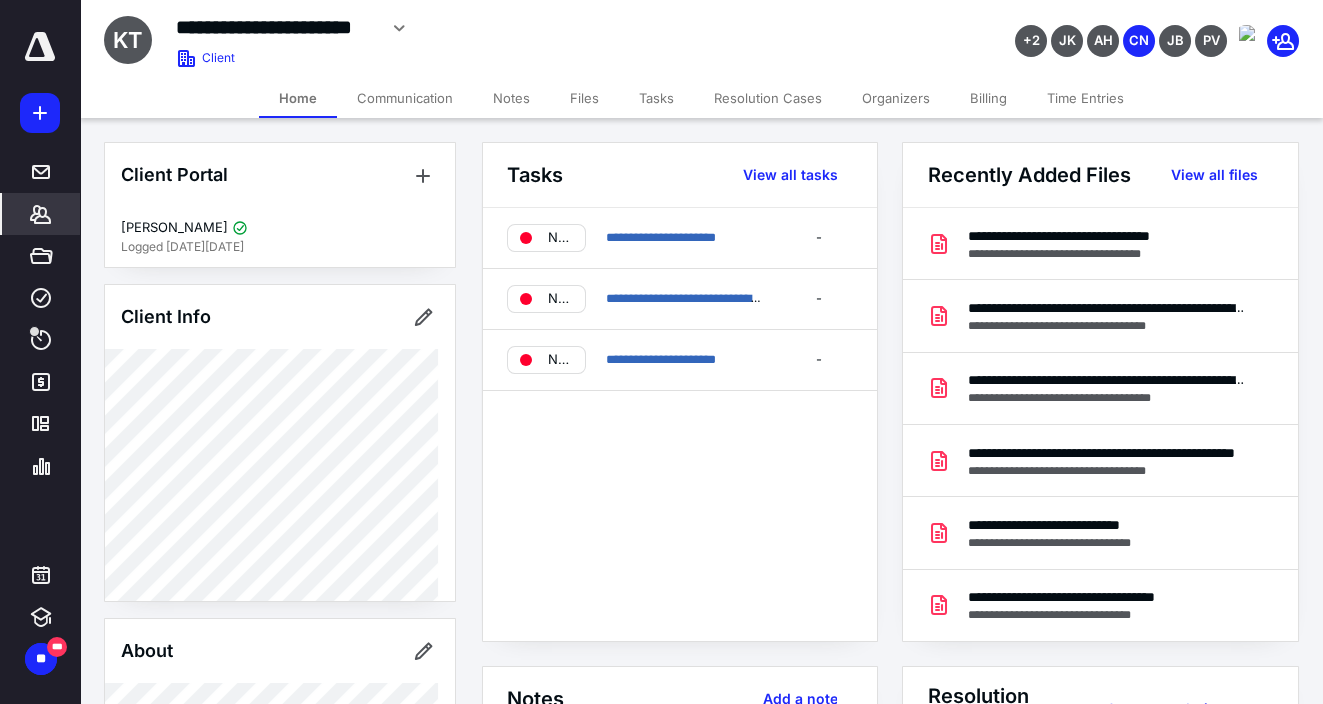 click on "Files" at bounding box center [584, 98] 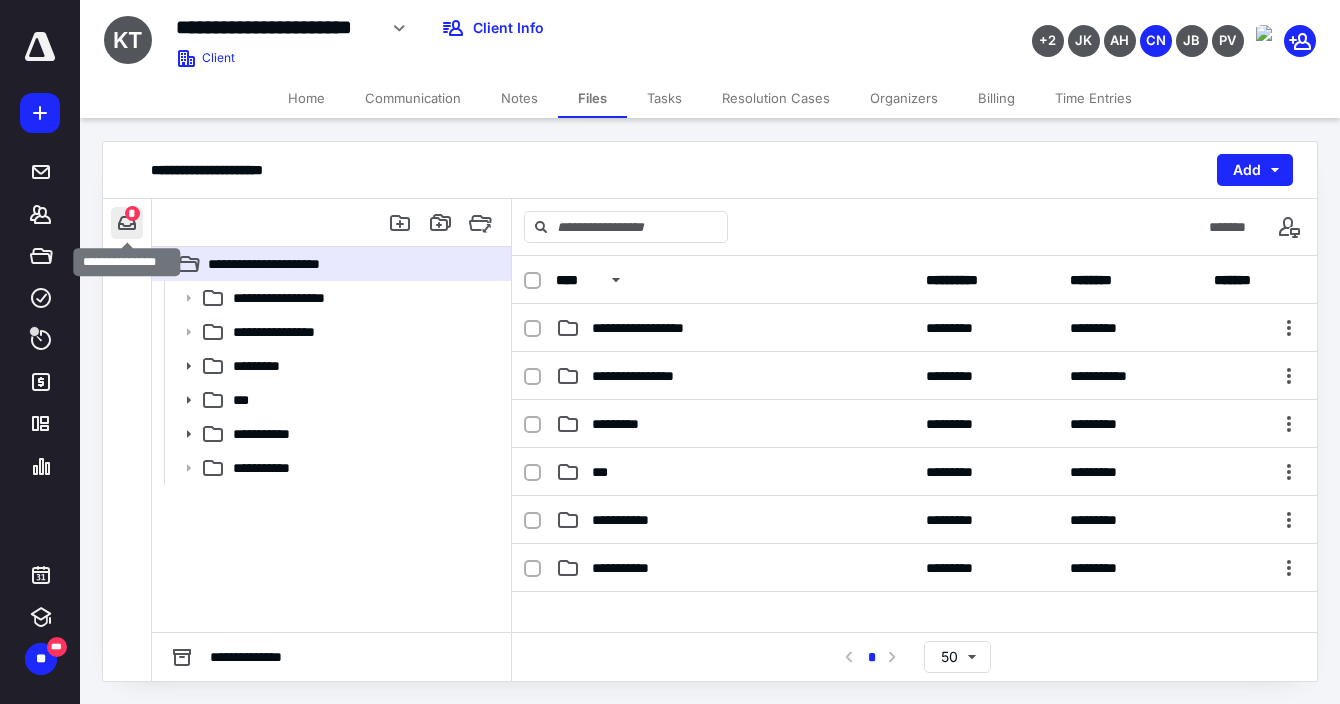 click at bounding box center [127, 223] 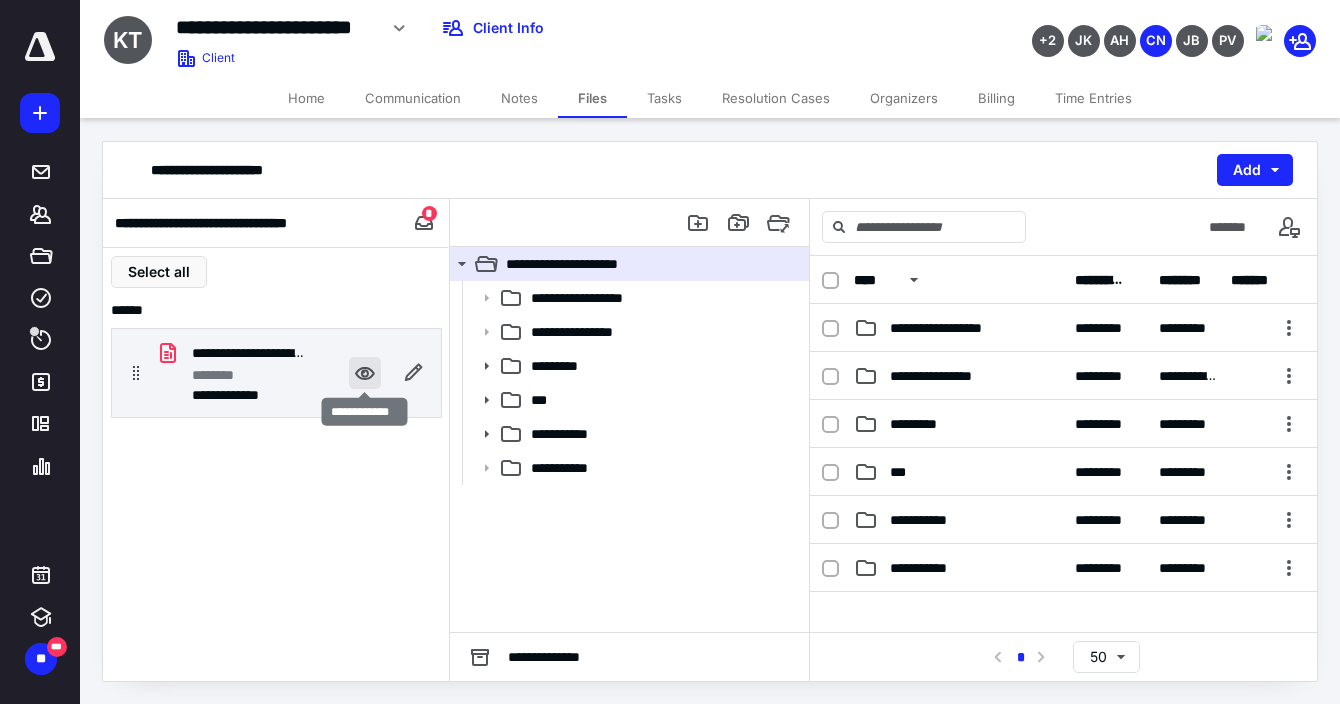 click at bounding box center (365, 373) 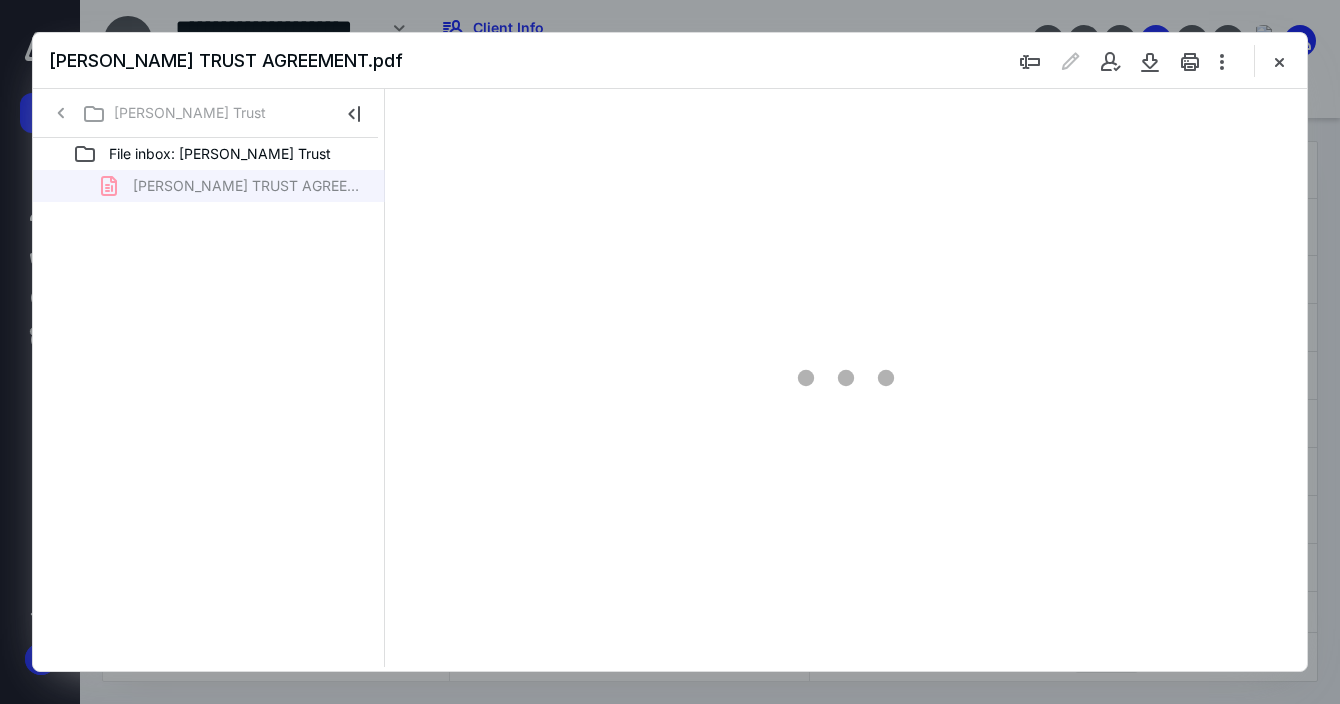 scroll, scrollTop: 0, scrollLeft: 0, axis: both 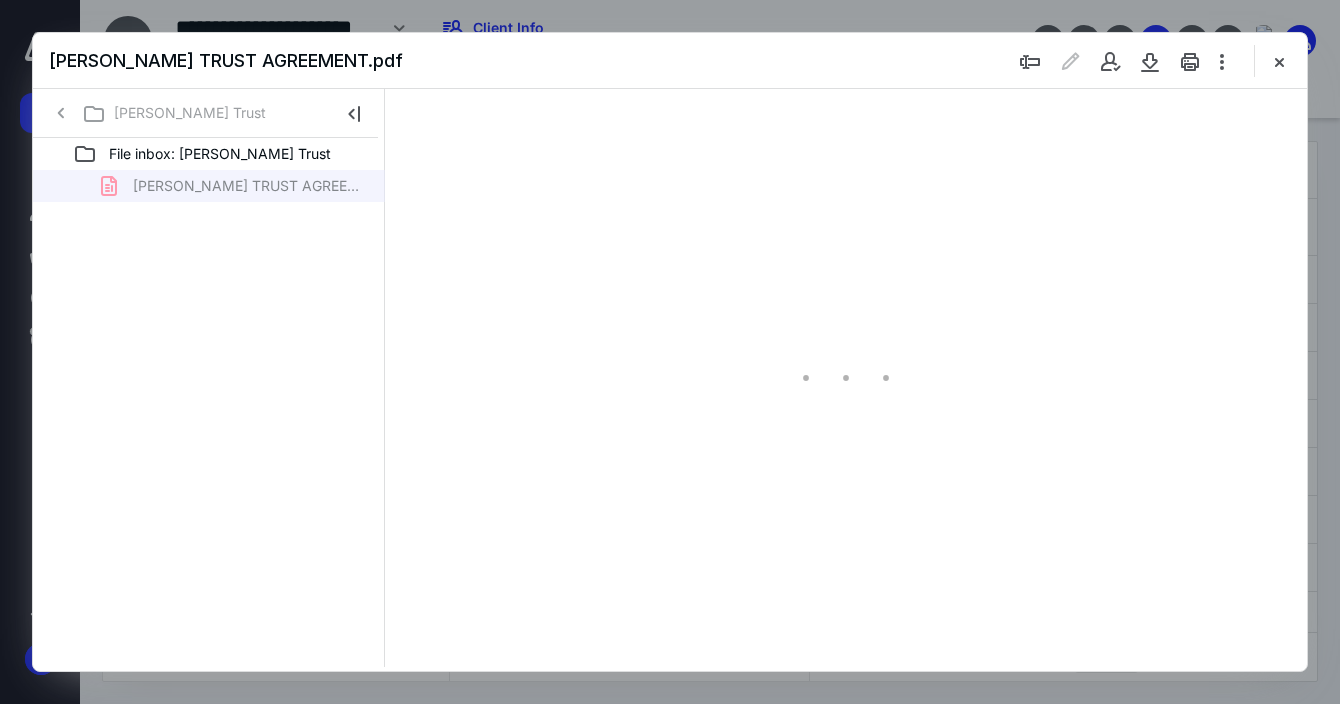type on "54" 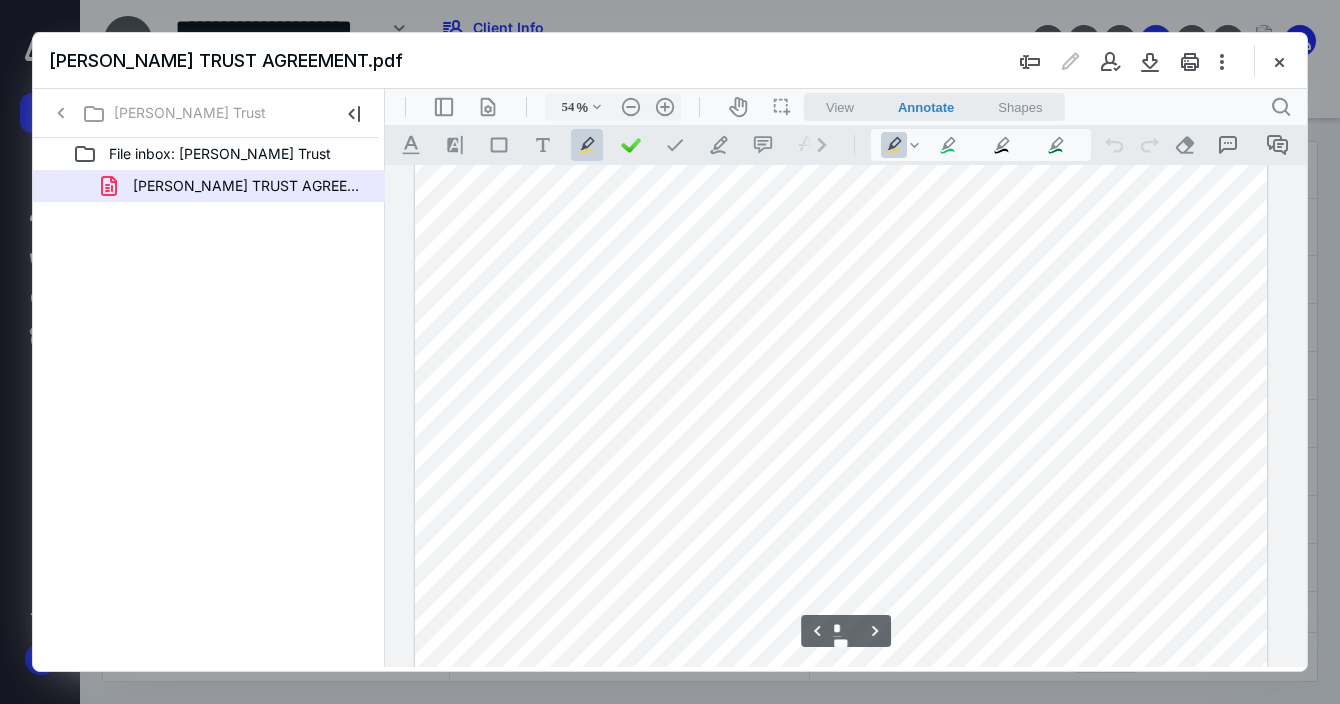 scroll, scrollTop: 3855, scrollLeft: 16, axis: both 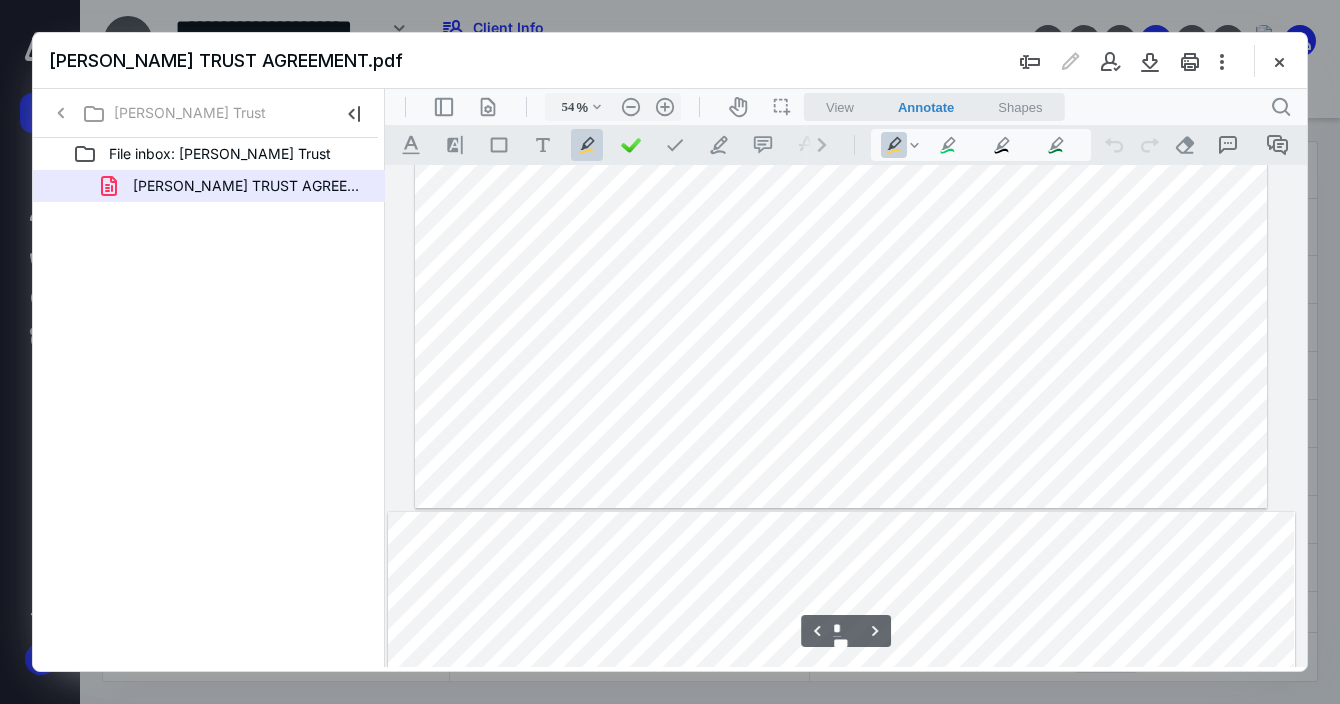 type on "*" 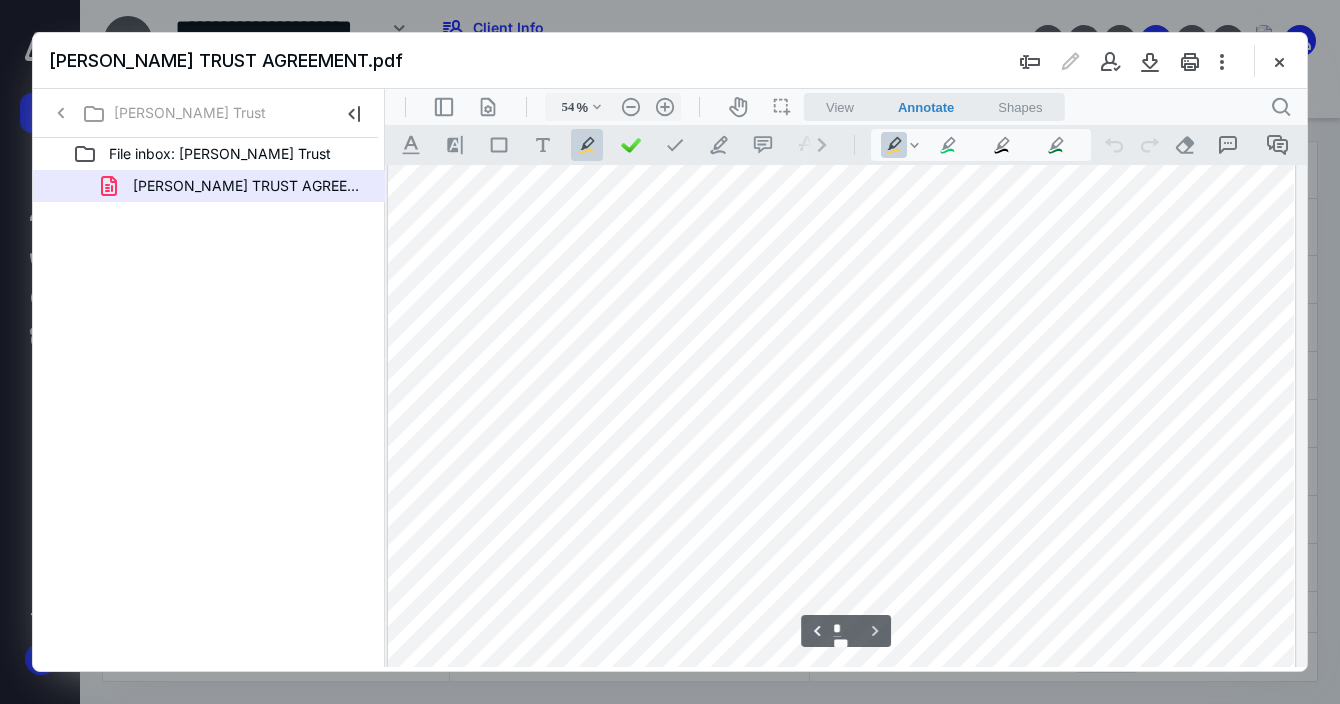 scroll, scrollTop: 5581, scrollLeft: 16, axis: both 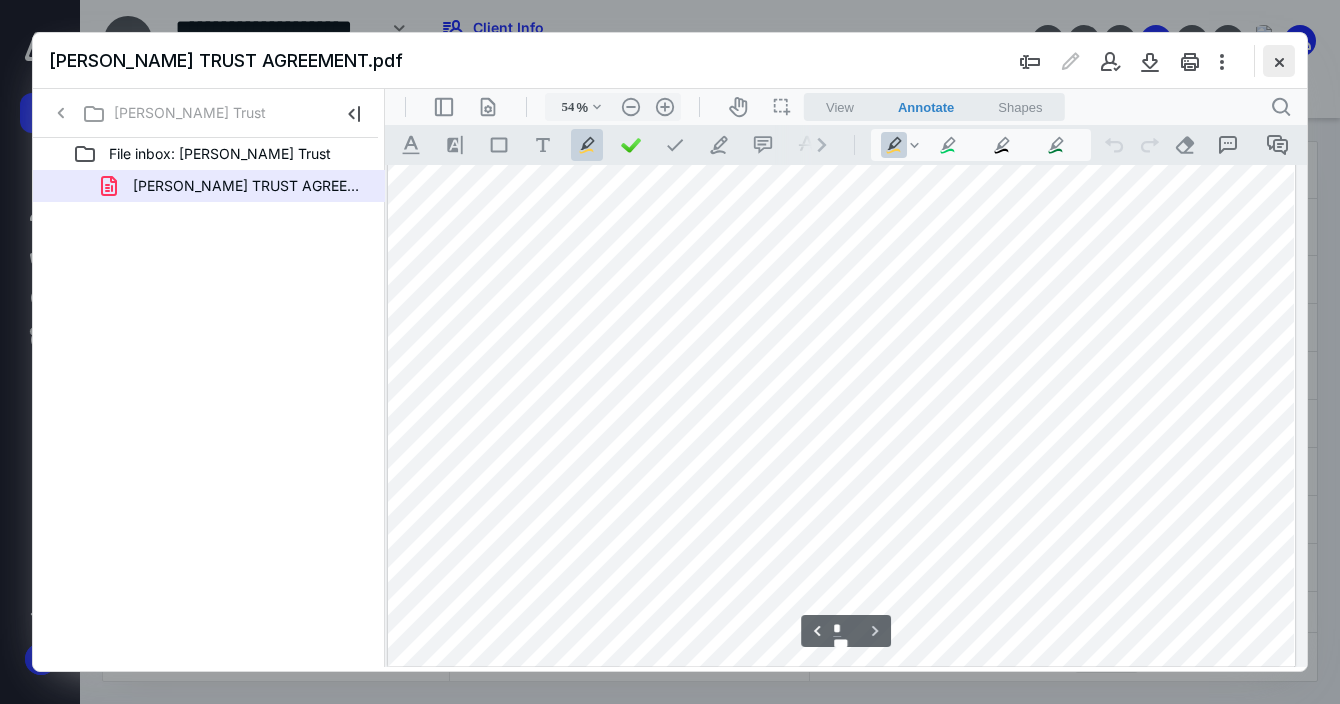click at bounding box center [1279, 61] 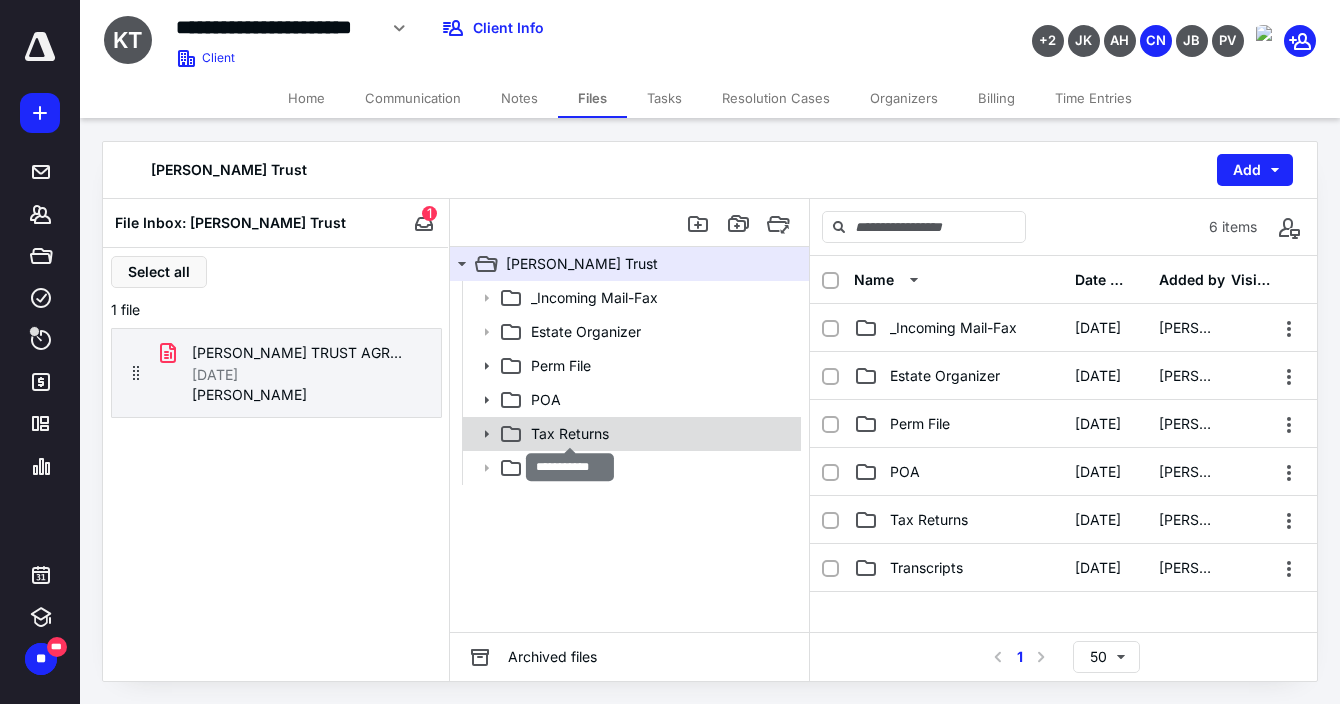 click on "Tax Returns" at bounding box center (570, 434) 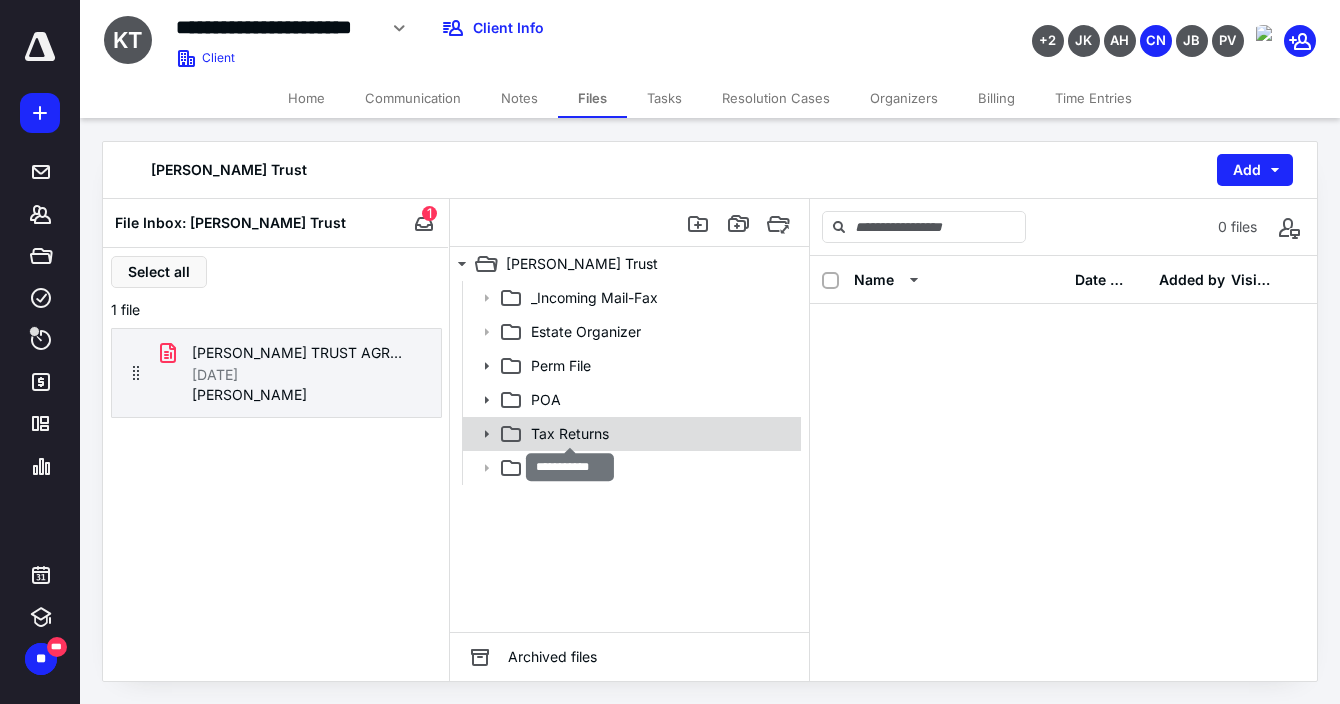 click on "Tax Returns" at bounding box center [570, 434] 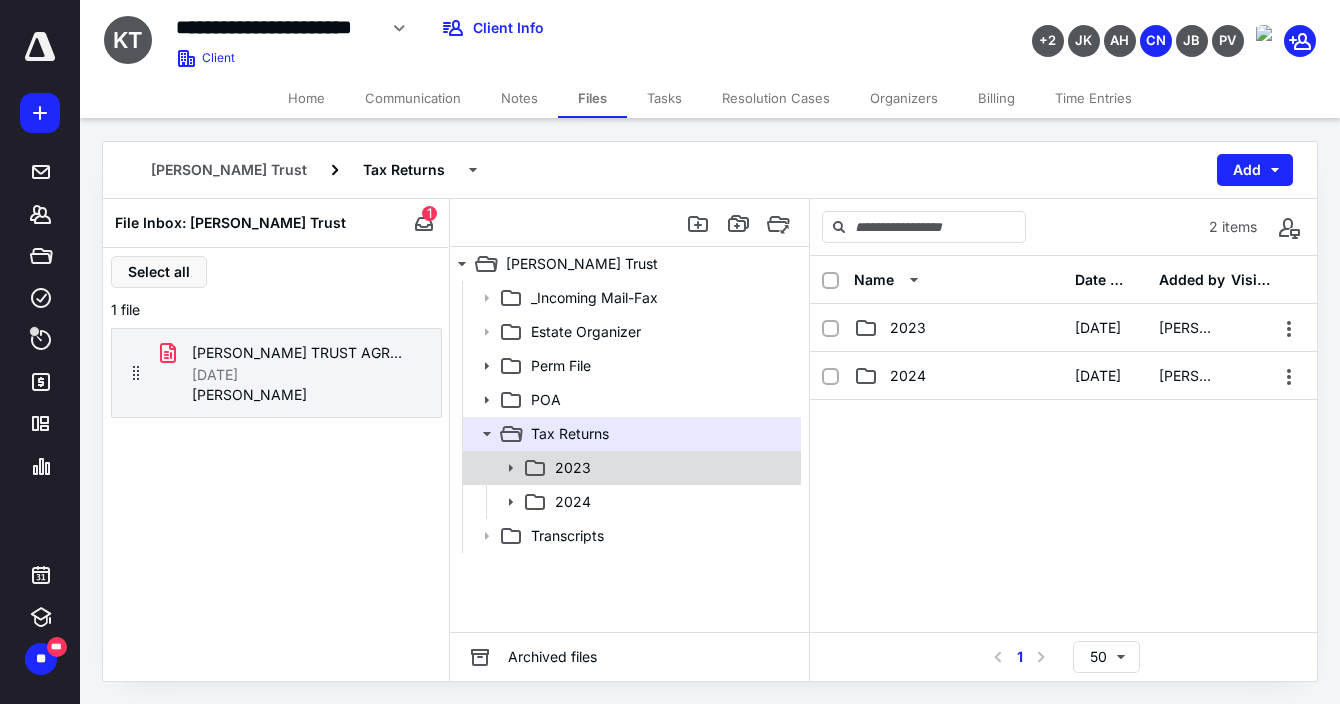 click on "2023" at bounding box center [672, 468] 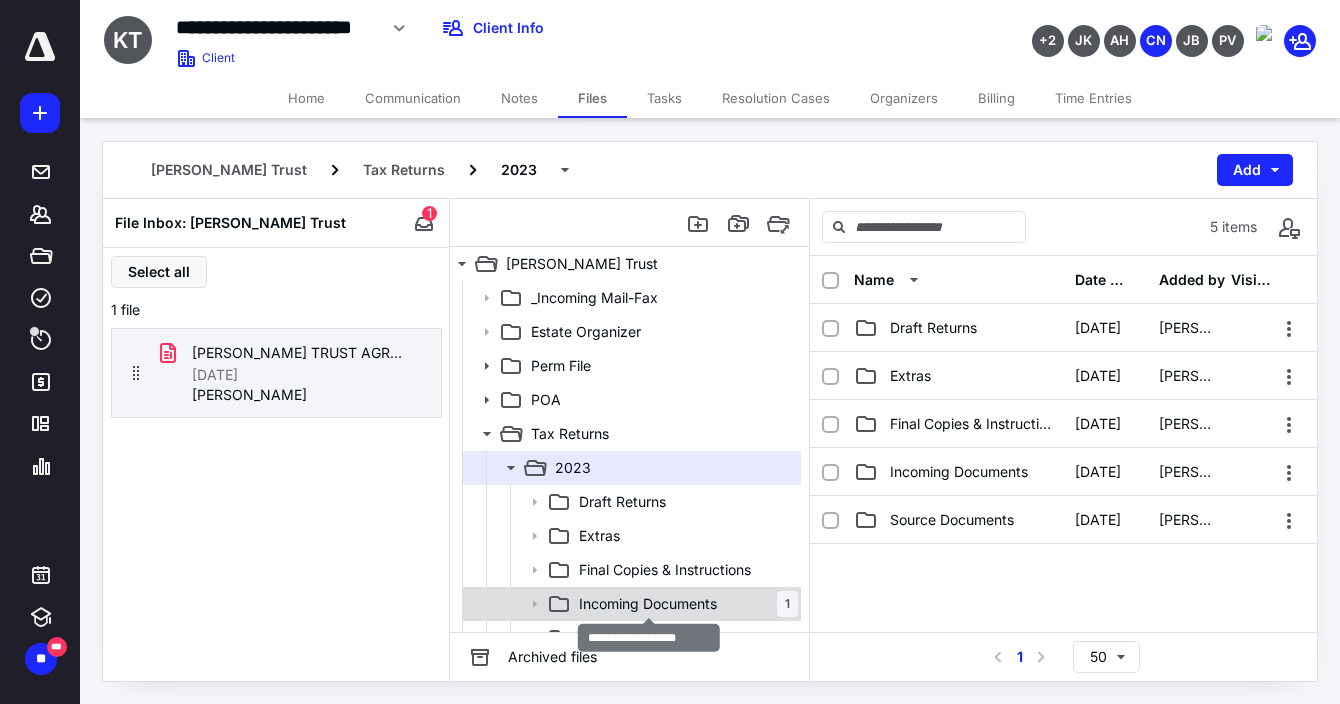 click on "Incoming Documents" at bounding box center (648, 604) 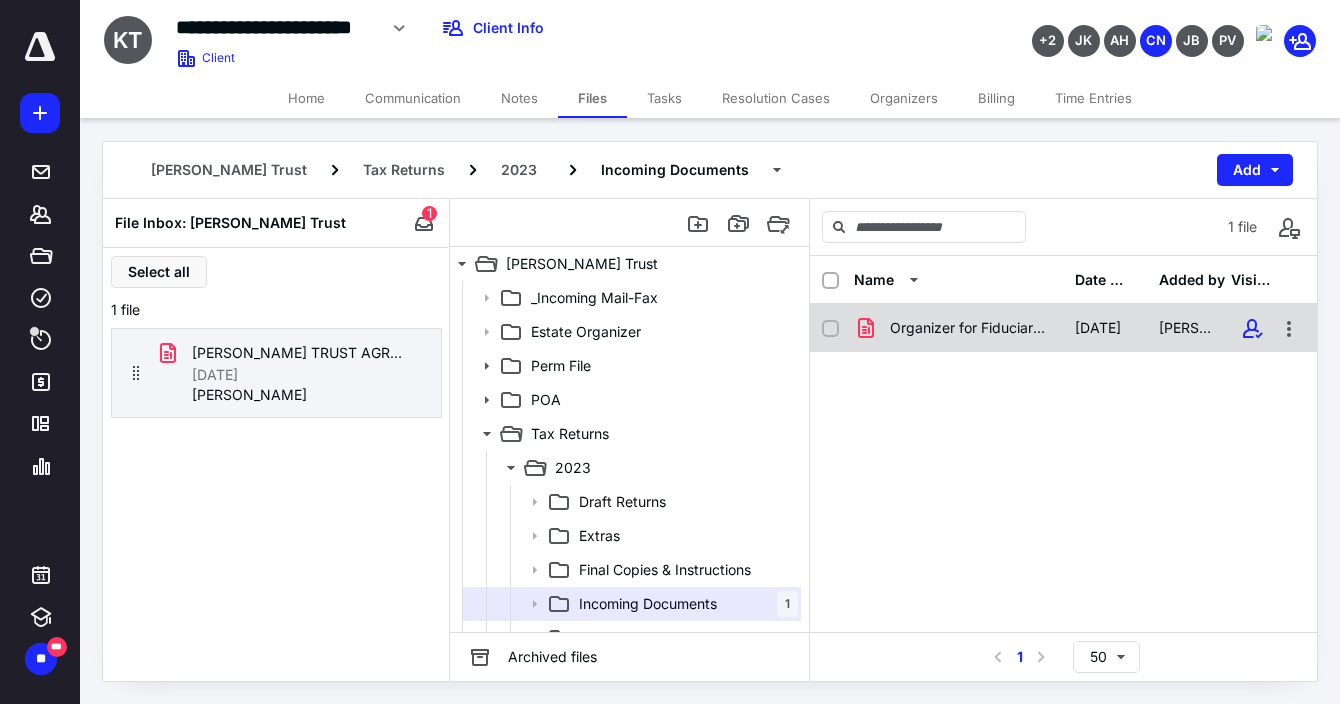 click on "Organizer for Fiduciary Estate and Trust Tax Returns.pdf [DATE] [PERSON_NAME]" at bounding box center (1063, 328) 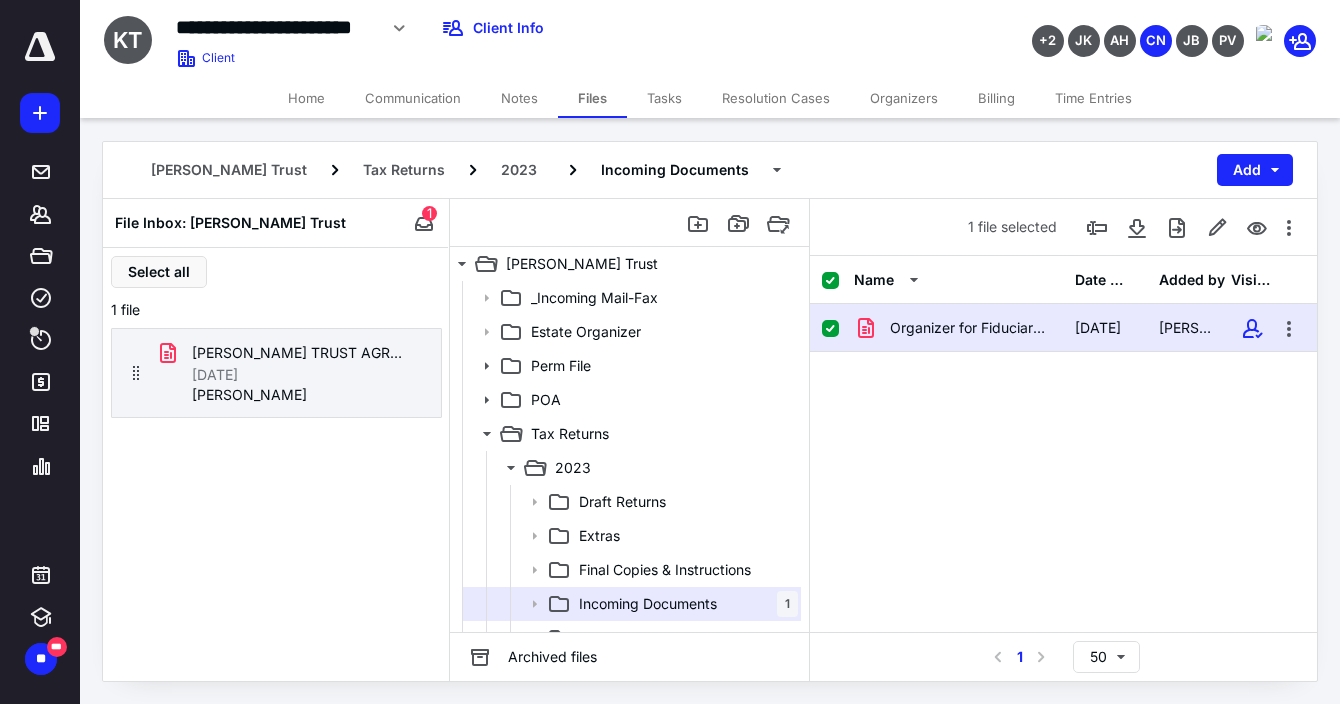 click on "Organizer for Fiduciary Estate and Trust Tax Returns.pdf [DATE] [PERSON_NAME]" at bounding box center (1063, 328) 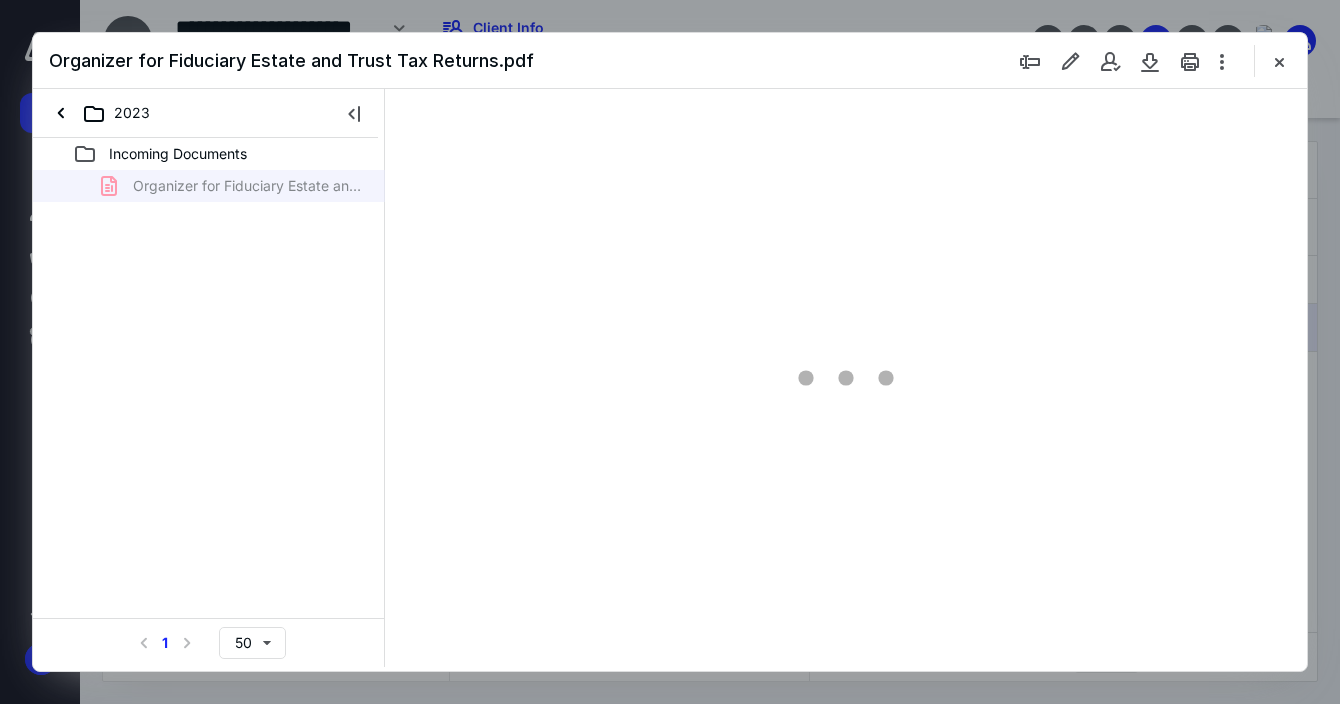 scroll, scrollTop: 0, scrollLeft: 0, axis: both 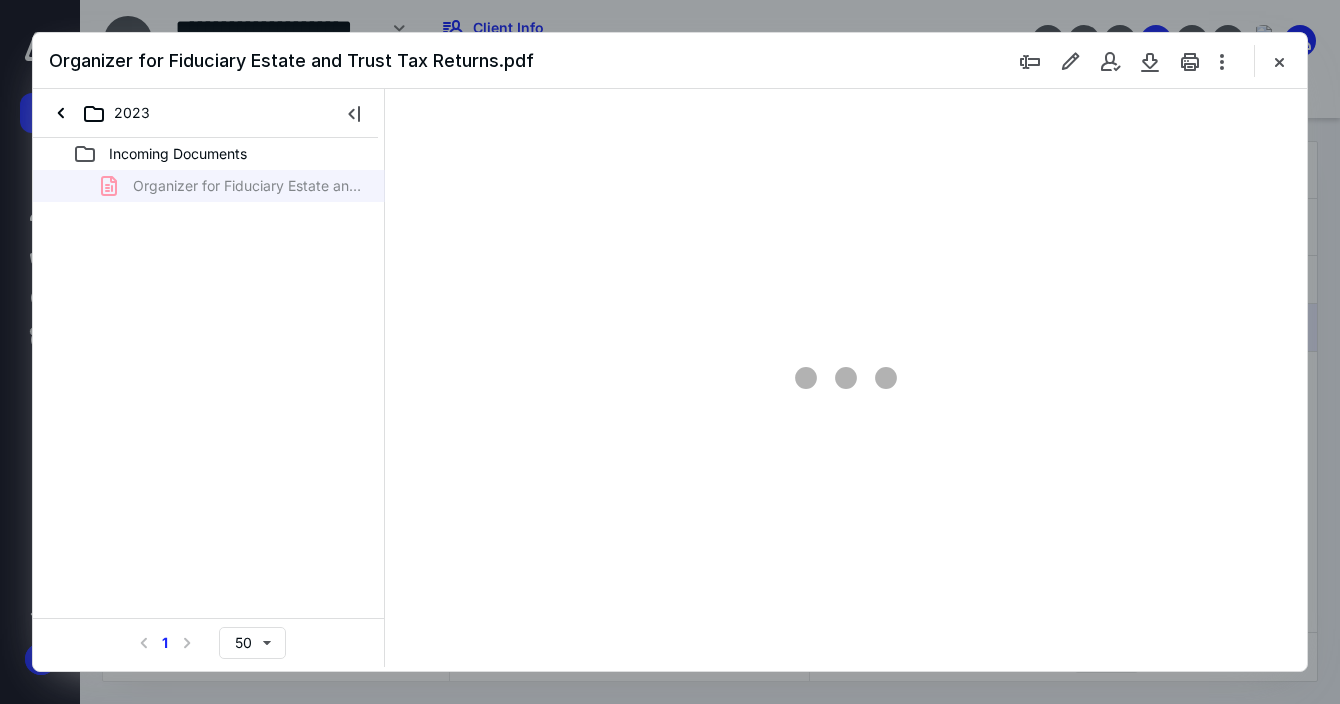 type on "32" 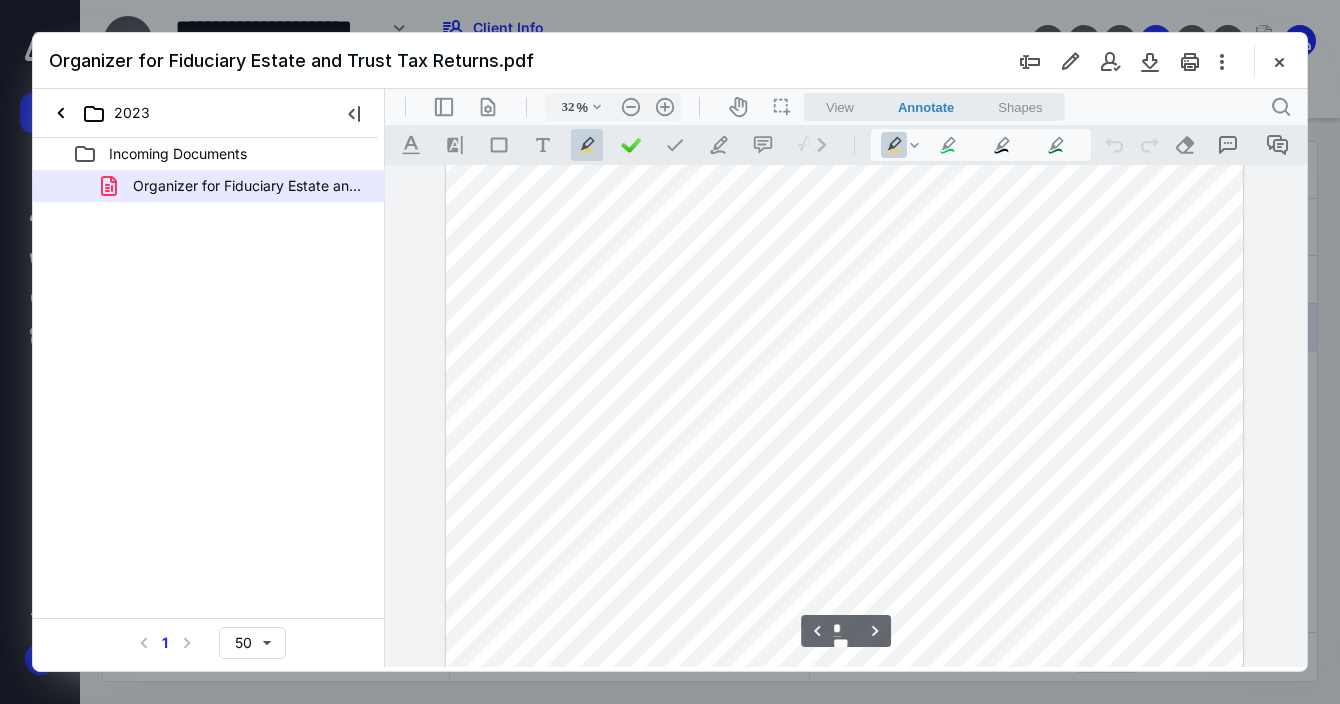 scroll, scrollTop: 3444, scrollLeft: 0, axis: vertical 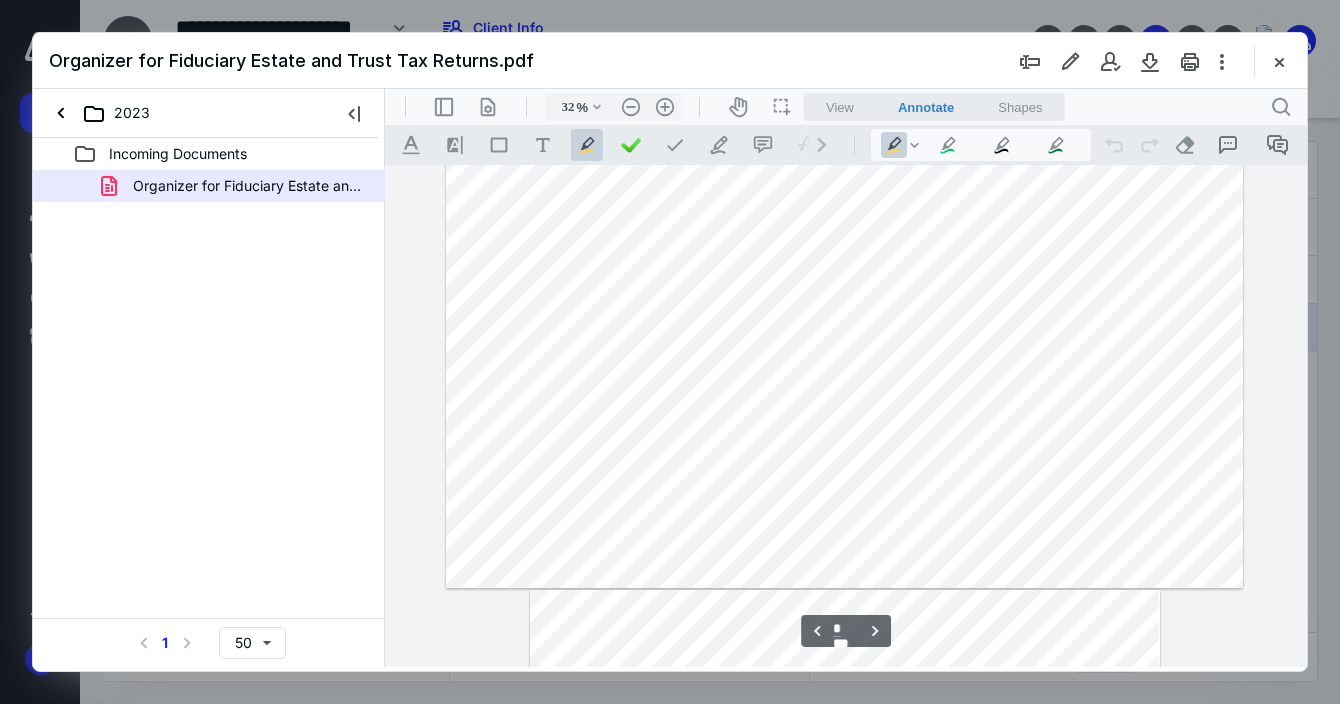 type on "*" 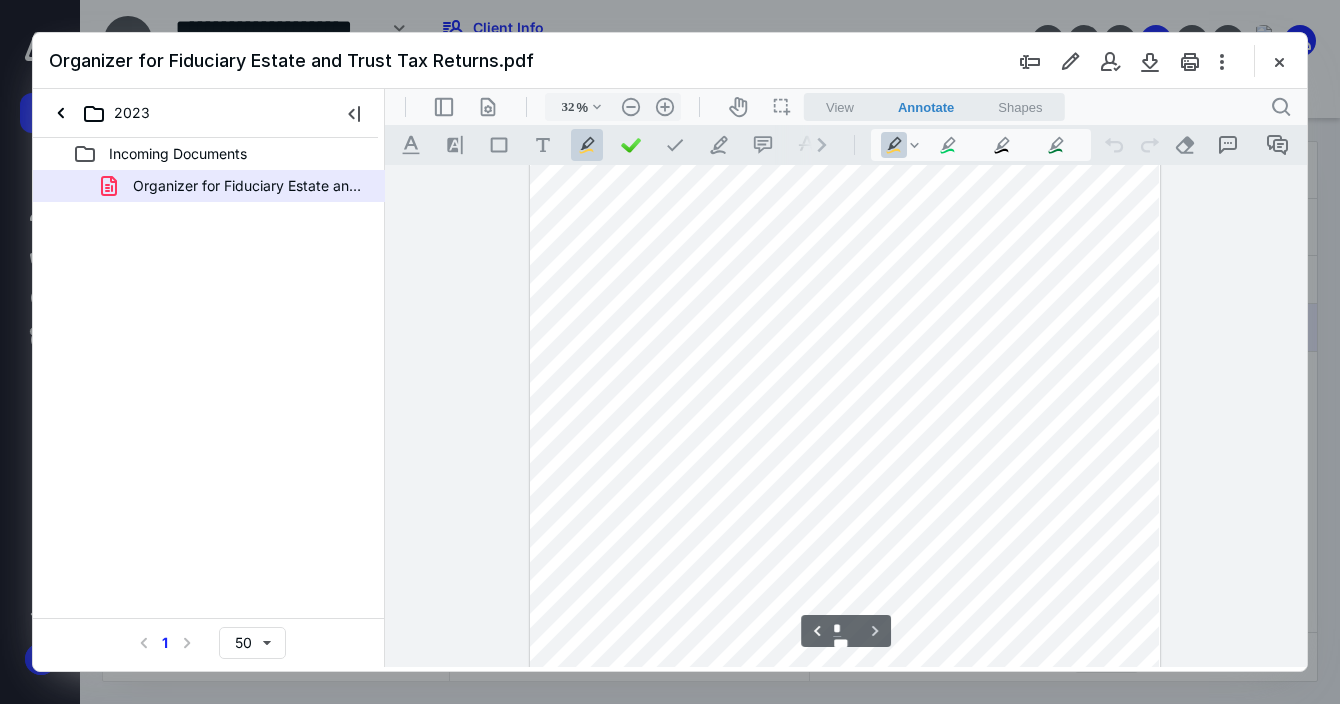 scroll, scrollTop: 5146, scrollLeft: 0, axis: vertical 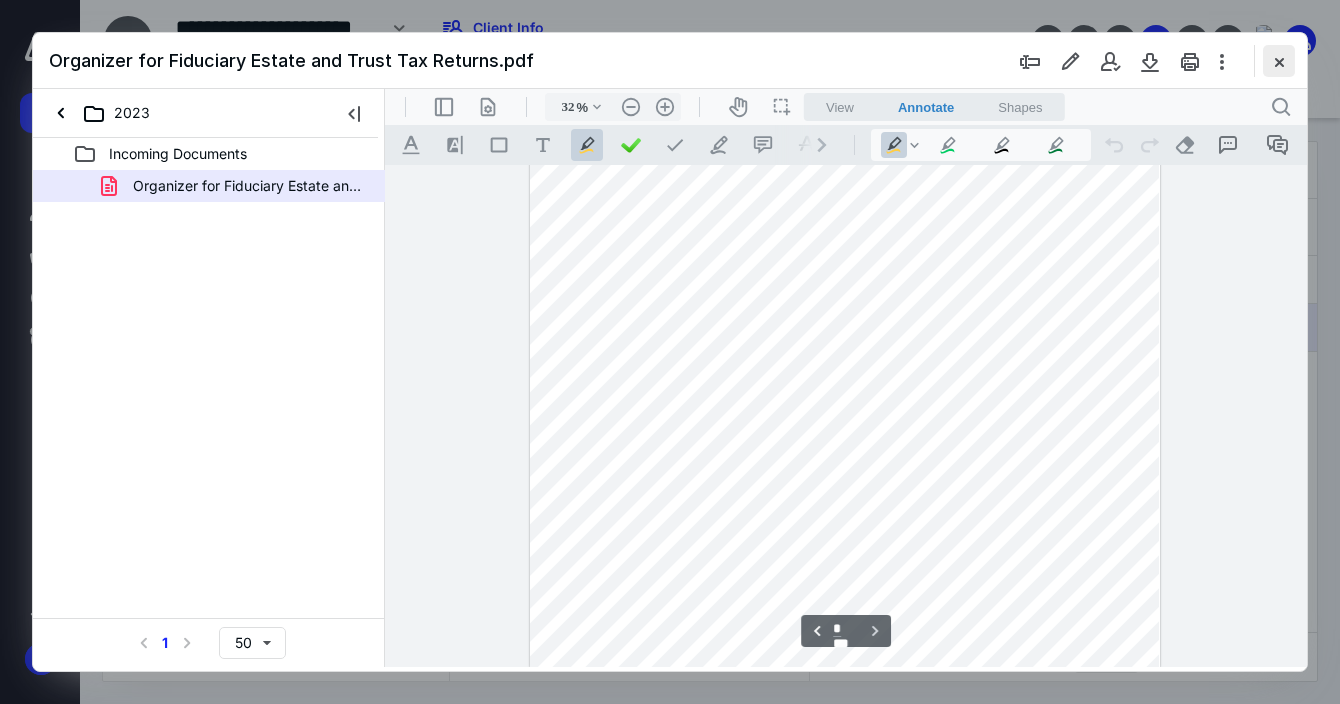 click at bounding box center [1279, 61] 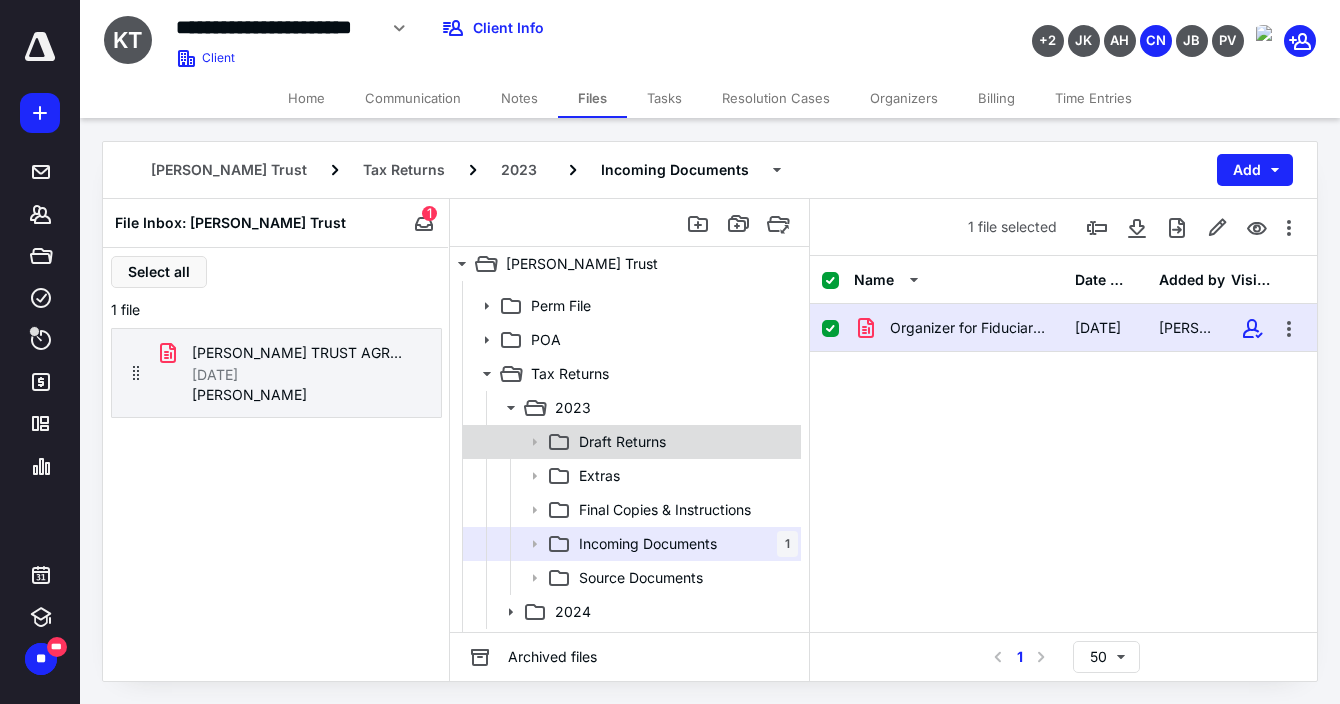 scroll, scrollTop: 90, scrollLeft: 0, axis: vertical 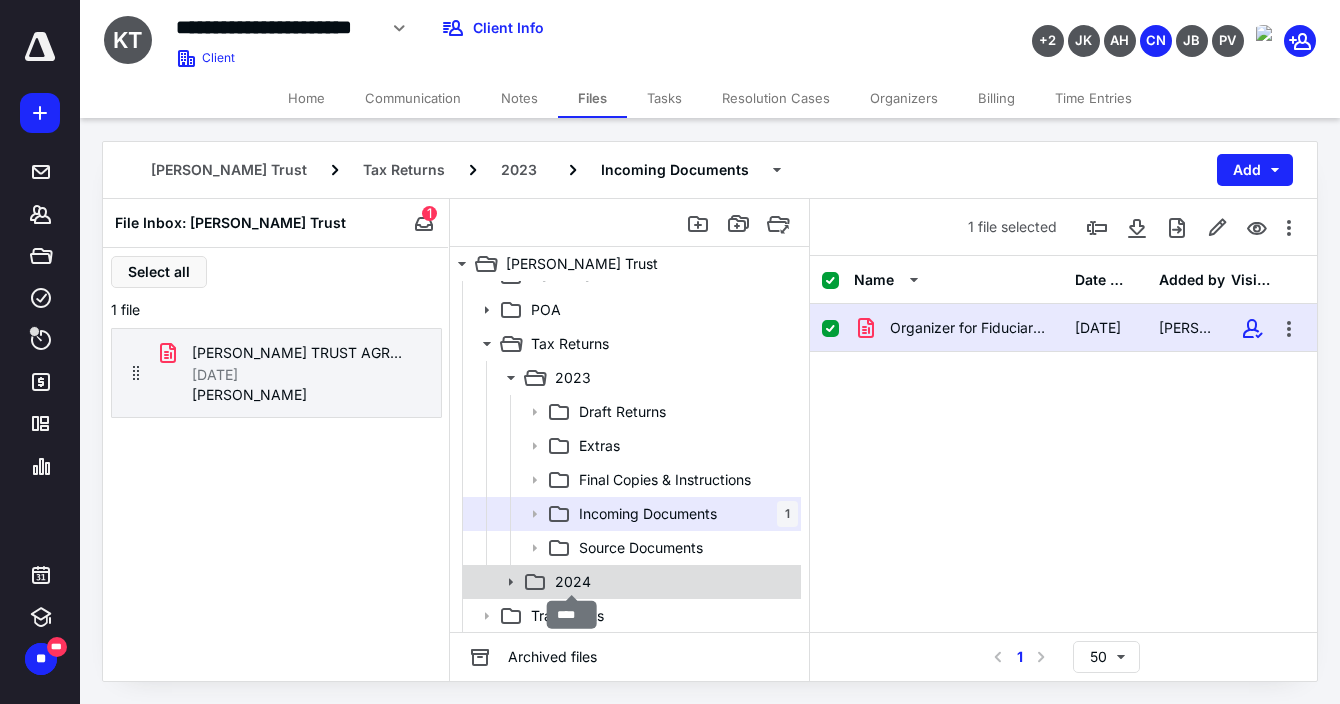 click on "2024" at bounding box center (573, 582) 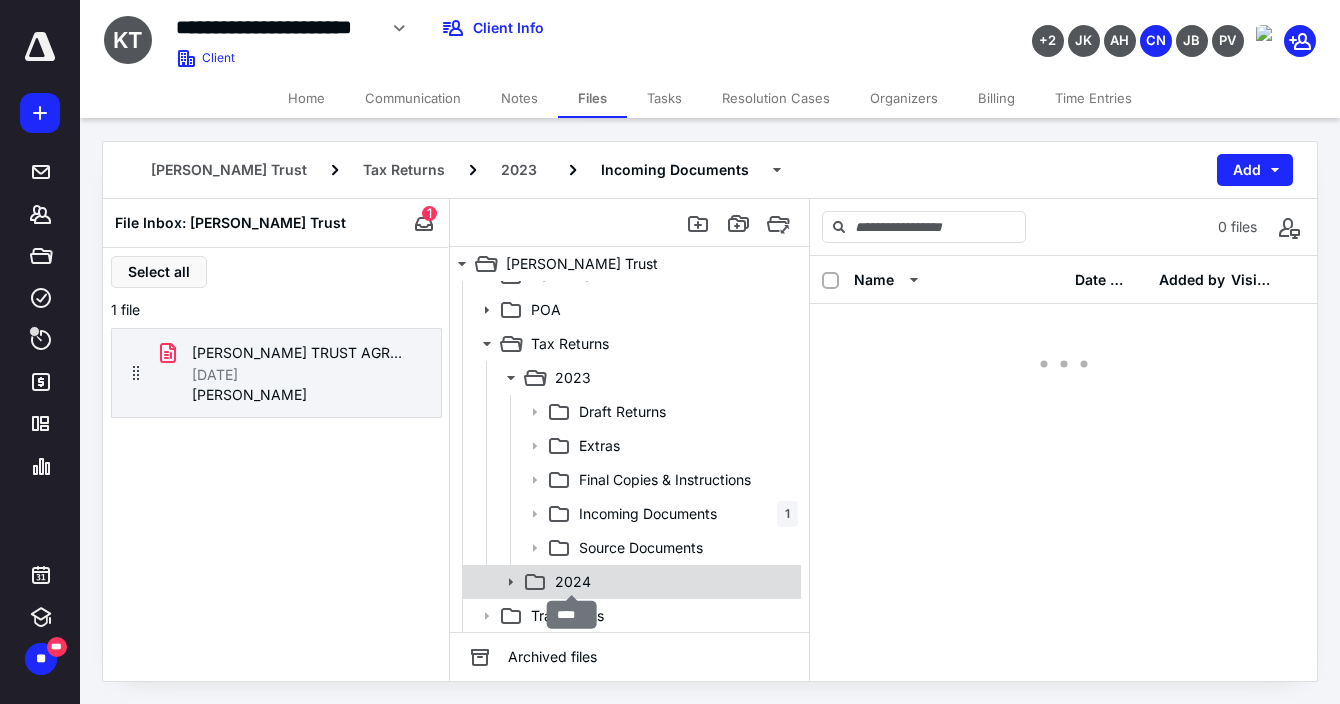 click on "2024" at bounding box center [573, 582] 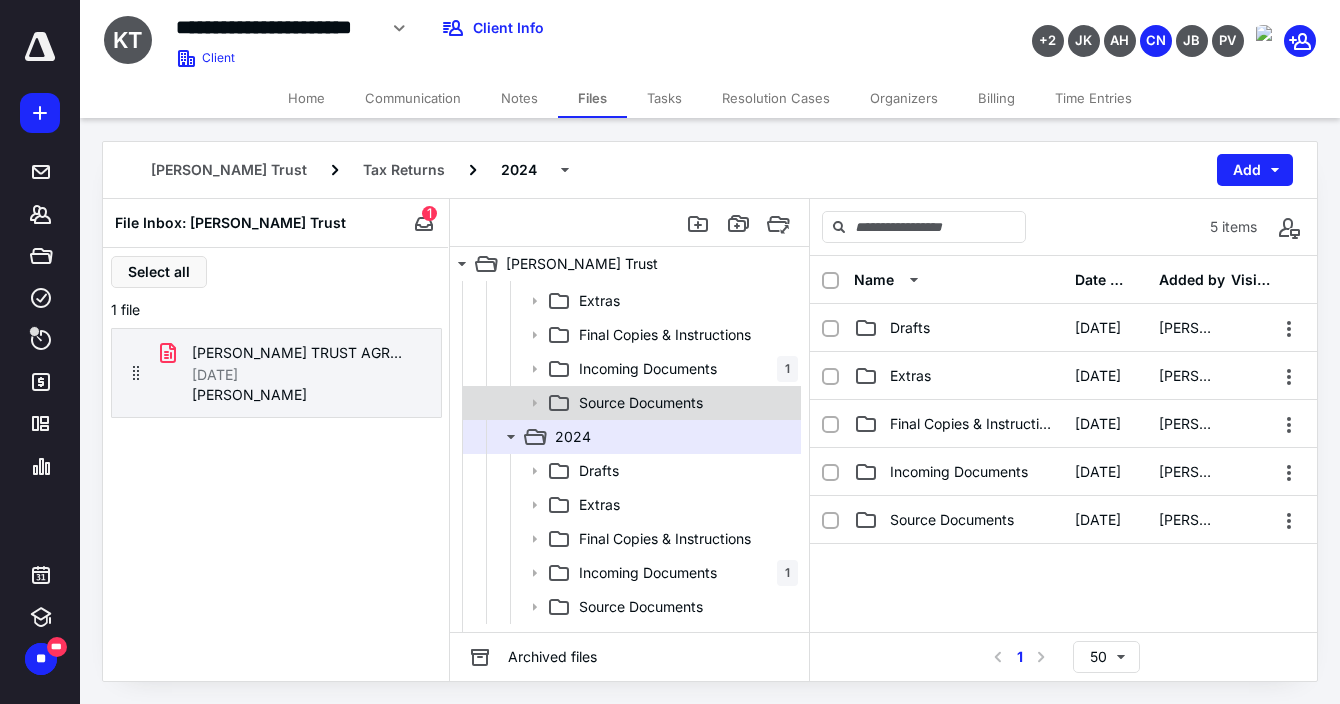 scroll, scrollTop: 260, scrollLeft: 0, axis: vertical 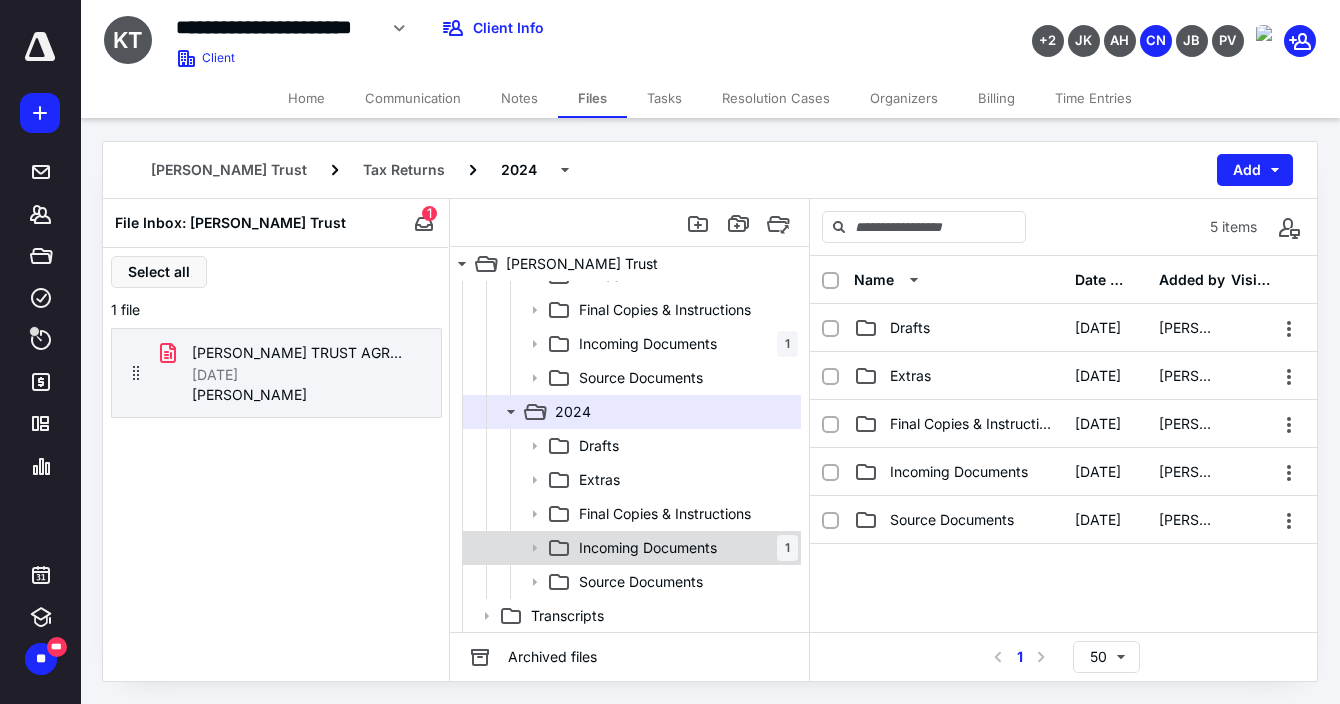 click on "Incoming Documents 1" at bounding box center (630, 548) 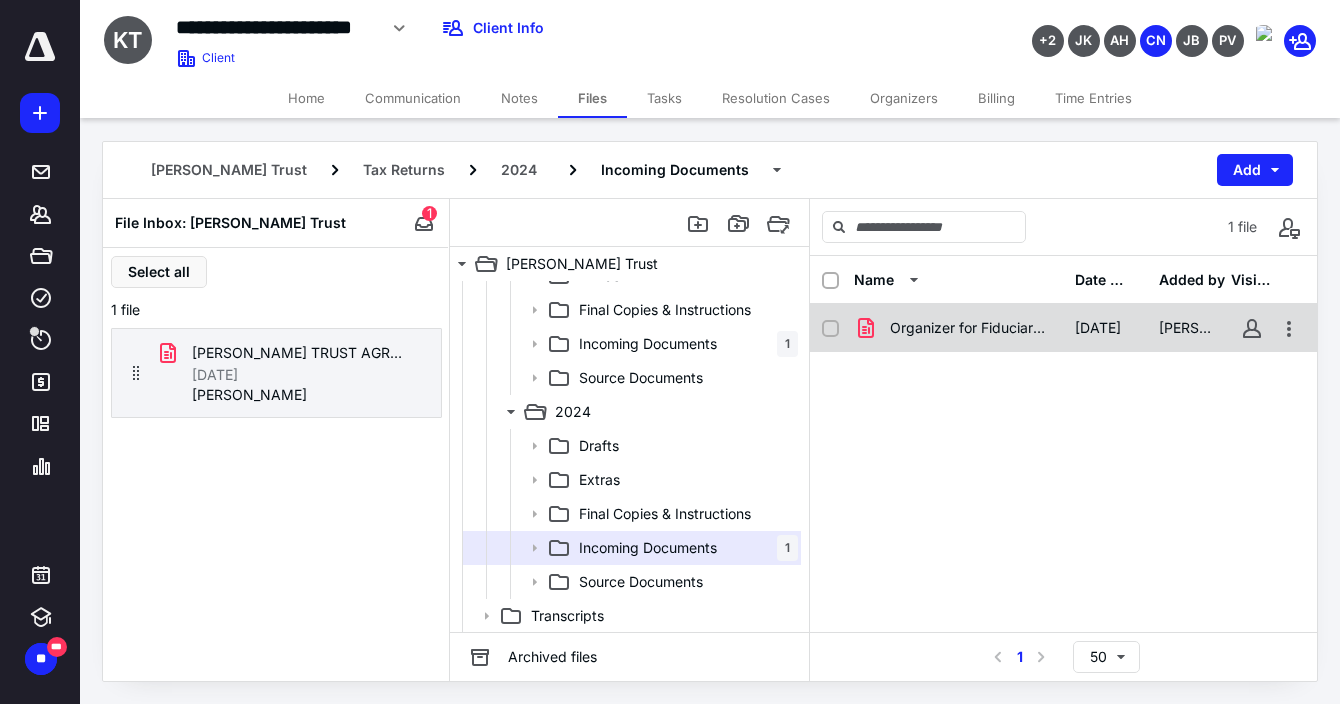 click on "Organizer for Fiduciary Estate and Trust Tax Returns.pdf" at bounding box center [971, 328] 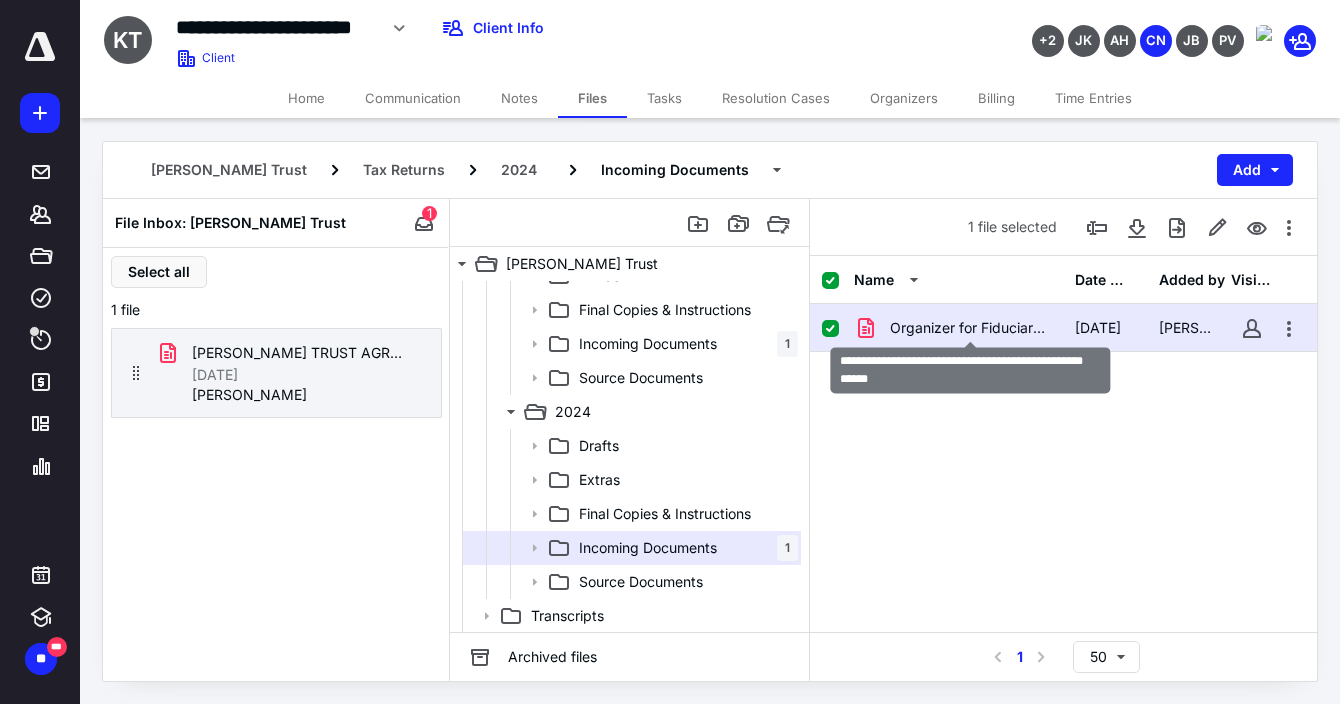 click on "Organizer for Fiduciary Estate and Trust Tax Returns.pdf" at bounding box center (971, 328) 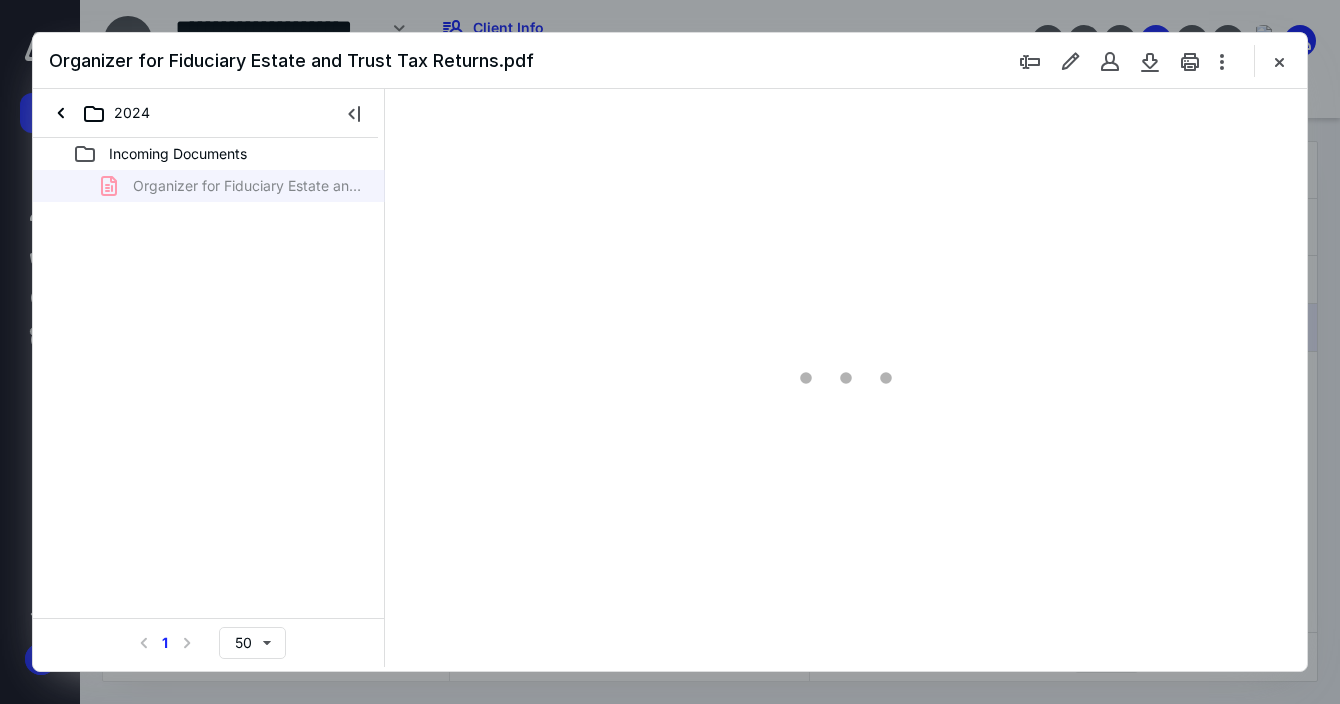 scroll, scrollTop: 0, scrollLeft: 0, axis: both 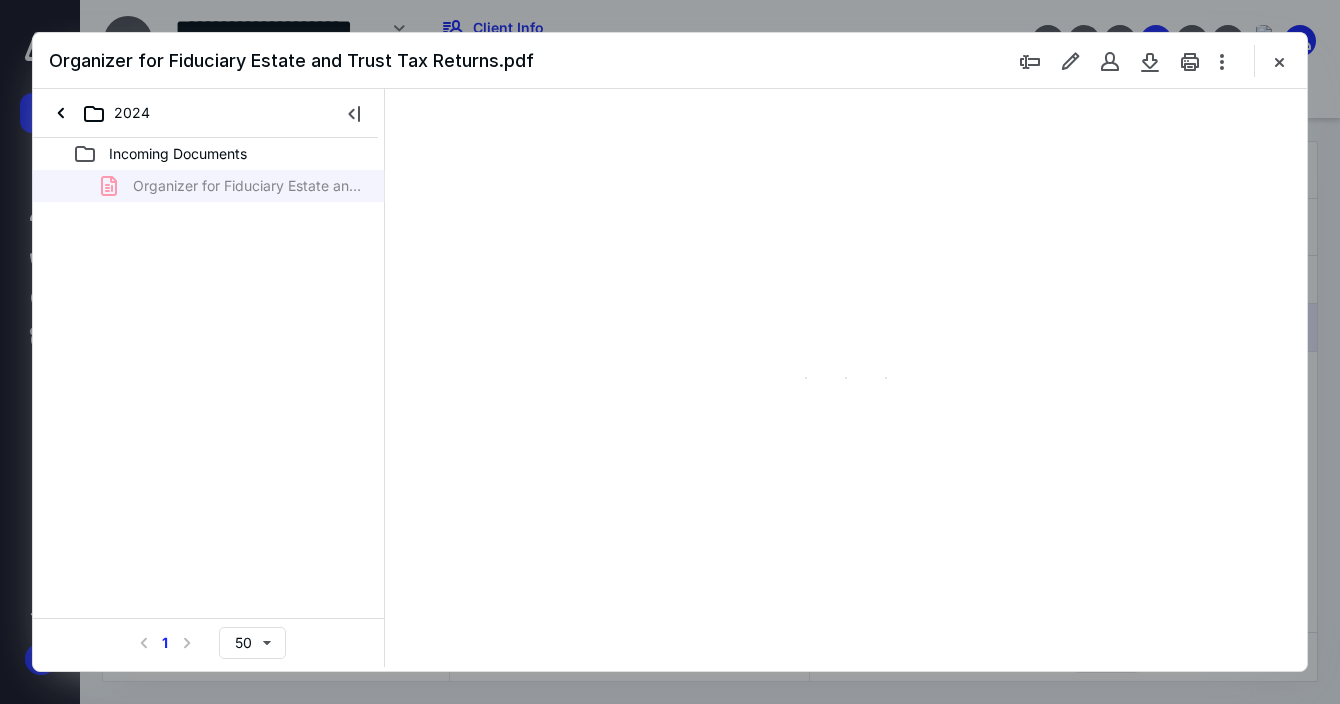 type on "32" 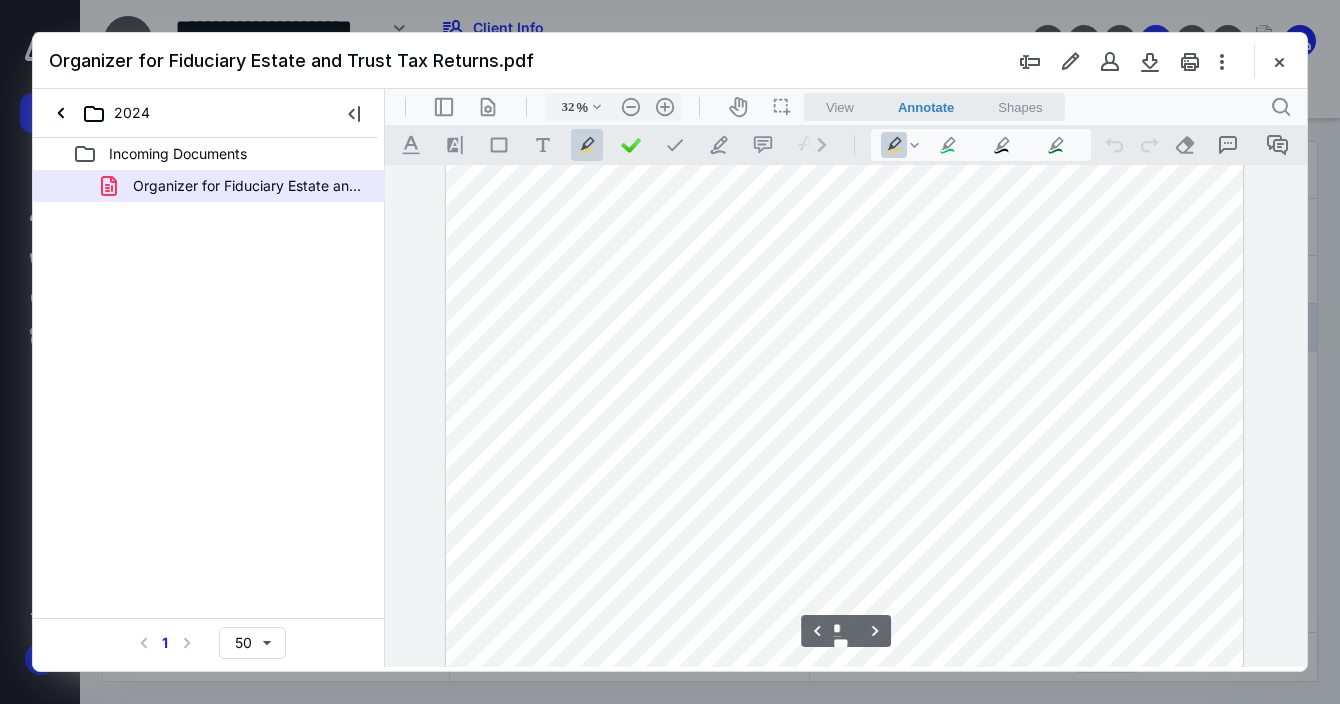 scroll, scrollTop: 4077, scrollLeft: 0, axis: vertical 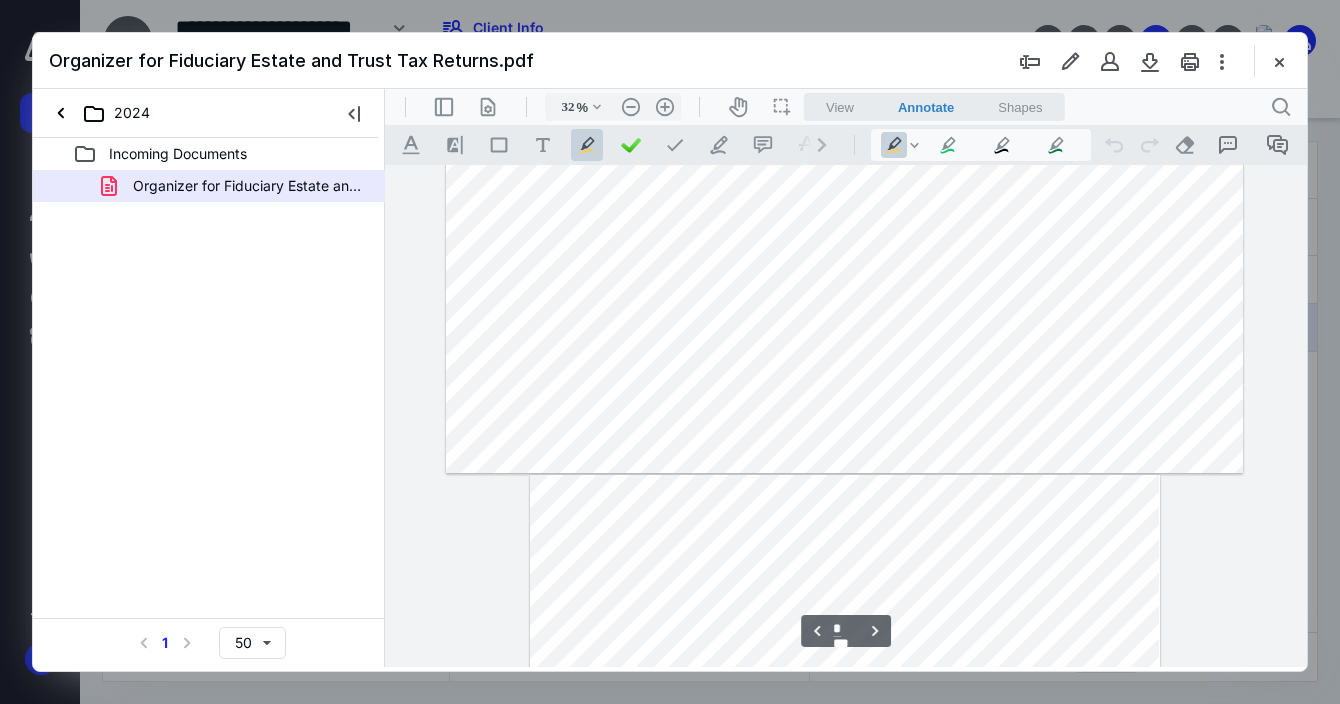 type on "*" 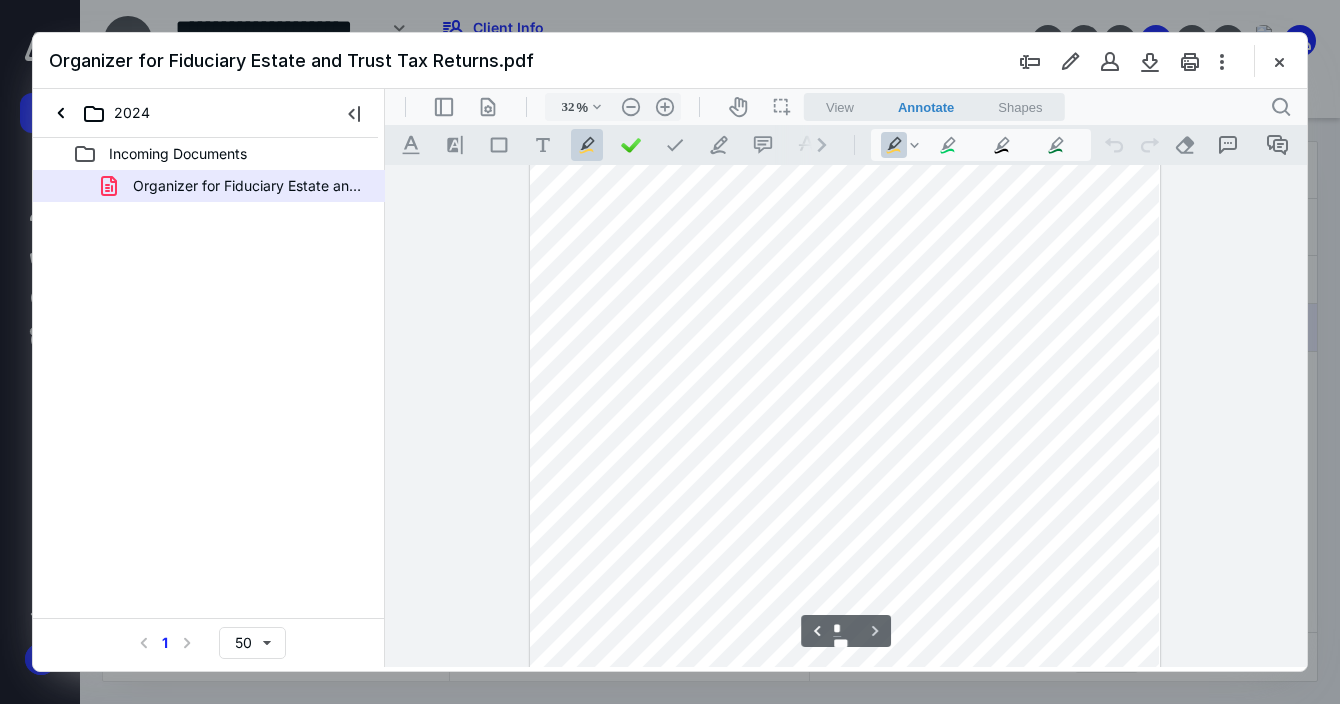 scroll, scrollTop: 5146, scrollLeft: 0, axis: vertical 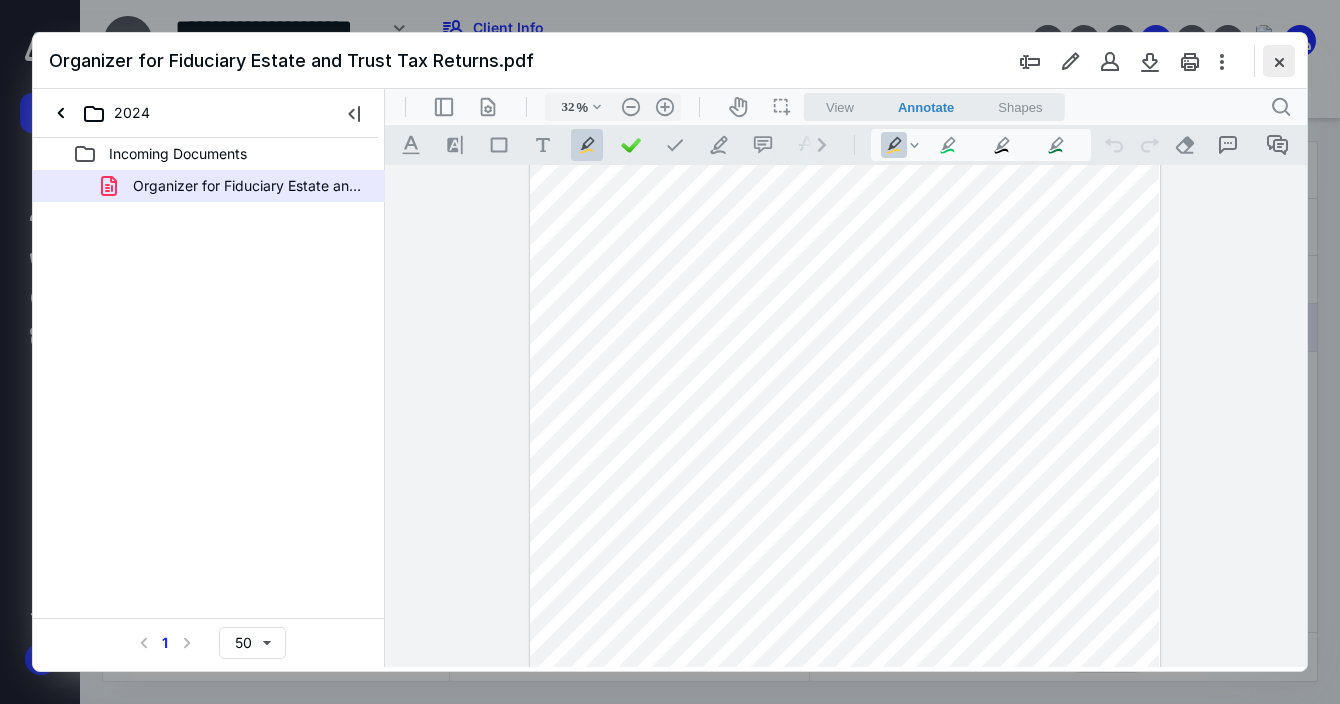 click at bounding box center [1279, 61] 